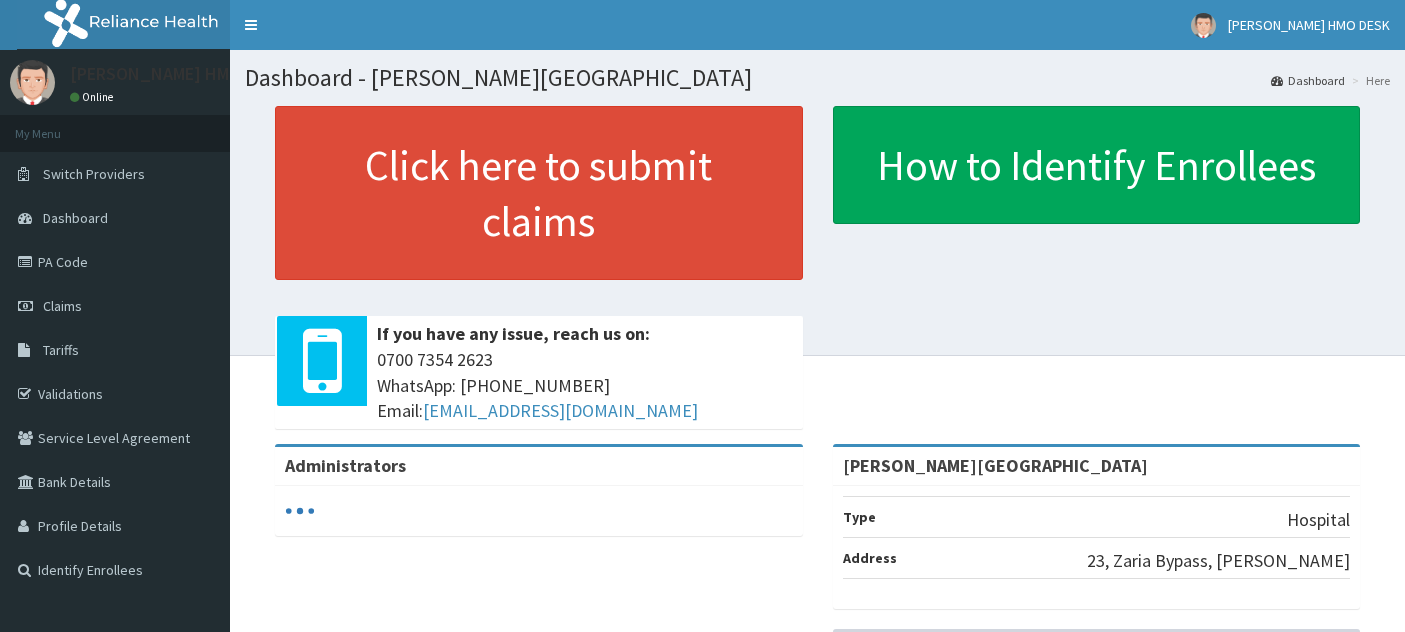 scroll, scrollTop: 0, scrollLeft: 0, axis: both 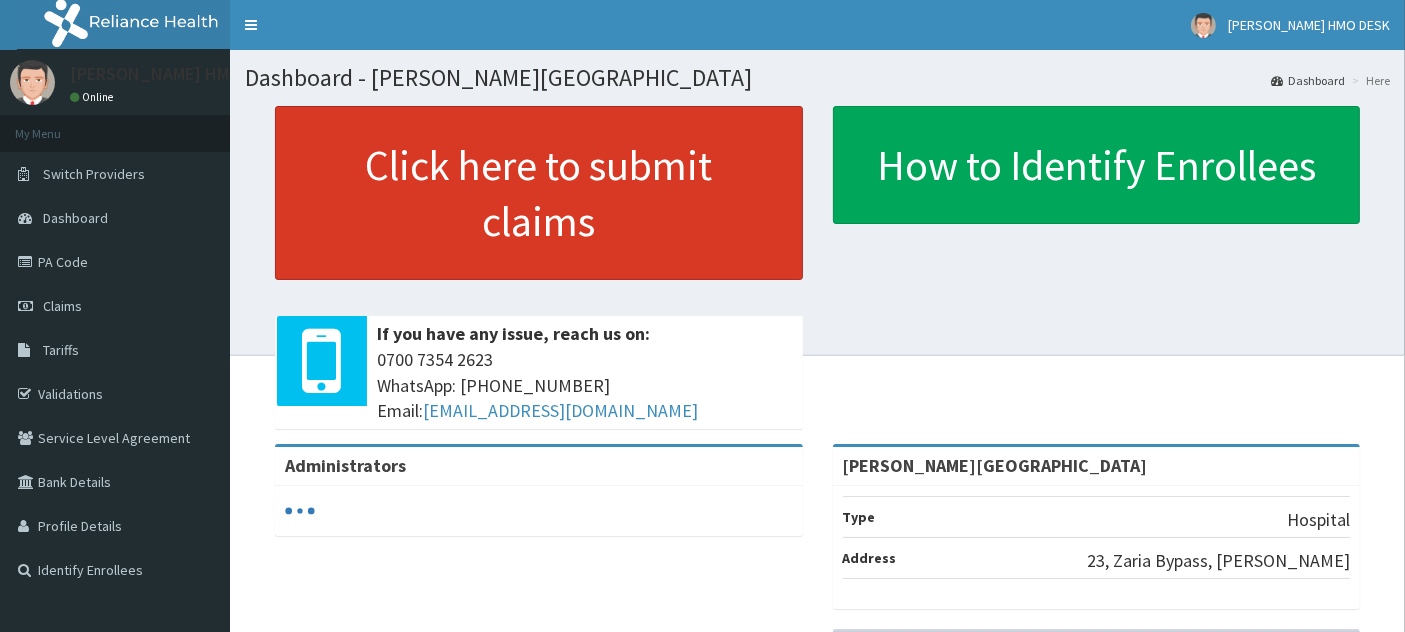 click on "Click here to submit claims" at bounding box center (539, 193) 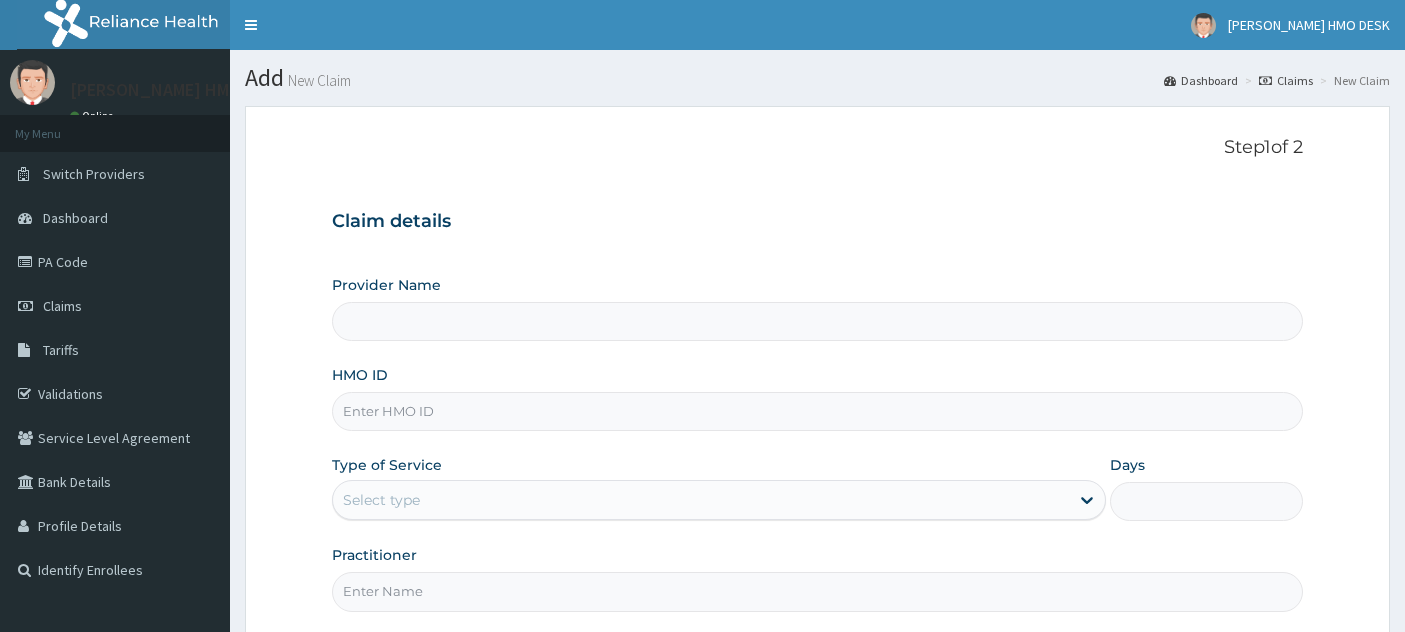 scroll, scrollTop: 0, scrollLeft: 0, axis: both 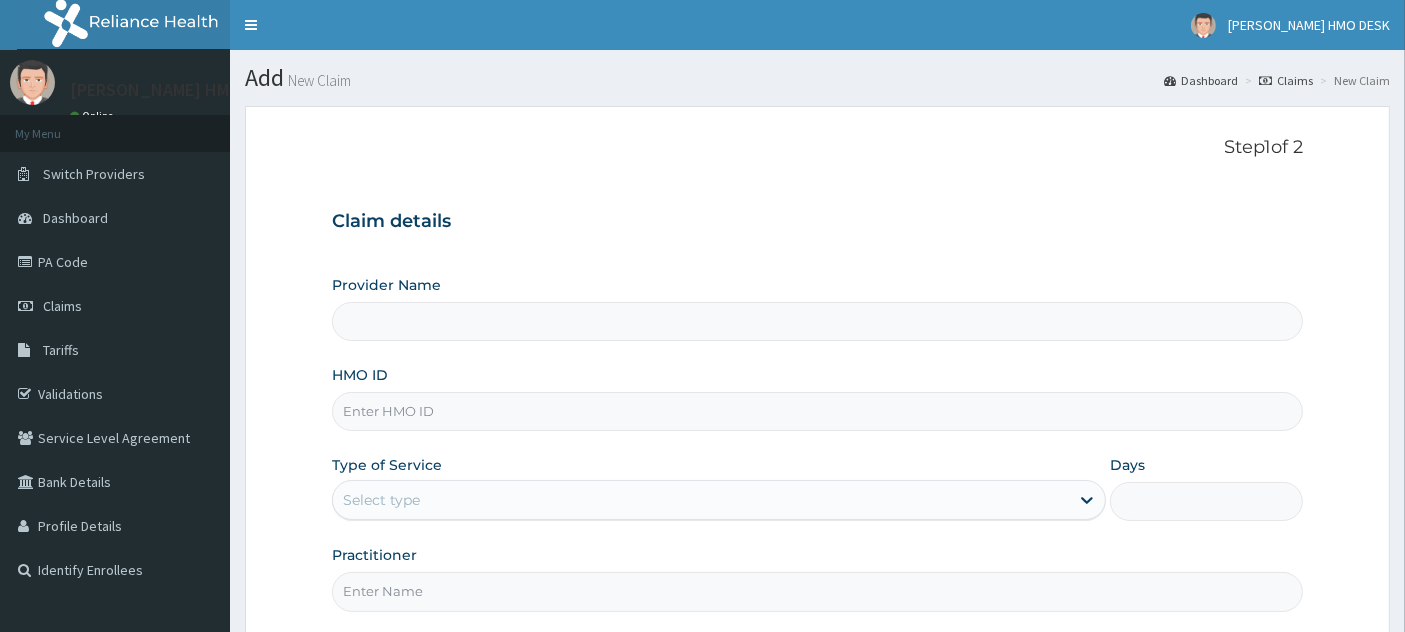 type on "[PERSON_NAME][GEOGRAPHIC_DATA]" 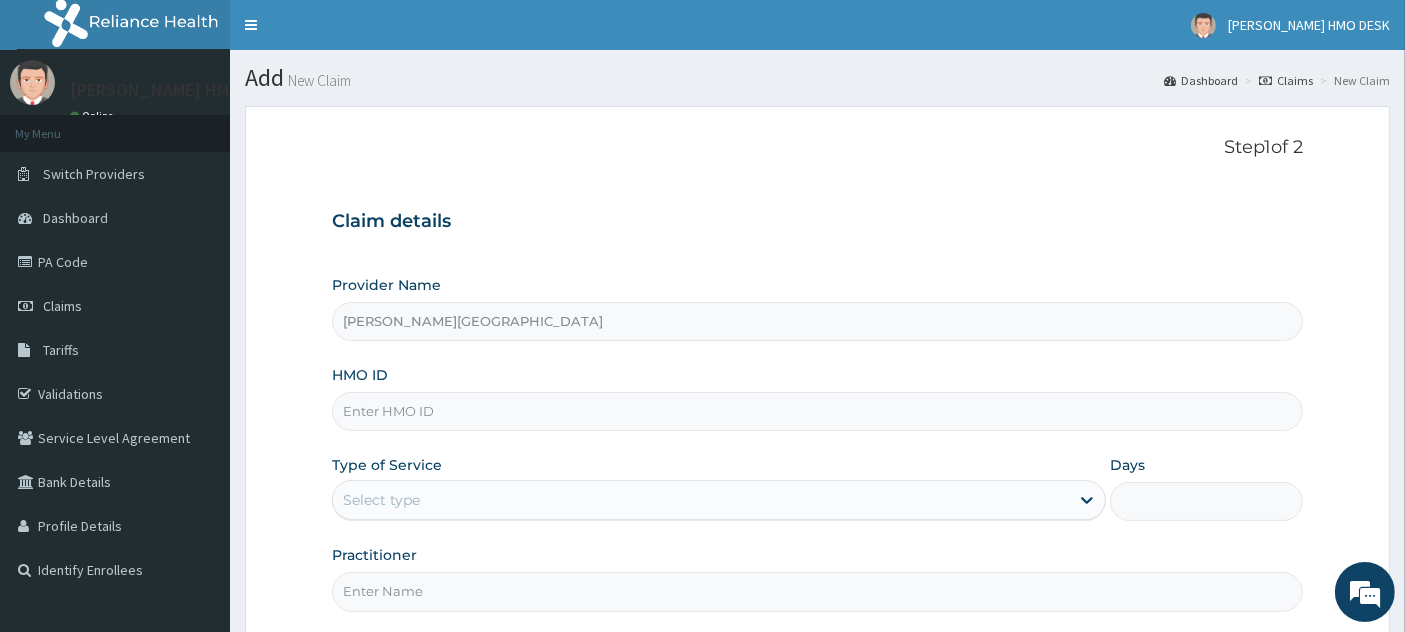 scroll, scrollTop: 0, scrollLeft: 0, axis: both 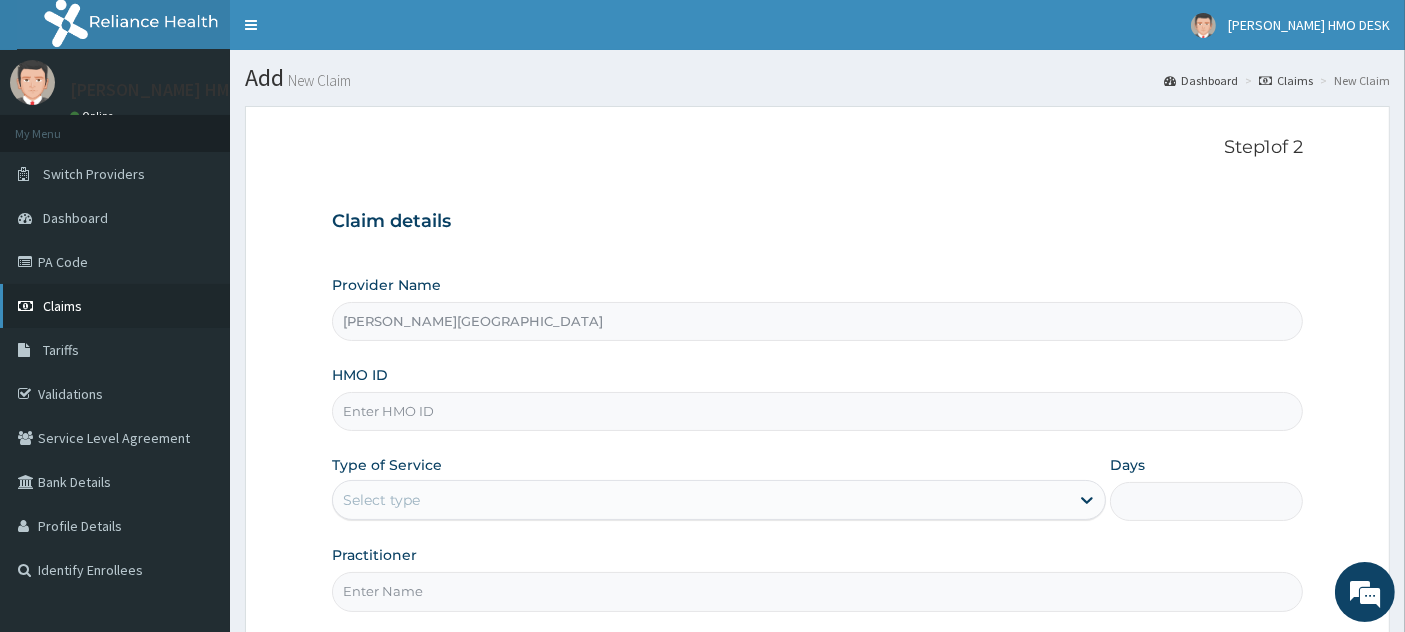 click on "Claims" at bounding box center [62, 306] 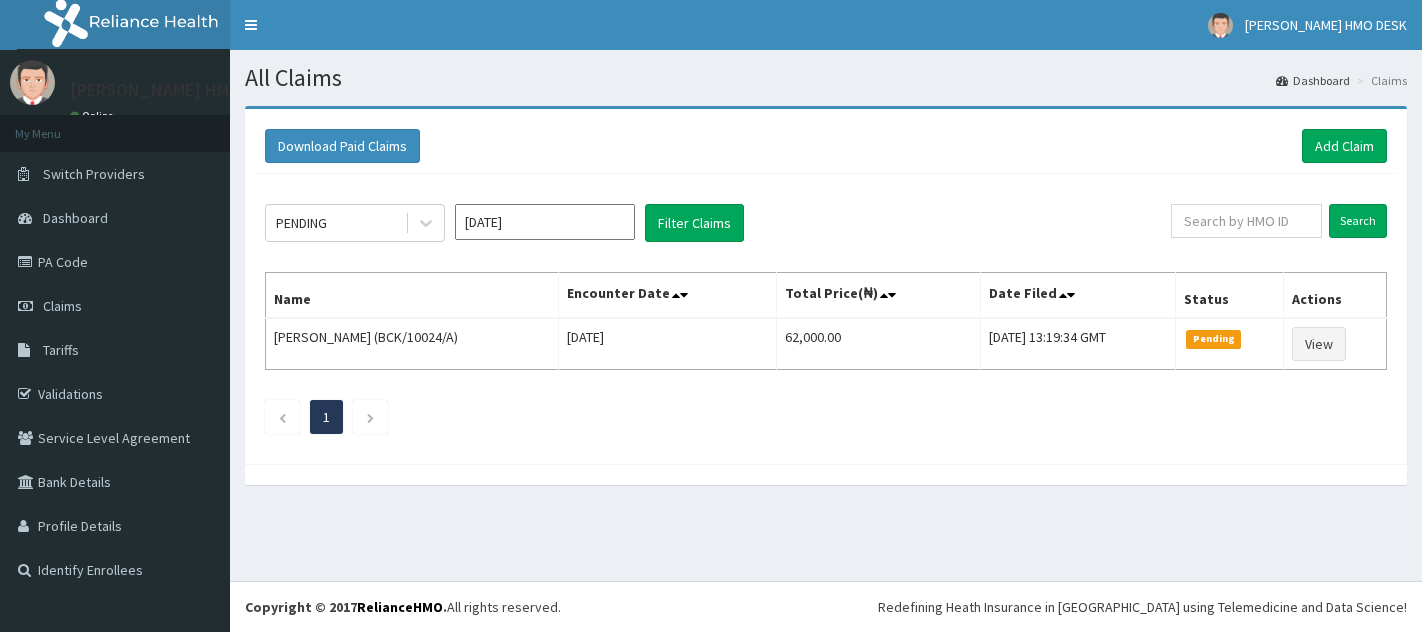 scroll, scrollTop: 0, scrollLeft: 0, axis: both 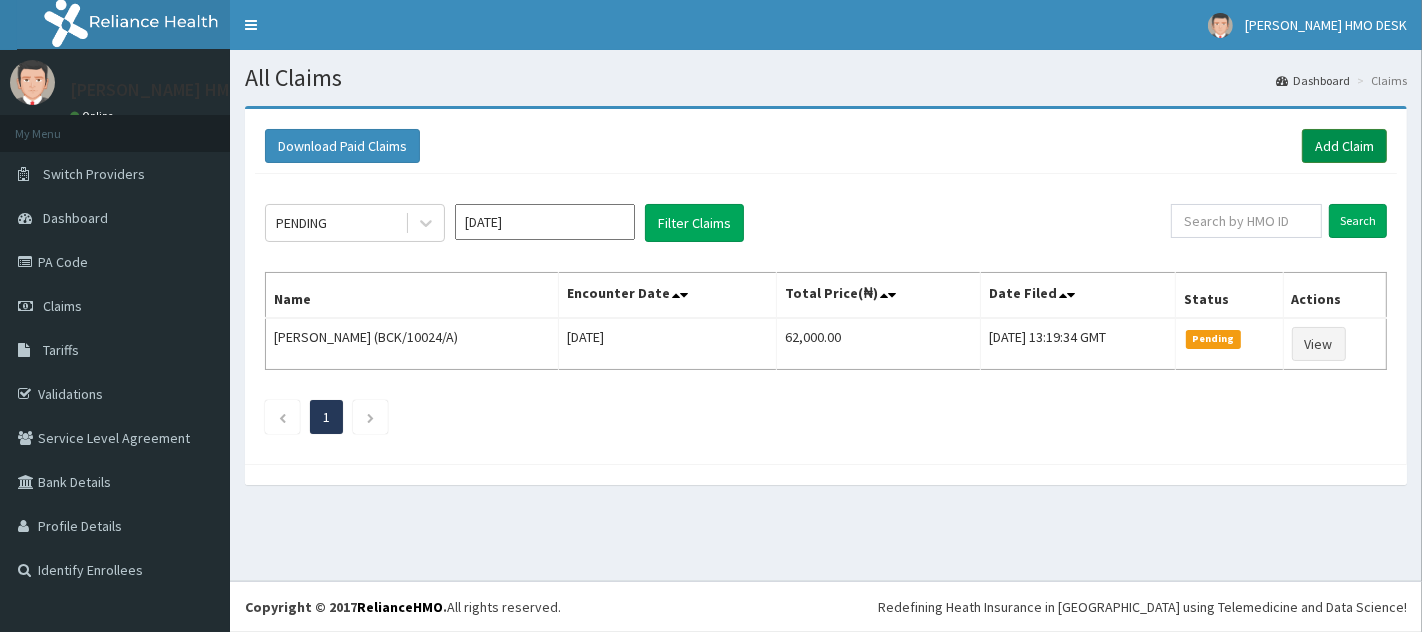 click on "Add Claim" at bounding box center [1344, 146] 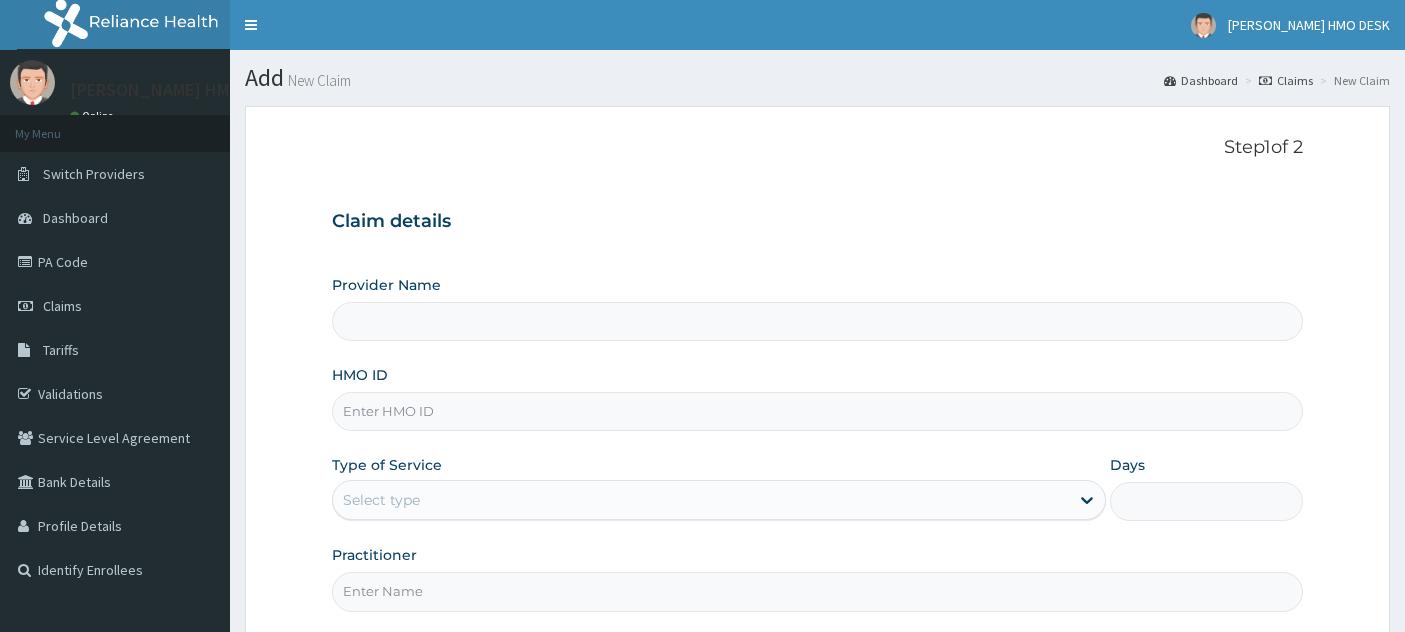 scroll, scrollTop: 0, scrollLeft: 0, axis: both 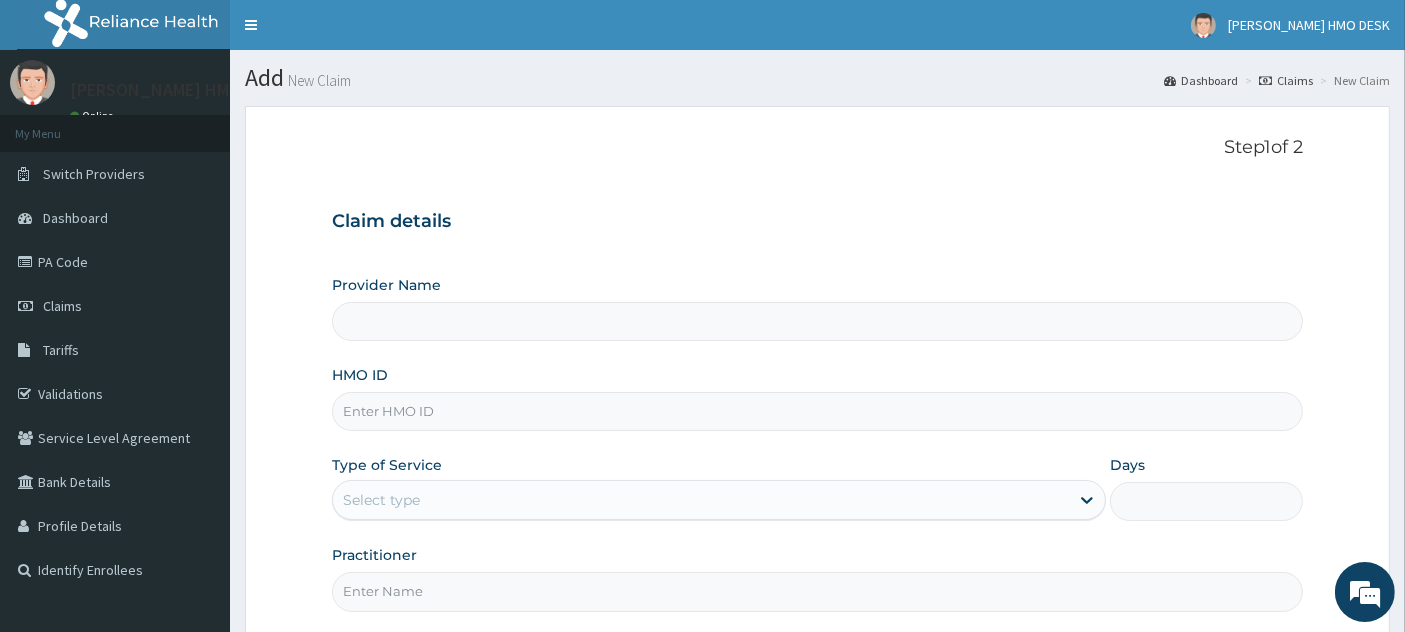 type on "[PERSON_NAME][GEOGRAPHIC_DATA]" 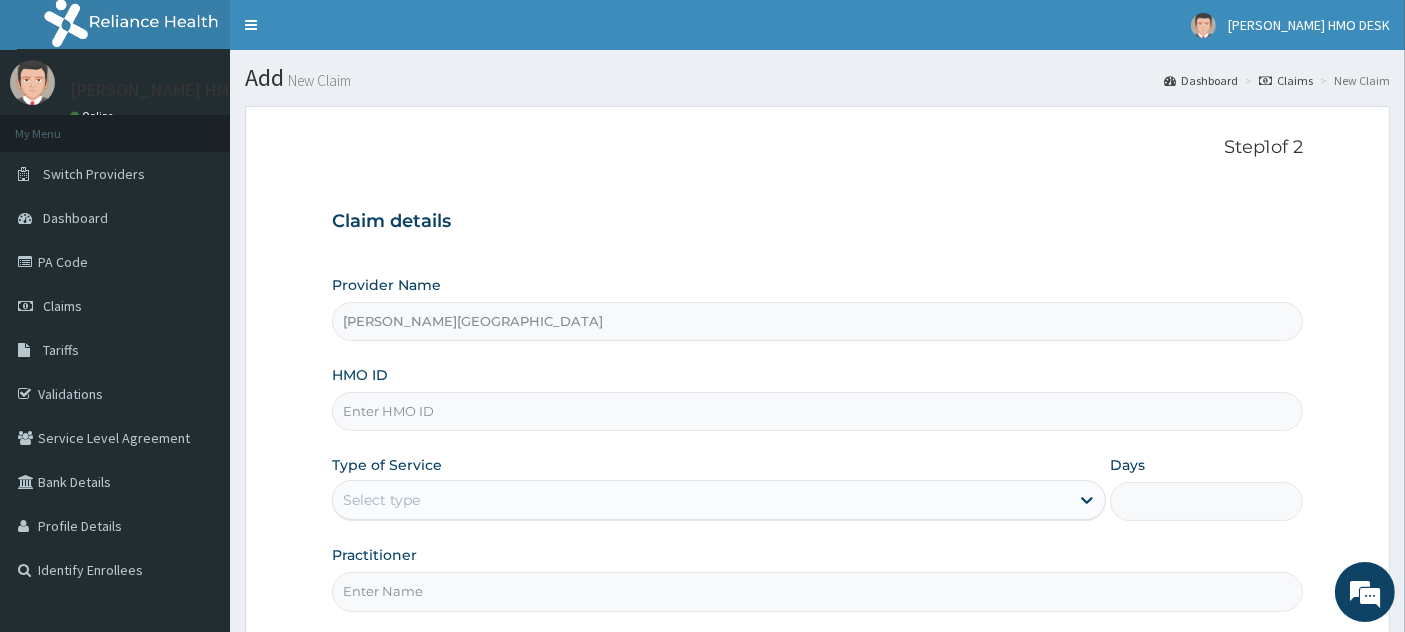 click on "HMO ID" at bounding box center [818, 411] 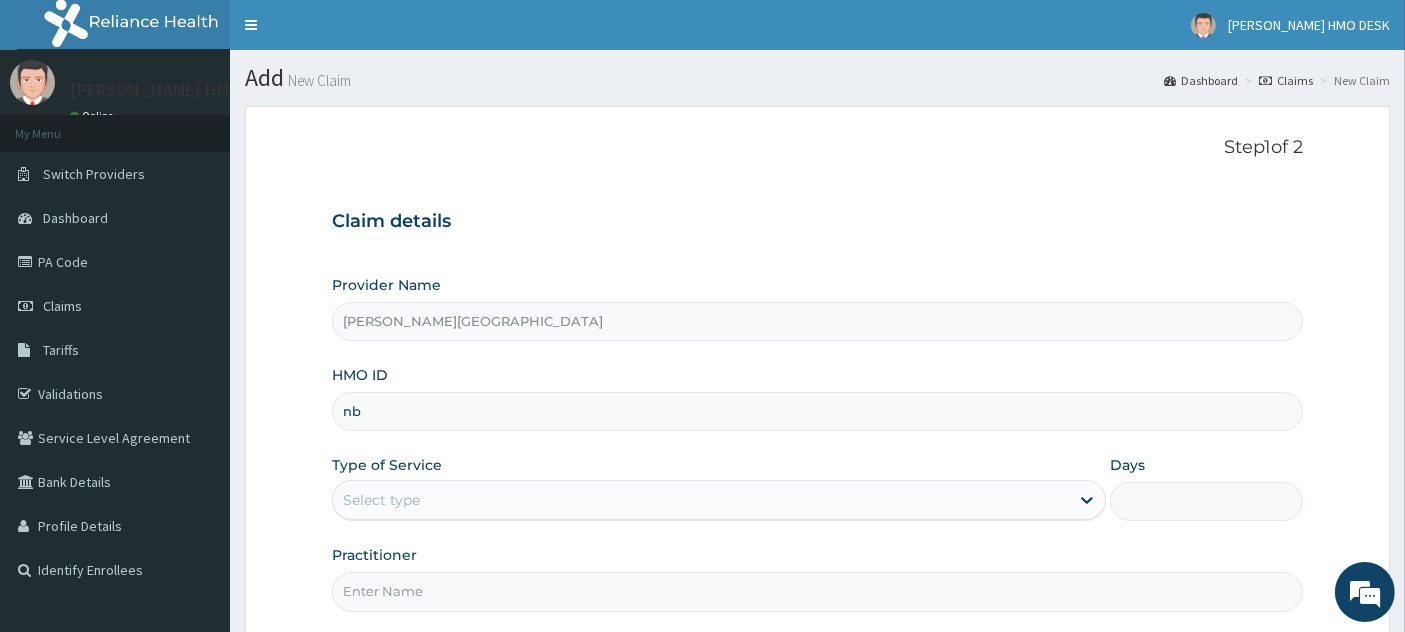 scroll, scrollTop: 0, scrollLeft: 0, axis: both 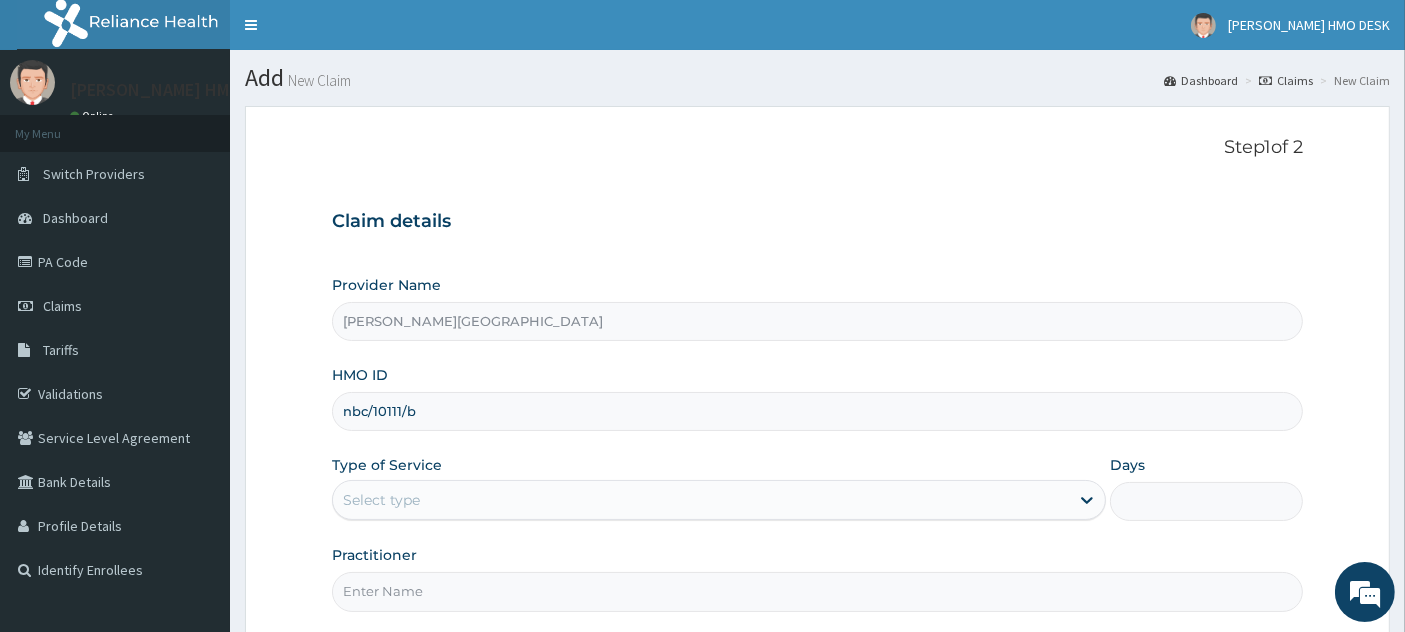 type on "NBC/10111/B" 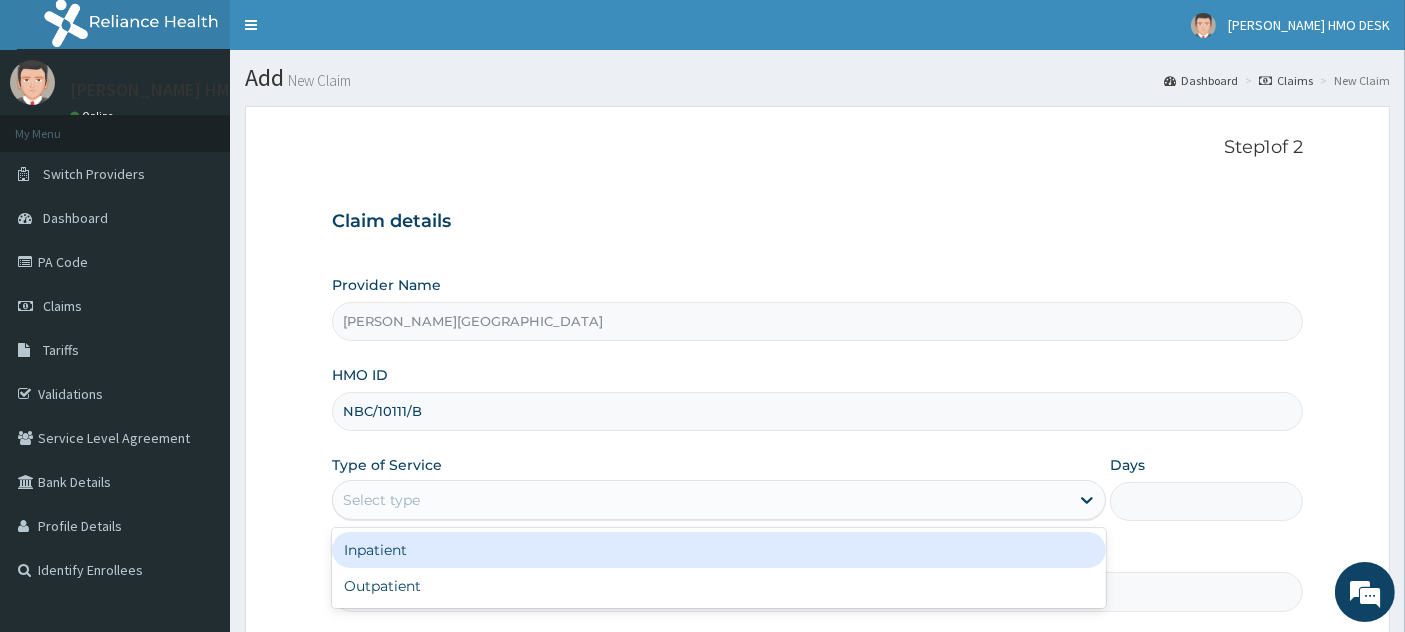 click on "Select type" at bounding box center [701, 500] 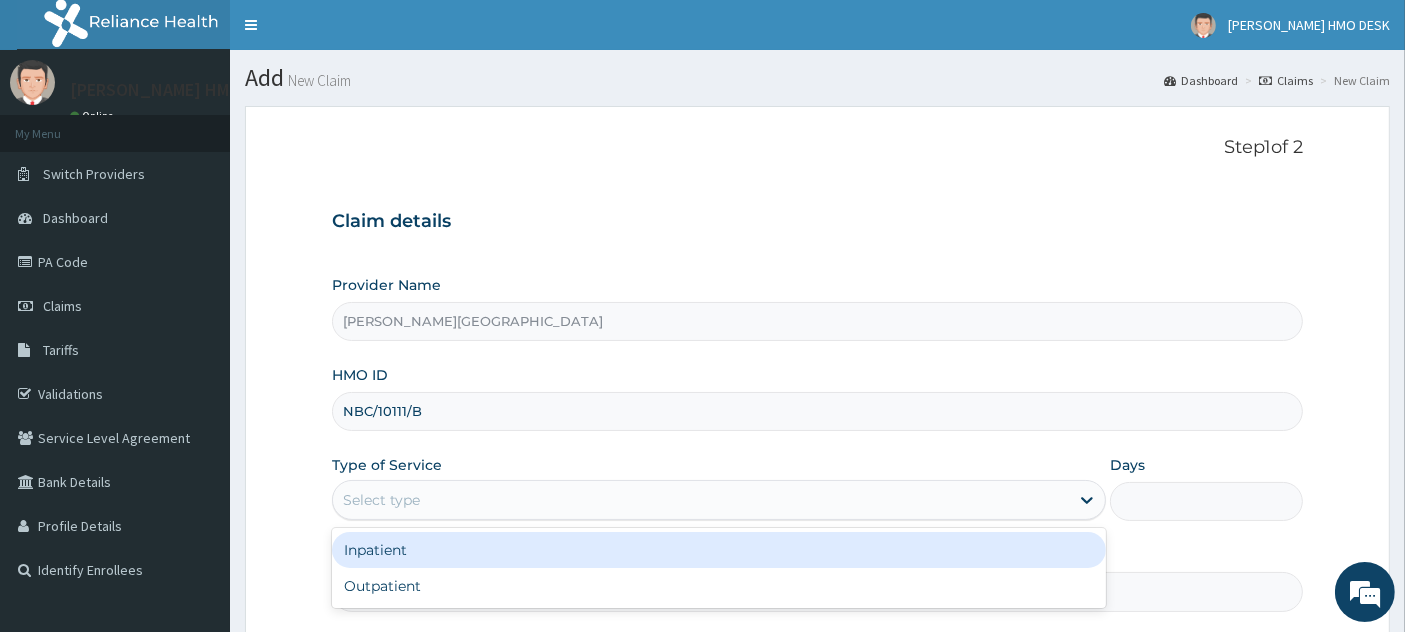 click on "Inpatient" at bounding box center (719, 550) 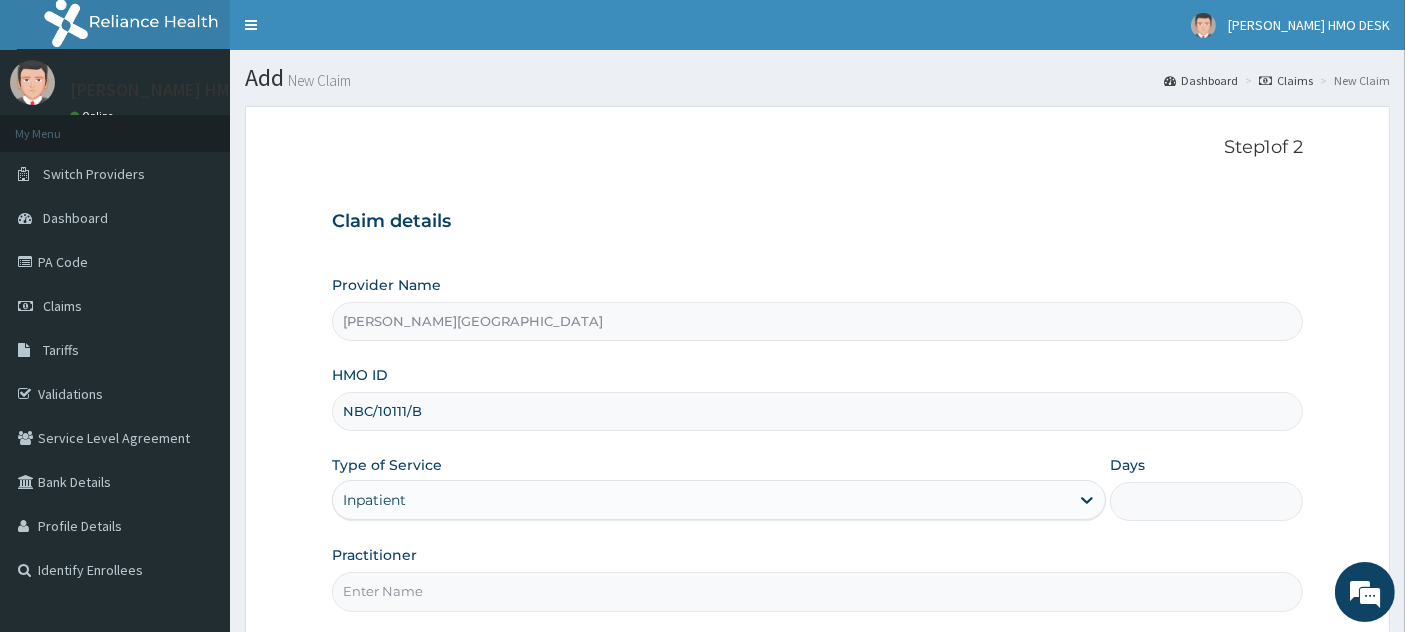 click on "Days" at bounding box center [1207, 501] 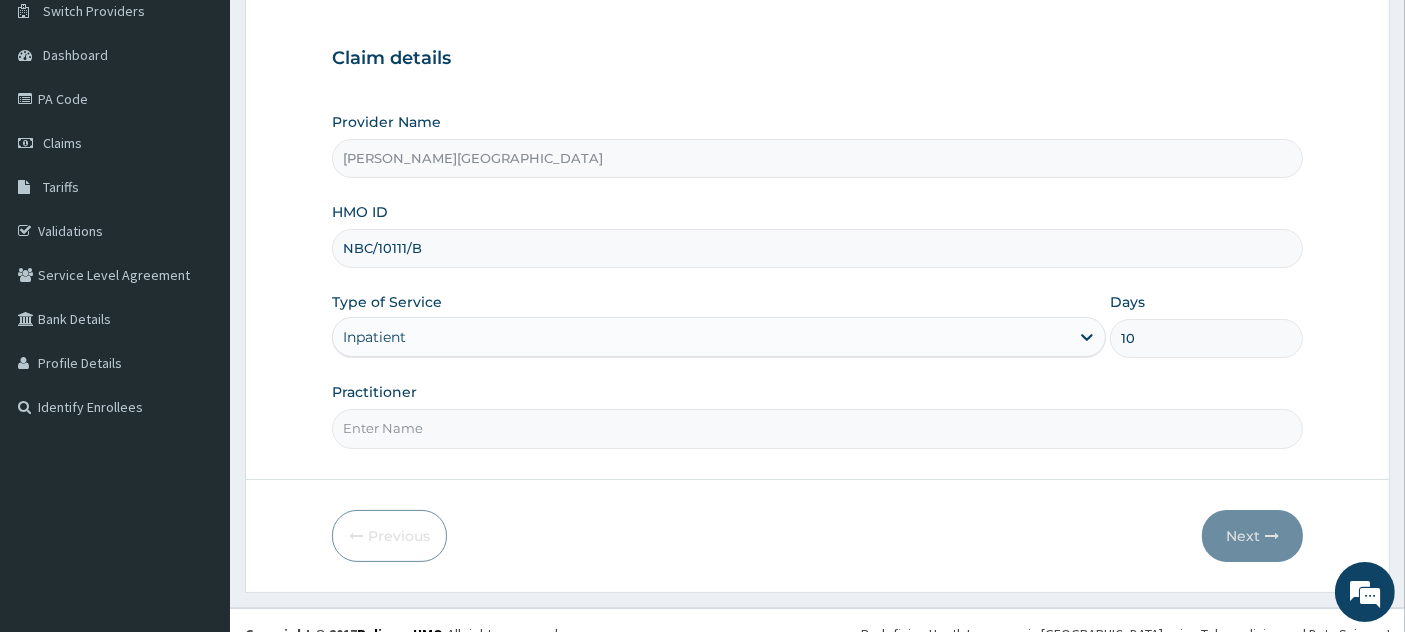 scroll, scrollTop: 164, scrollLeft: 0, axis: vertical 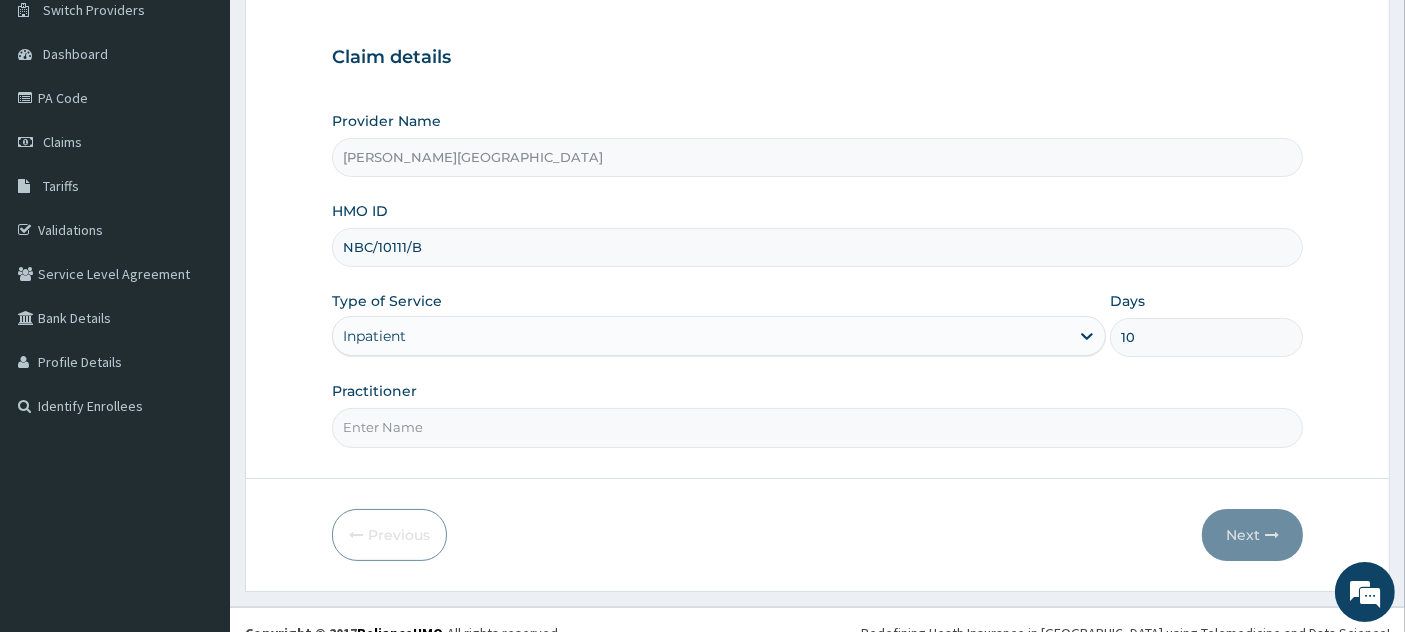 type on "10" 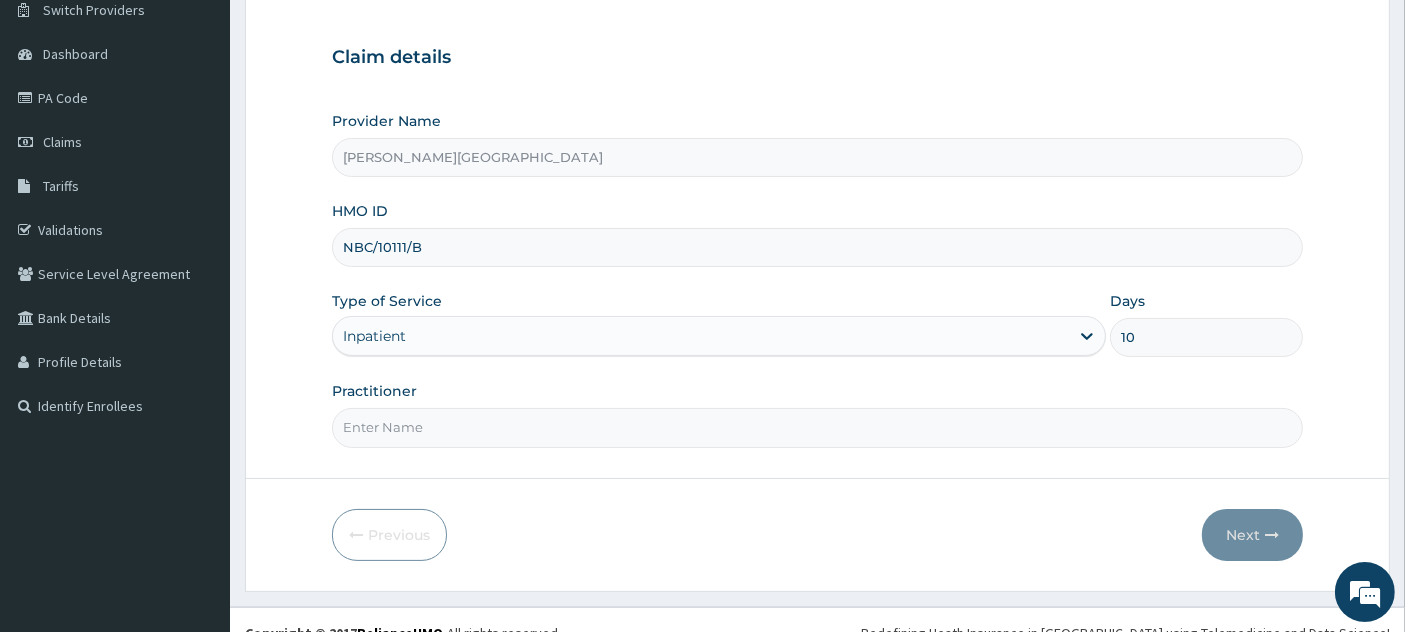 type on "AMAKU" 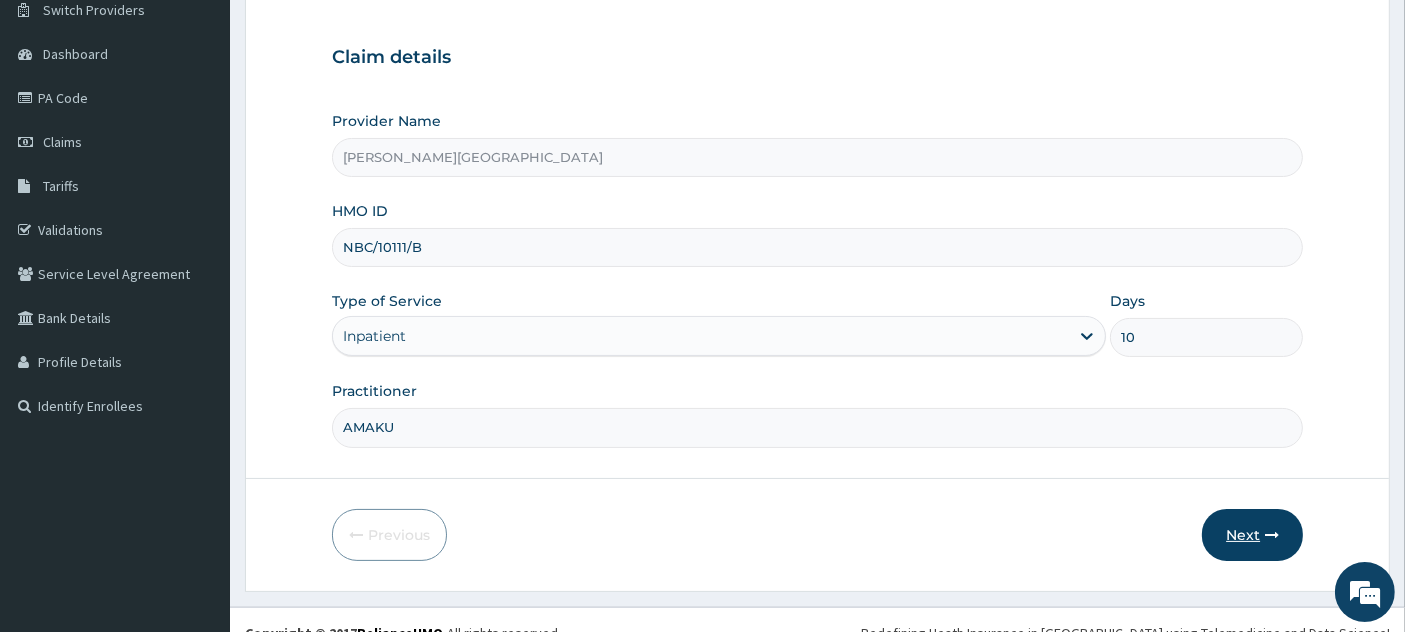 click on "Next" at bounding box center (1252, 535) 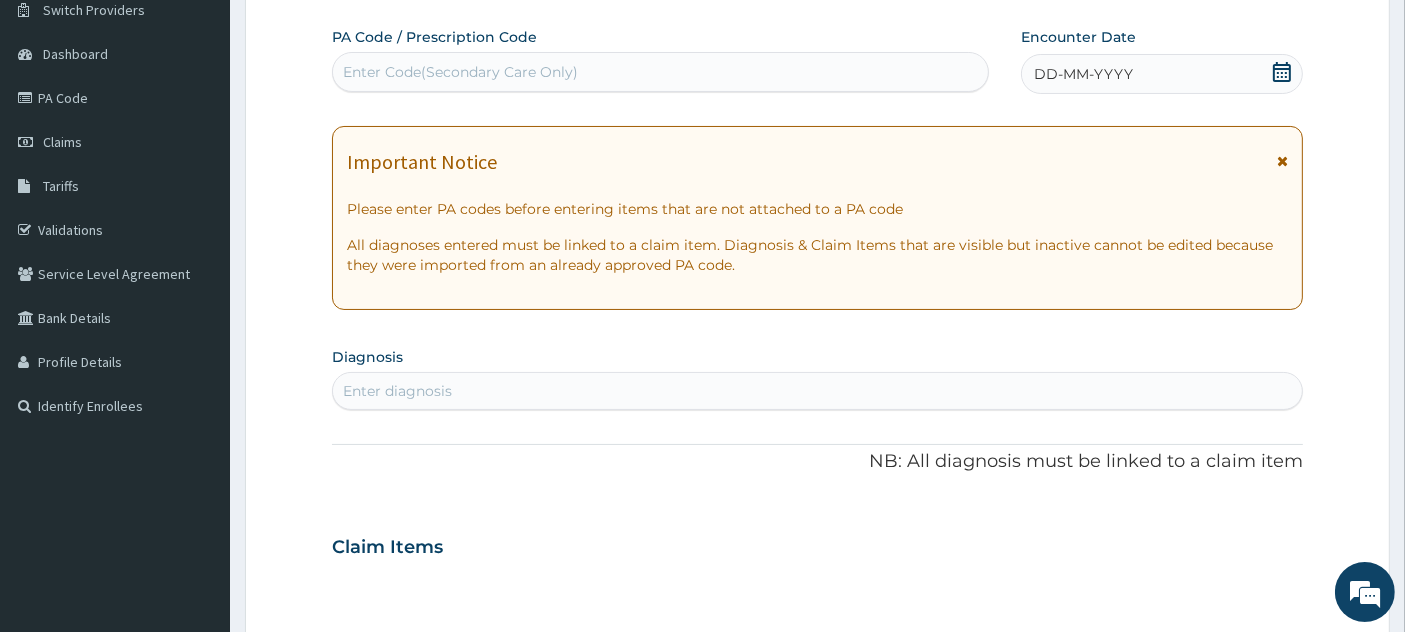 click on "Enter Code(Secondary Care Only)" at bounding box center [460, 72] 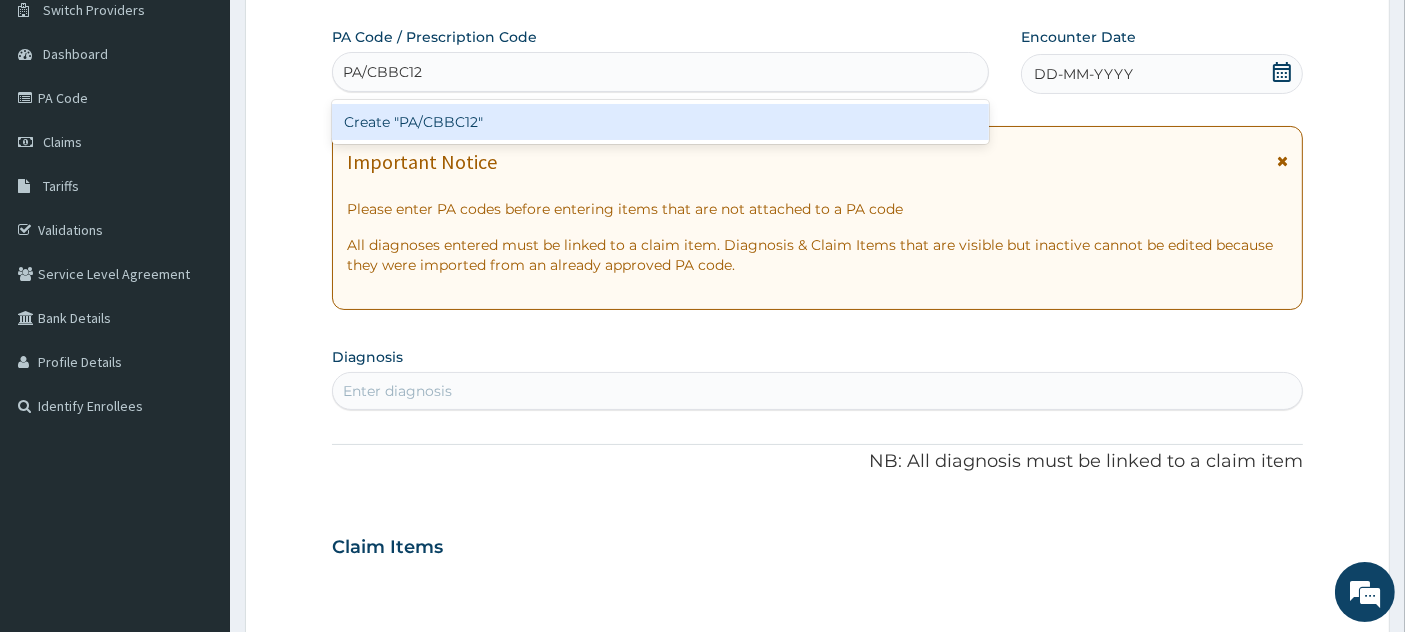 type on "PA/CBBC12" 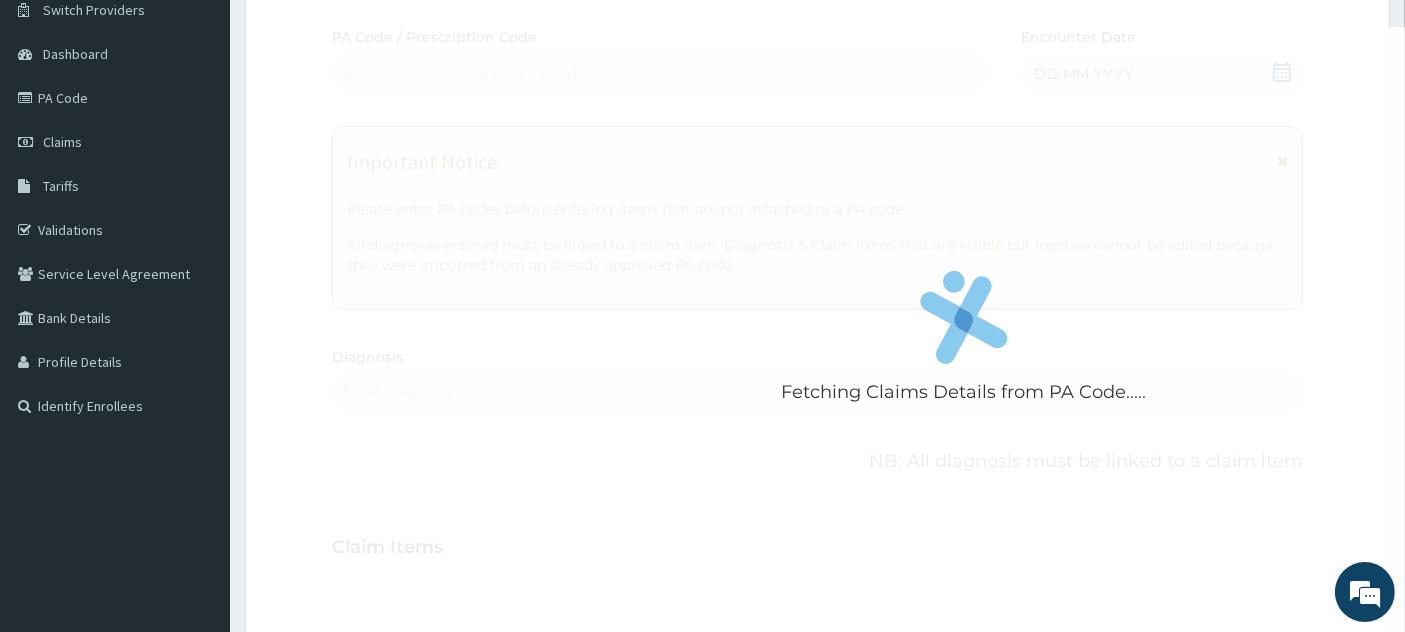 click on "Fetching Claims Details from PA Code..... PA Code / Prescription Code Enter Code(Secondary Care Only) Encounter Date DD-MM-YYYY Important Notice Please enter PA codes before entering items that are not attached to a PA code   All diagnoses entered must be linked to a claim item. Diagnosis & Claim Items that are visible but inactive cannot be edited because they were imported from an already approved PA code. Diagnosis Enter diagnosis NB: All diagnosis must be linked to a claim item Claim Items No claim item Types Select Type Item Select Item Pair Diagnosis Select Diagnosis Unit Price 0 Add Comment" at bounding box center (818, 544) 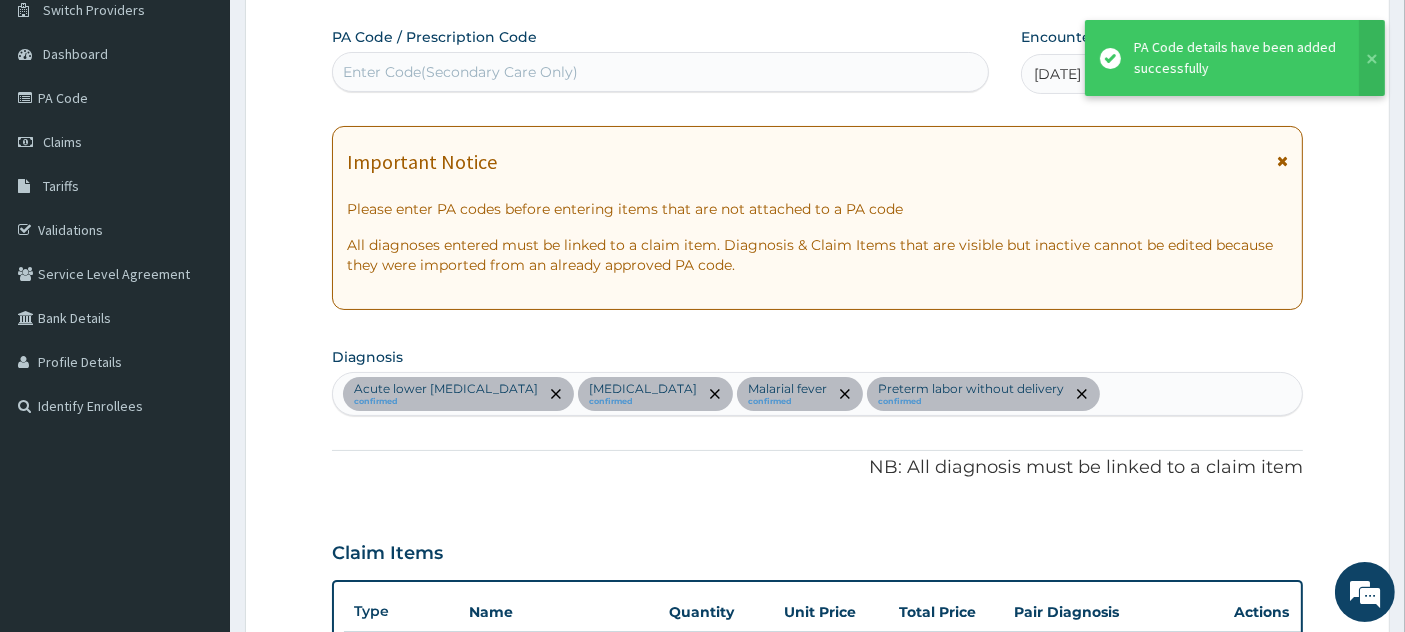 scroll, scrollTop: 740, scrollLeft: 0, axis: vertical 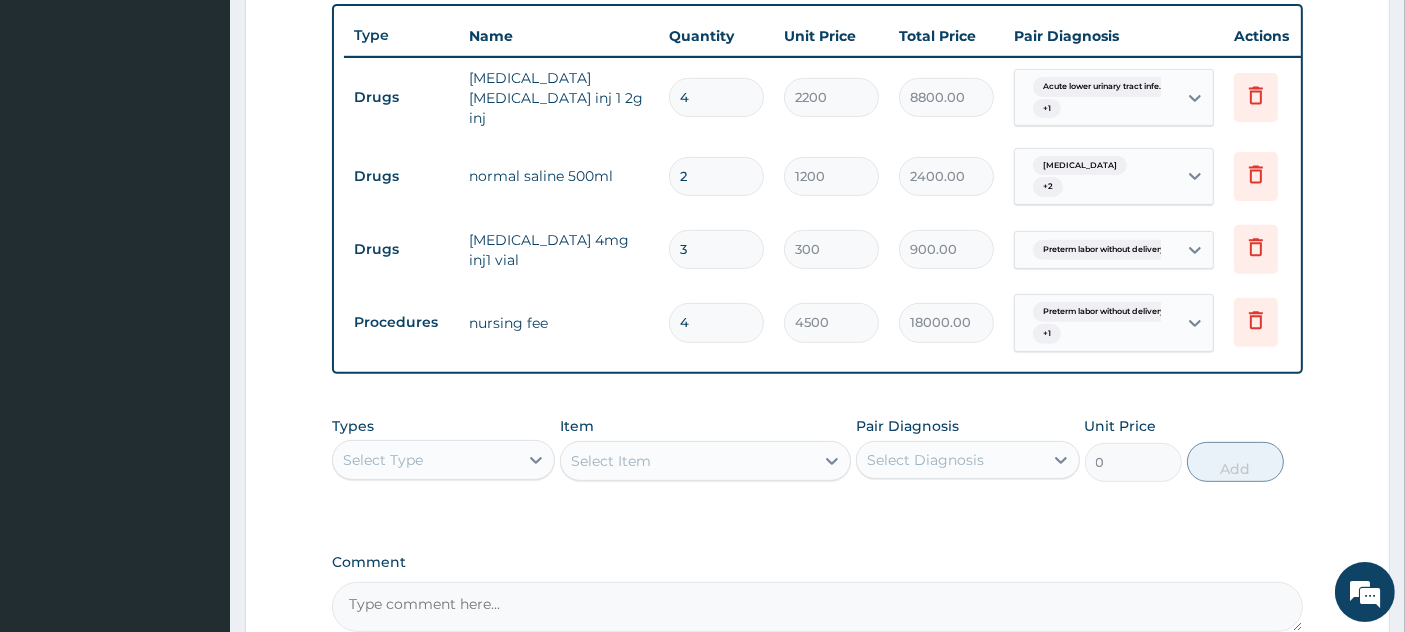 type on "3" 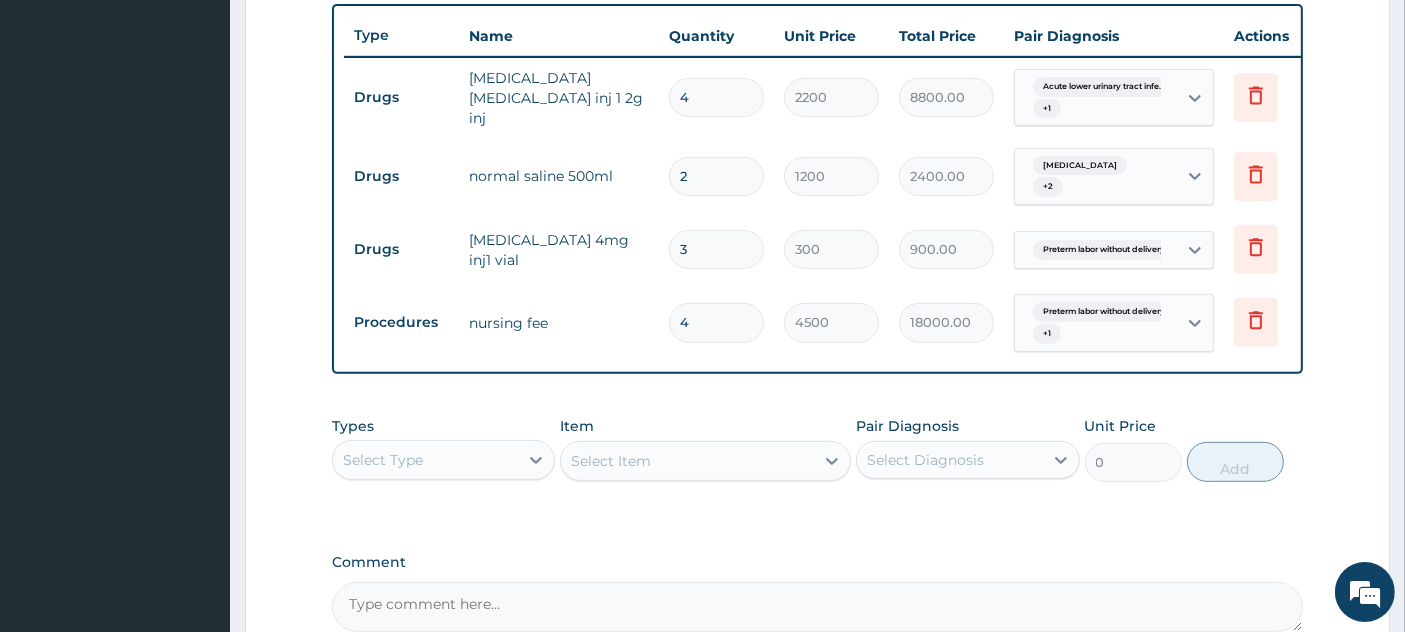 type on "13500.00" 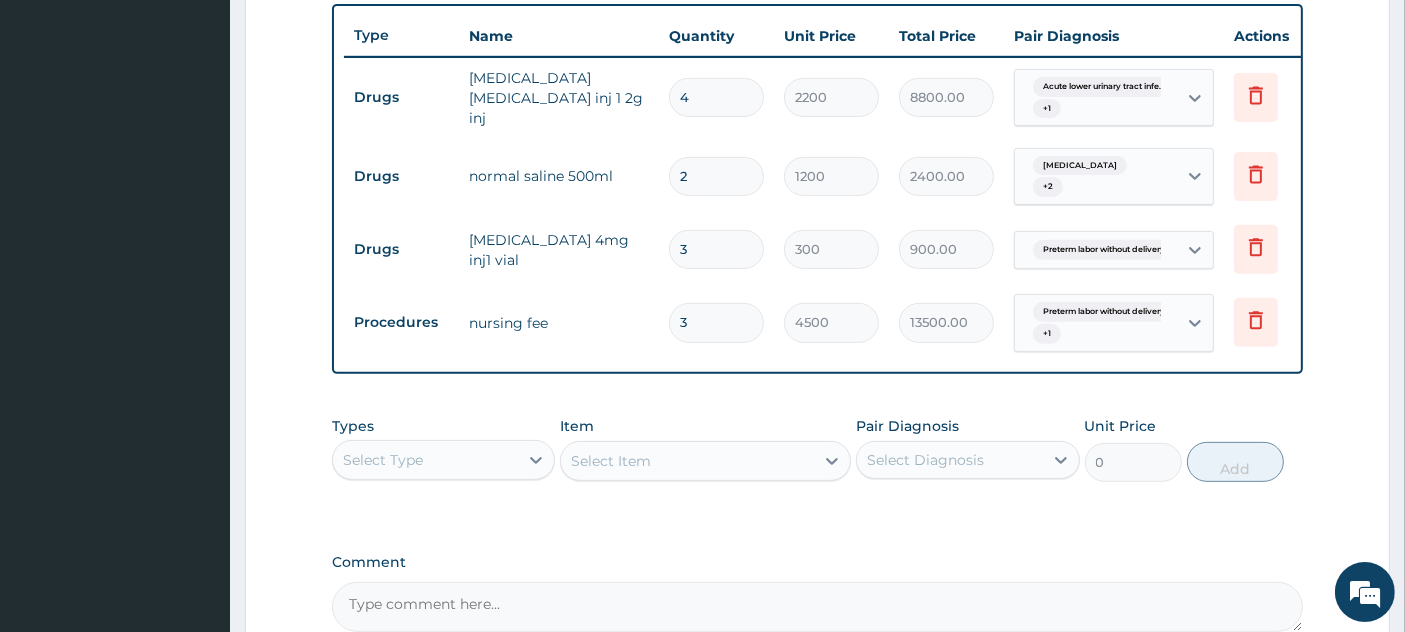 type on "1" 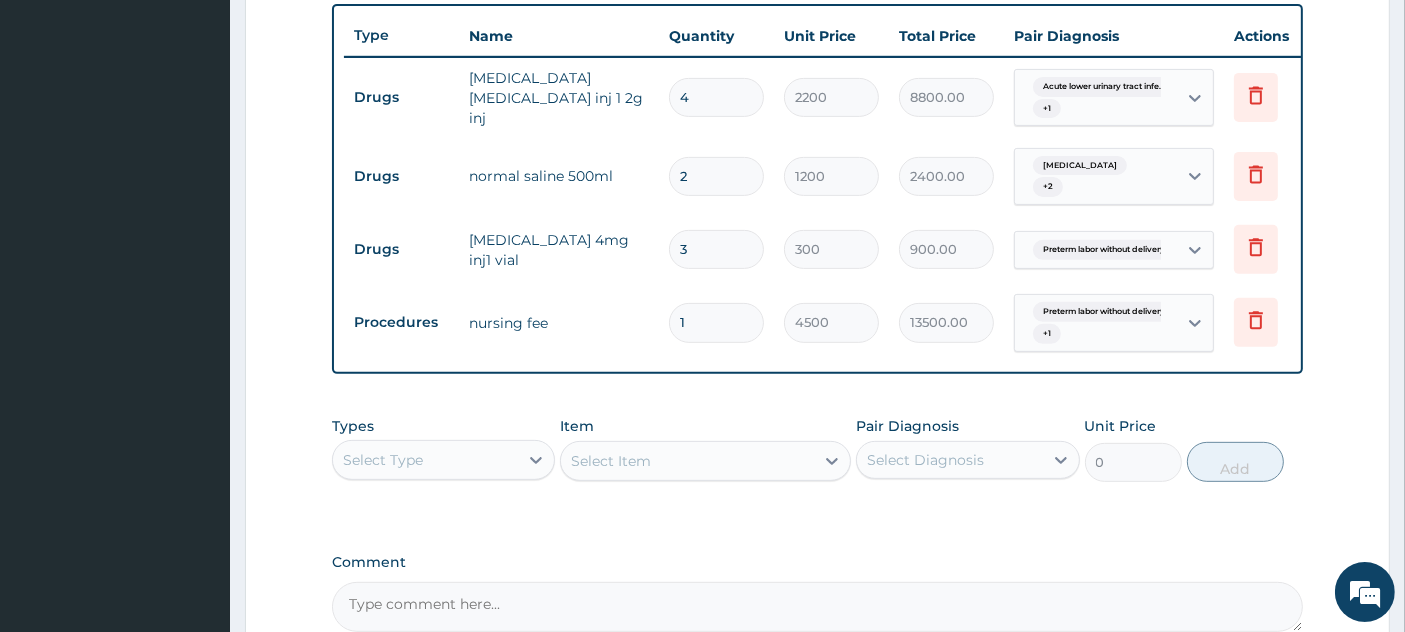 type on "4500.00" 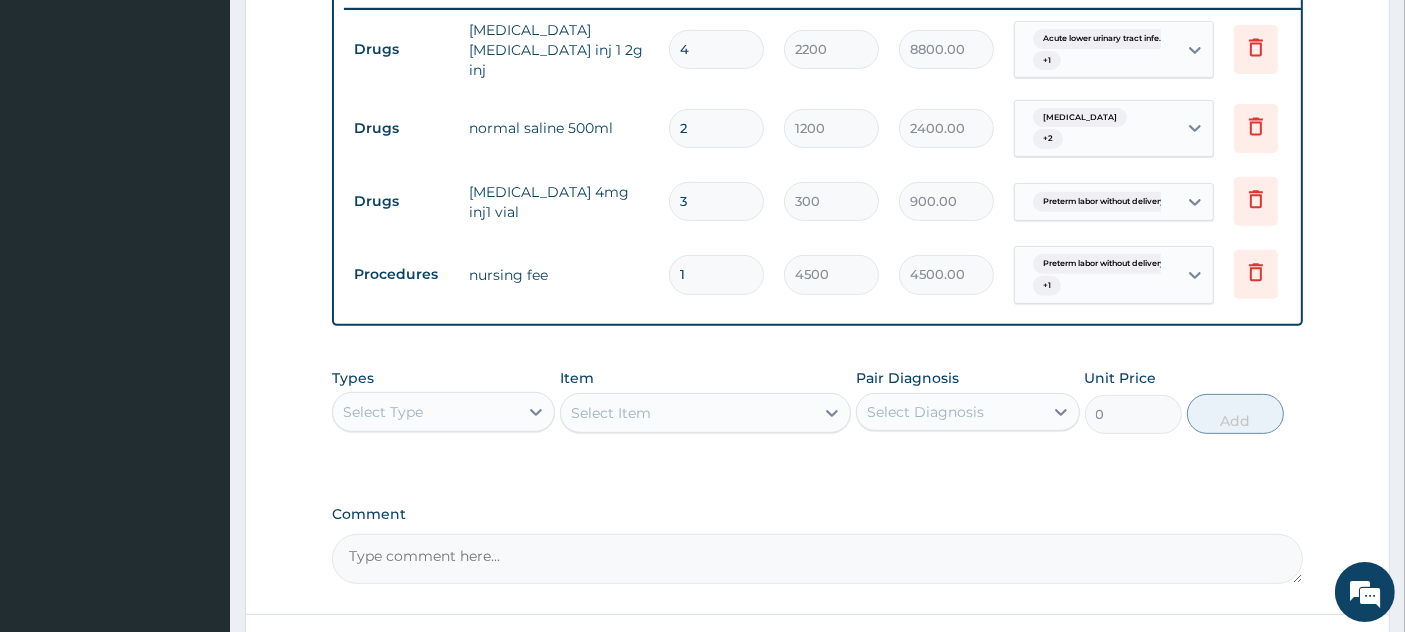 scroll, scrollTop: 797, scrollLeft: 0, axis: vertical 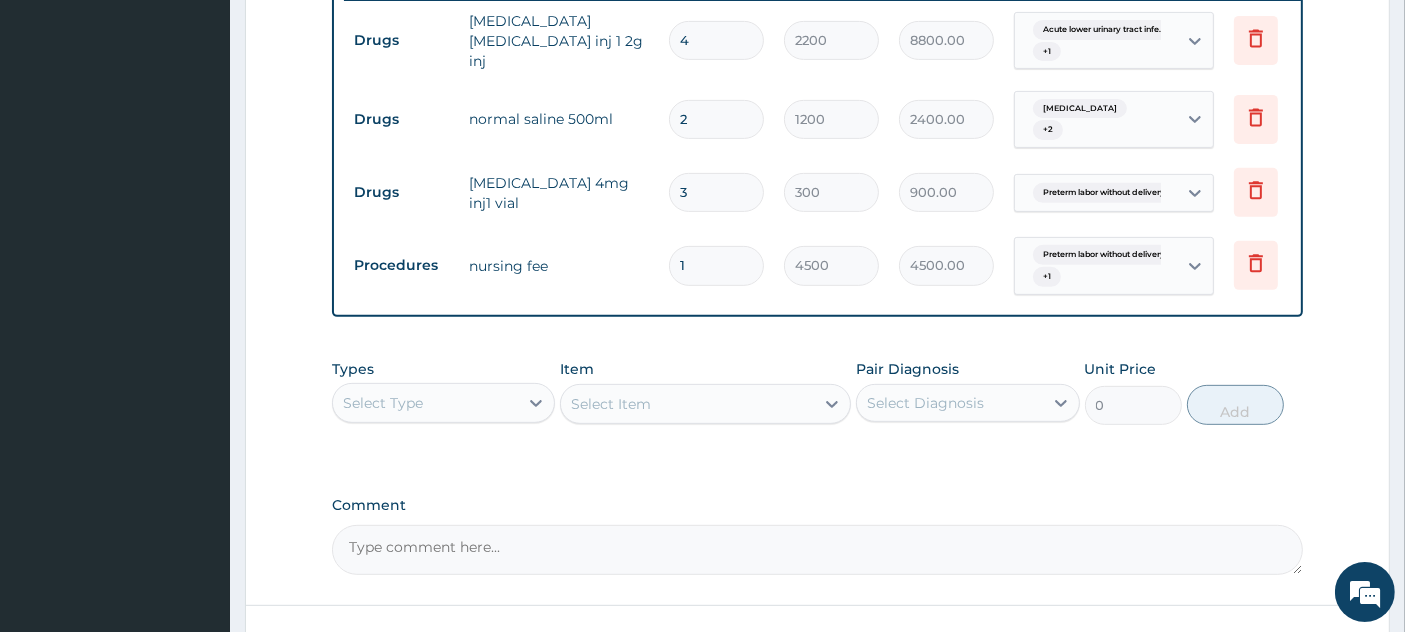 type on "1" 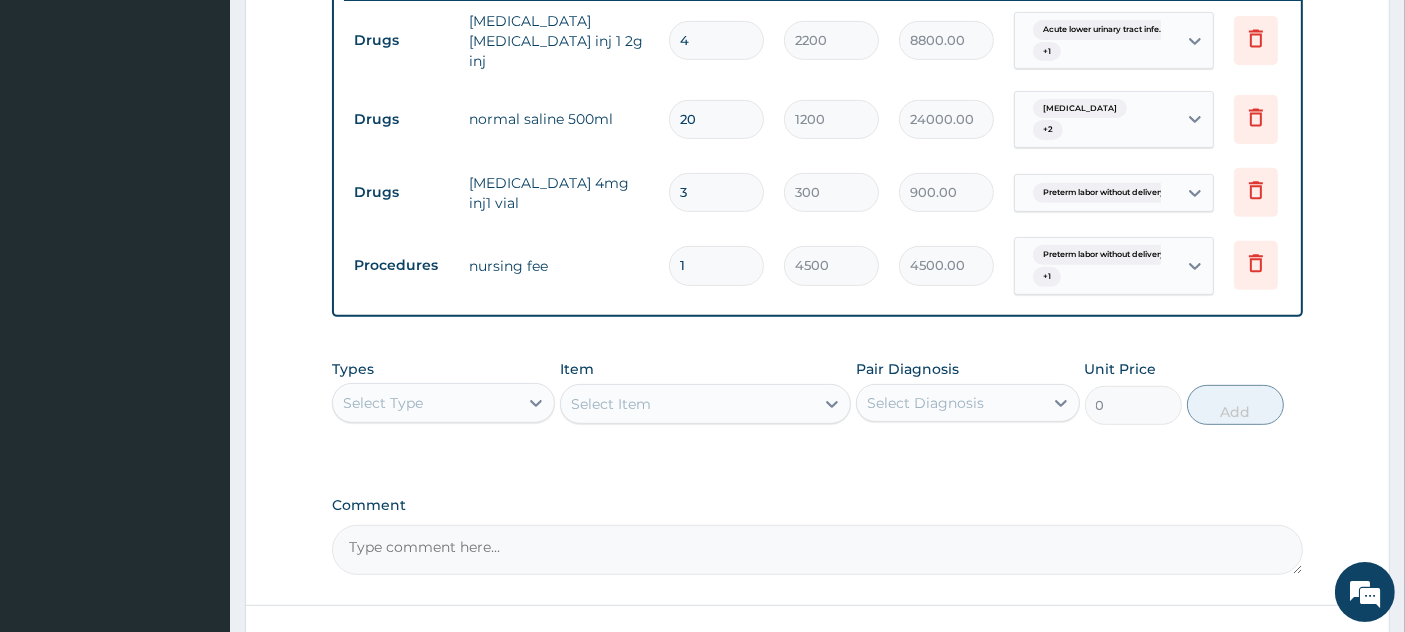 type on "20" 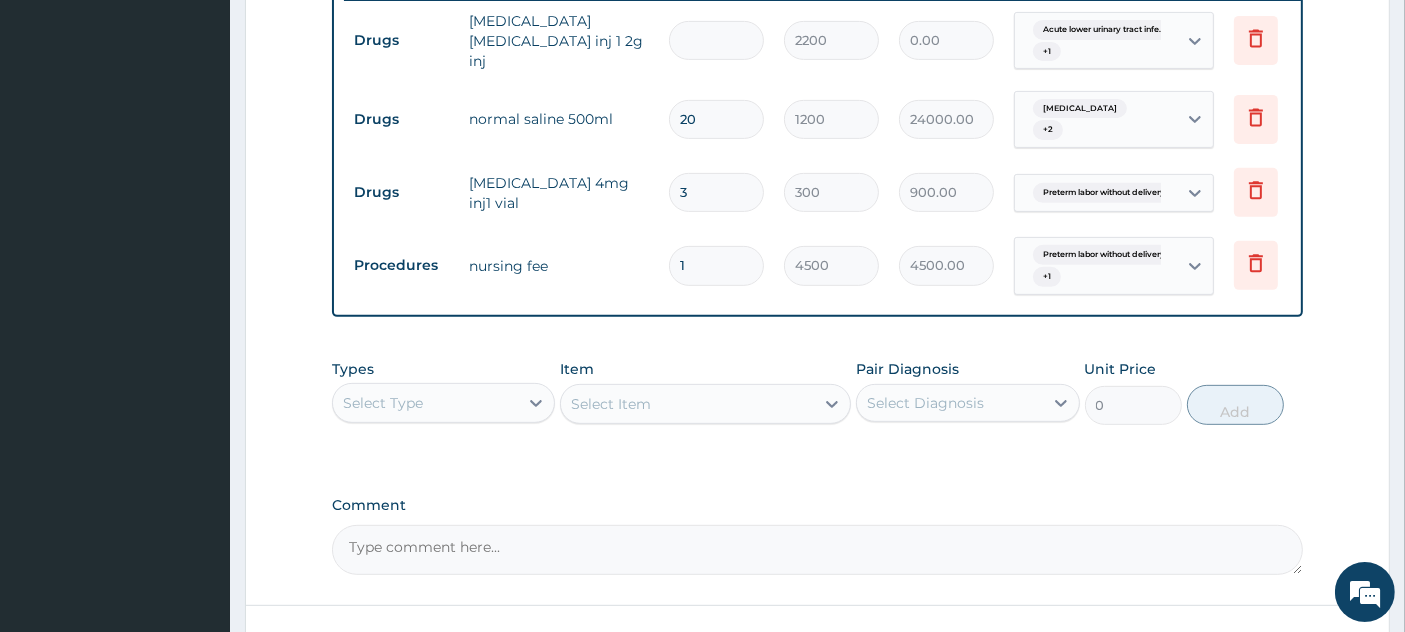 type on "6" 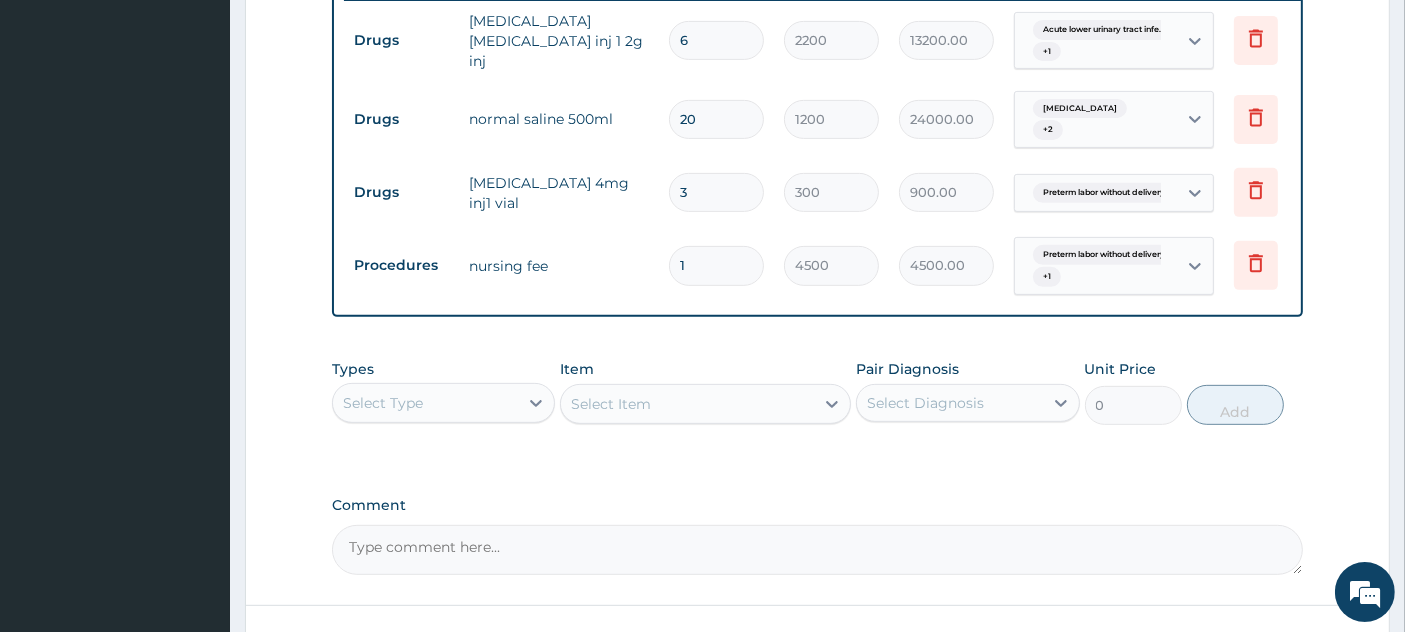 type on "6" 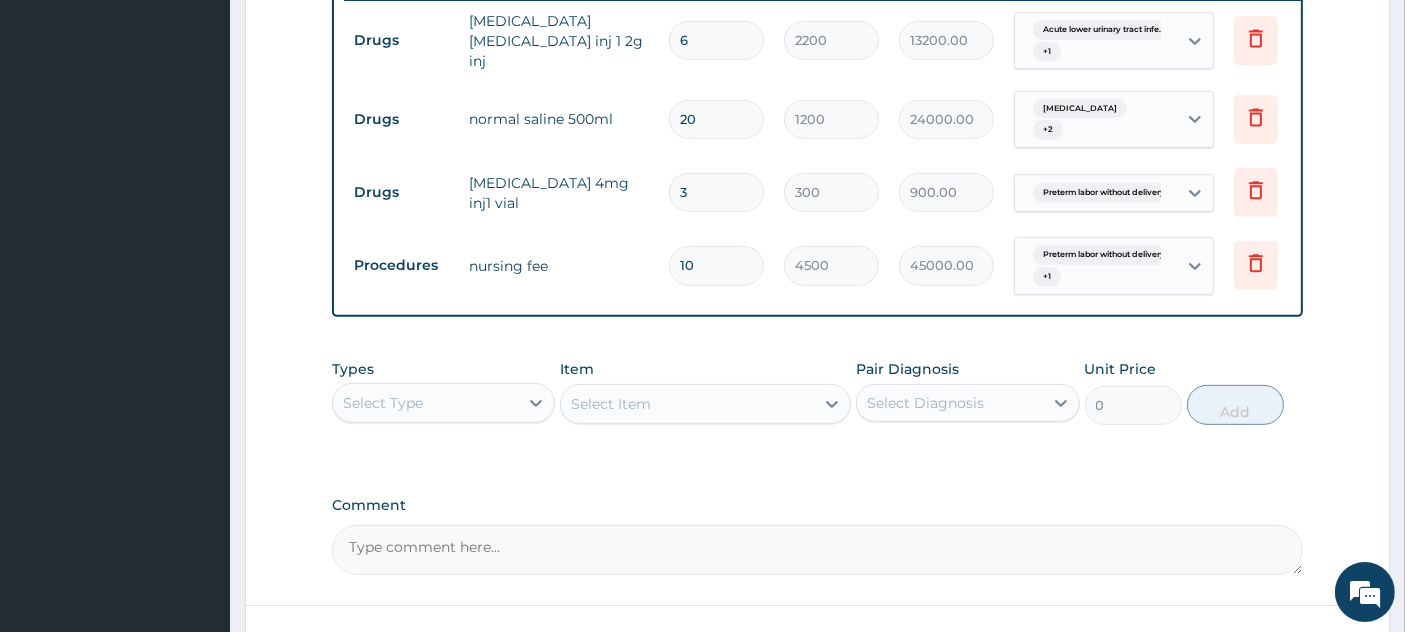 scroll, scrollTop: 957, scrollLeft: 0, axis: vertical 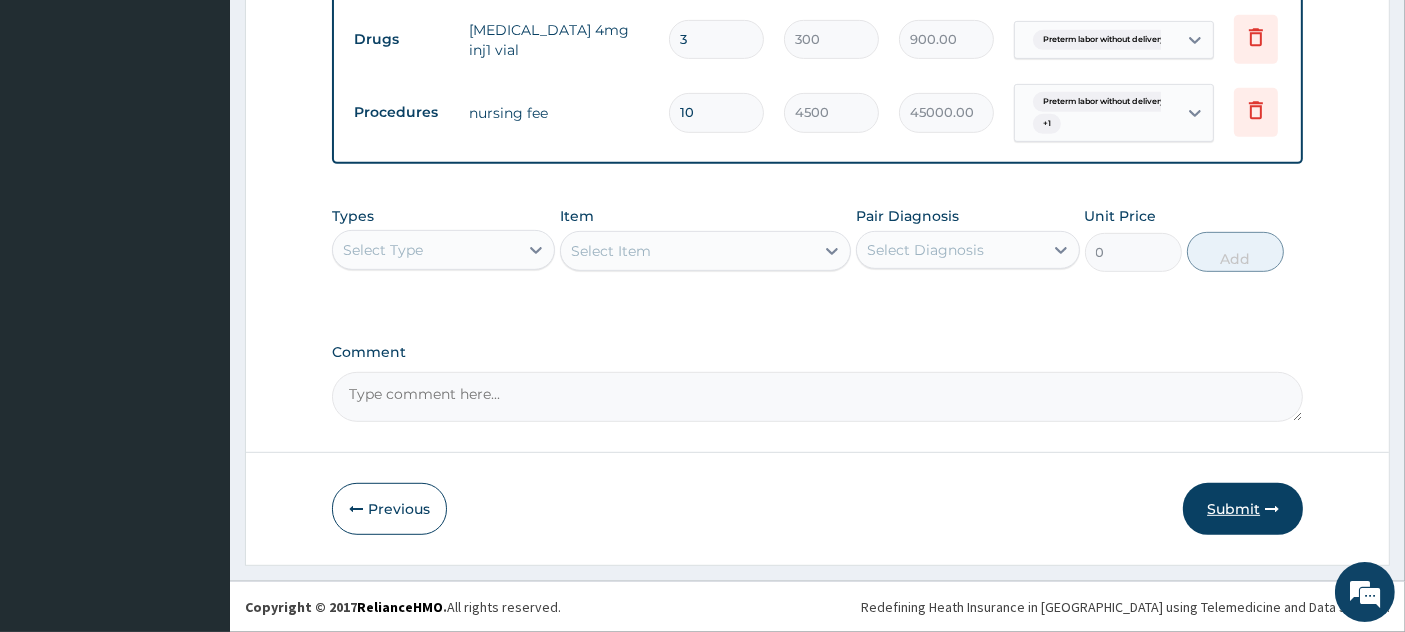 type on "10" 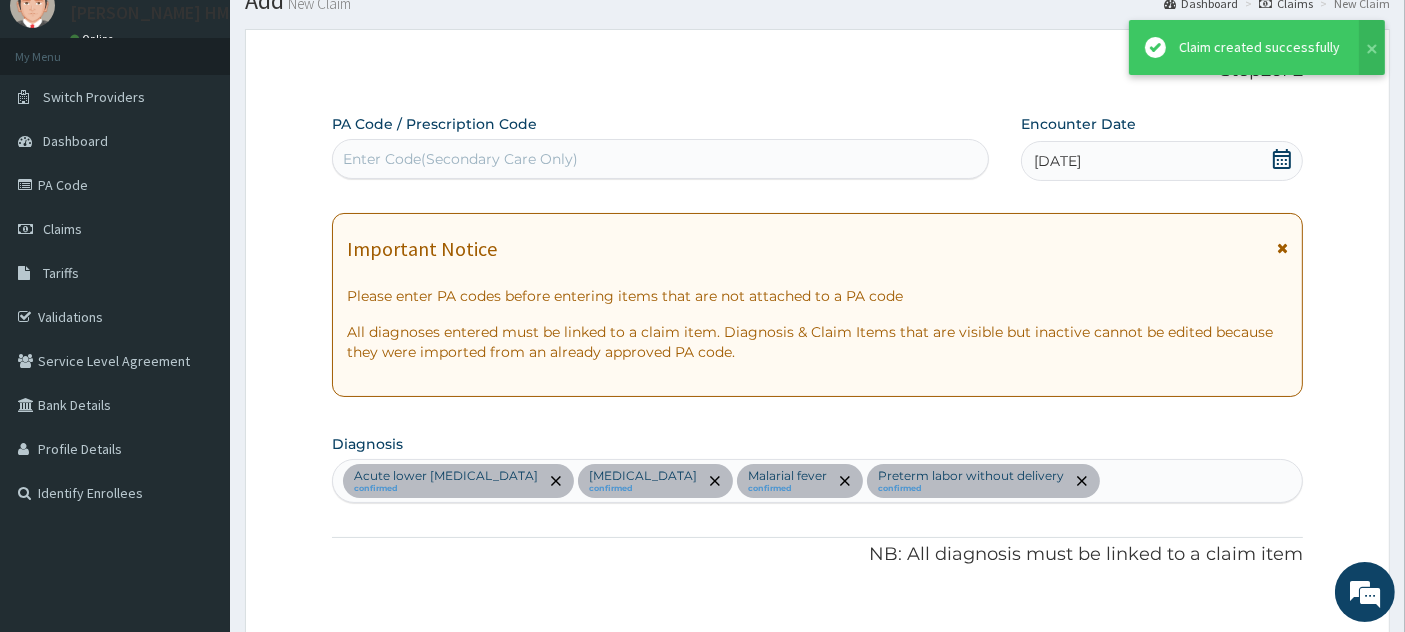 scroll, scrollTop: 957, scrollLeft: 0, axis: vertical 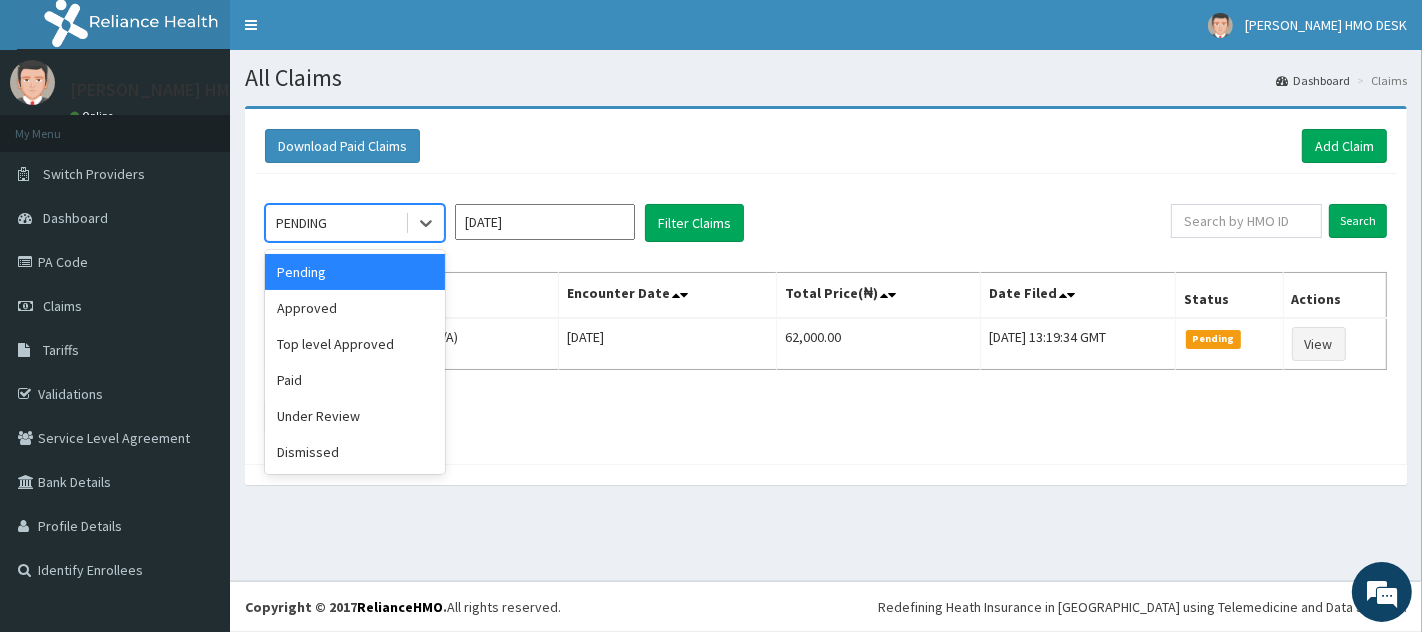 click on "PENDING" at bounding box center [335, 223] 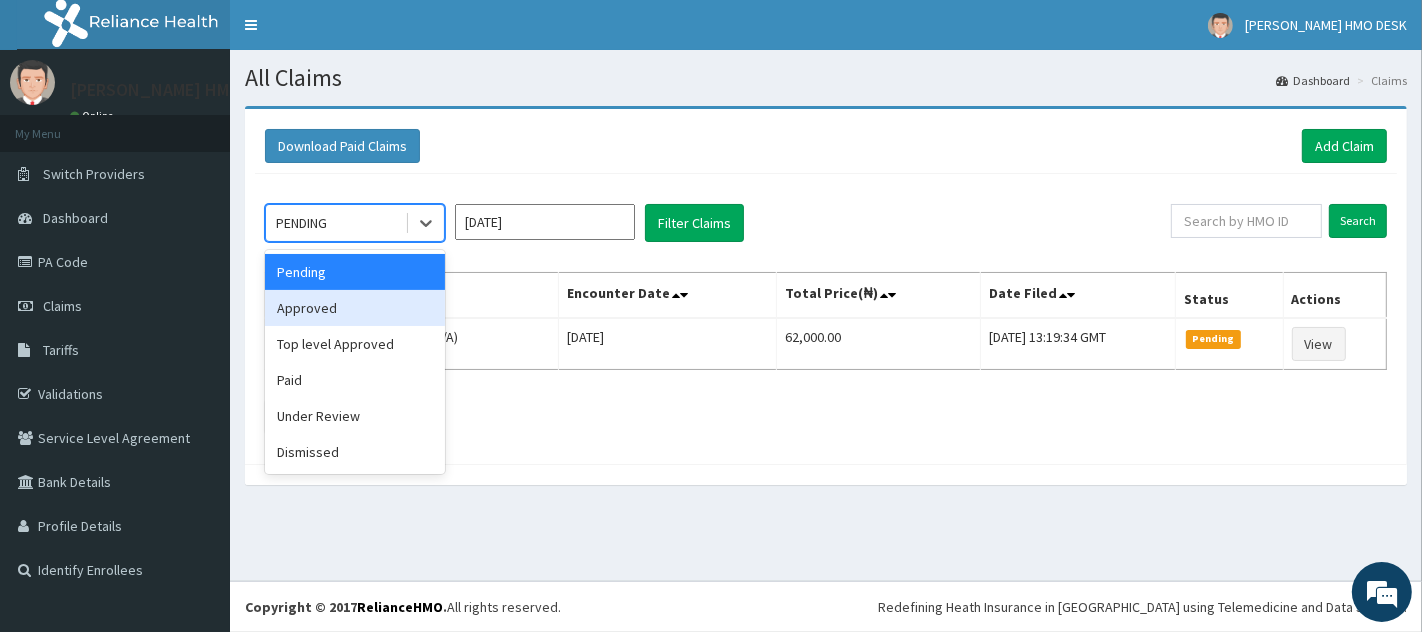 click on "Approved" at bounding box center (355, 308) 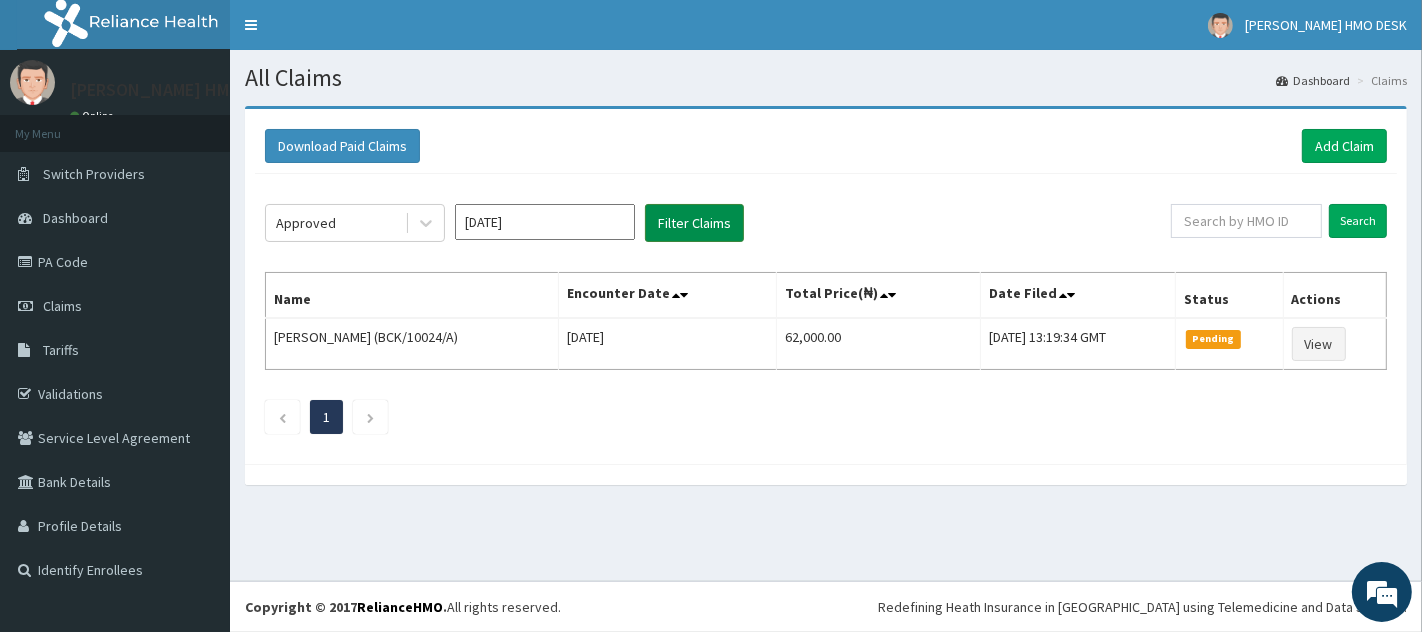 click on "Filter Claims" at bounding box center (694, 223) 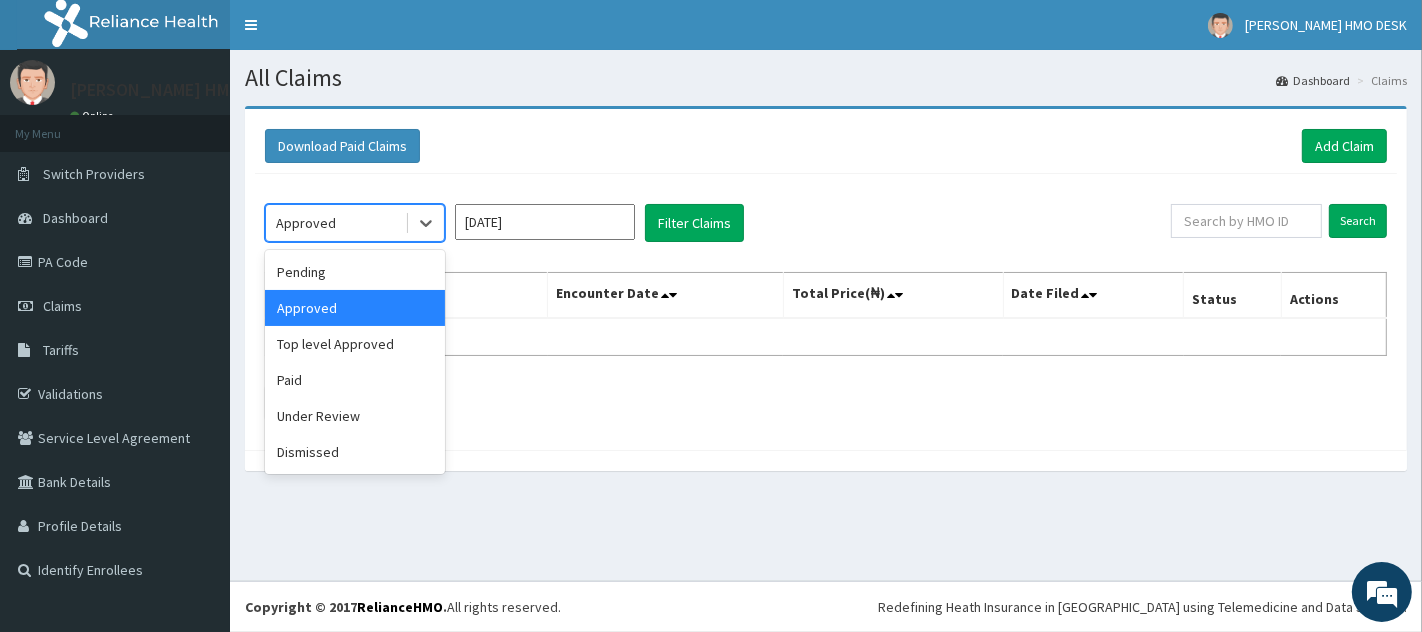 scroll, scrollTop: 0, scrollLeft: 0, axis: both 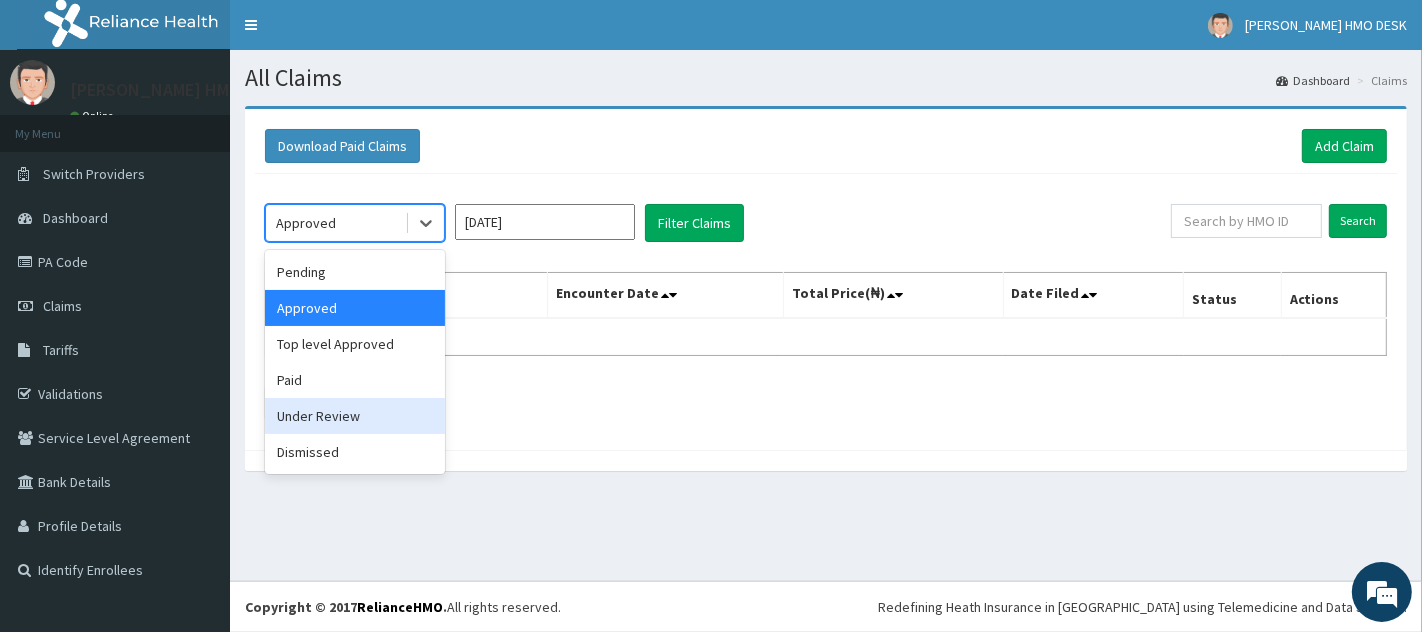click on "Under Review" at bounding box center [355, 416] 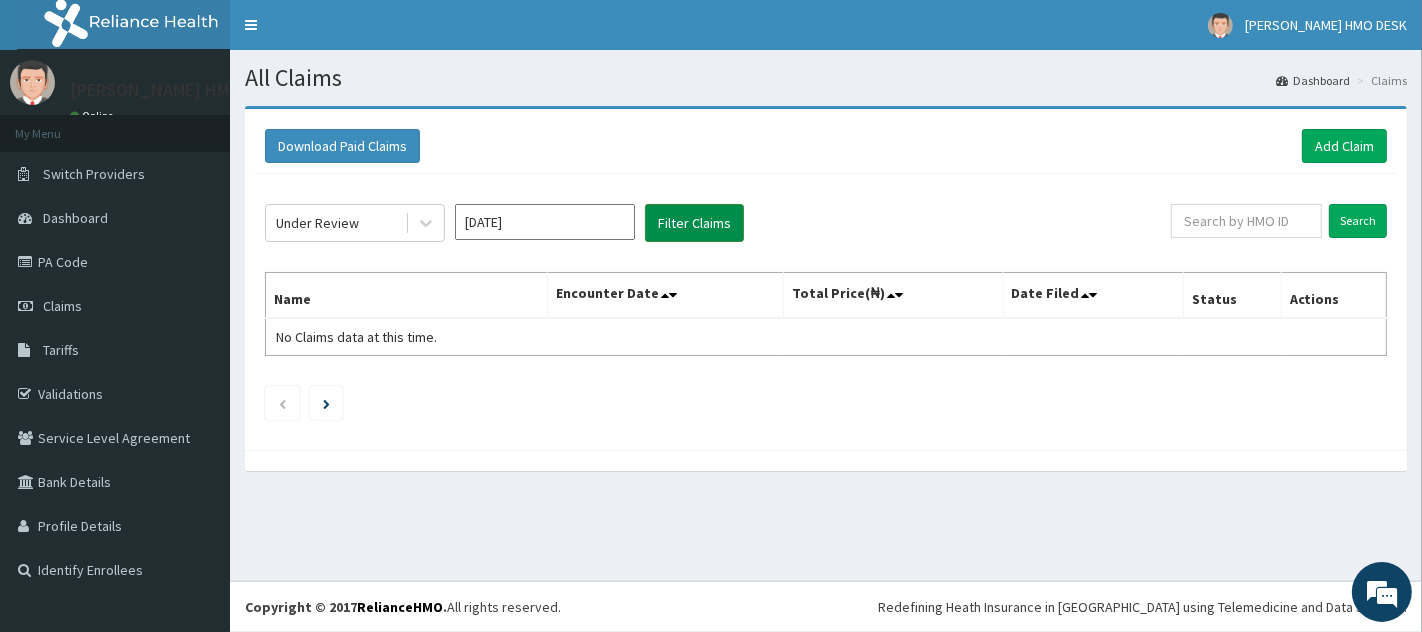 click on "Filter Claims" at bounding box center (694, 223) 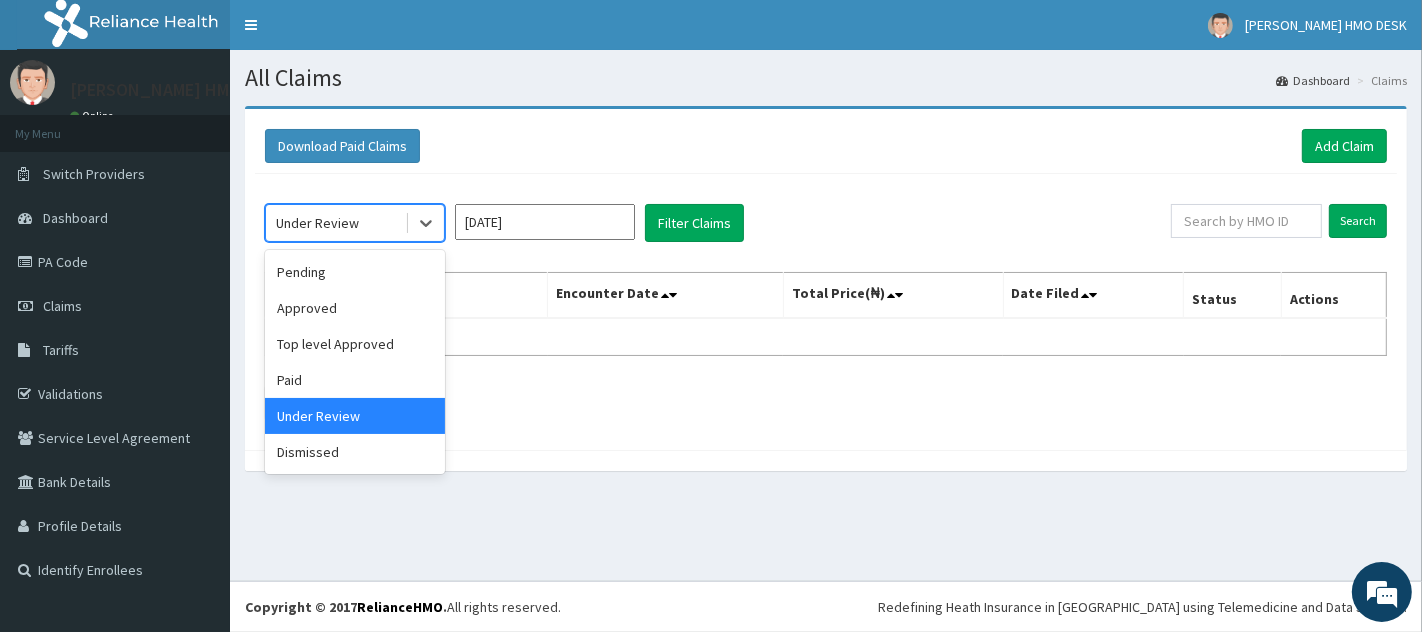 click on "Under Review" at bounding box center [317, 223] 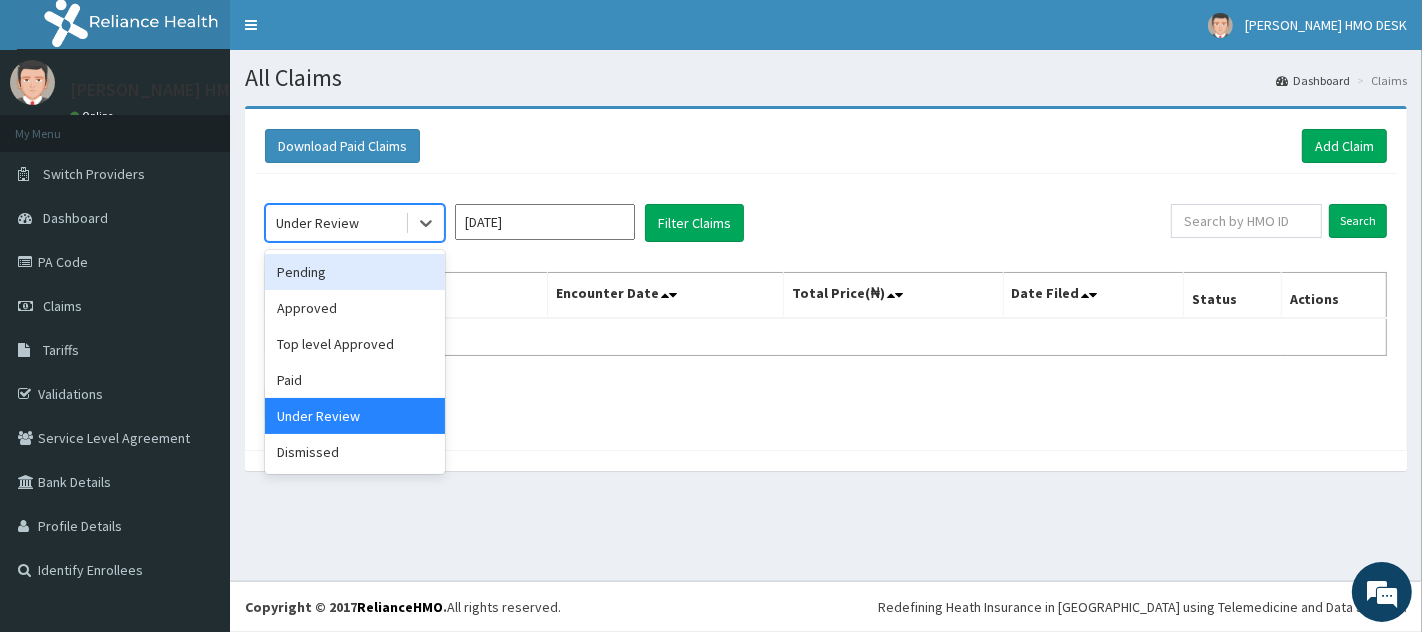 click on "Pending" at bounding box center [355, 272] 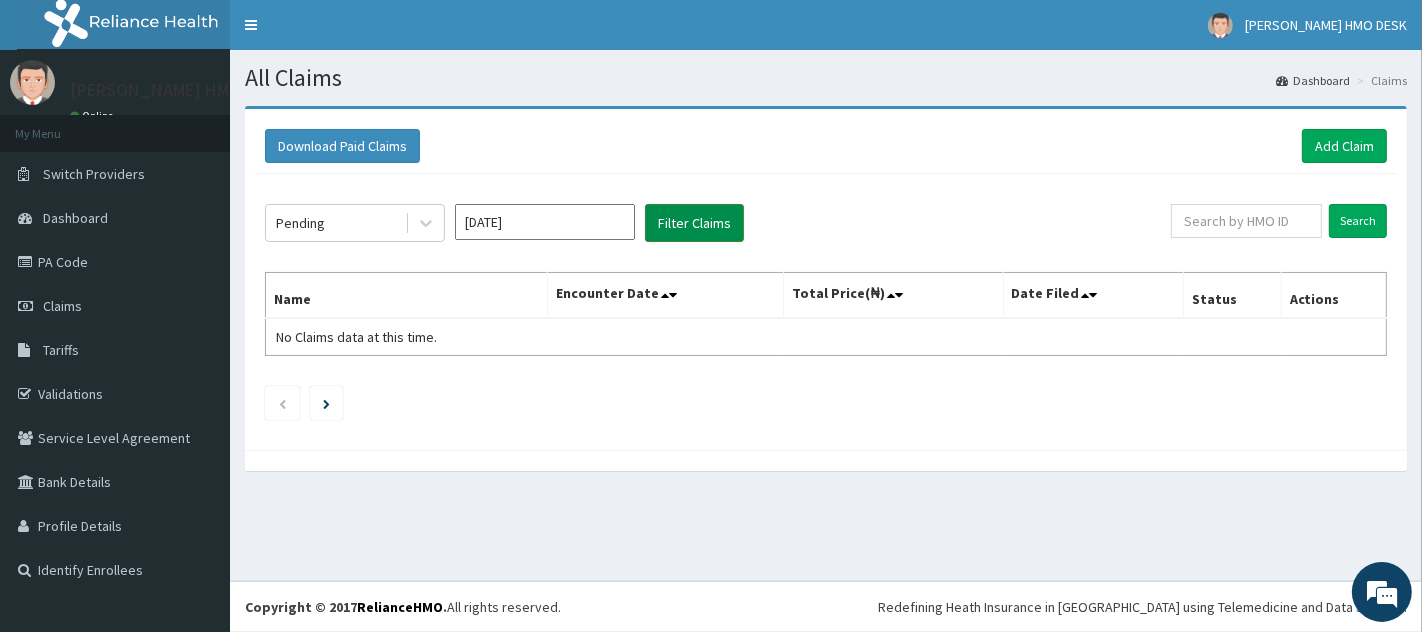 click on "Filter Claims" at bounding box center (694, 223) 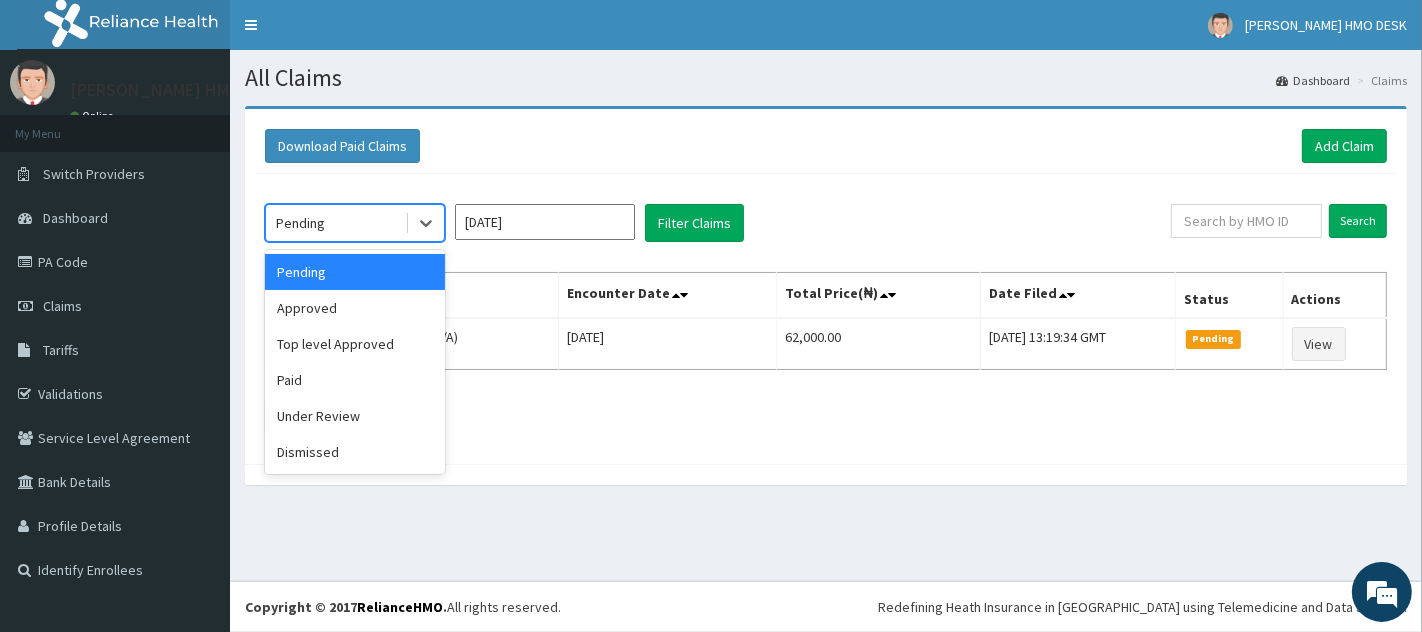click on "Pending" at bounding box center [335, 223] 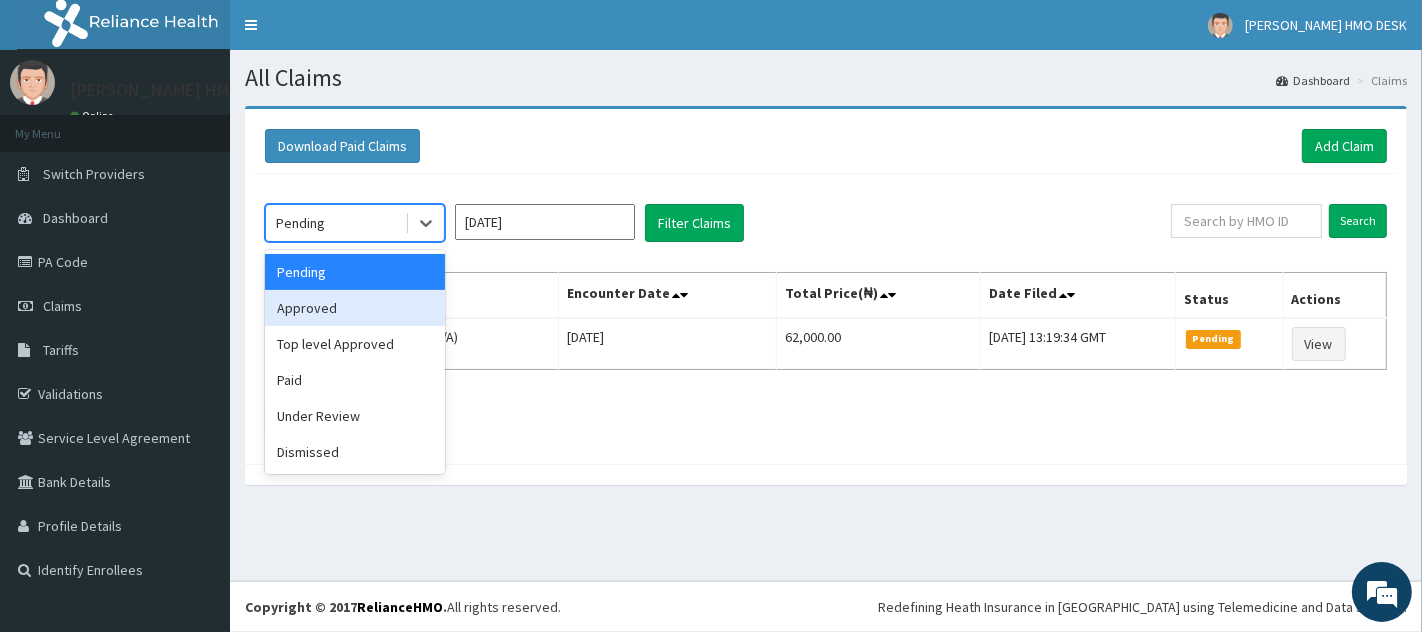 click on "Approved" at bounding box center (355, 308) 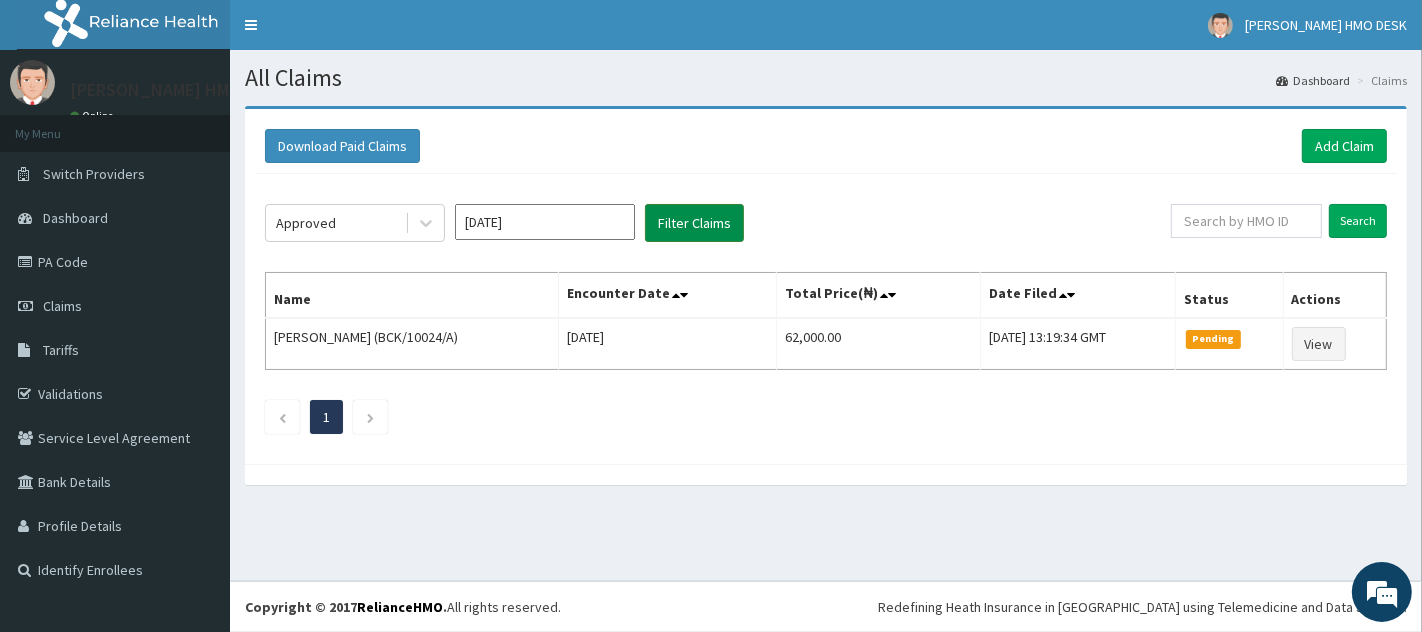 click on "Filter Claims" at bounding box center (694, 223) 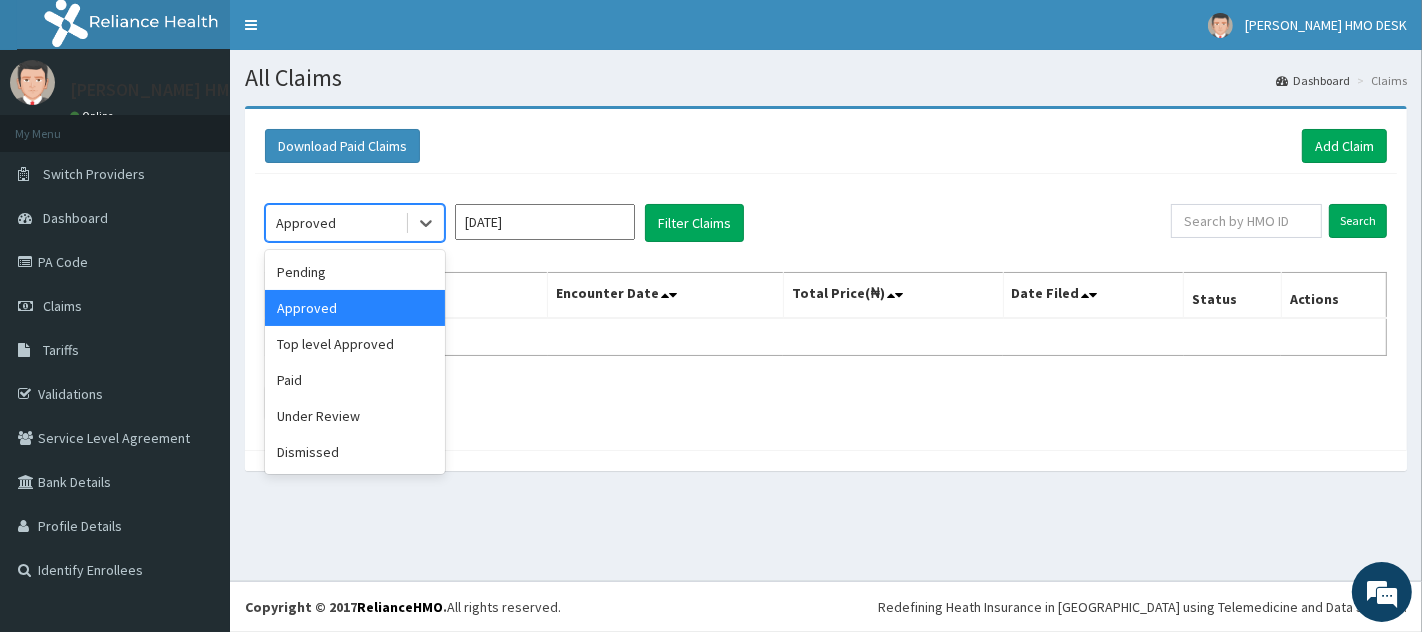 click on "Approved" at bounding box center [335, 223] 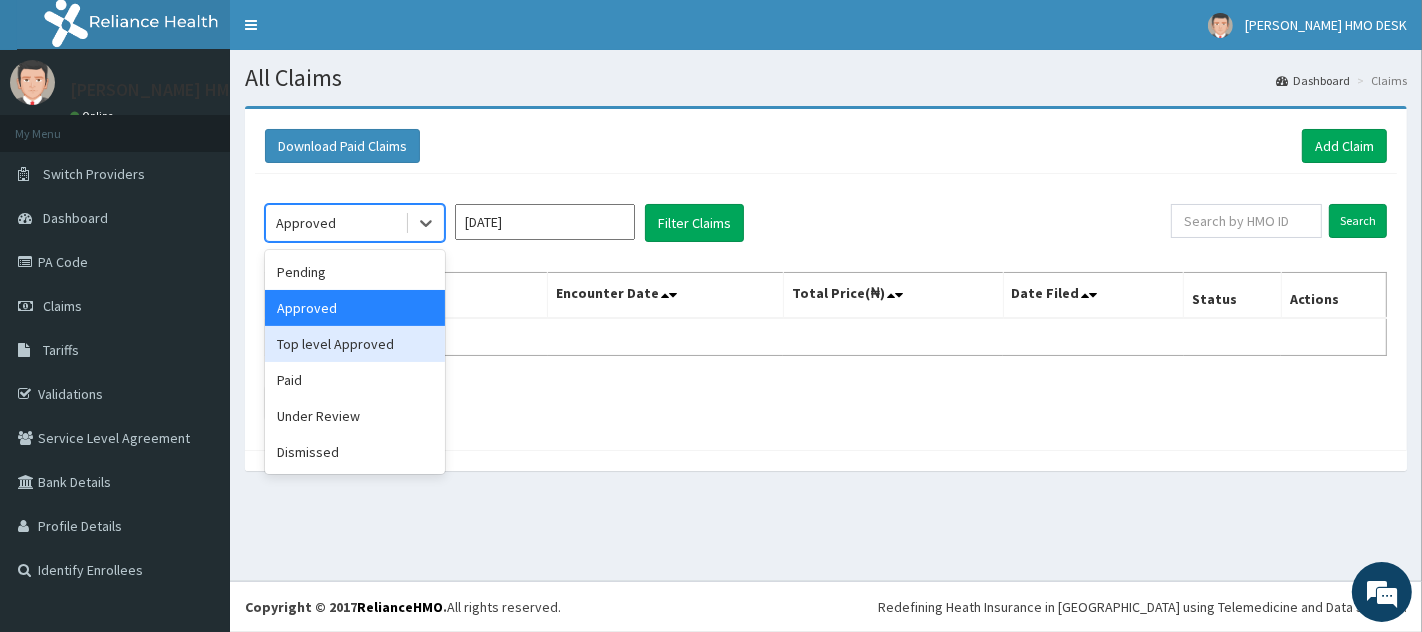 click on "Top level Approved" at bounding box center [355, 344] 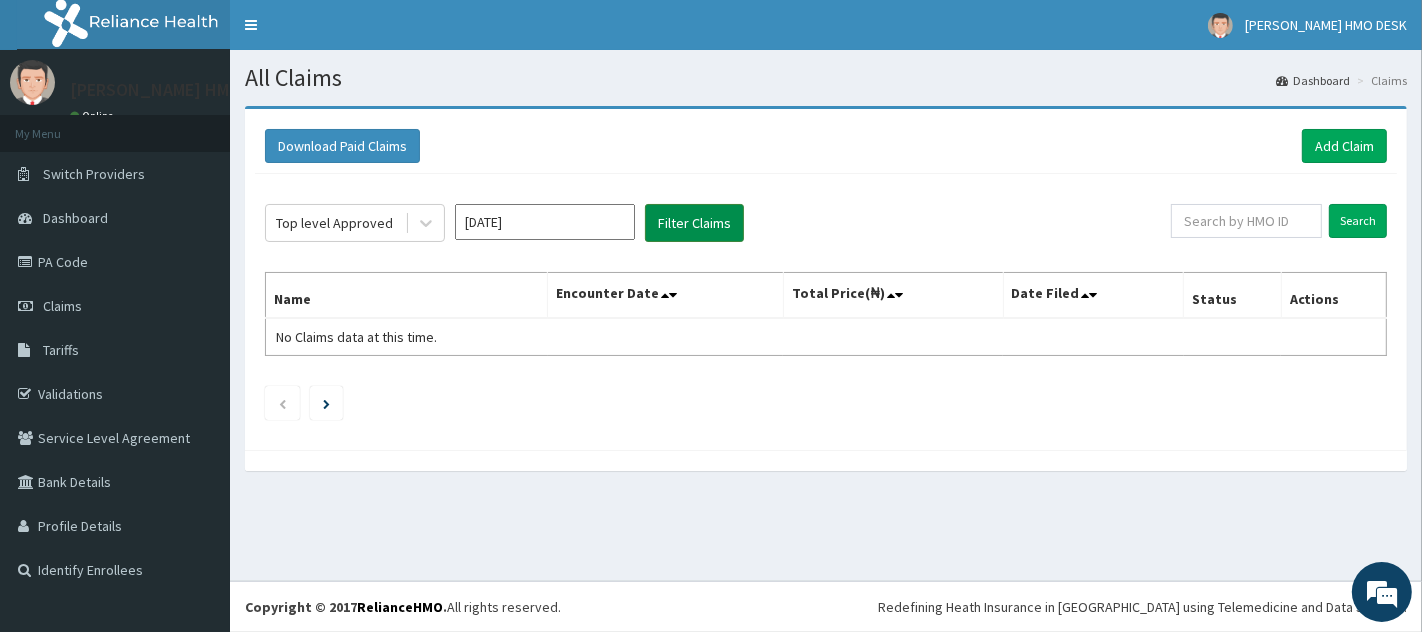 click on "Filter Claims" at bounding box center [694, 223] 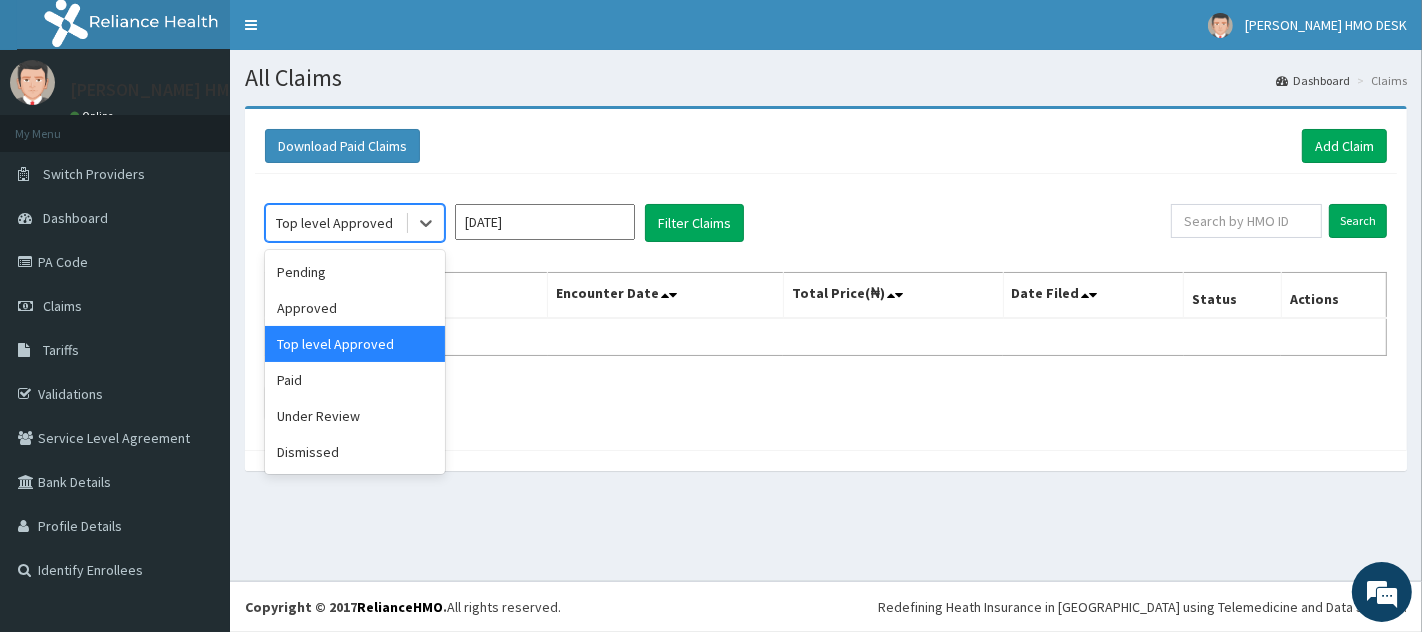 click on "Top level Approved" at bounding box center (335, 223) 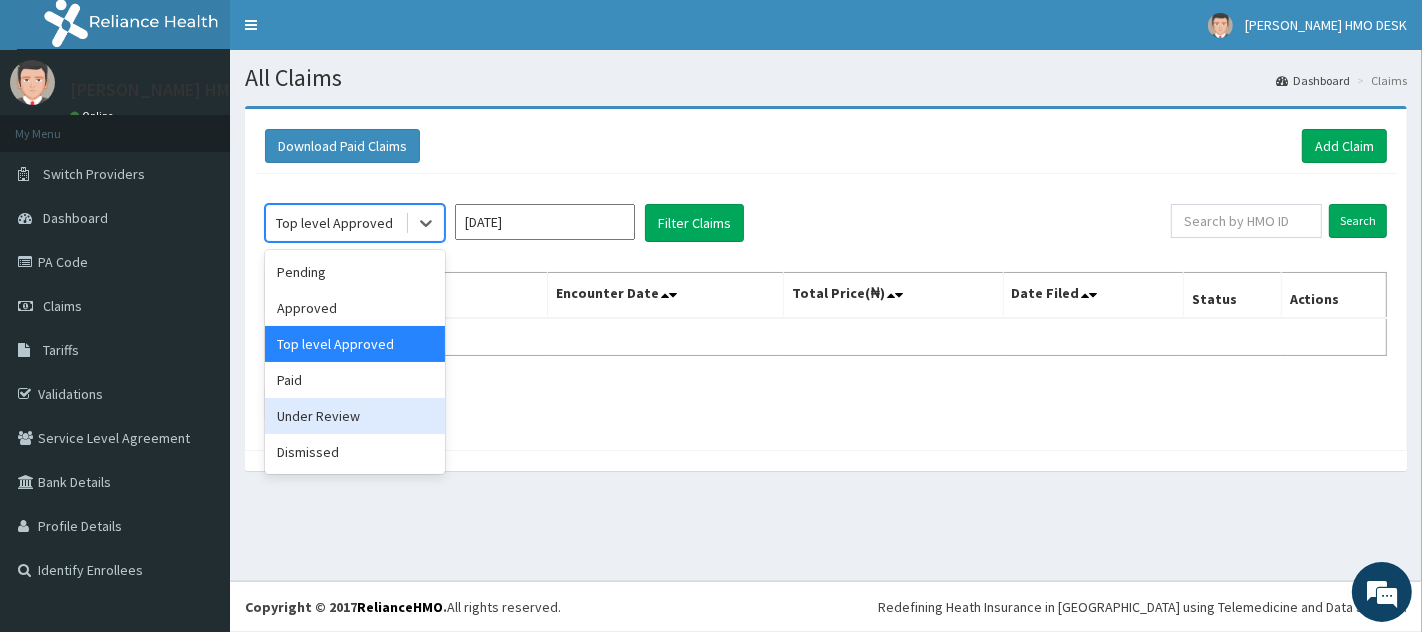 click on "Under Review" at bounding box center (355, 416) 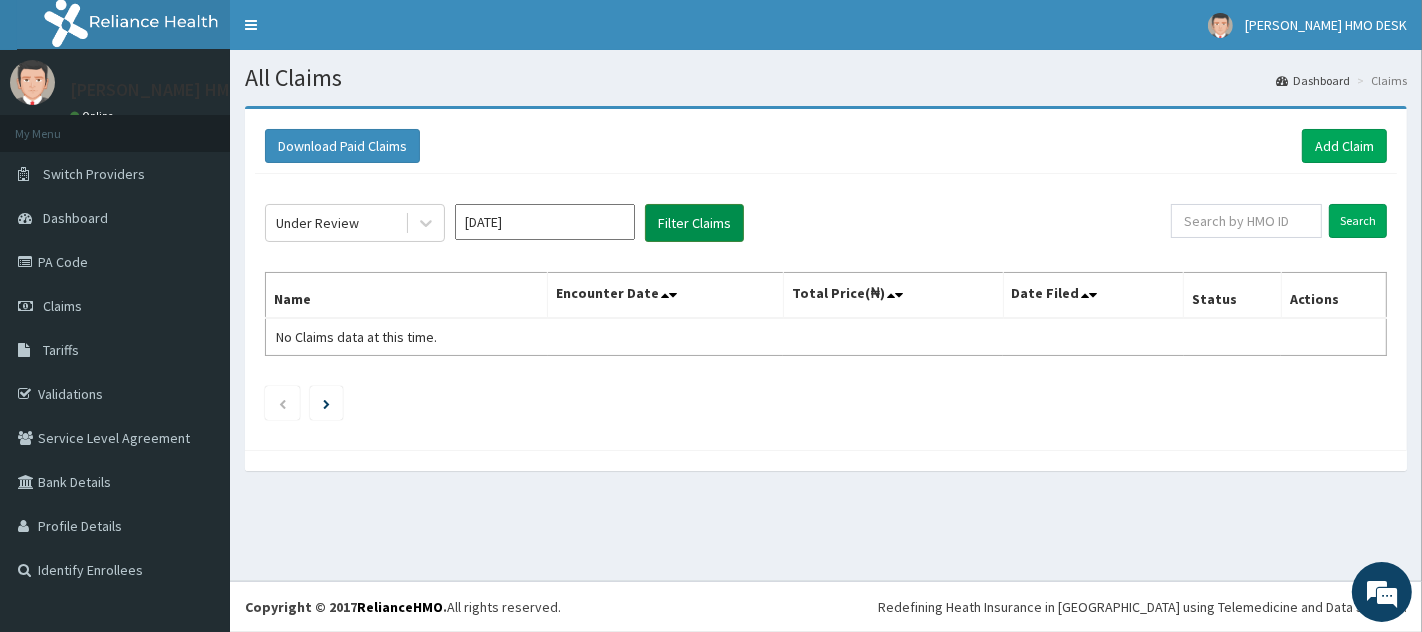 click on "Filter Claims" at bounding box center [694, 223] 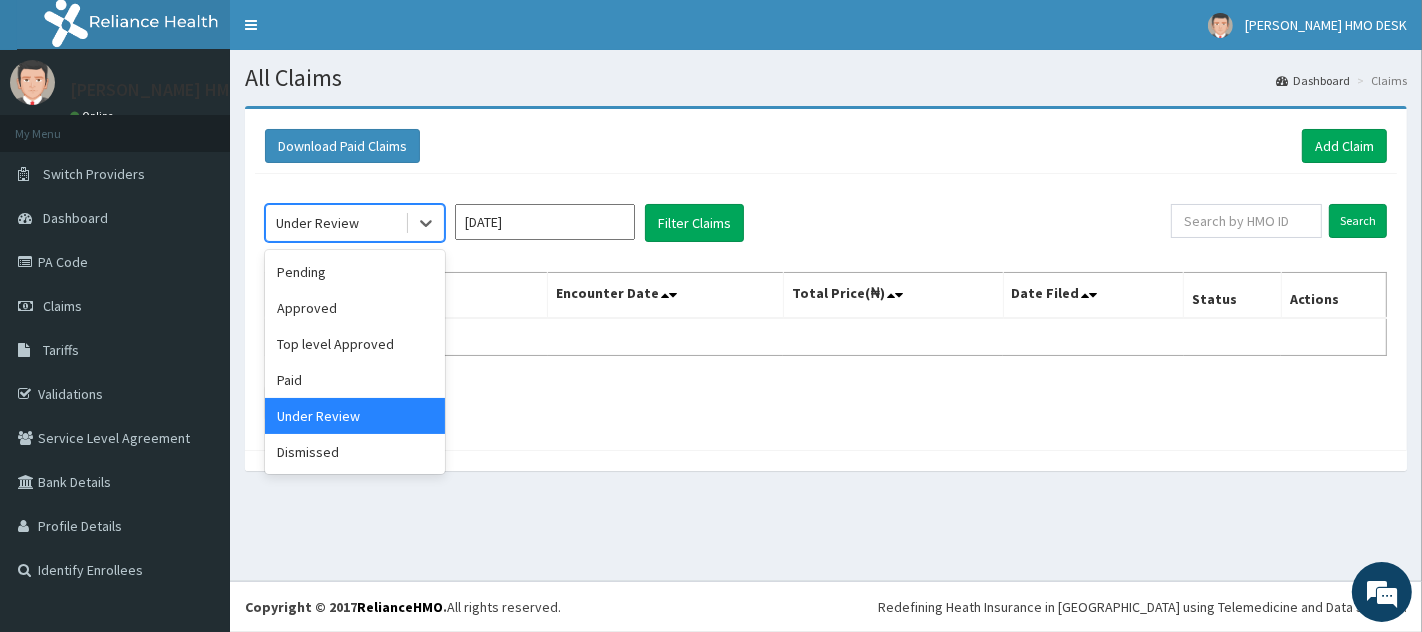 click on "Under Review" at bounding box center (335, 223) 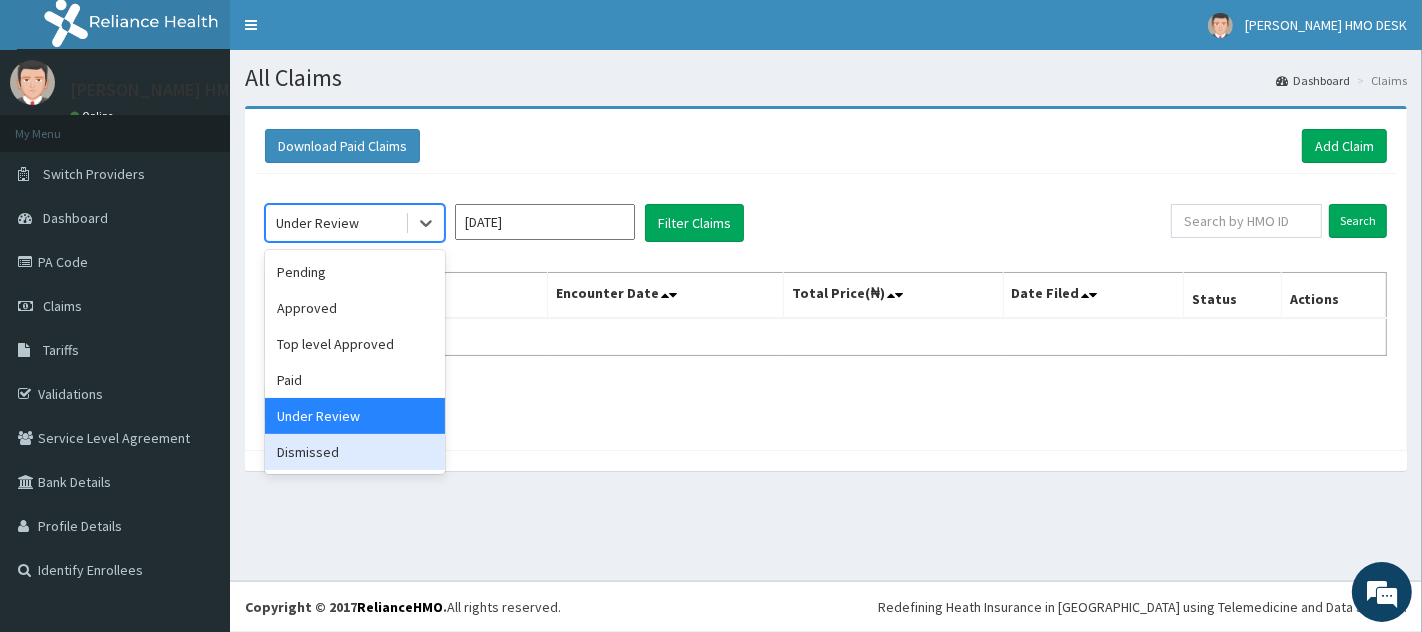click on "Dismissed" at bounding box center [355, 452] 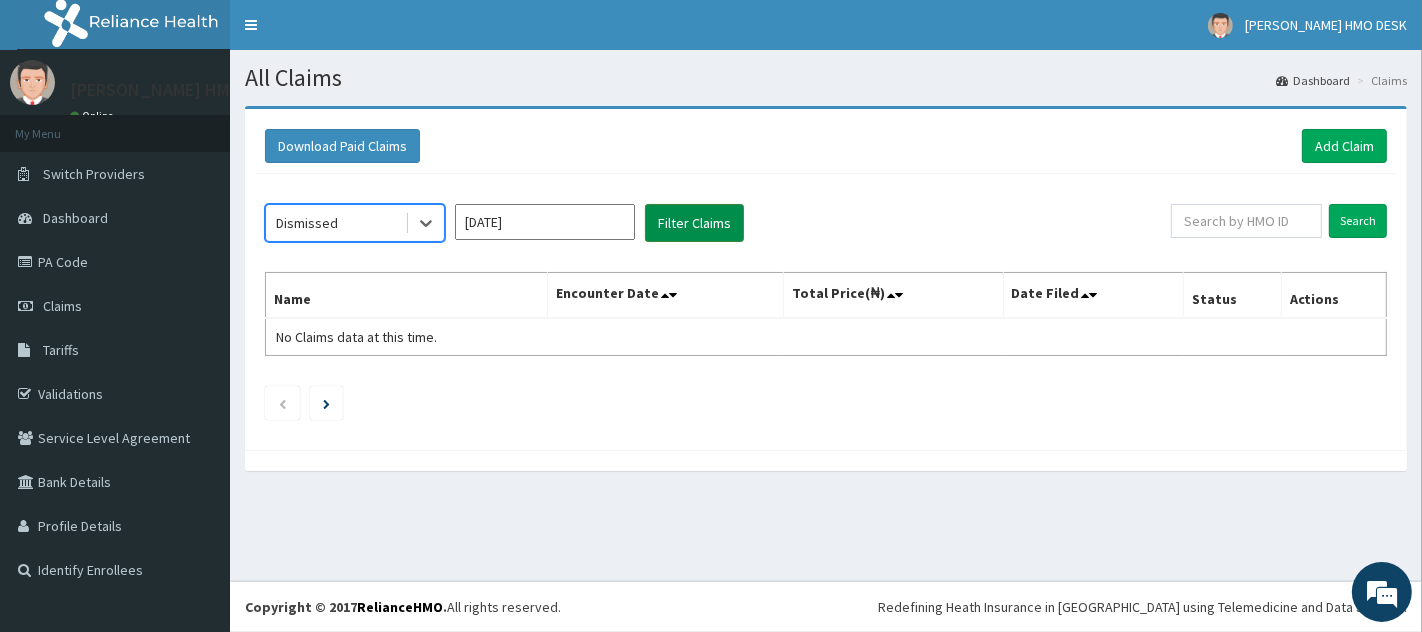 click on "Filter Claims" at bounding box center (694, 223) 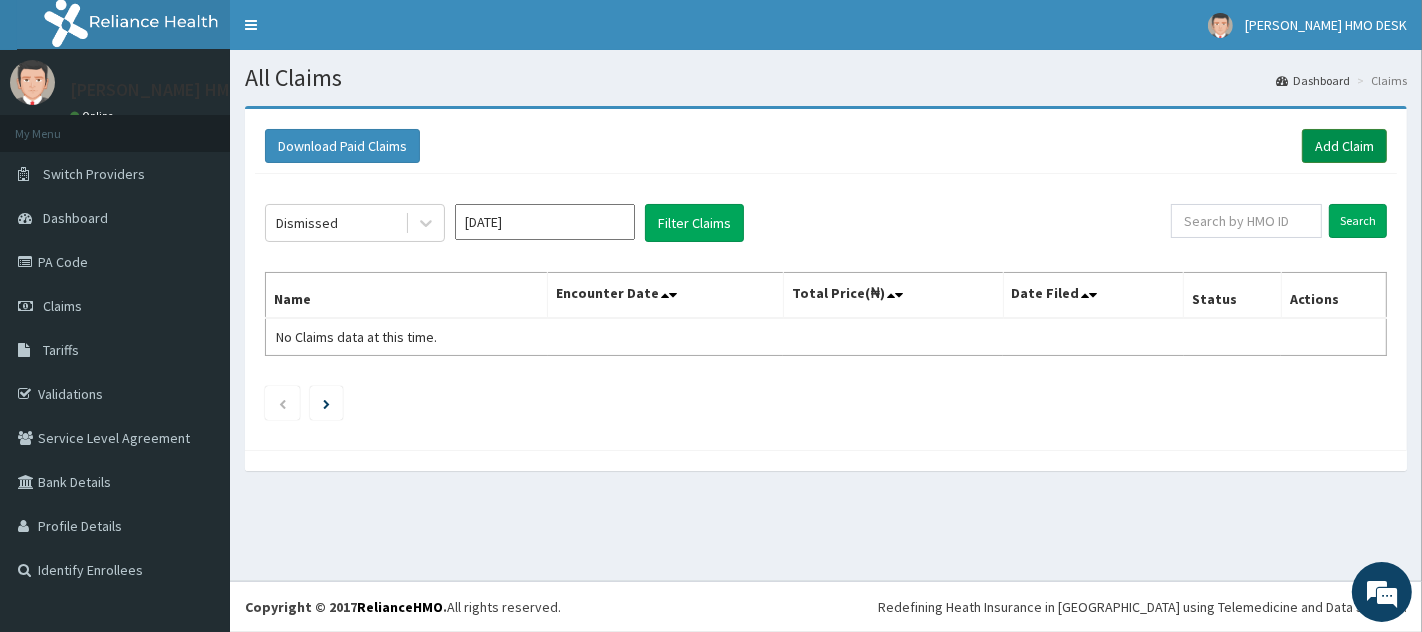 click on "Add Claim" at bounding box center (1344, 146) 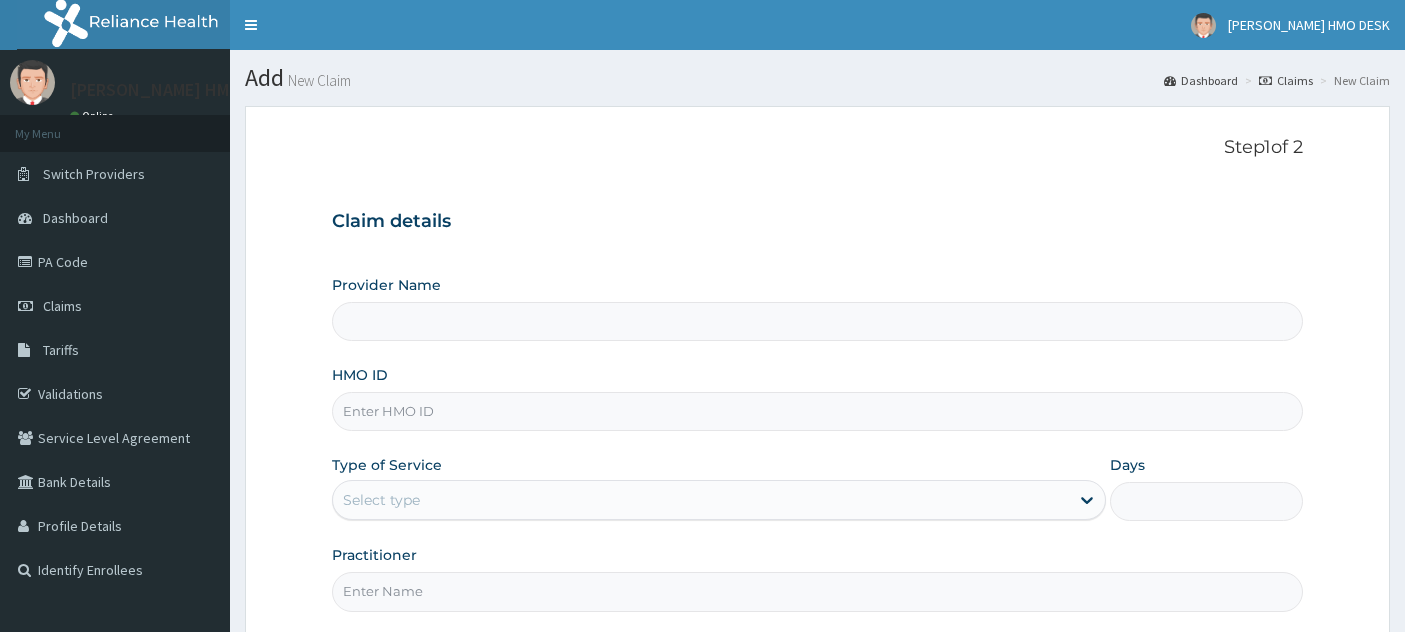 scroll, scrollTop: 0, scrollLeft: 0, axis: both 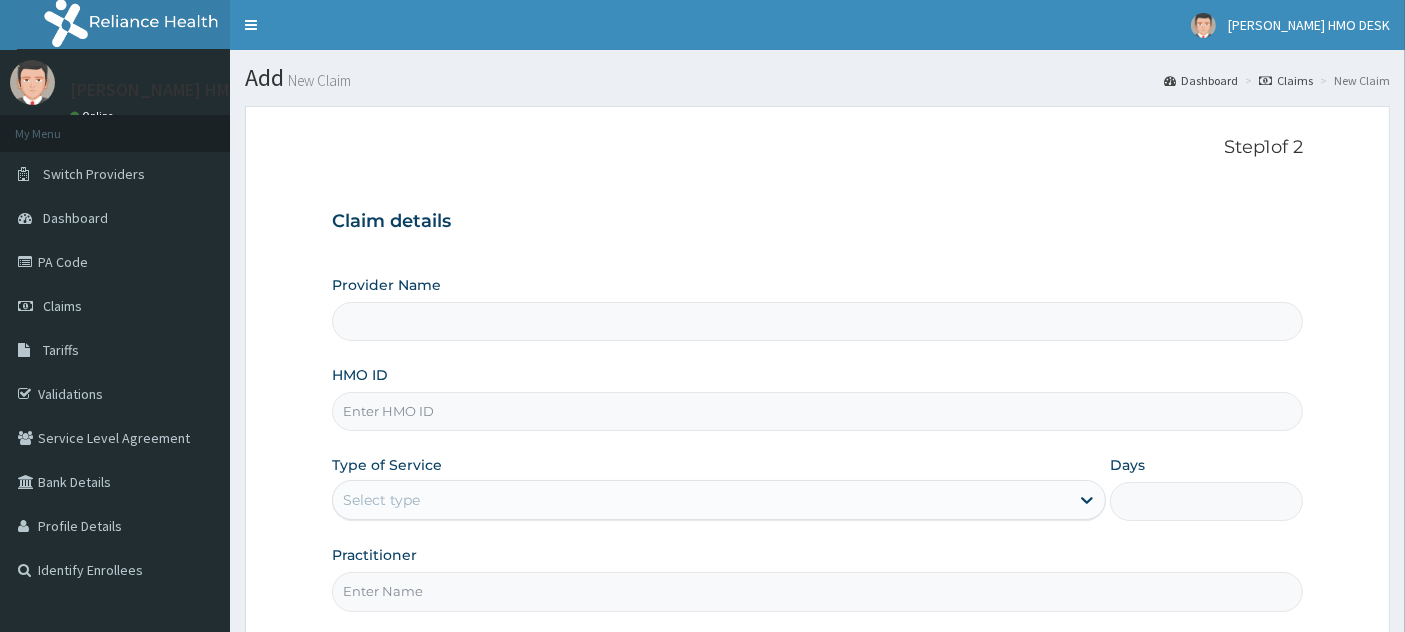 click on "HMO ID" at bounding box center [818, 411] 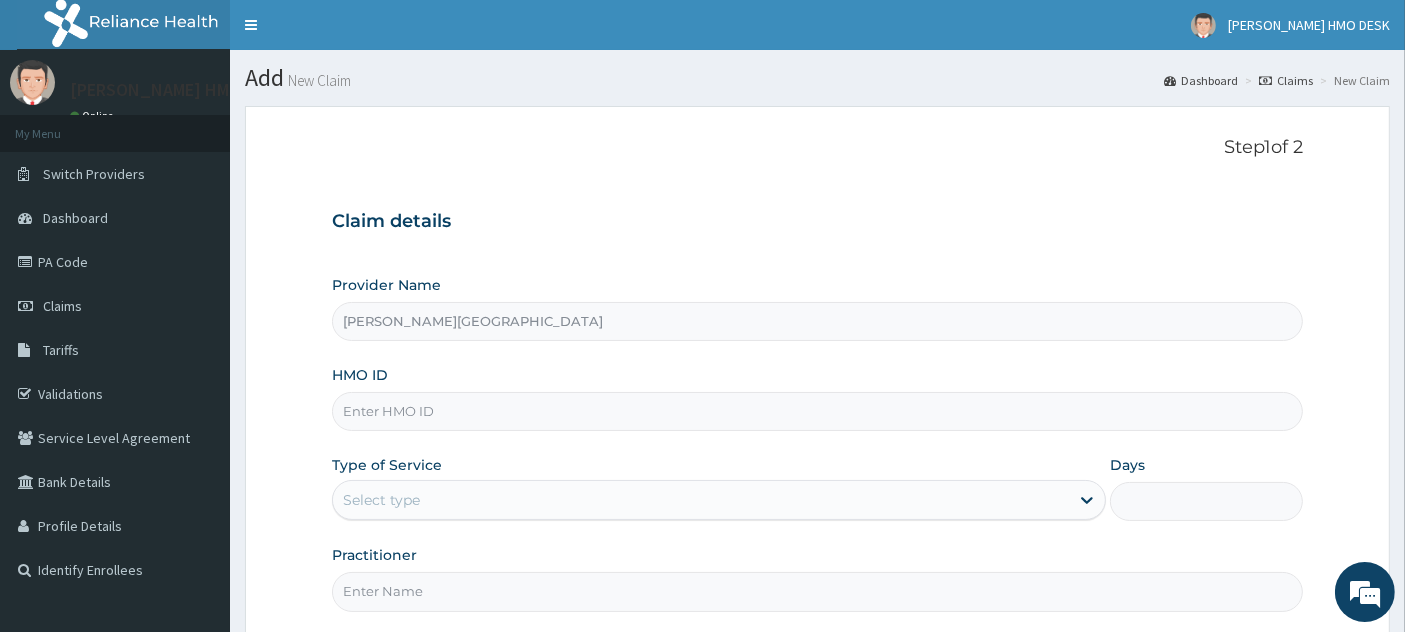 click on "HMO ID" at bounding box center [818, 411] 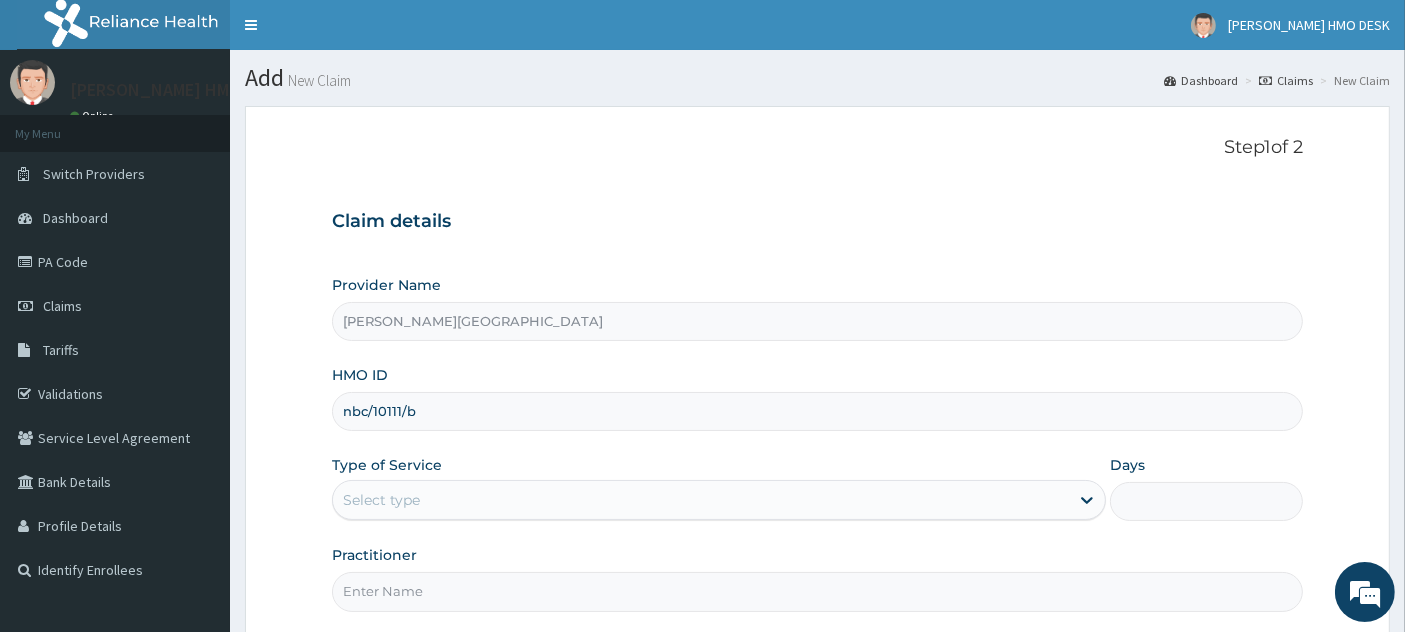 type on "nbc/10111/b" 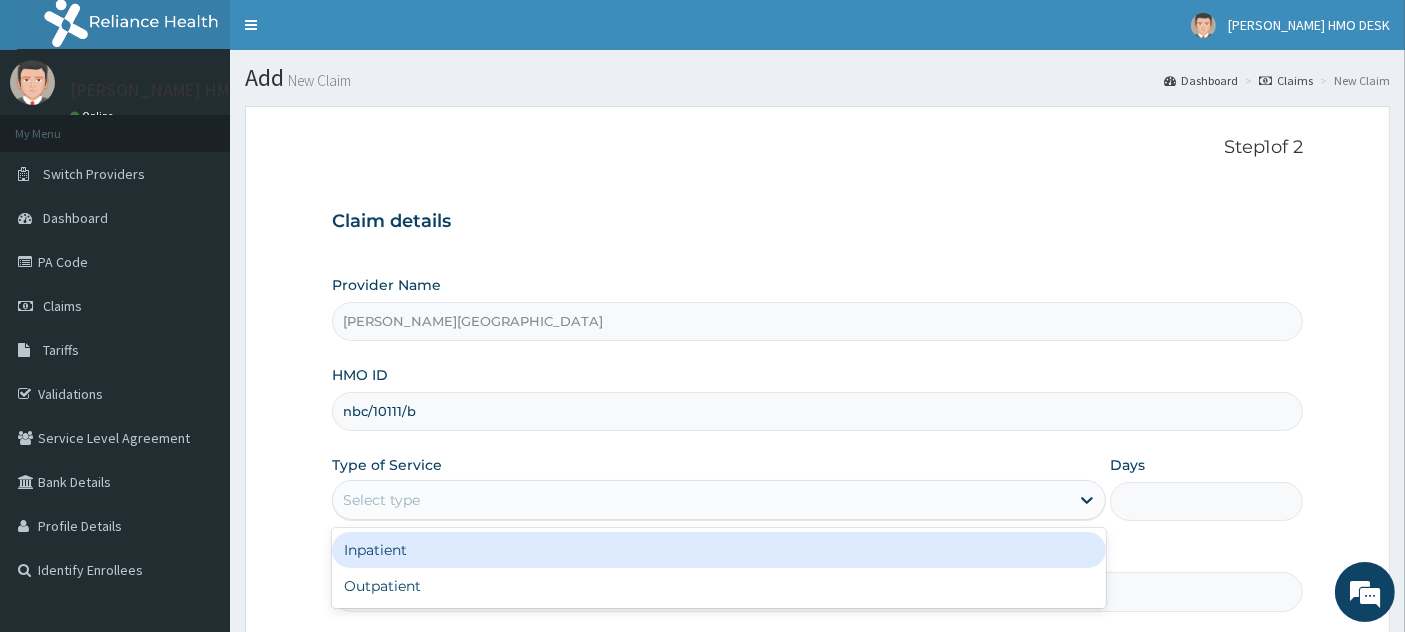 click on "Select type" at bounding box center (381, 500) 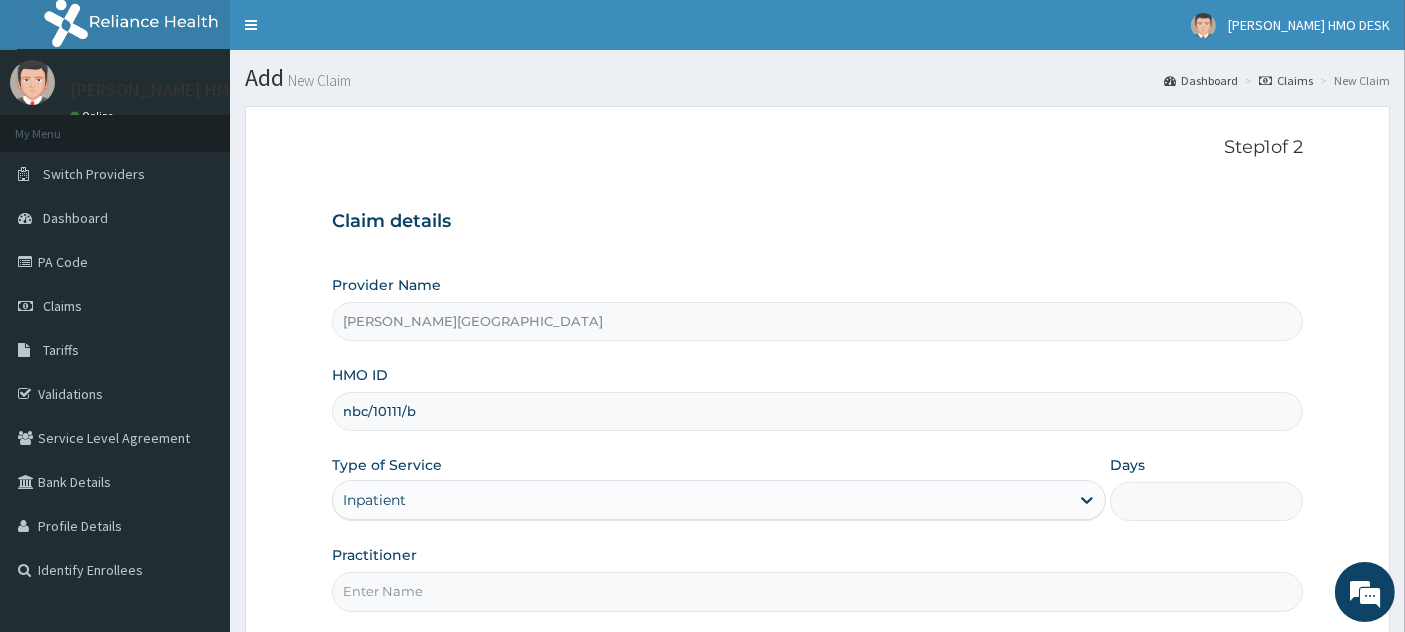 click on "Days" at bounding box center (1207, 501) 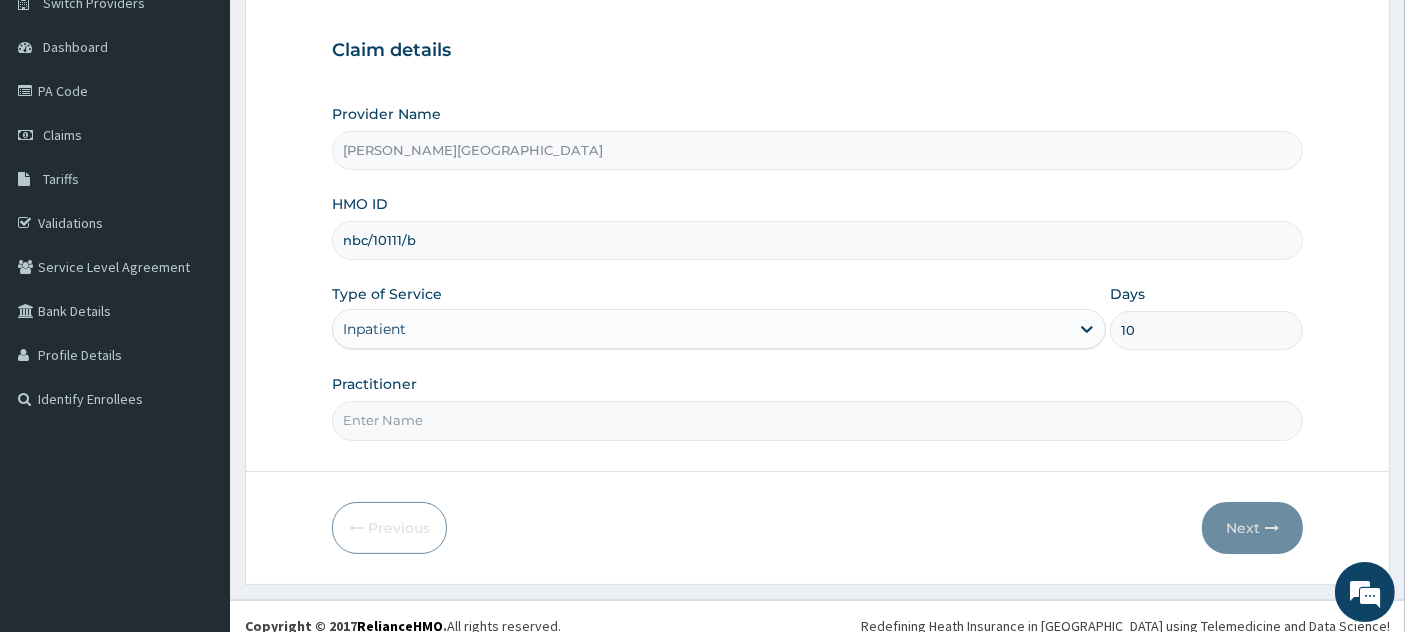 scroll, scrollTop: 188, scrollLeft: 0, axis: vertical 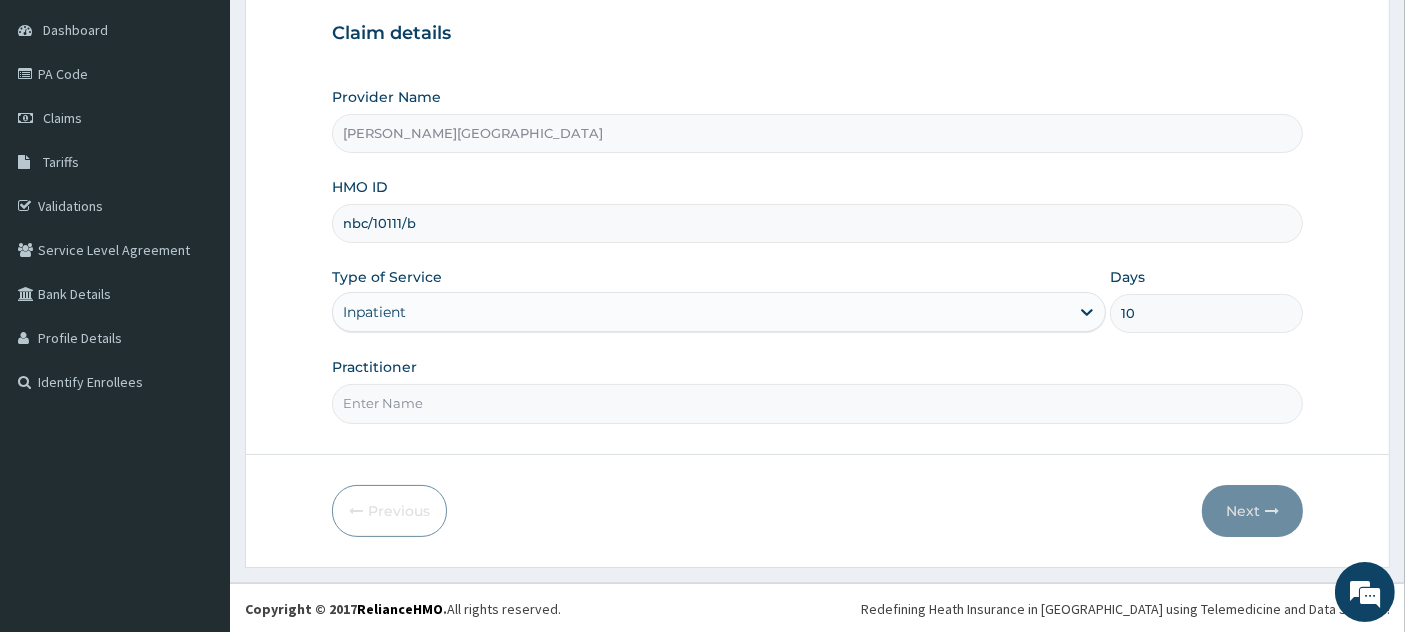 type on "10" 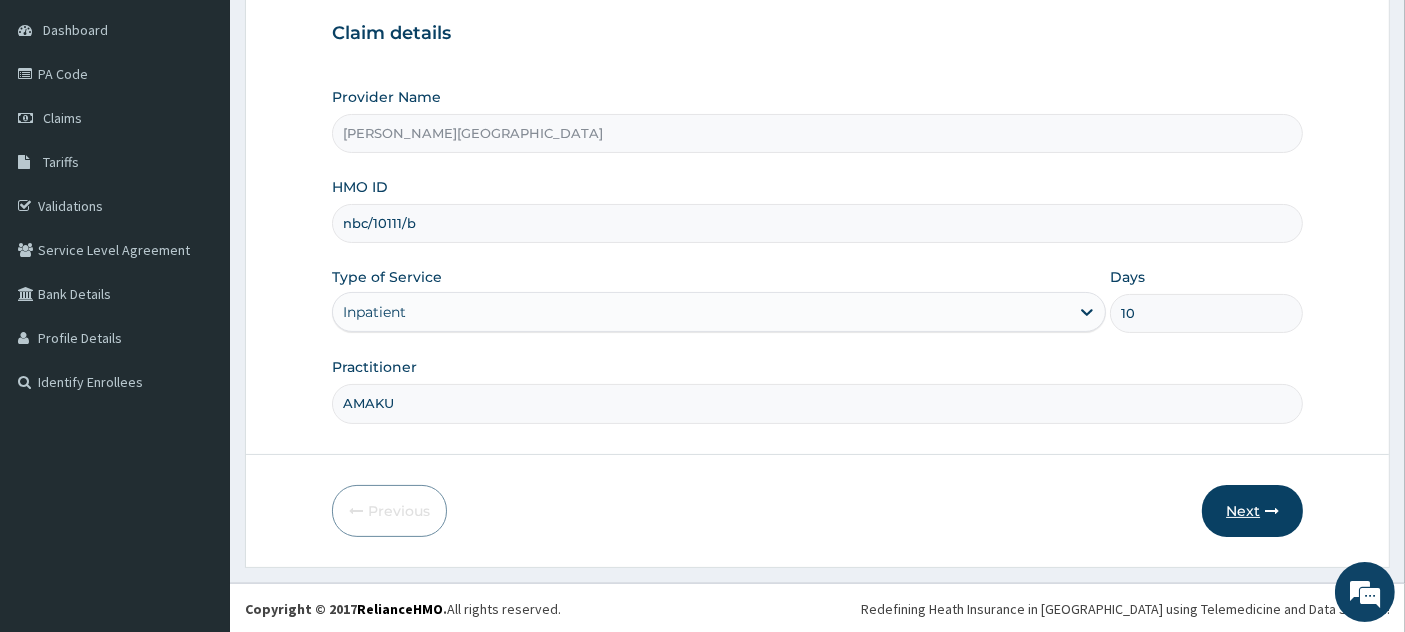 click on "Next" at bounding box center (1252, 511) 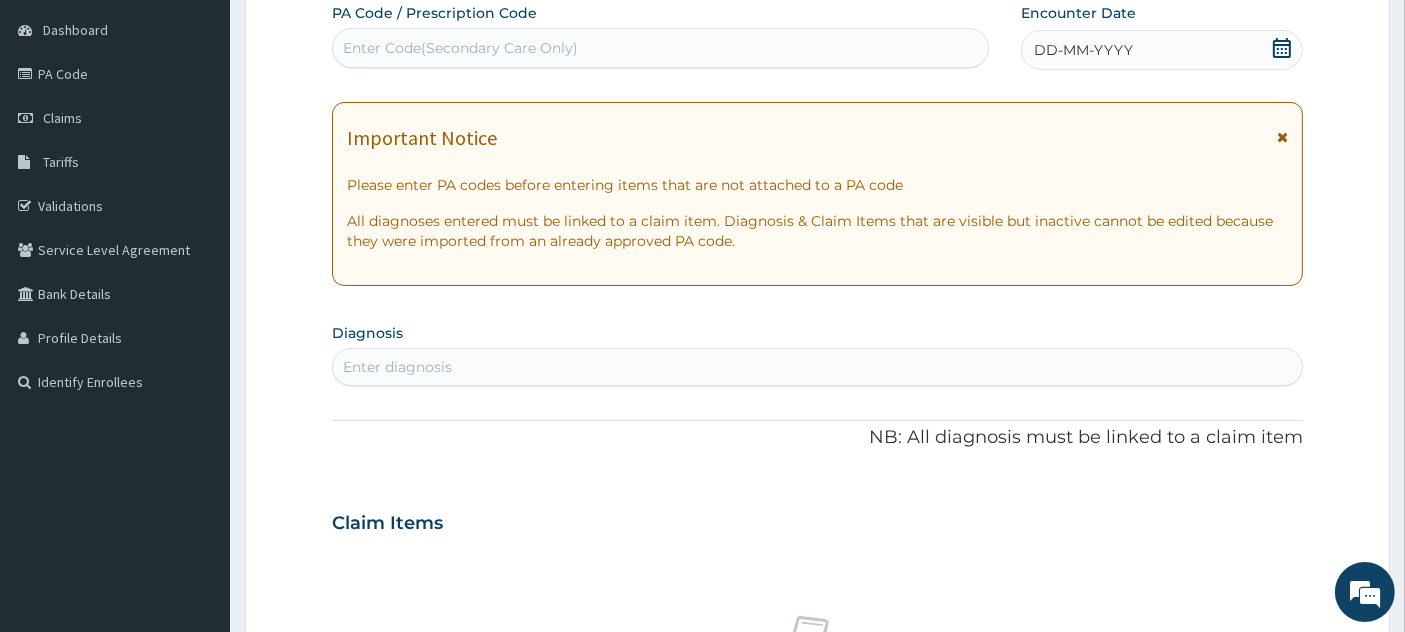 scroll, scrollTop: 0, scrollLeft: 0, axis: both 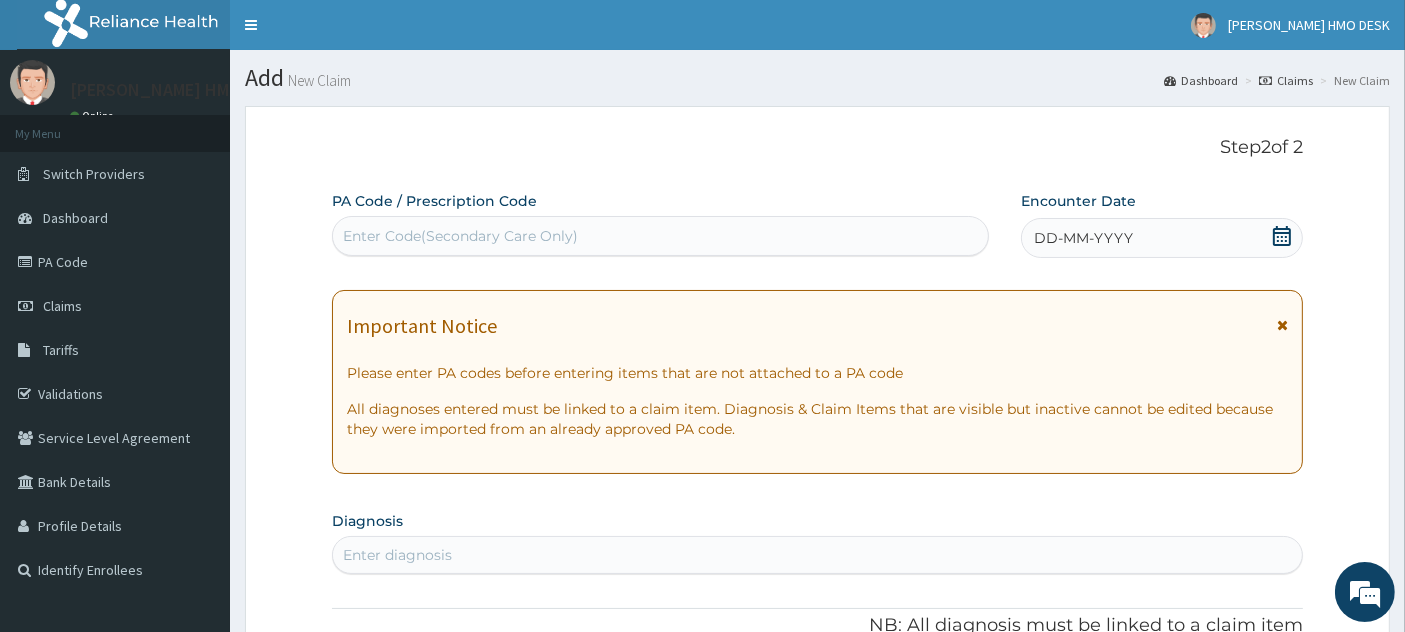 click on "Enter Code(Secondary Care Only)" at bounding box center [460, 236] 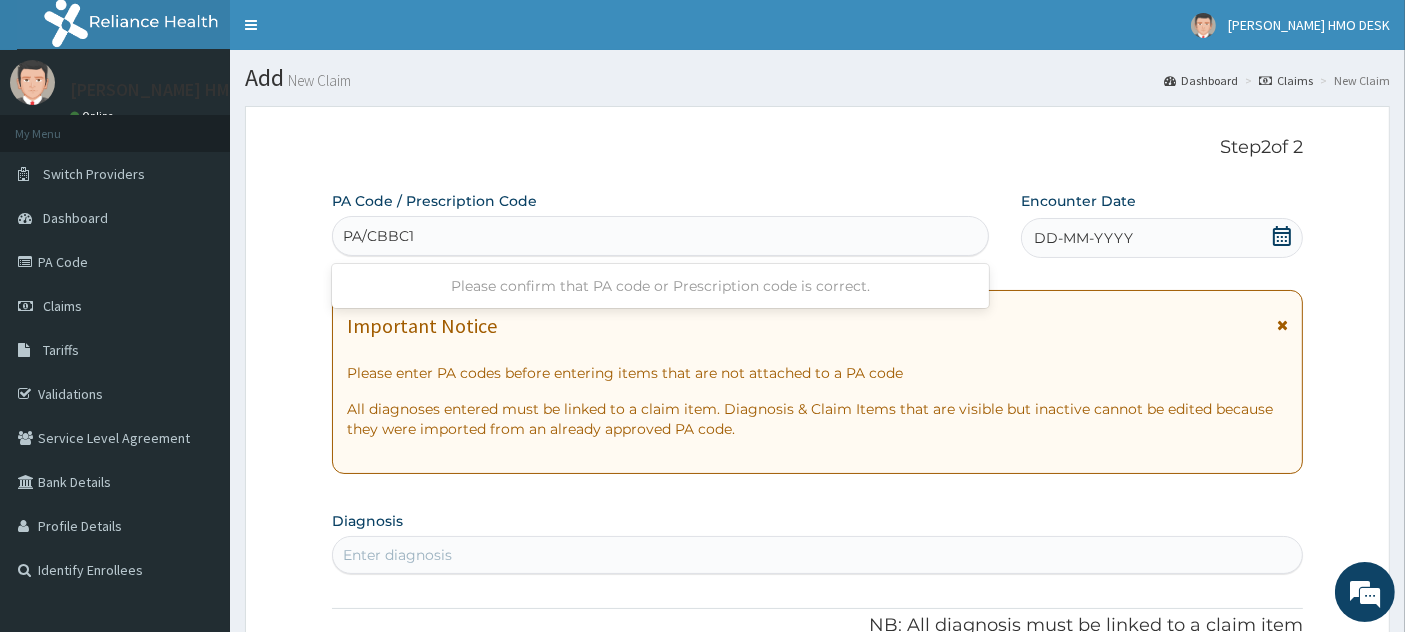 type on "PA/CBBC12" 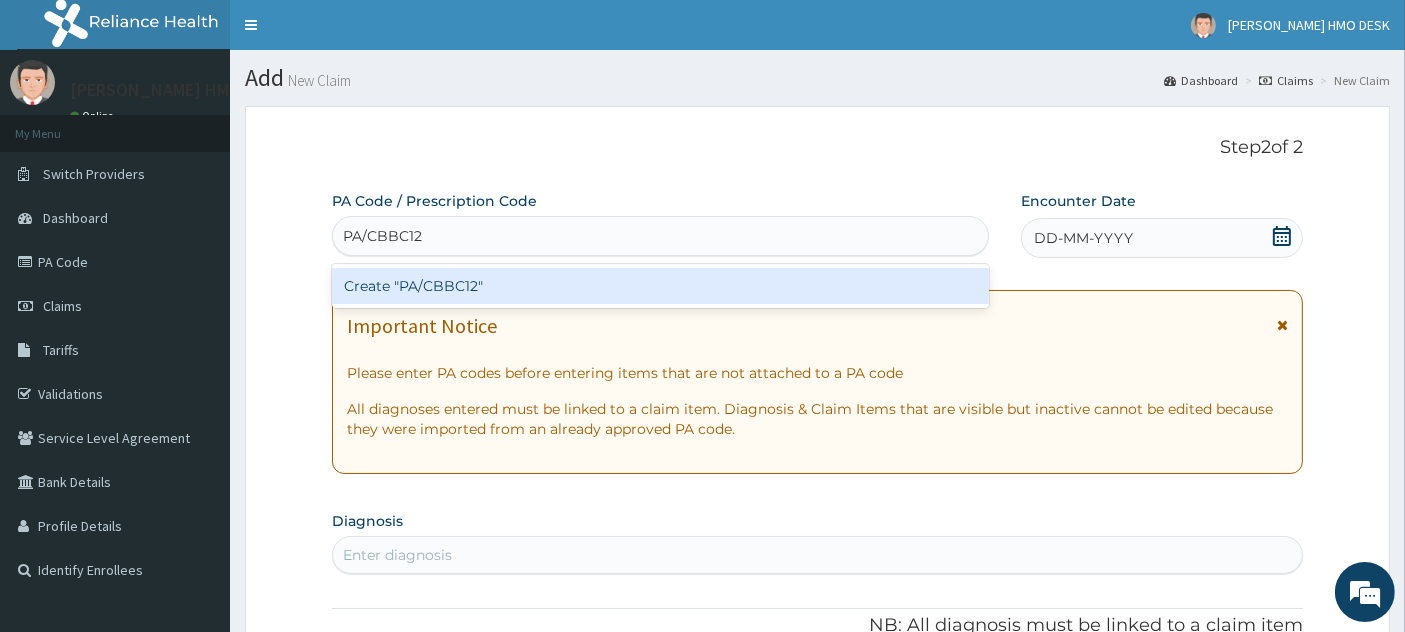 click on "Create "PA/CBBC12"" at bounding box center (661, 286) 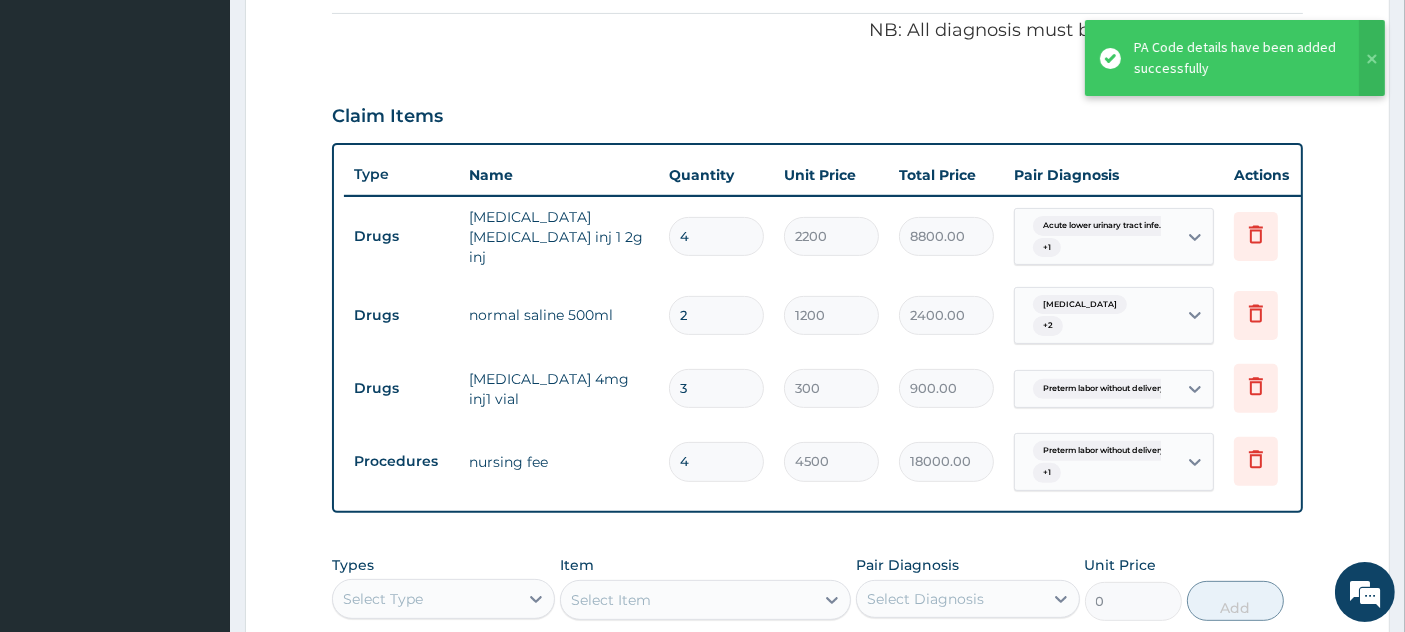 scroll, scrollTop: 600, scrollLeft: 0, axis: vertical 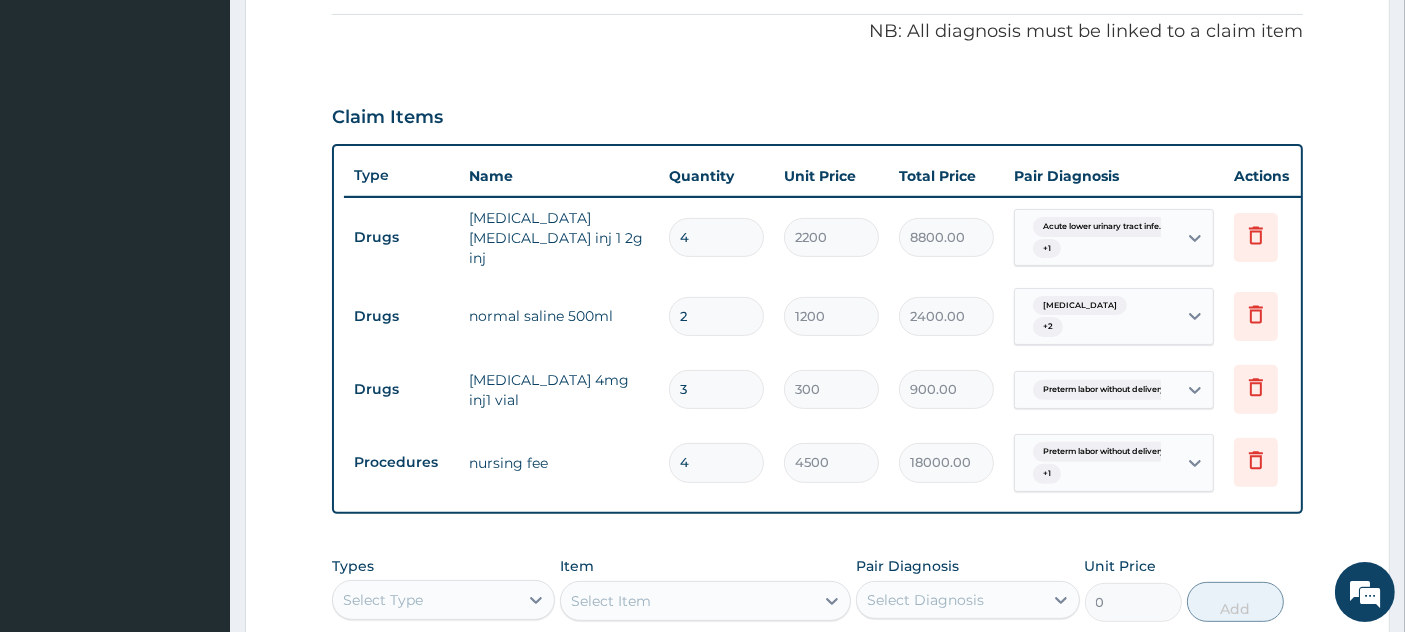 click on "2" at bounding box center (716, 316) 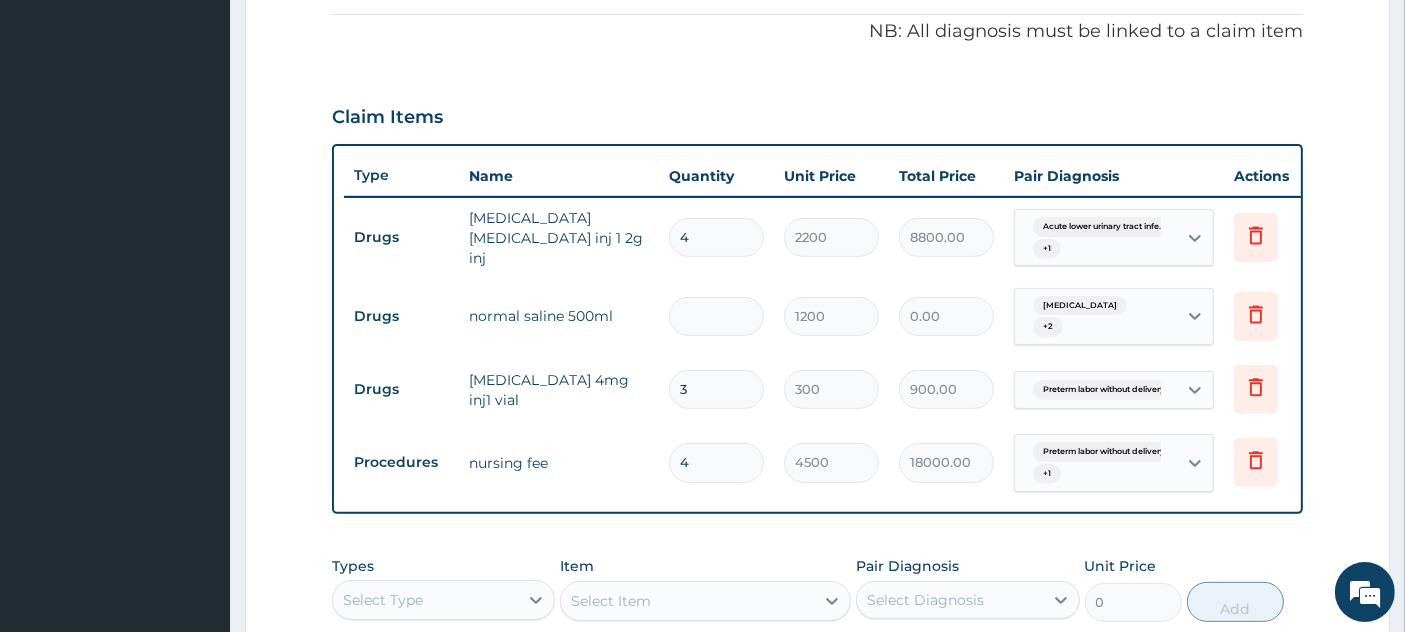 type on "1" 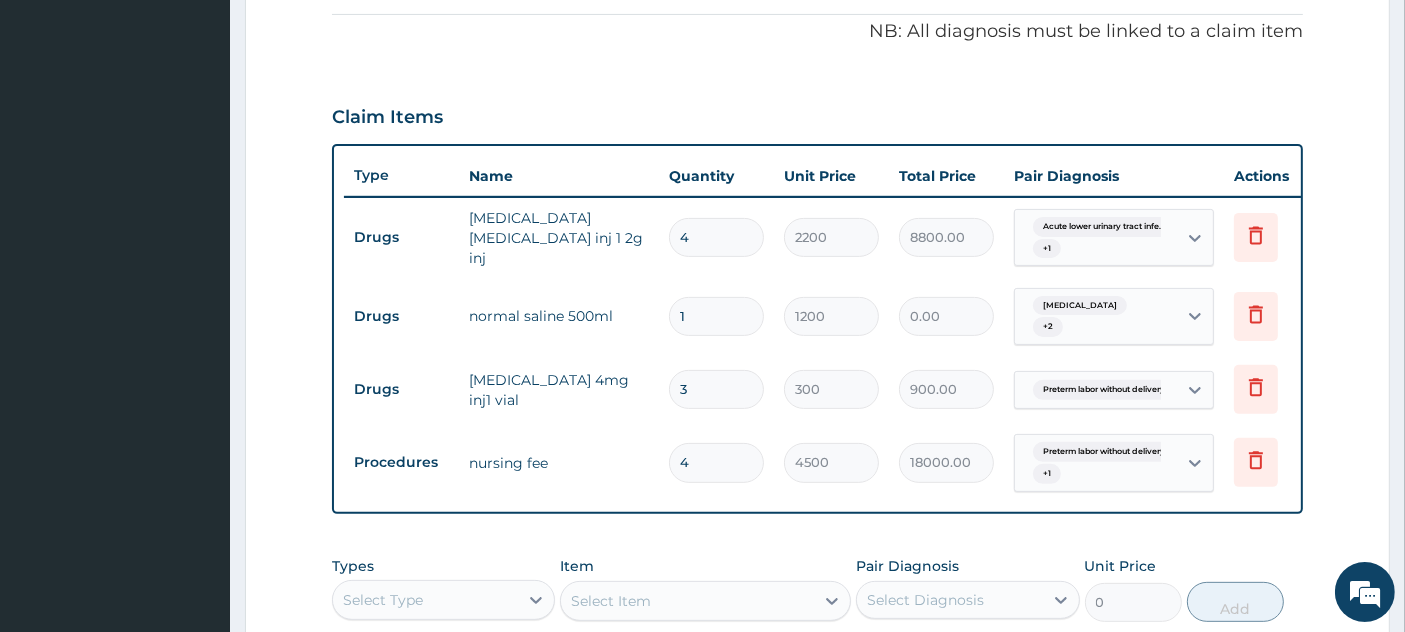 type on "1200.00" 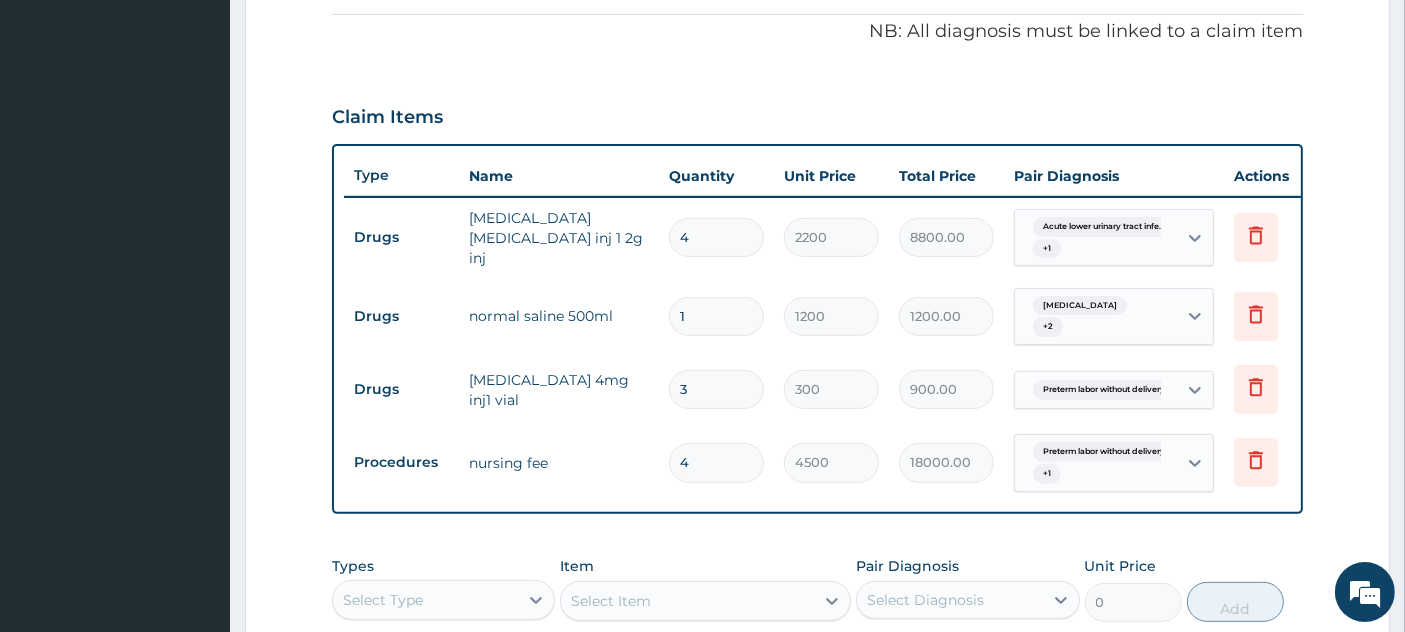 type on "10" 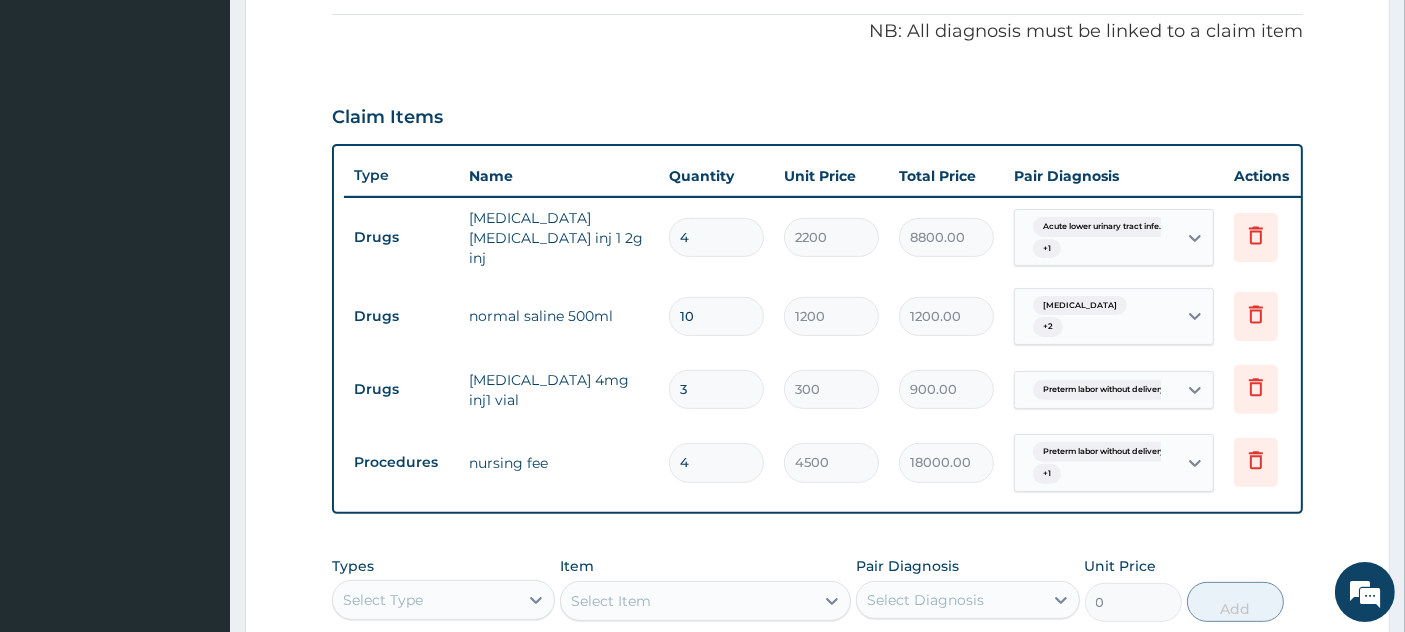 type on "12000.00" 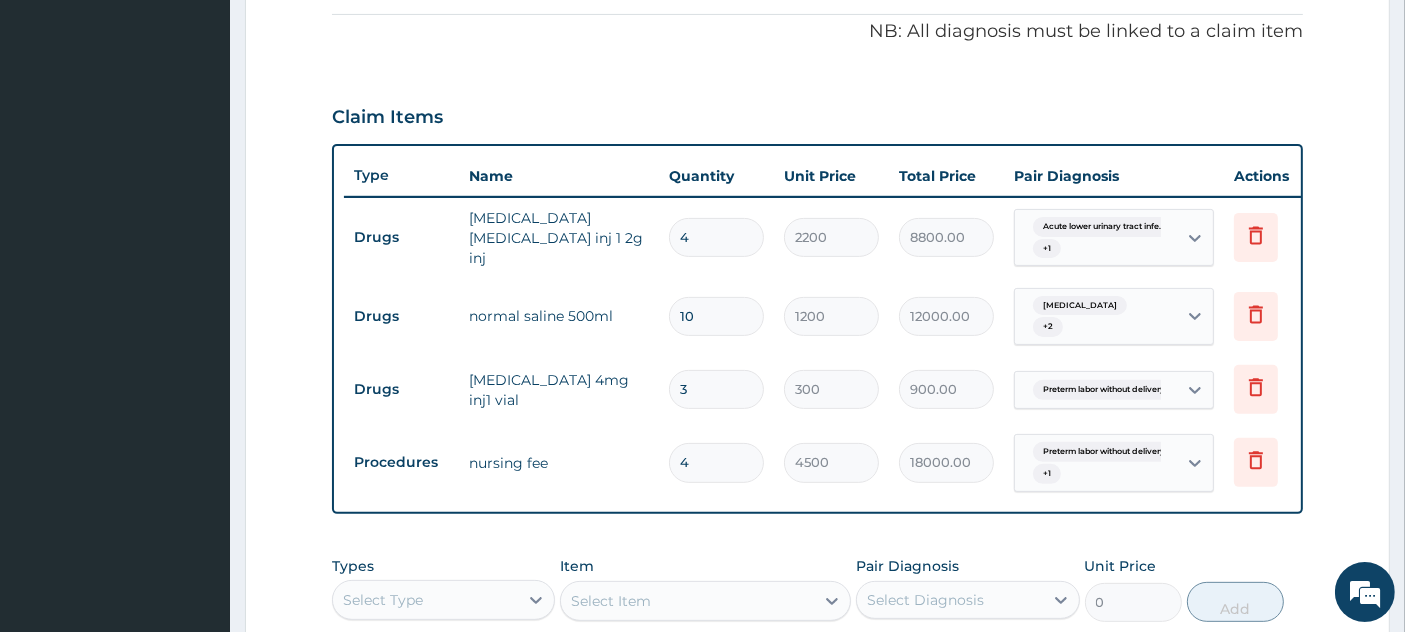 type on "10" 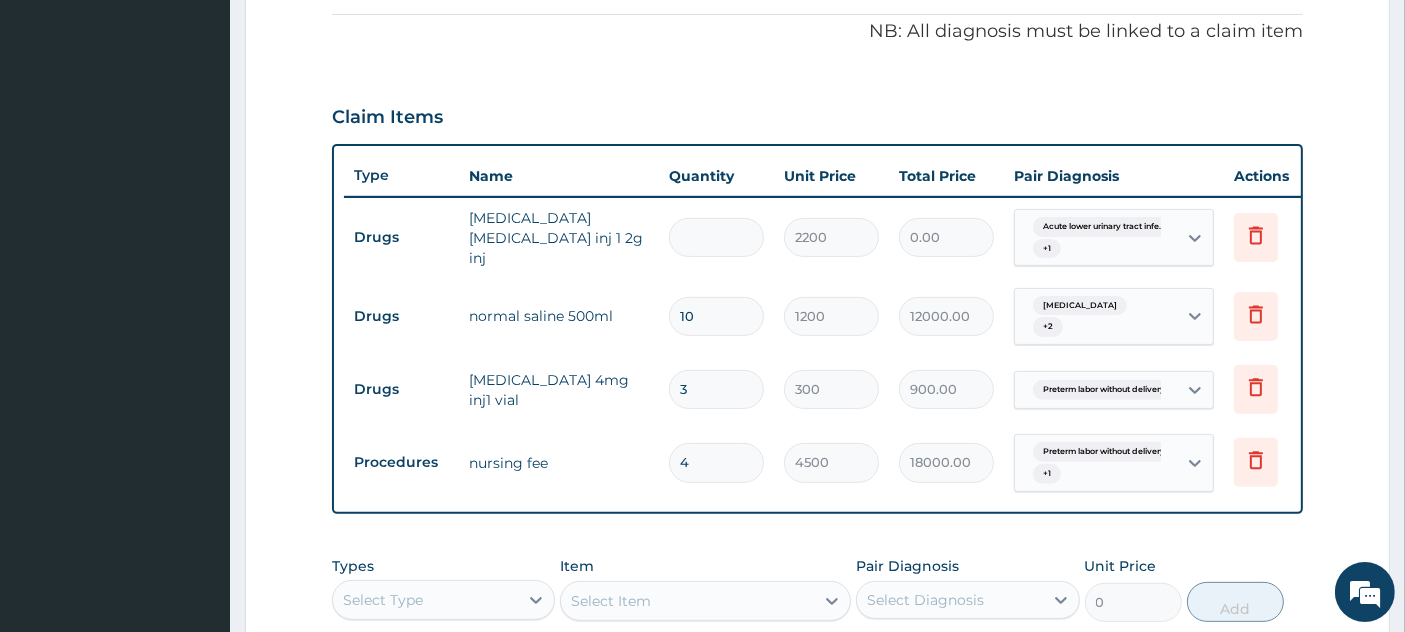 type on "6" 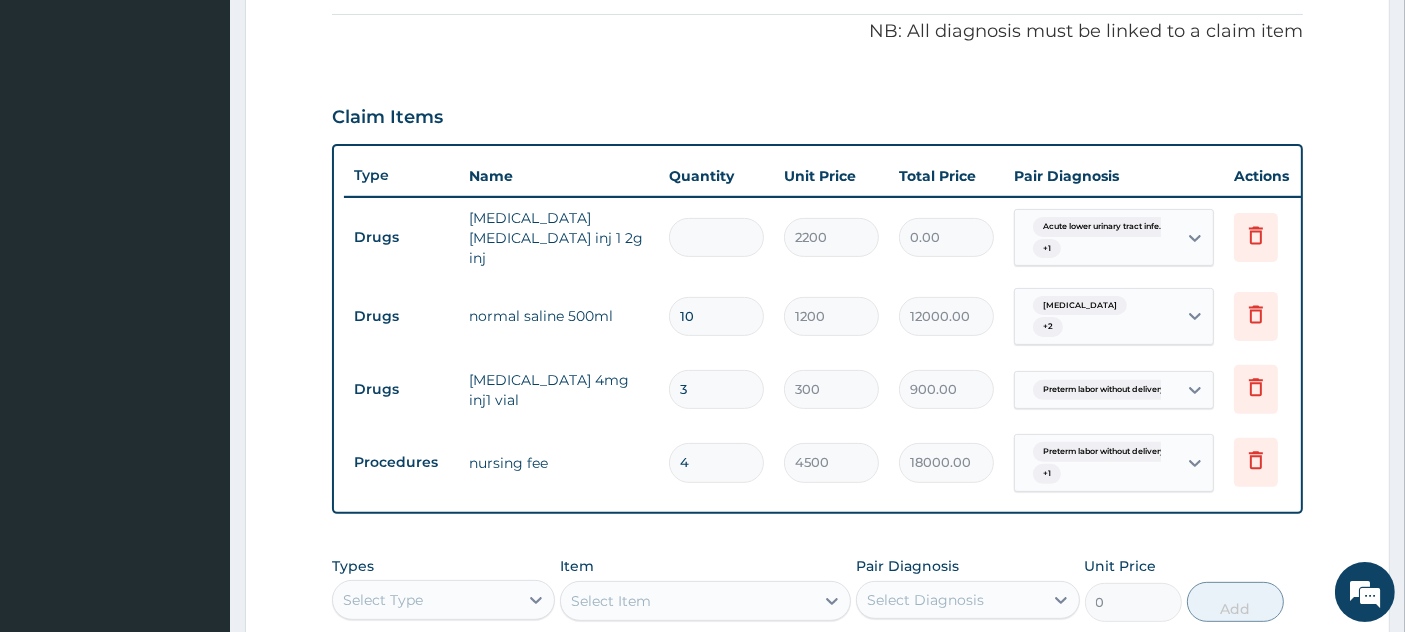 type on "13200.00" 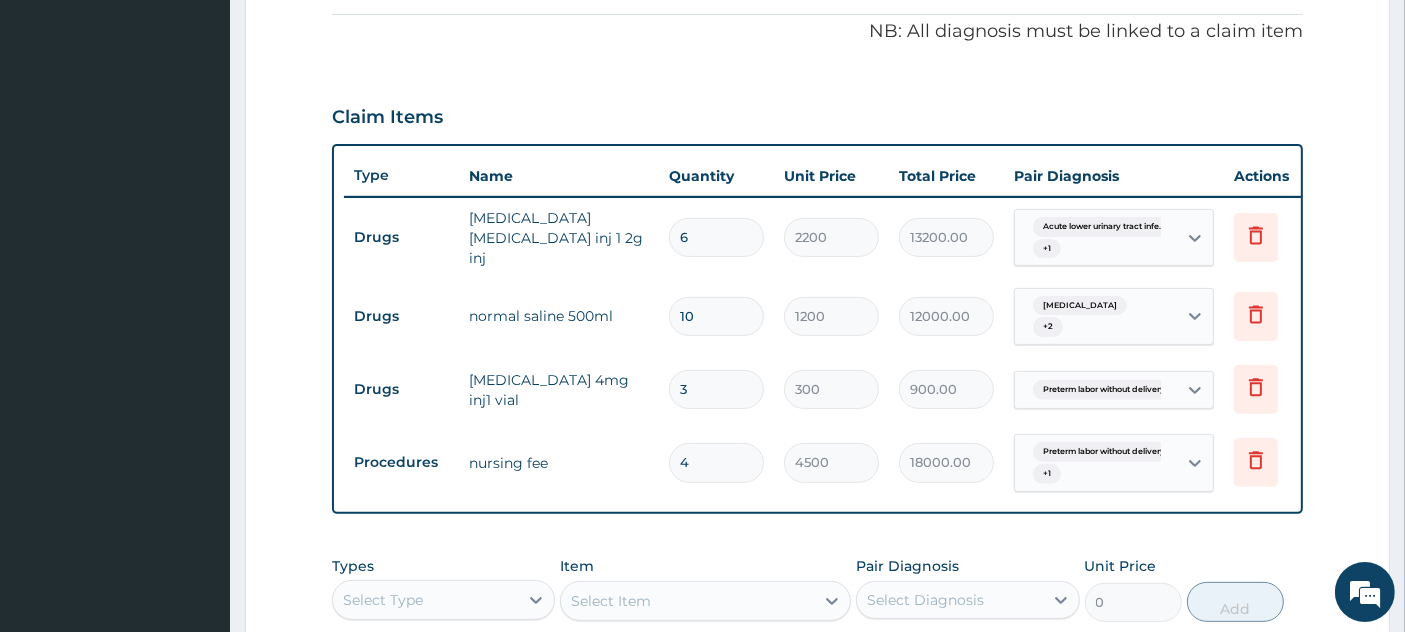 type on "6" 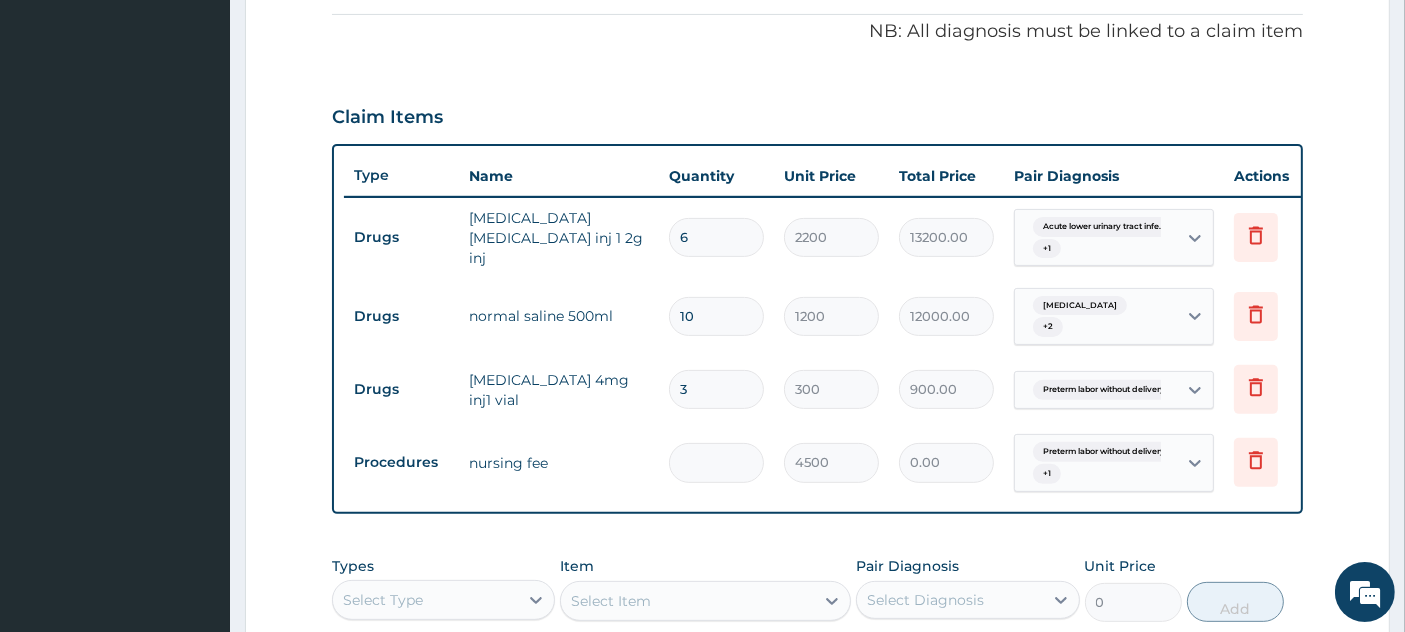 type on "1" 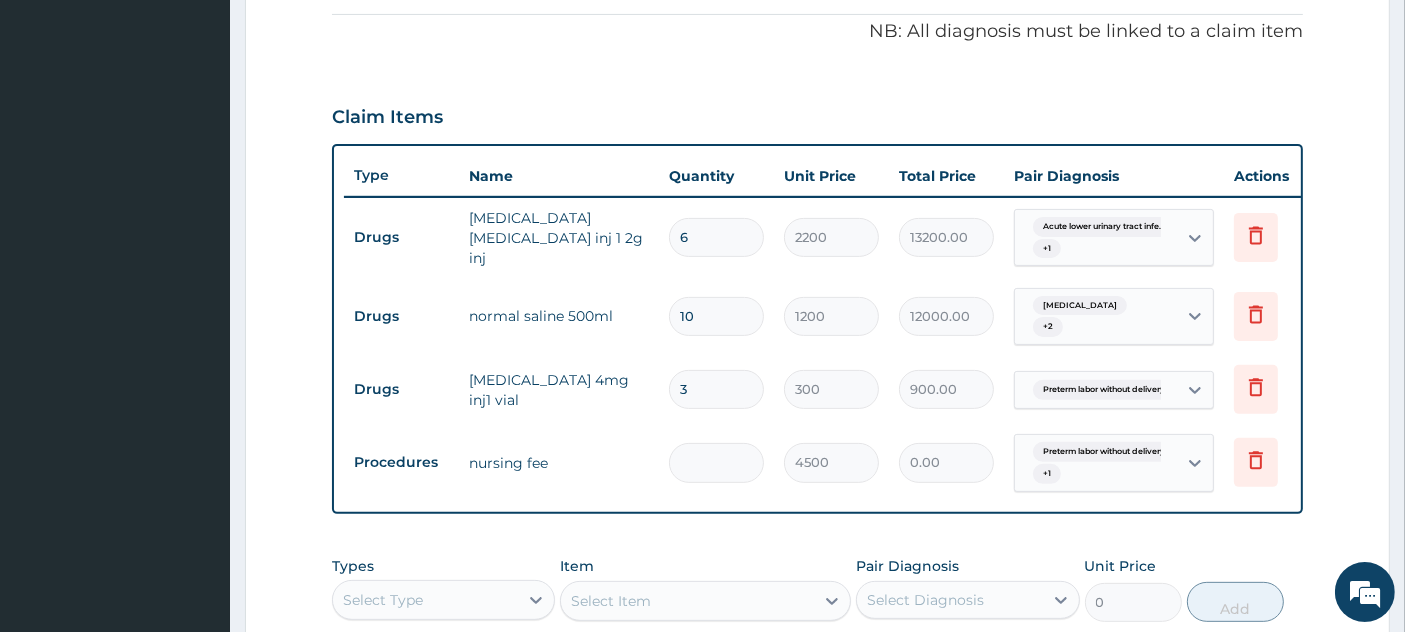 type on "4500.00" 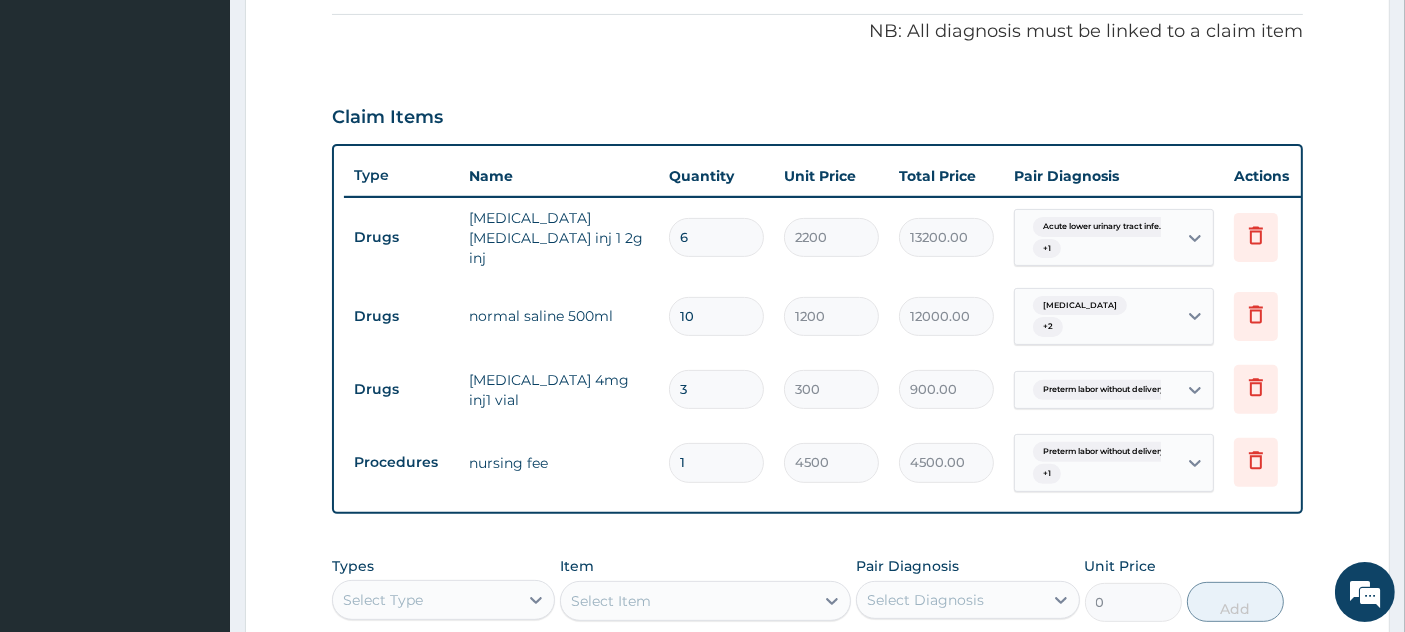 type on "10" 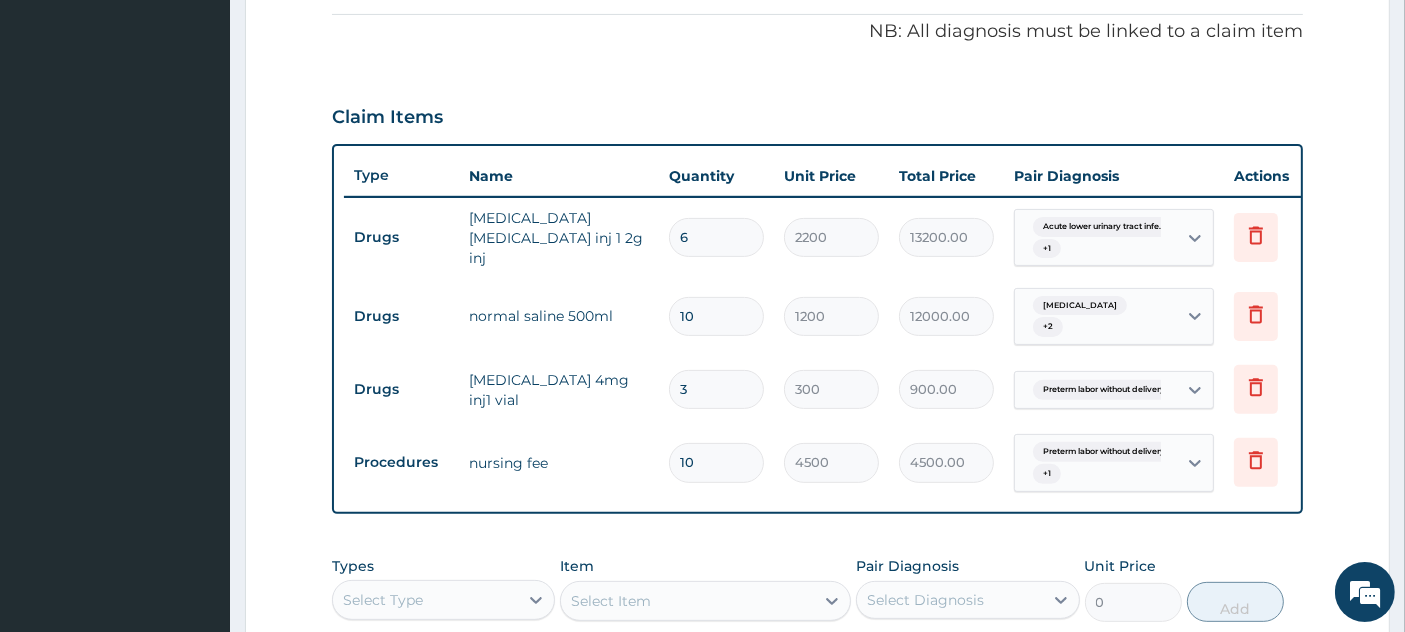 type on "45000.00" 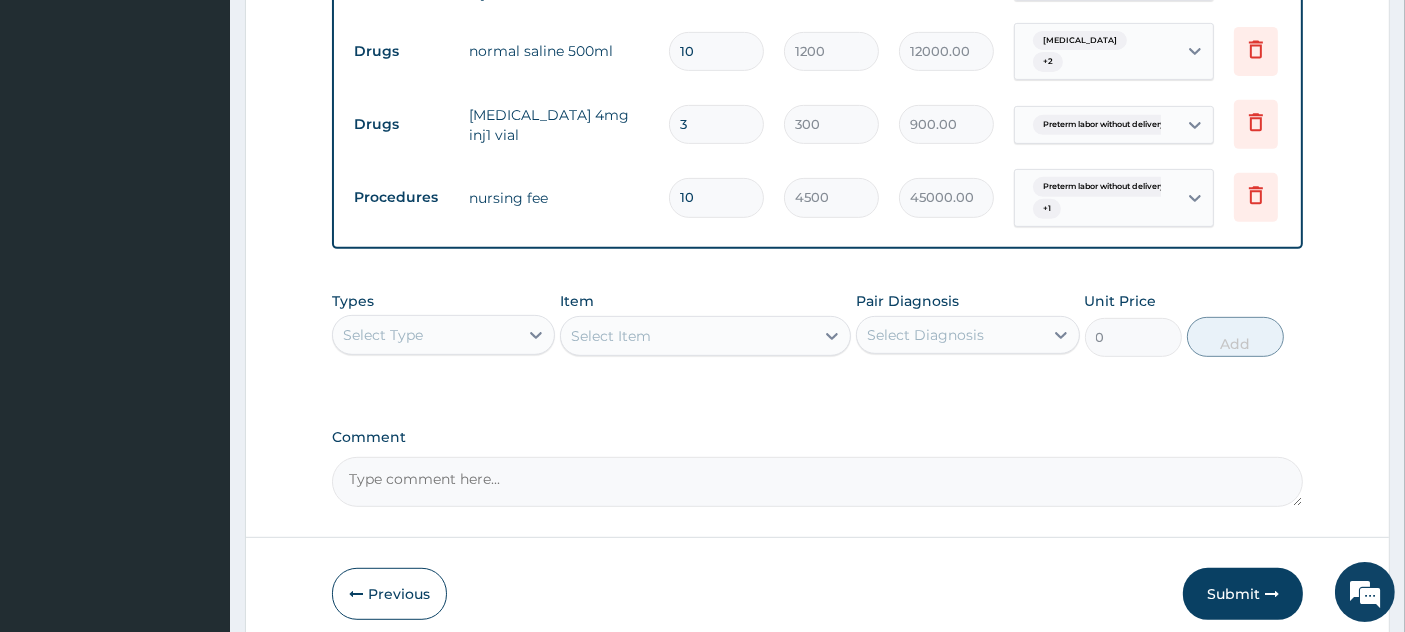 scroll, scrollTop: 957, scrollLeft: 0, axis: vertical 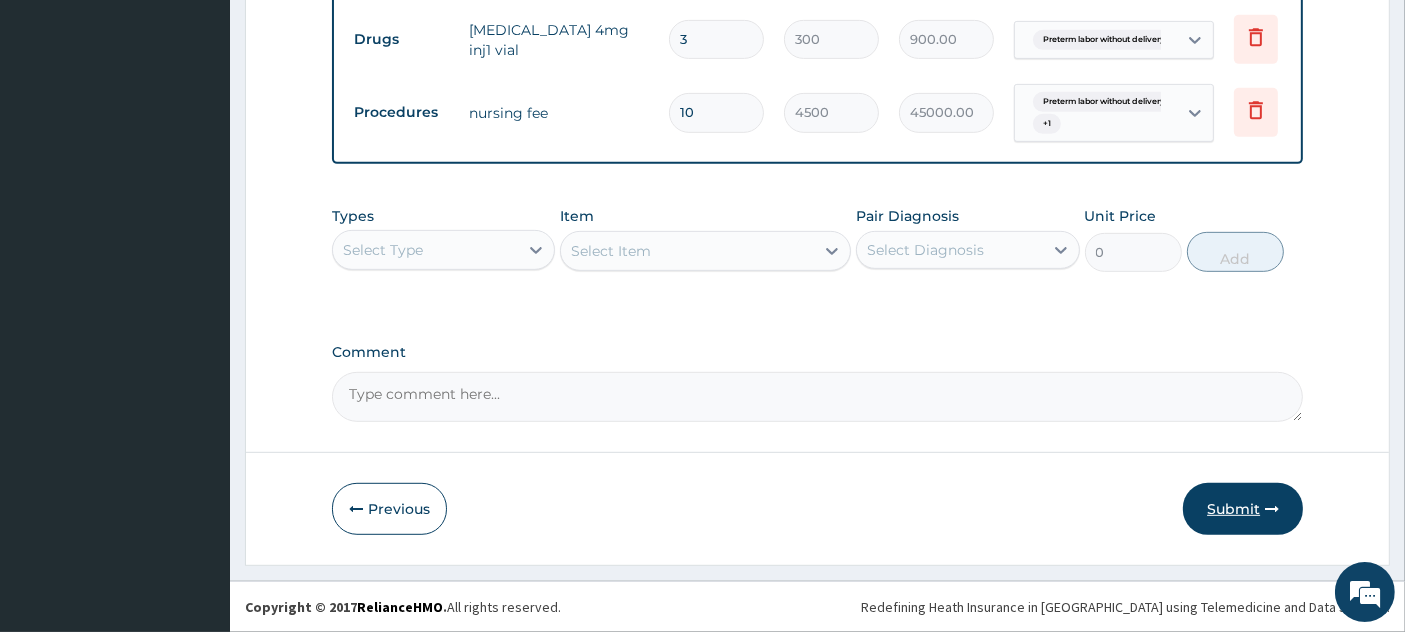 type on "10" 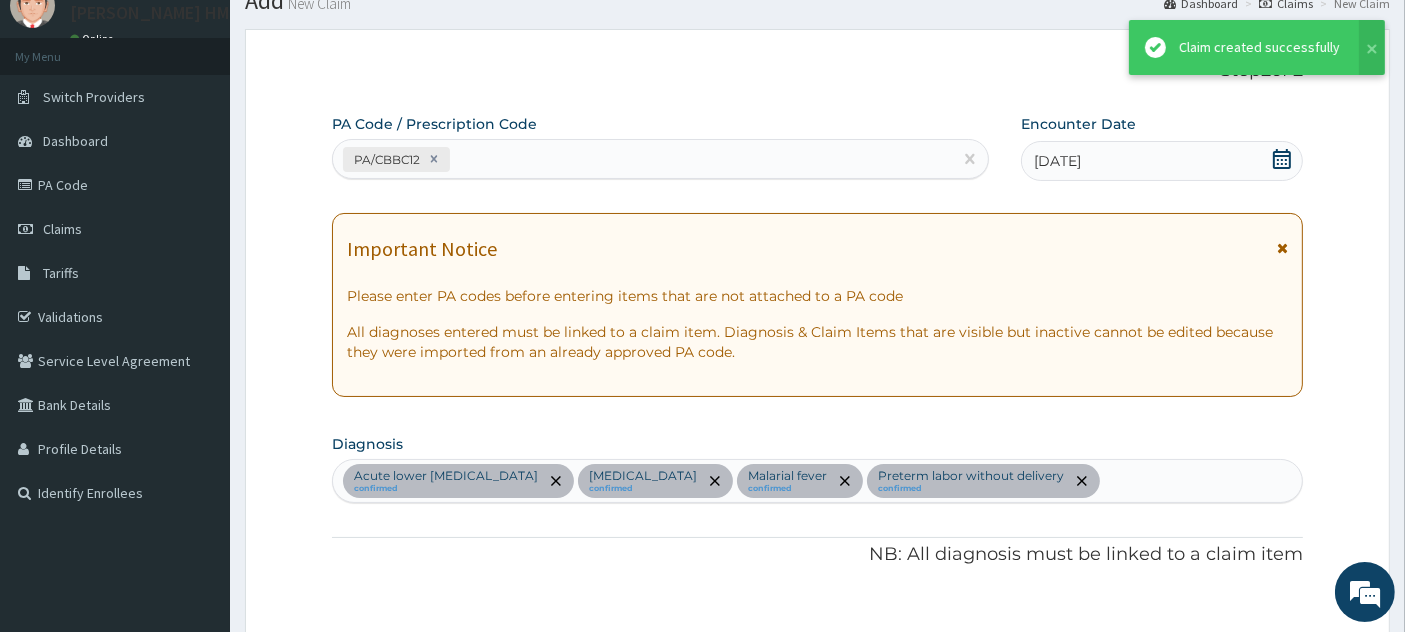 scroll, scrollTop: 957, scrollLeft: 0, axis: vertical 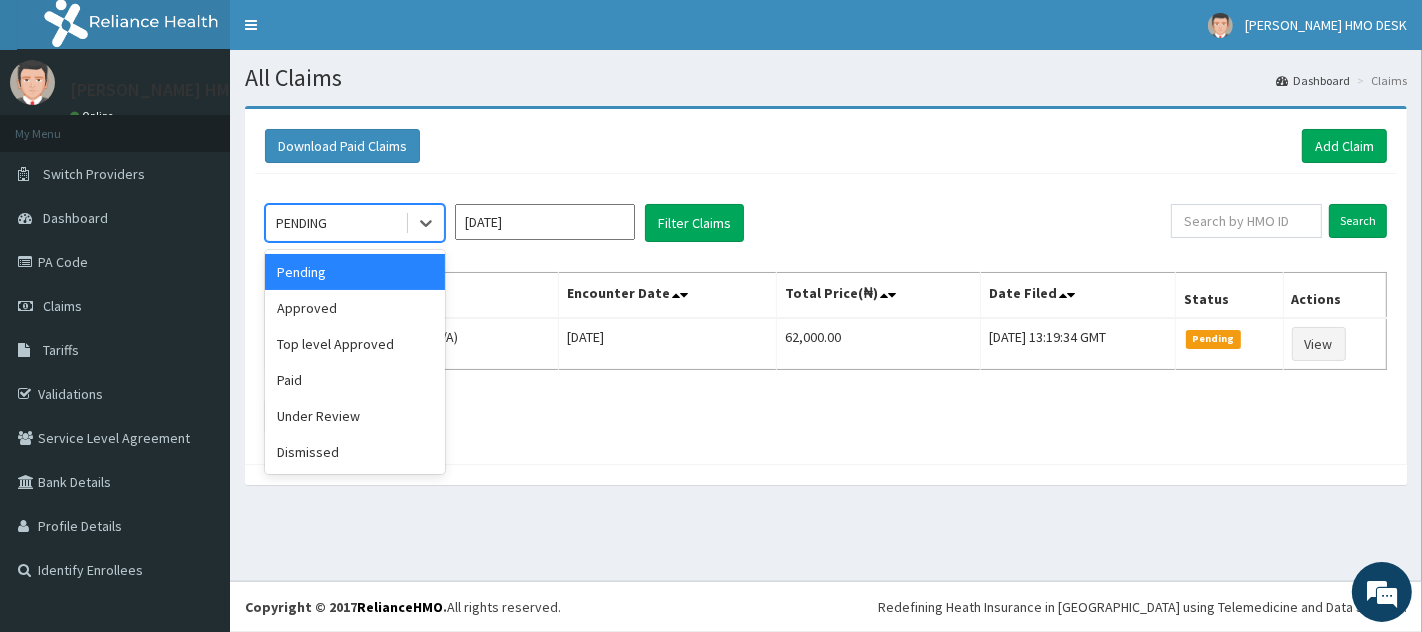 click on "PENDING" at bounding box center (335, 223) 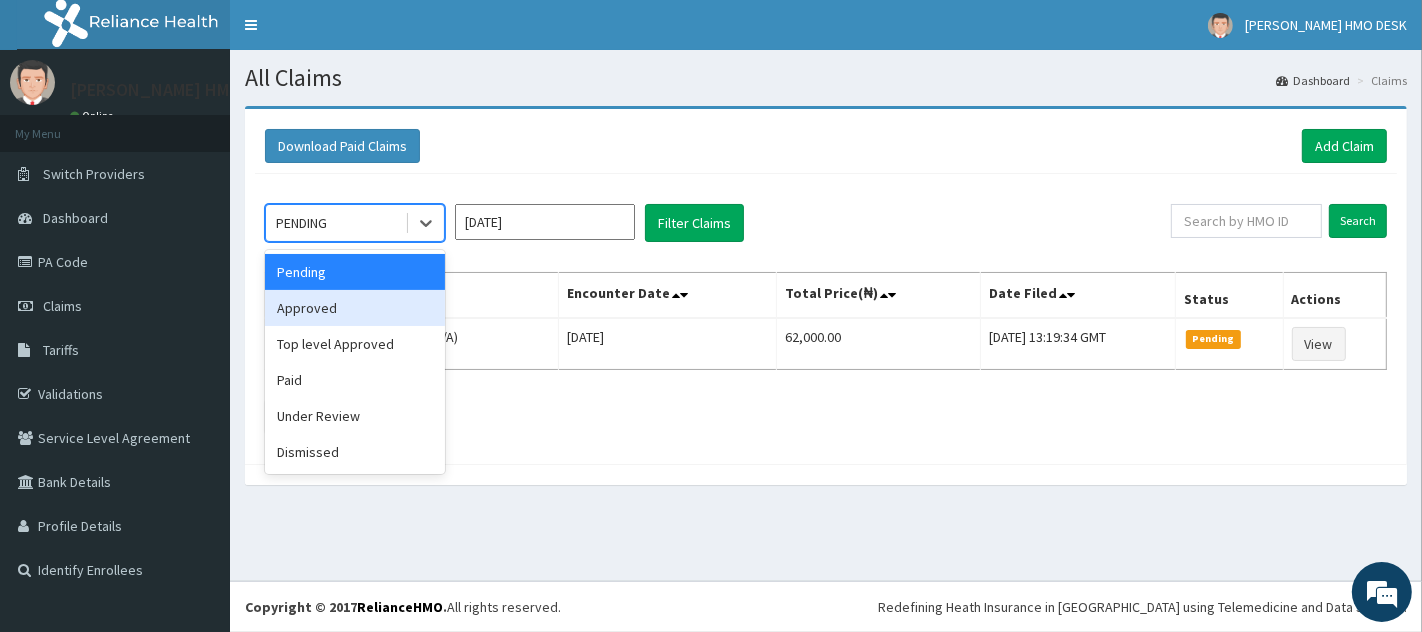 click on "Approved" at bounding box center (355, 308) 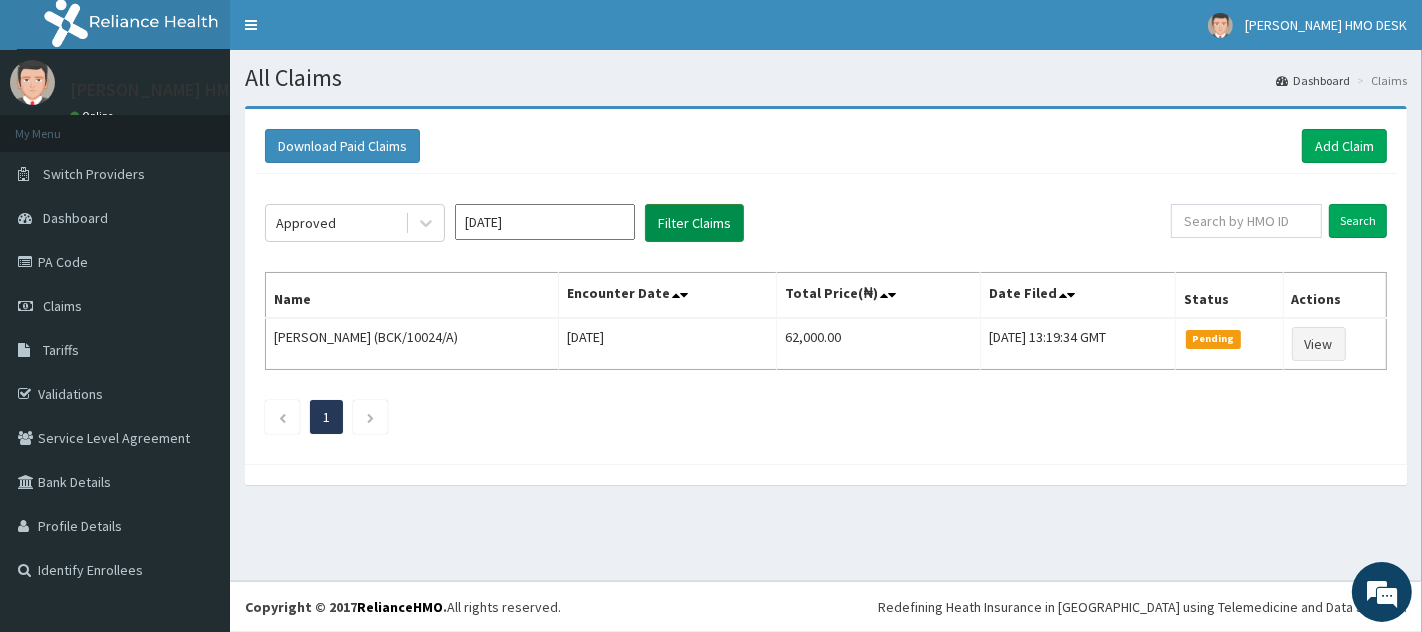 click on "Filter Claims" at bounding box center (694, 223) 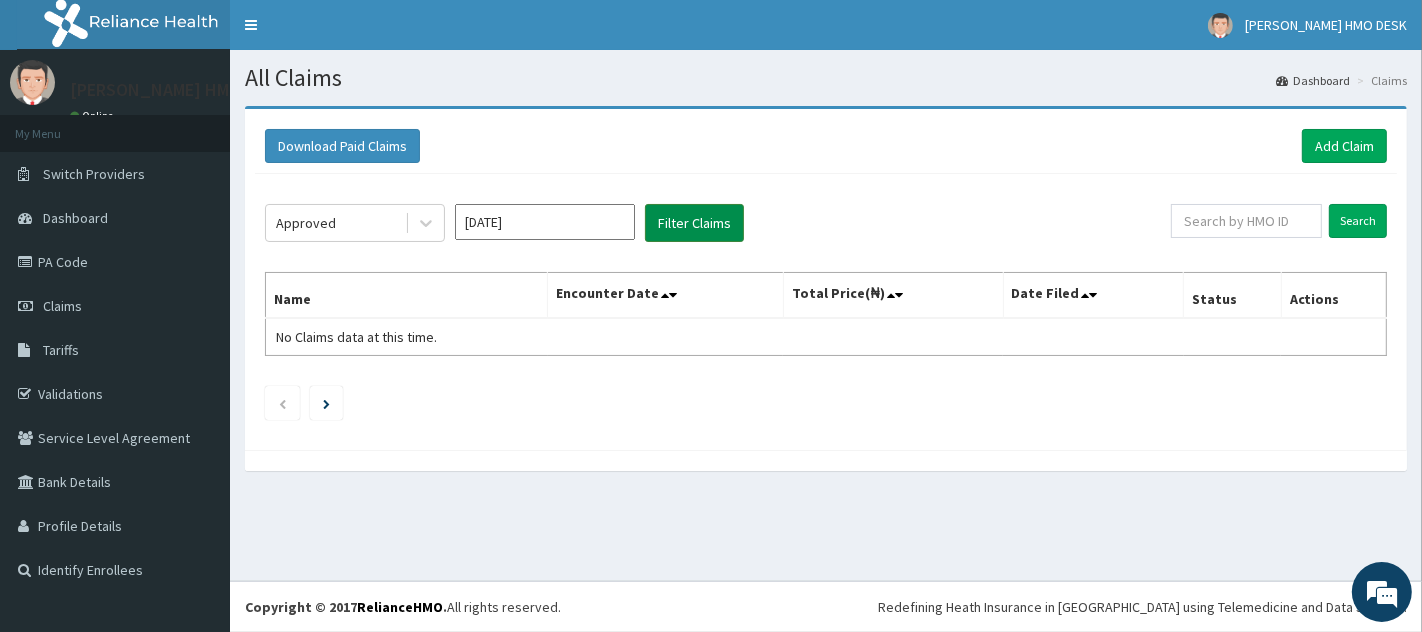 scroll, scrollTop: 0, scrollLeft: 0, axis: both 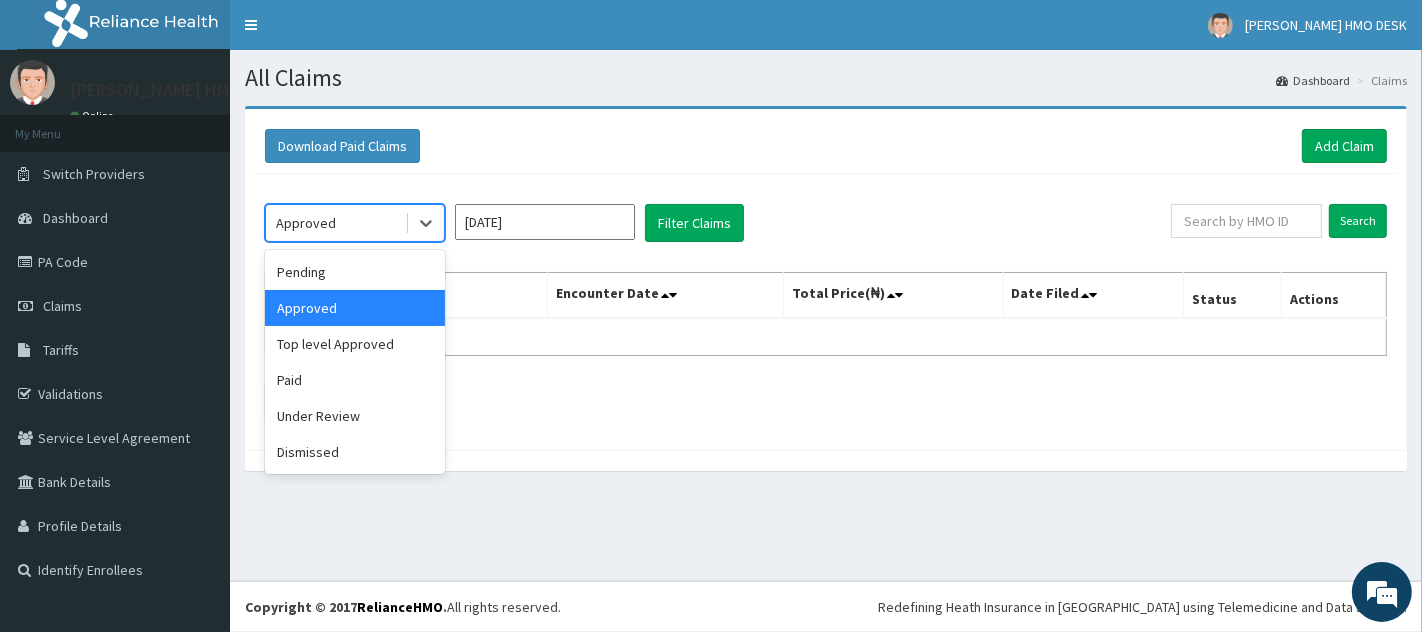 click on "Approved" at bounding box center [335, 223] 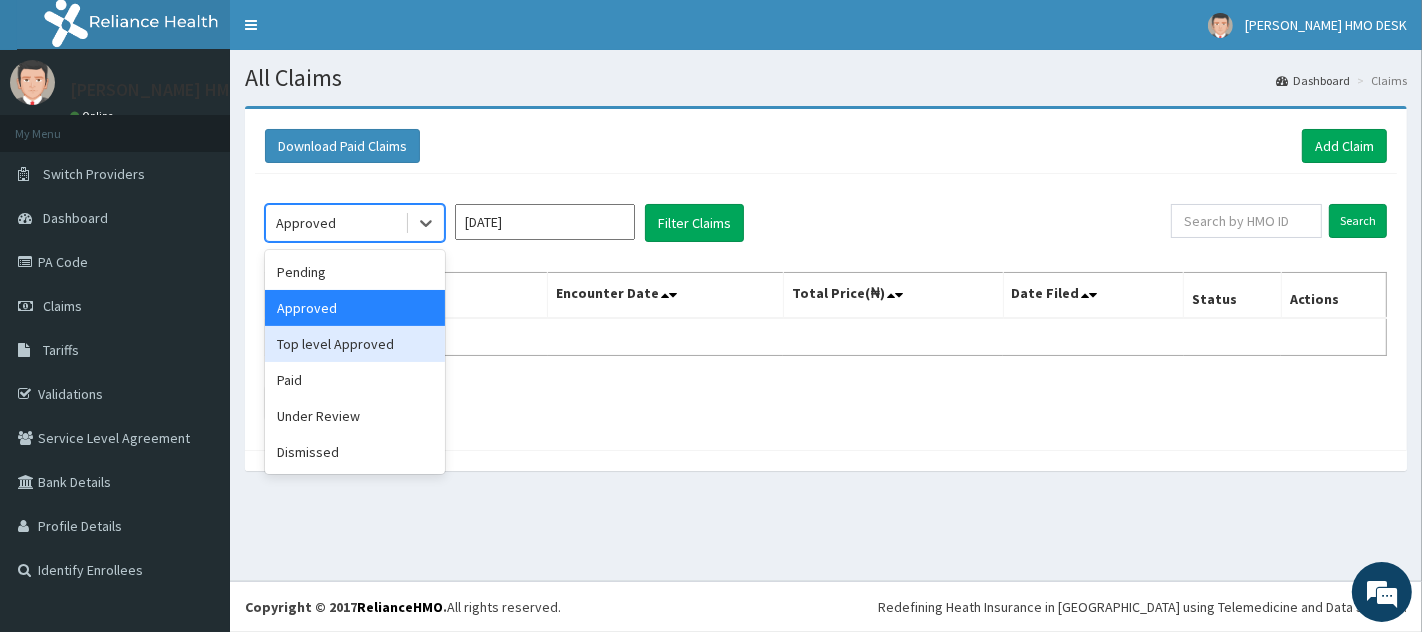 click on "Top level Approved" at bounding box center [355, 344] 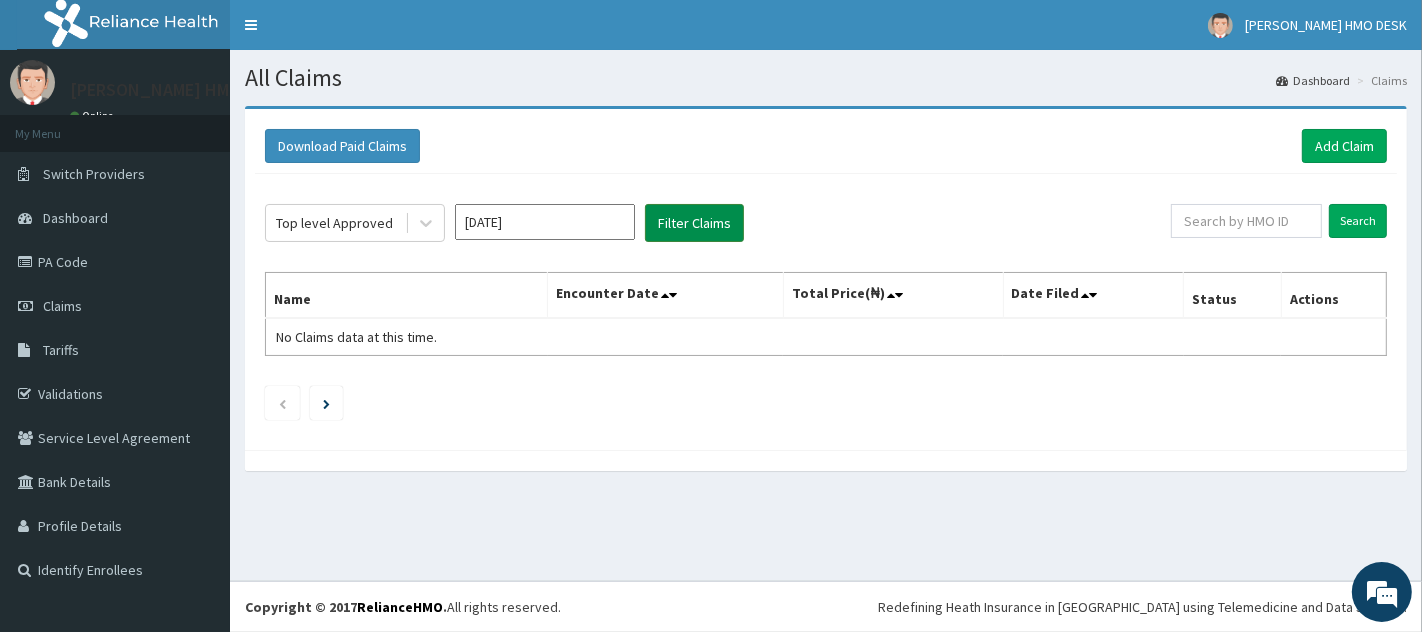 click on "Filter Claims" at bounding box center [694, 223] 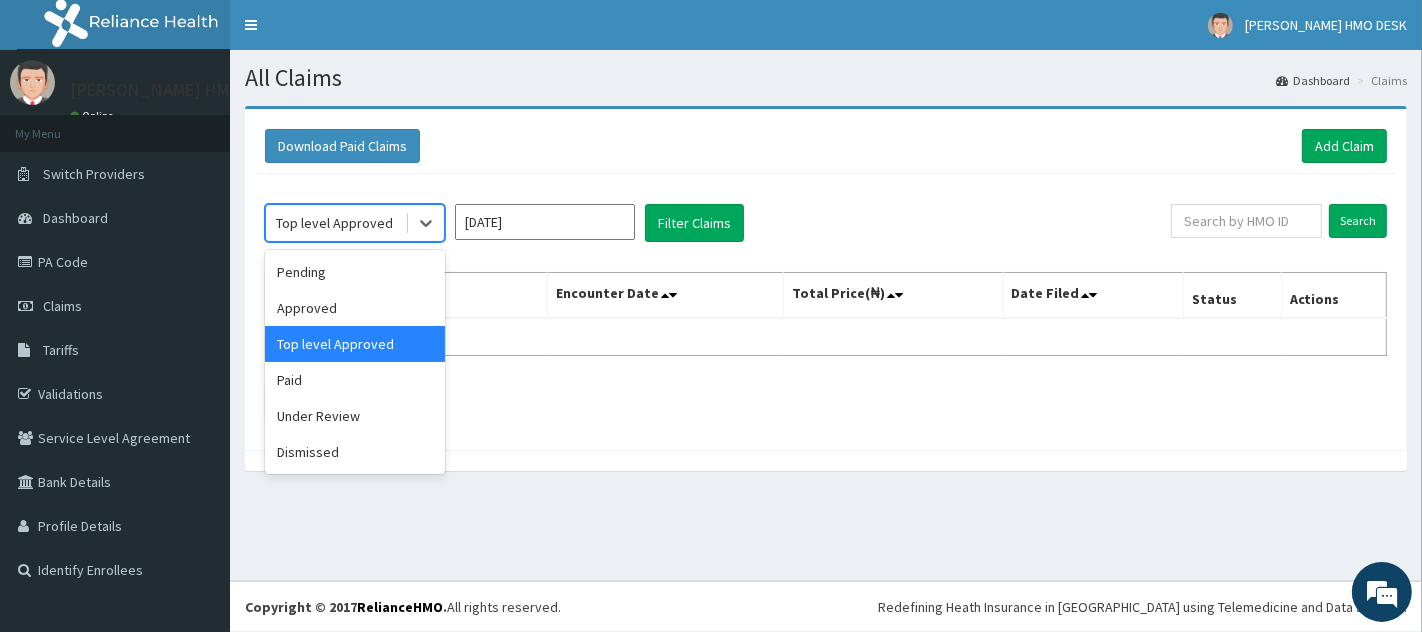 click on "Top level Approved" at bounding box center (334, 223) 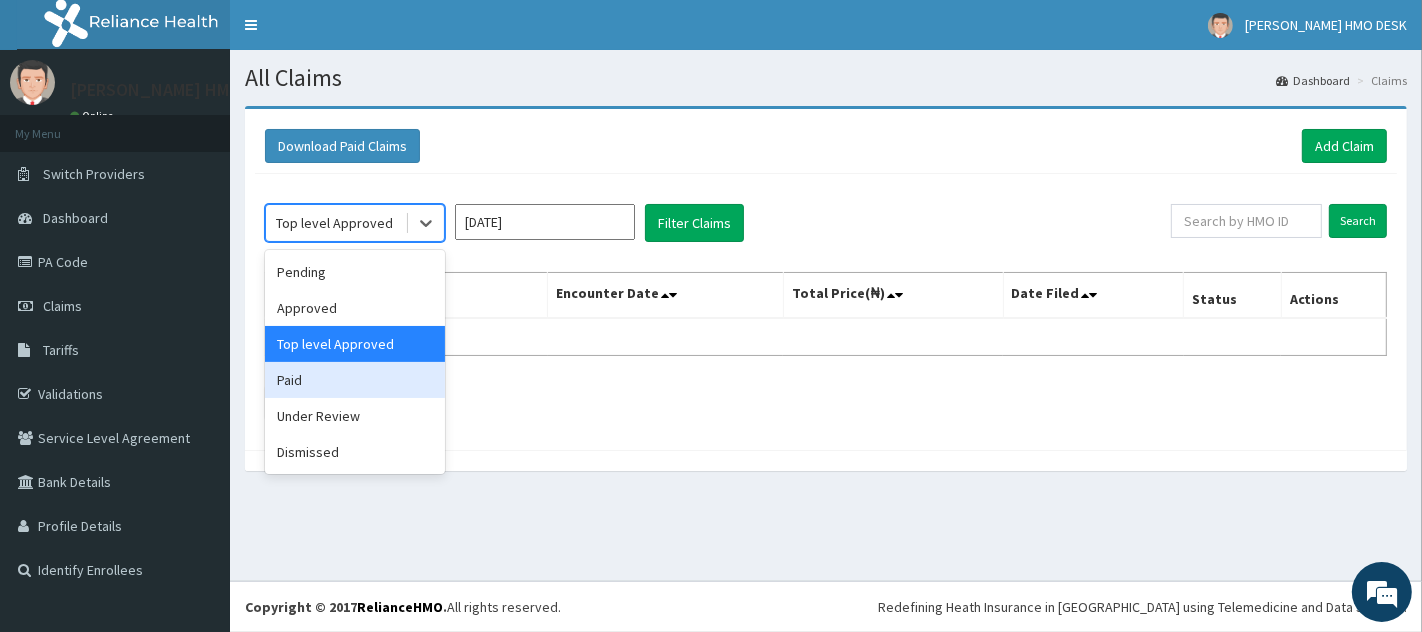 click on "Paid" at bounding box center (355, 380) 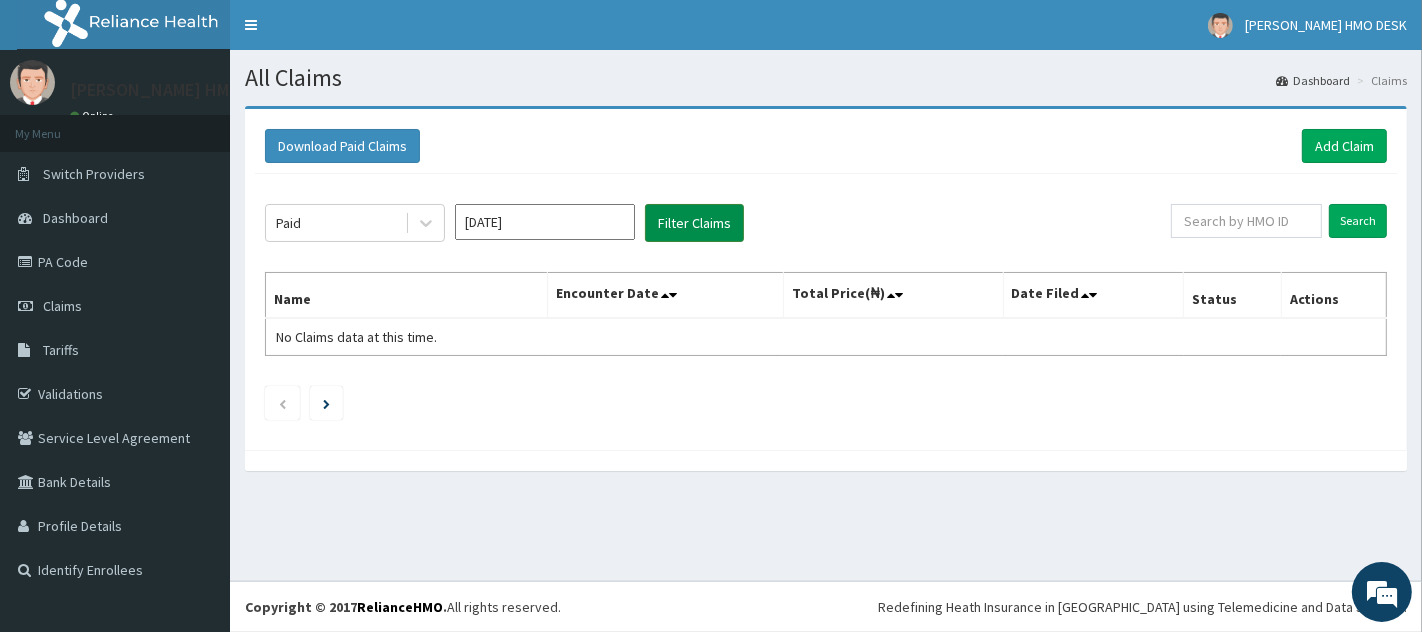 click on "Filter Claims" at bounding box center (694, 223) 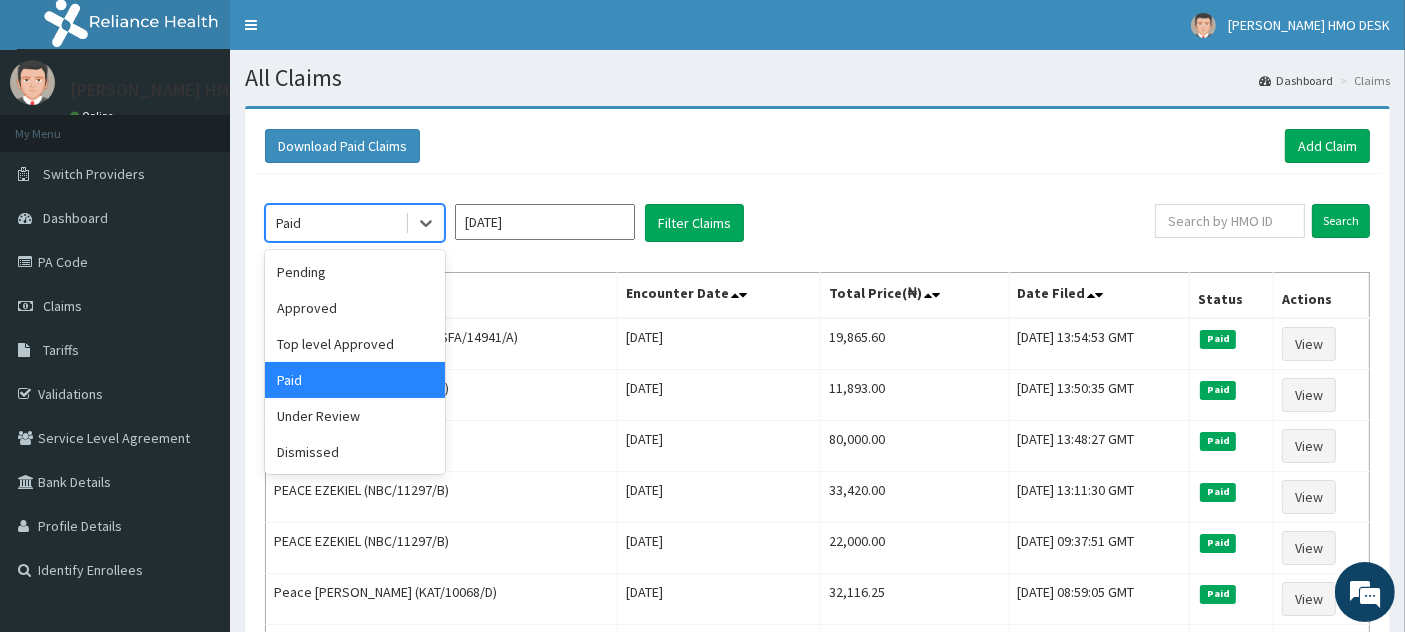 click on "Paid" at bounding box center [335, 223] 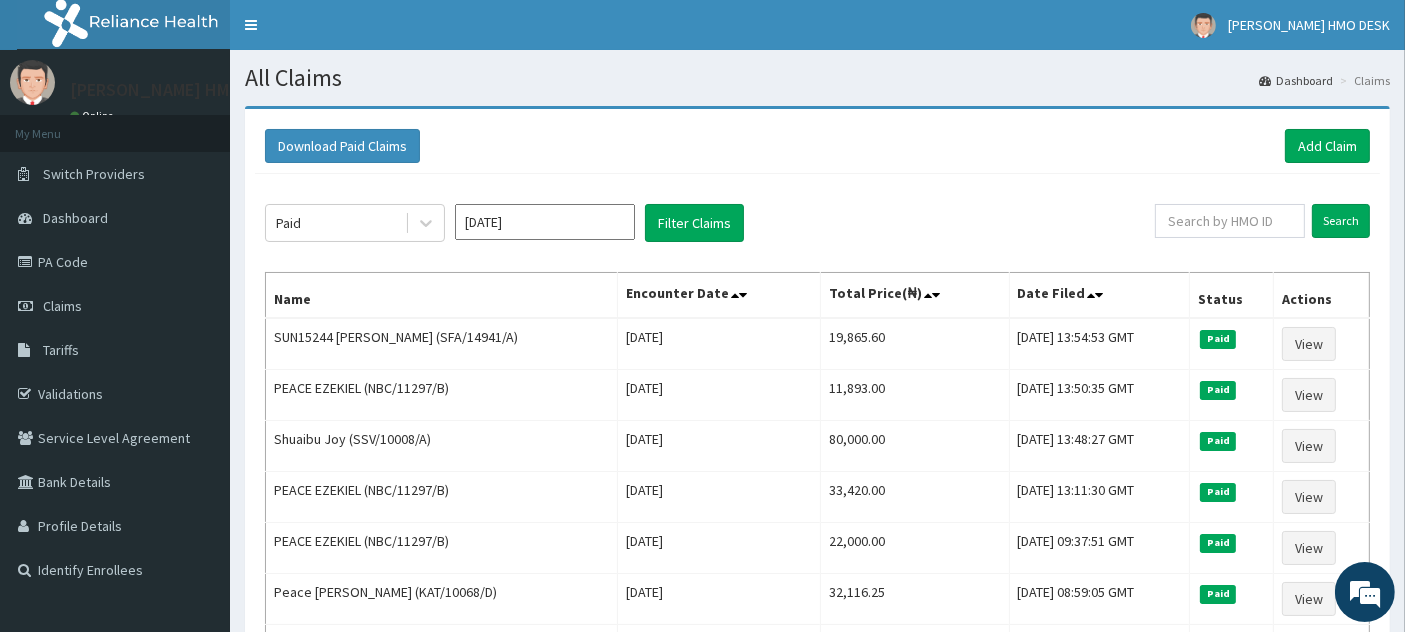 click on "Paid Jul 2025 Filter Claims Search Name Encounter Date Total Price(₦) Date Filed Status Actions SUN15244 NATHANIEL MAGIT (SFA/14941/A) Wed Jul 09 2025 19,865.60 Wed, 09 Jul 2025 13:54:53 GMT Paid View PEACE EZEKIEL (NBC/11297/B) Wed Jul 09 2025 11,893.00 Wed, 09 Jul 2025 13:50:35 GMT Paid View Shuaibu Joy (SSV/10008/A) Wed Jul 09 2025 80,000.00 Wed, 09 Jul 2025 13:48:27 GMT Paid View PEACE EZEKIEL (NBC/11297/B) Mon Jul 07 2025 33,420.00 Mon, 07 Jul 2025 13:11:30 GMT Paid View PEACE EZEKIEL (NBC/11297/B) Mon Jul 07 2025 22,000.00 Mon, 07 Jul 2025 09:37:51 GMT Paid View Peace John baya (KAT/10068/D) Sat Jul 05 2025 32,116.25 Mon, 07 Jul 2025 08:59:05 GMT Paid View KATE OKORIE (EAB/10104/B) Sat Jul 05 2025 22,000.00 Mon, 07 Jul 2025 08:57:26 GMT Paid View 1" 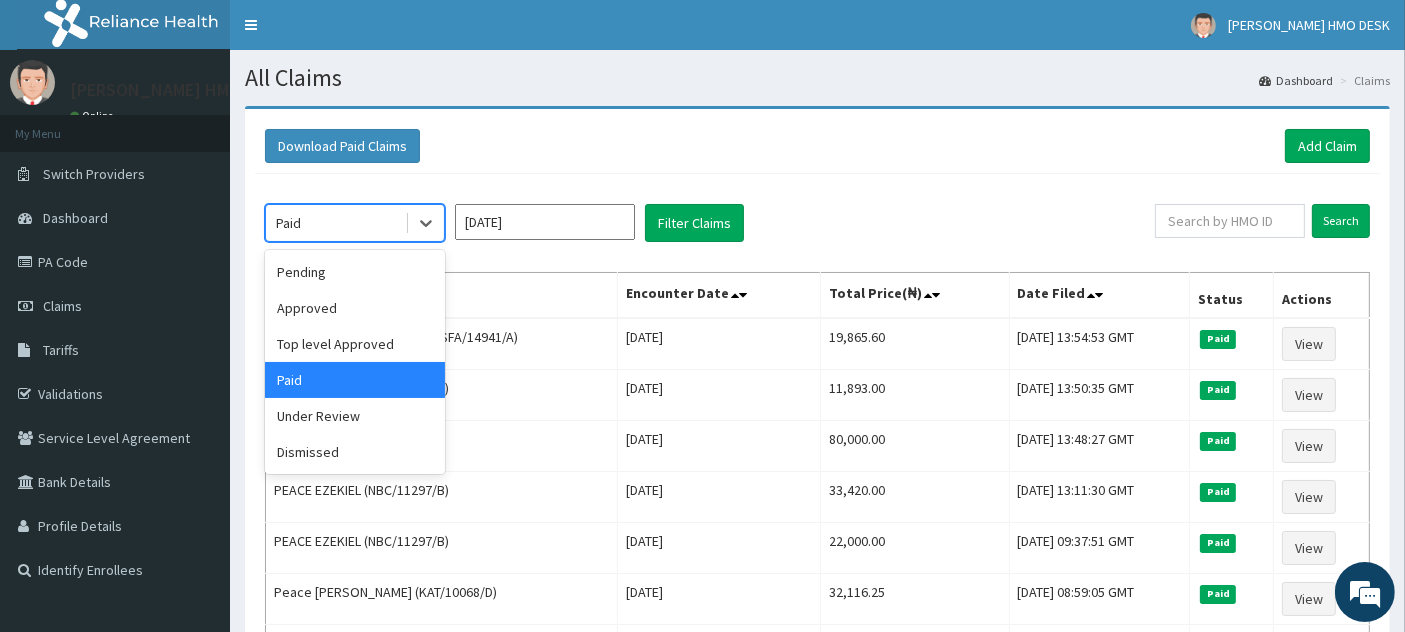 click on "Paid" at bounding box center (335, 223) 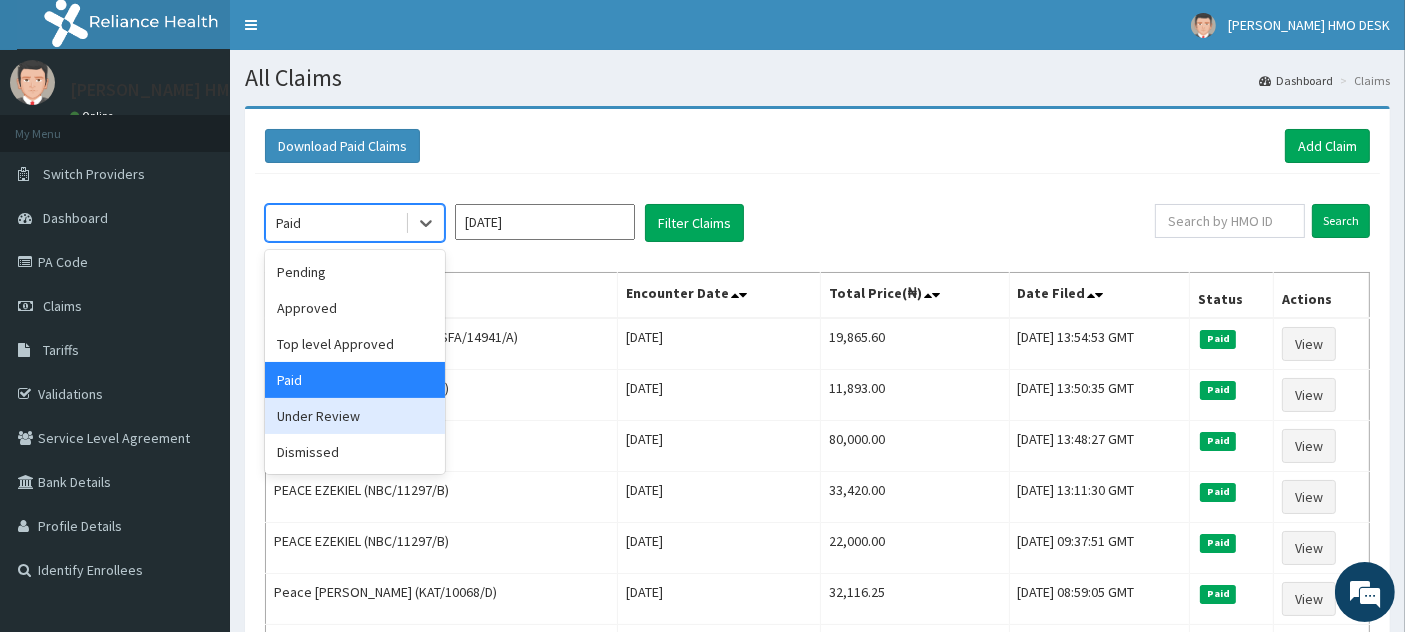 click on "Under Review" at bounding box center [355, 416] 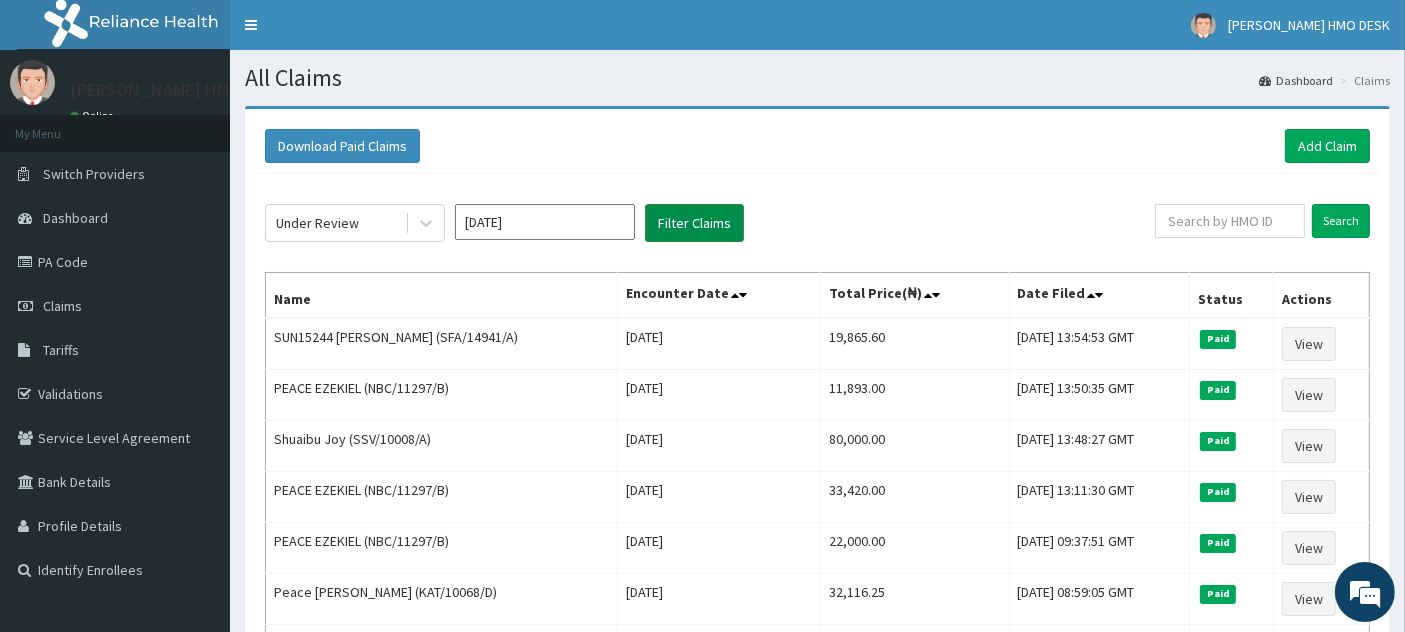 click on "Filter Claims" at bounding box center (694, 223) 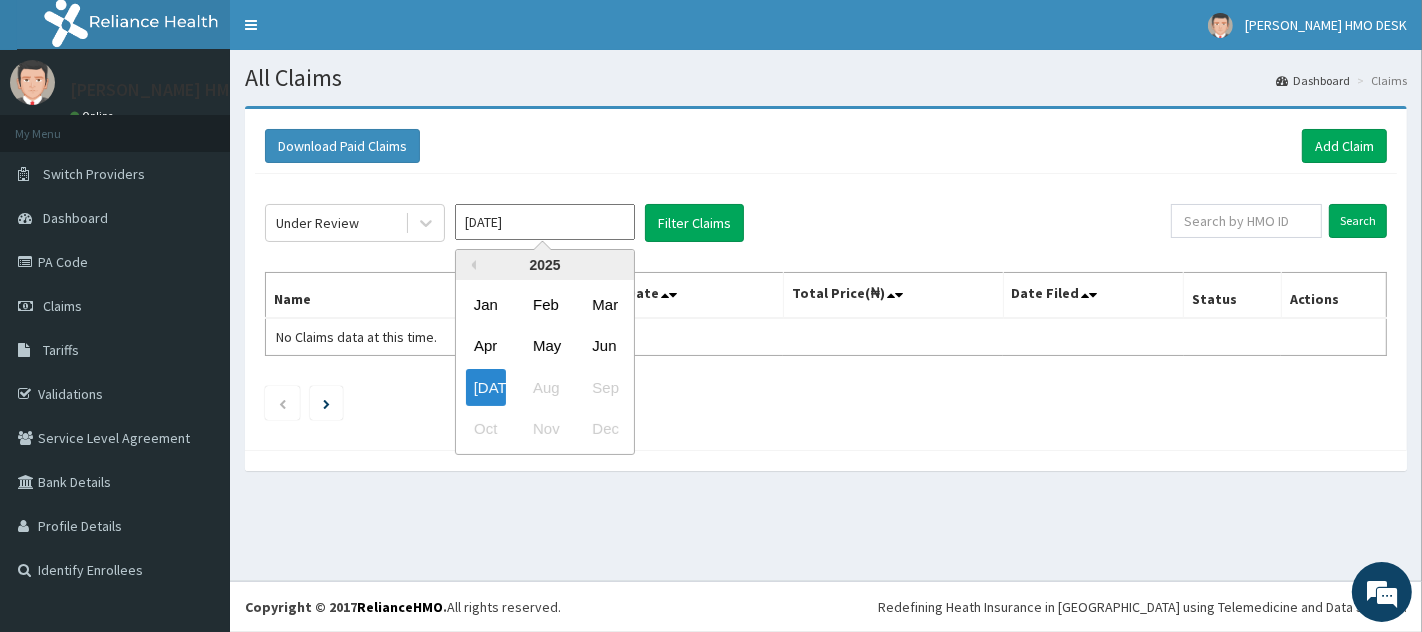 click on "Jul 2025" at bounding box center (545, 222) 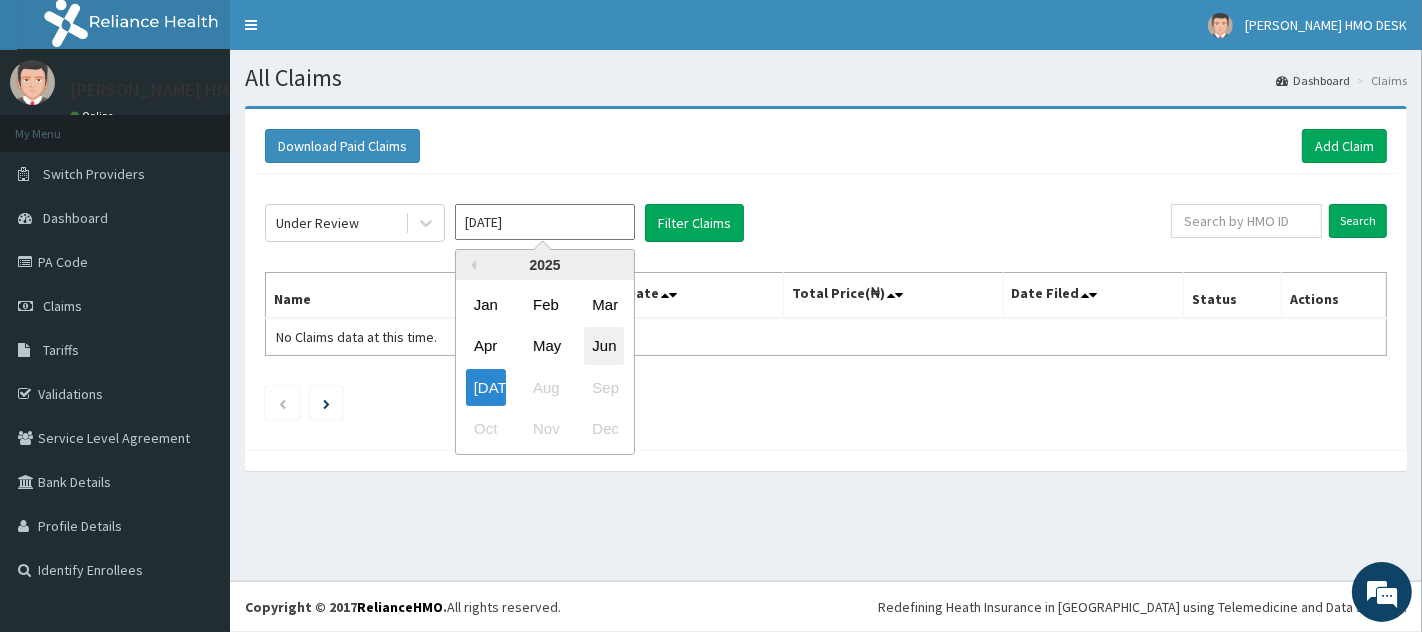 click on "Jun" at bounding box center (604, 346) 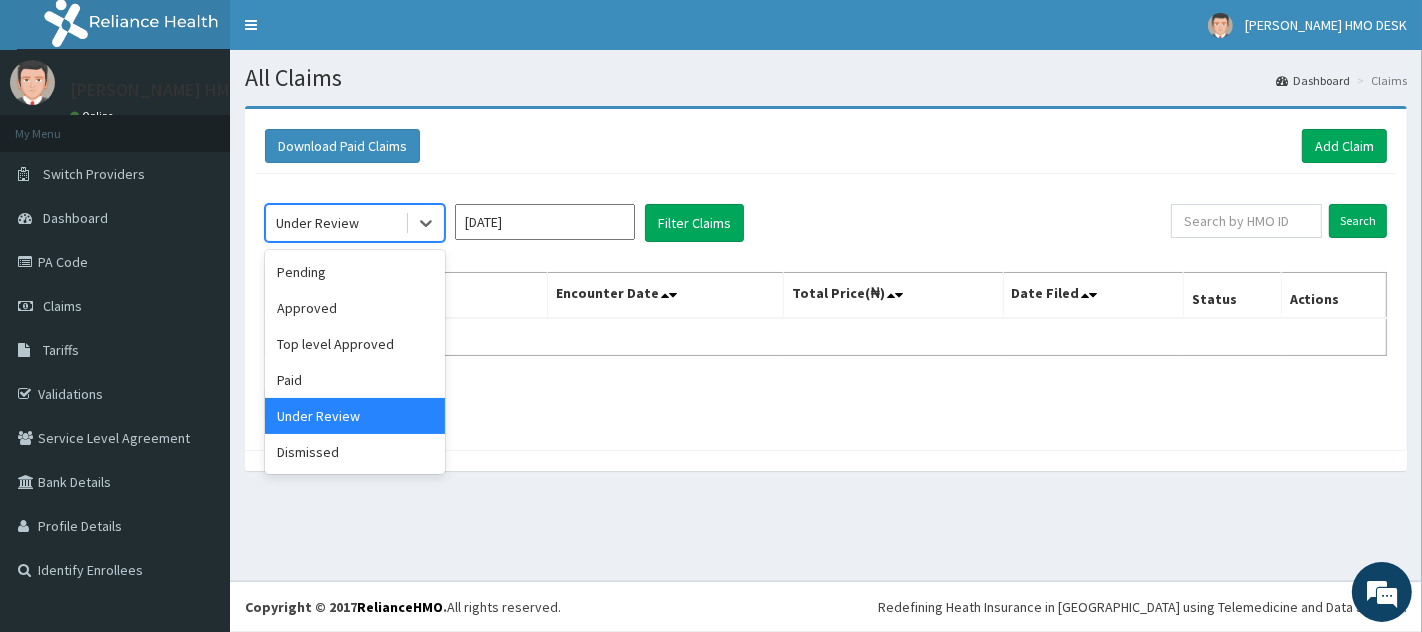 click on "Under Review" at bounding box center (317, 223) 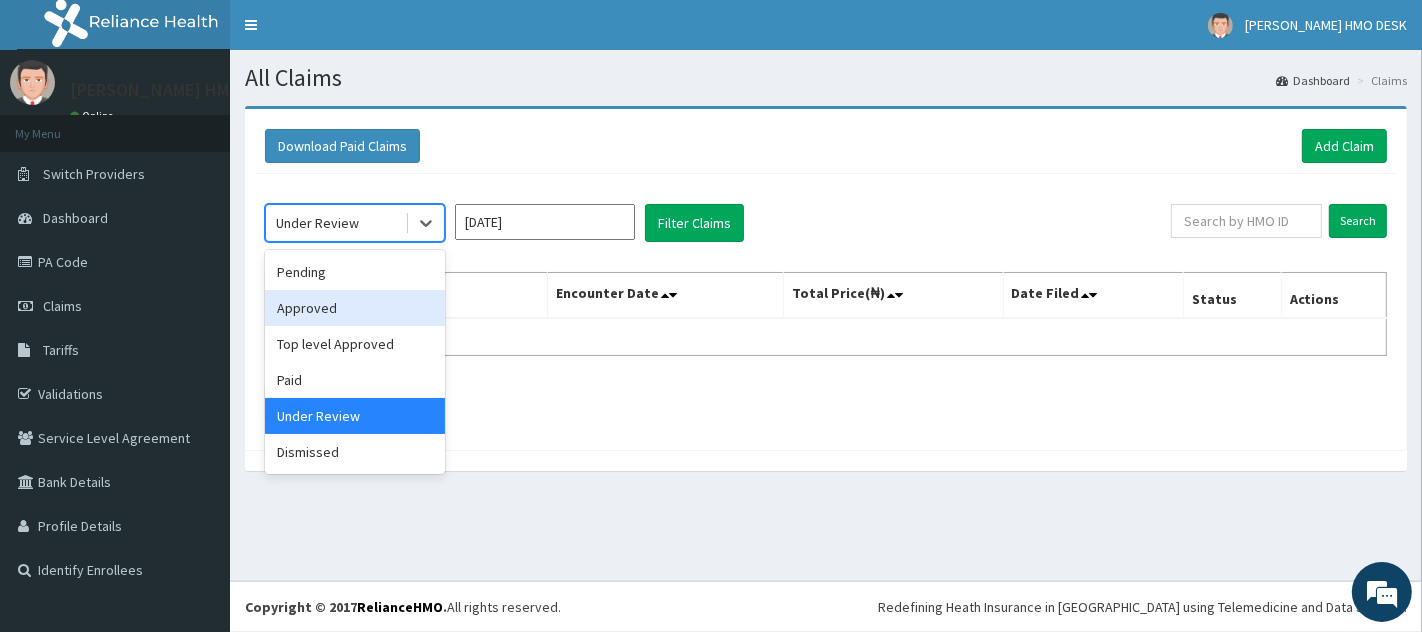 click on "Approved" at bounding box center (355, 308) 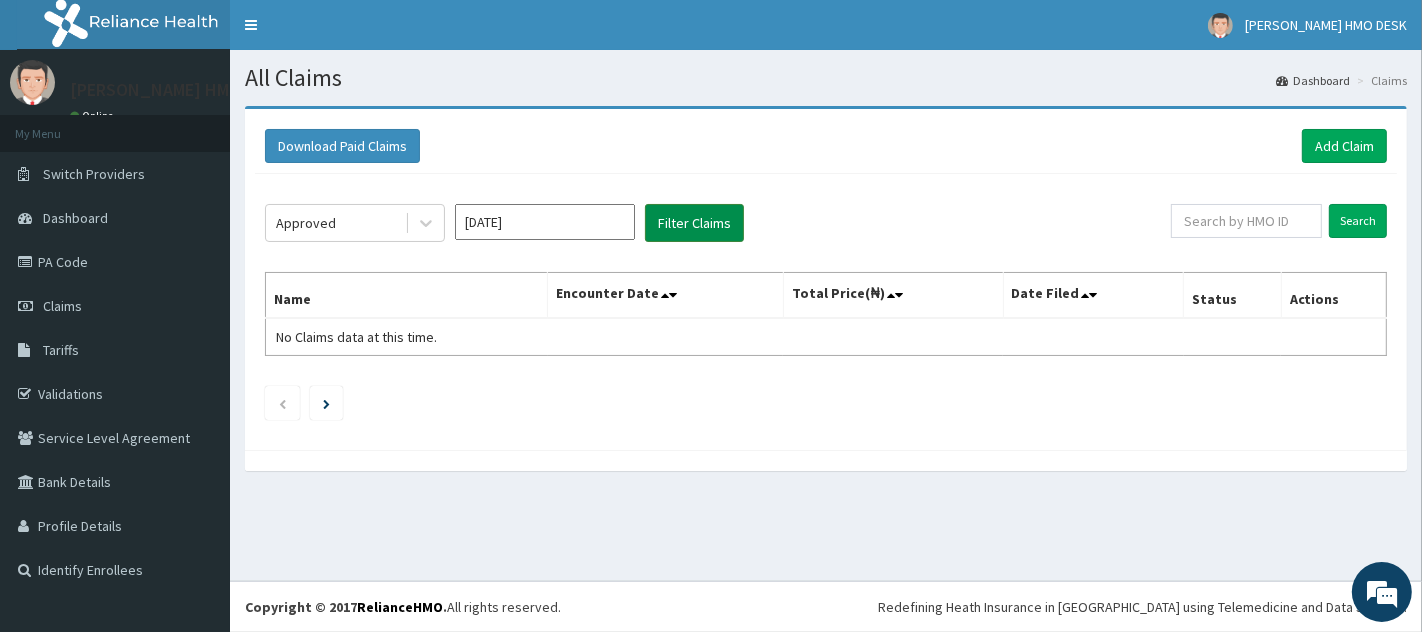 click on "Filter Claims" at bounding box center (694, 223) 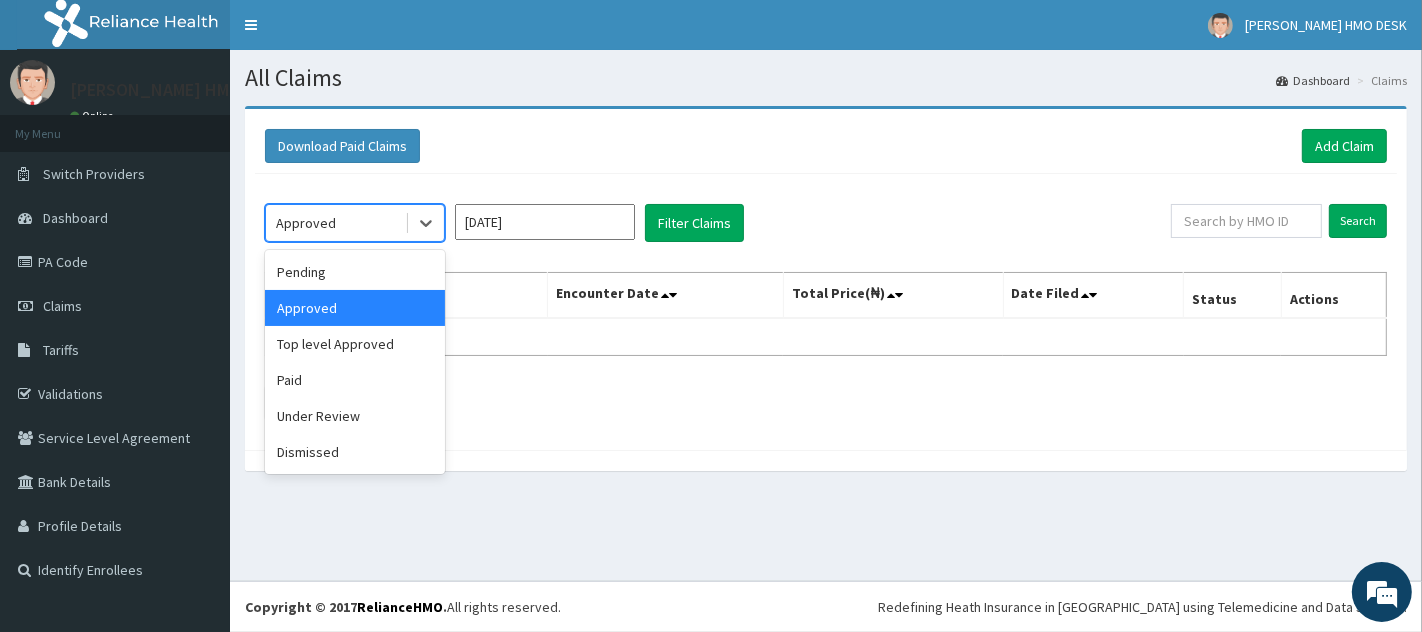 click on "Approved" at bounding box center (335, 223) 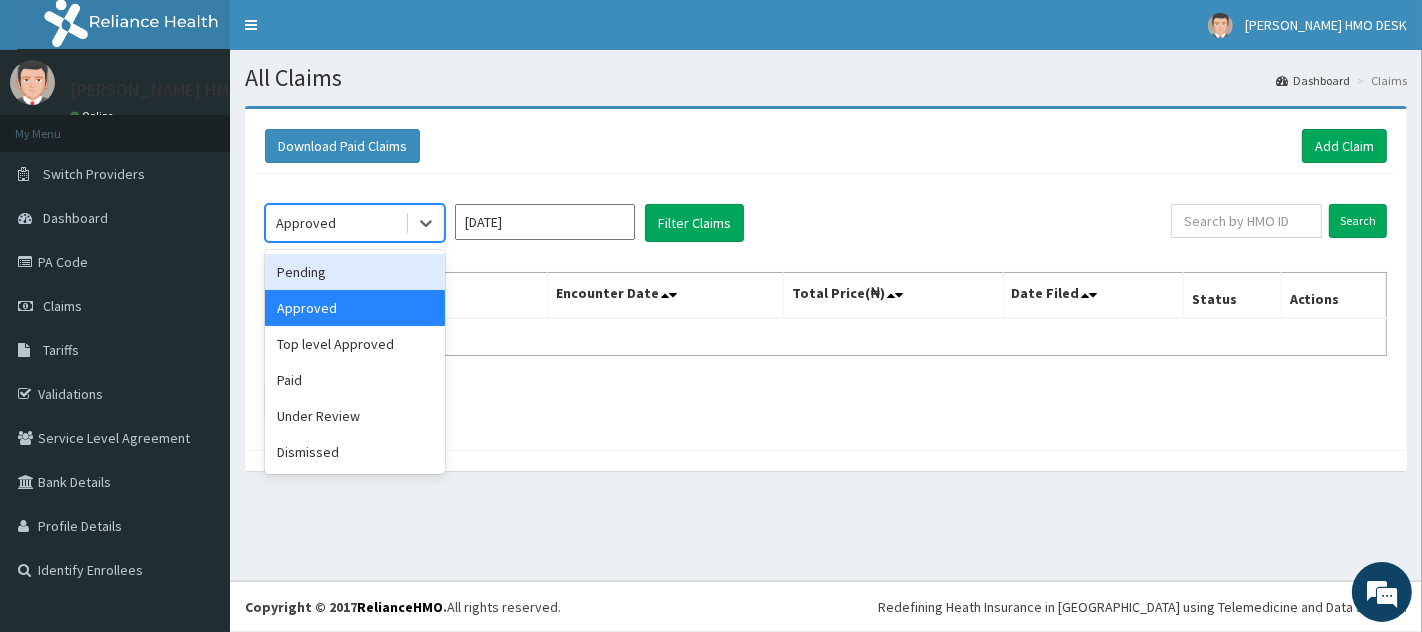 click on "Pending" at bounding box center (355, 272) 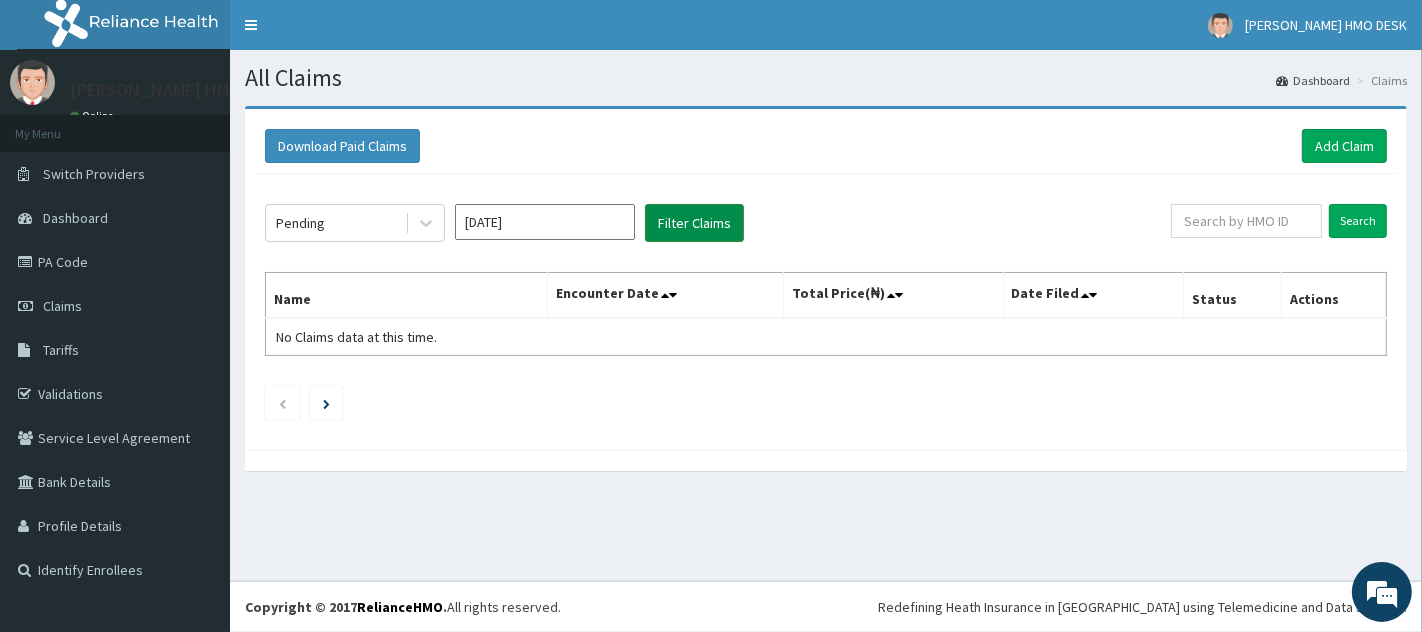 click on "Filter Claims" at bounding box center [694, 223] 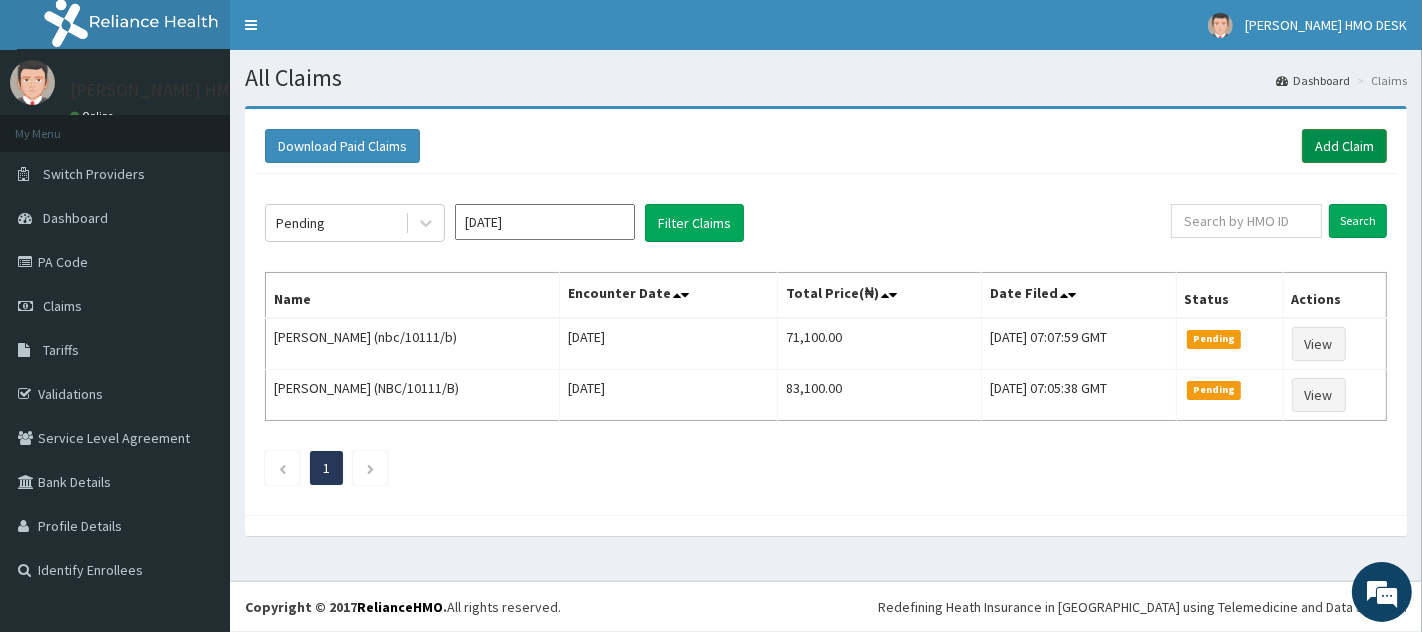 click on "Add Claim" at bounding box center (1344, 146) 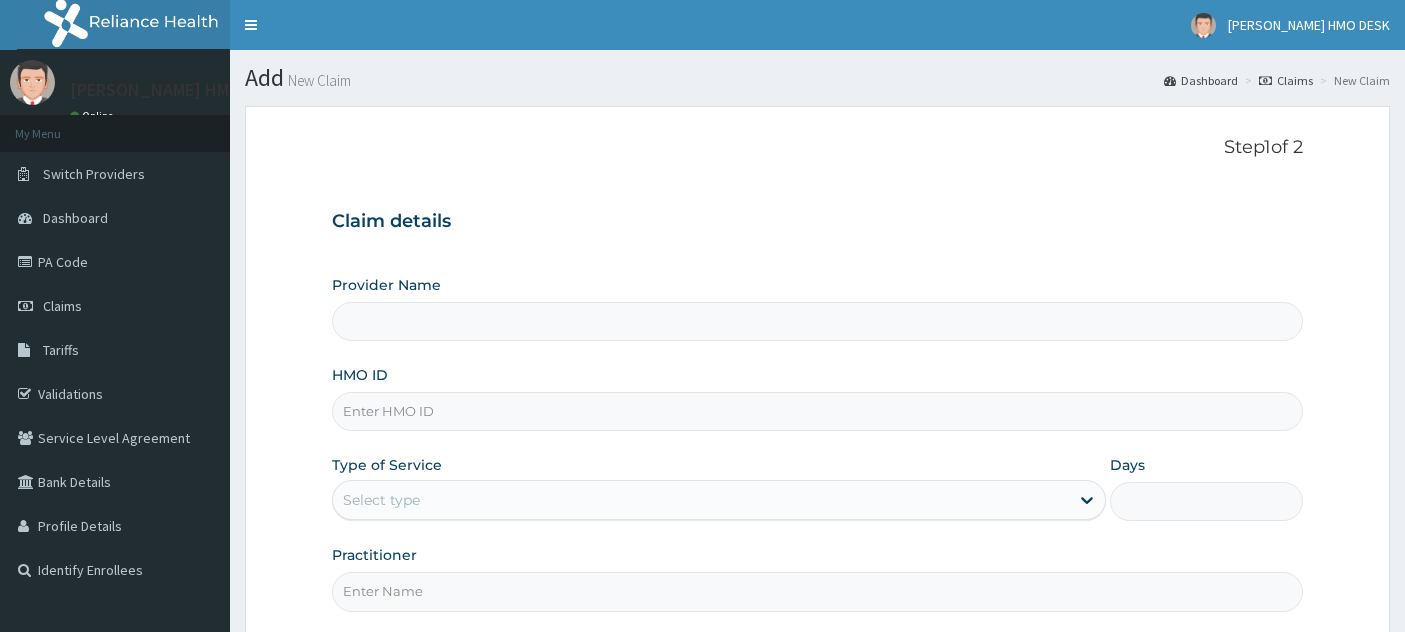 scroll, scrollTop: 0, scrollLeft: 0, axis: both 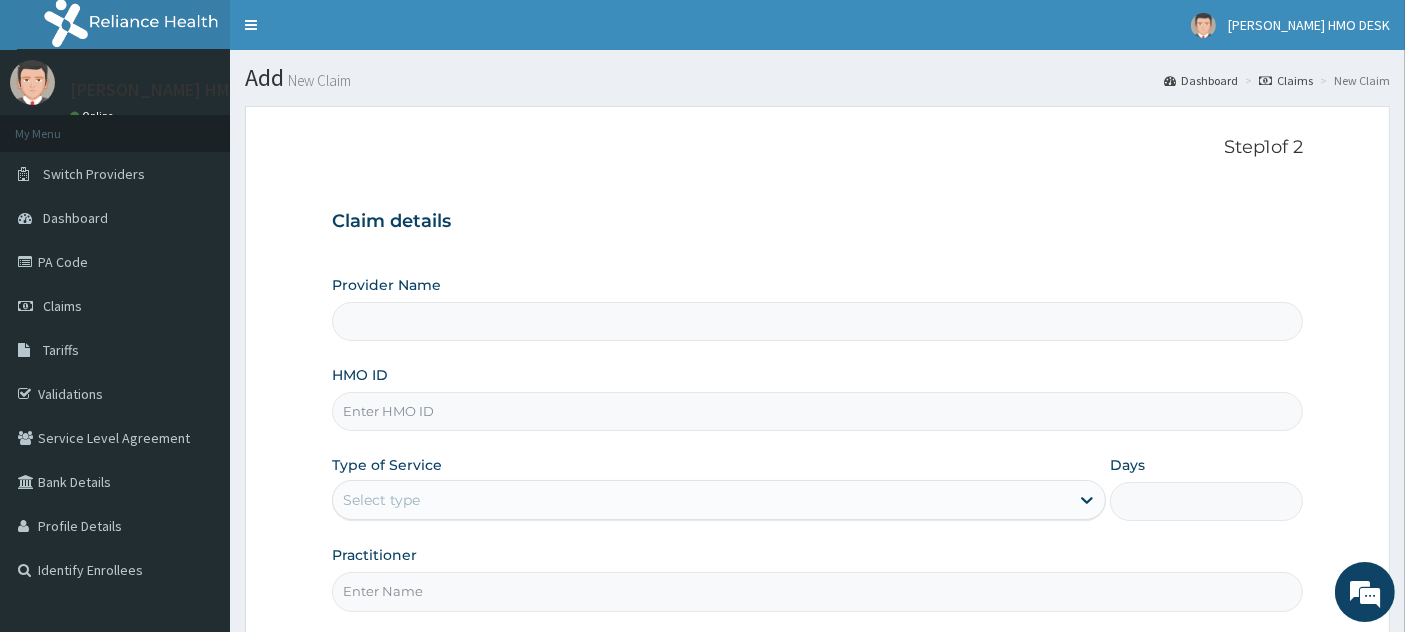 type on "[PERSON_NAME][GEOGRAPHIC_DATA]" 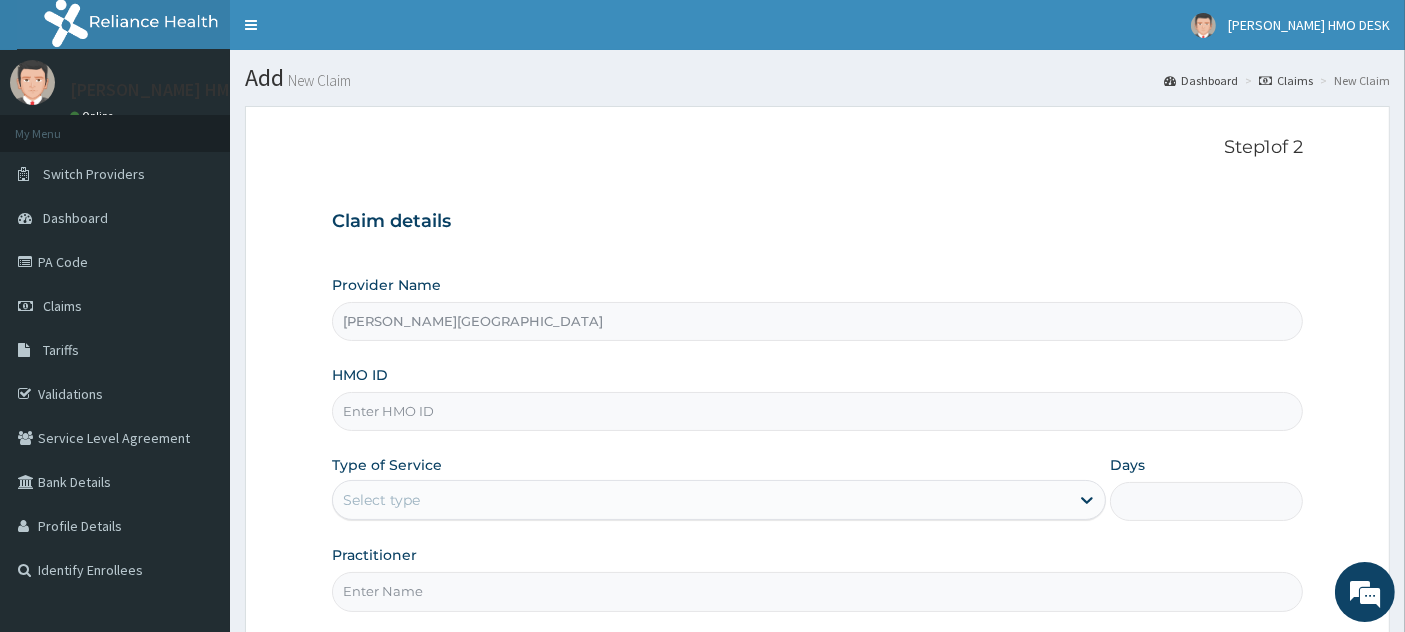 click on "HMO ID" at bounding box center [818, 411] 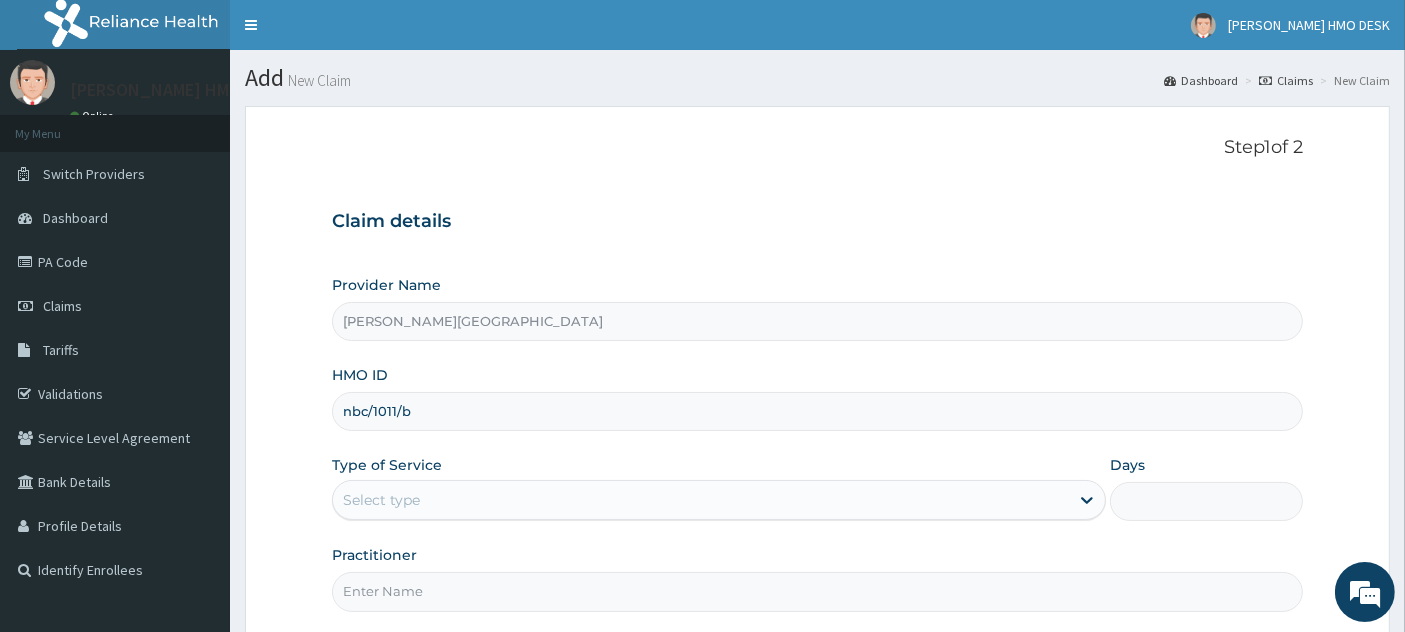 scroll, scrollTop: 0, scrollLeft: 0, axis: both 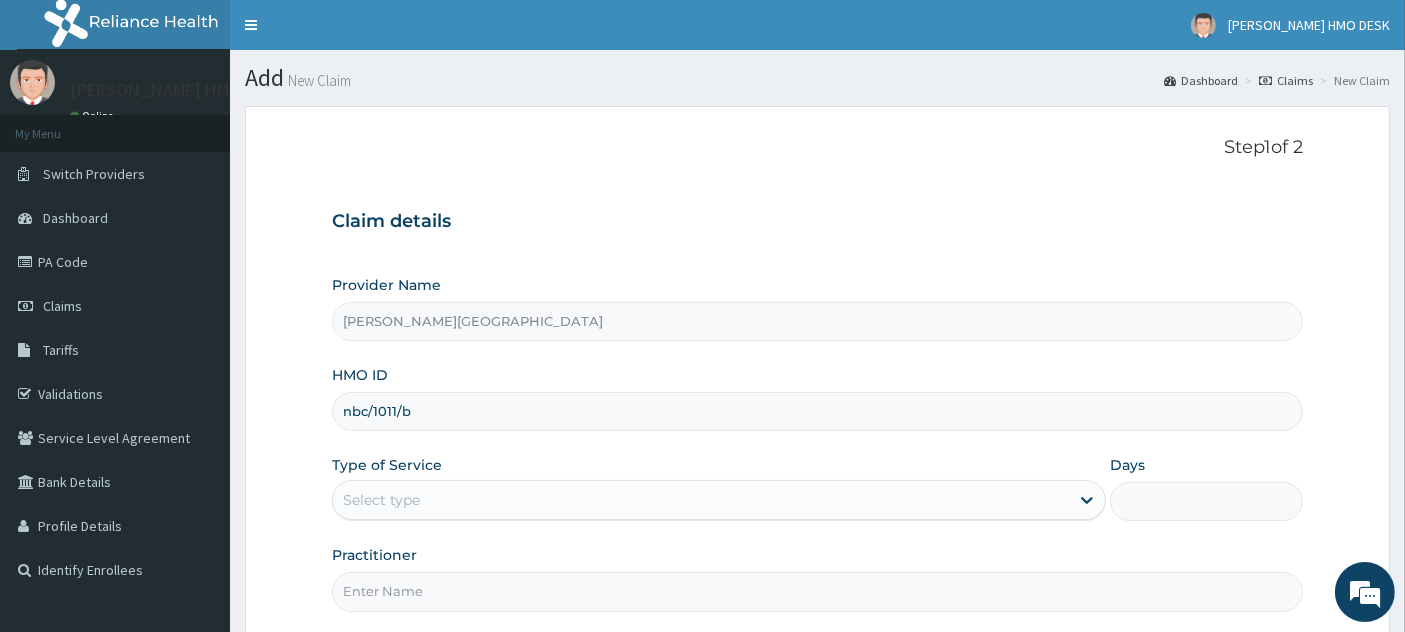 type on "nbc/1011/b" 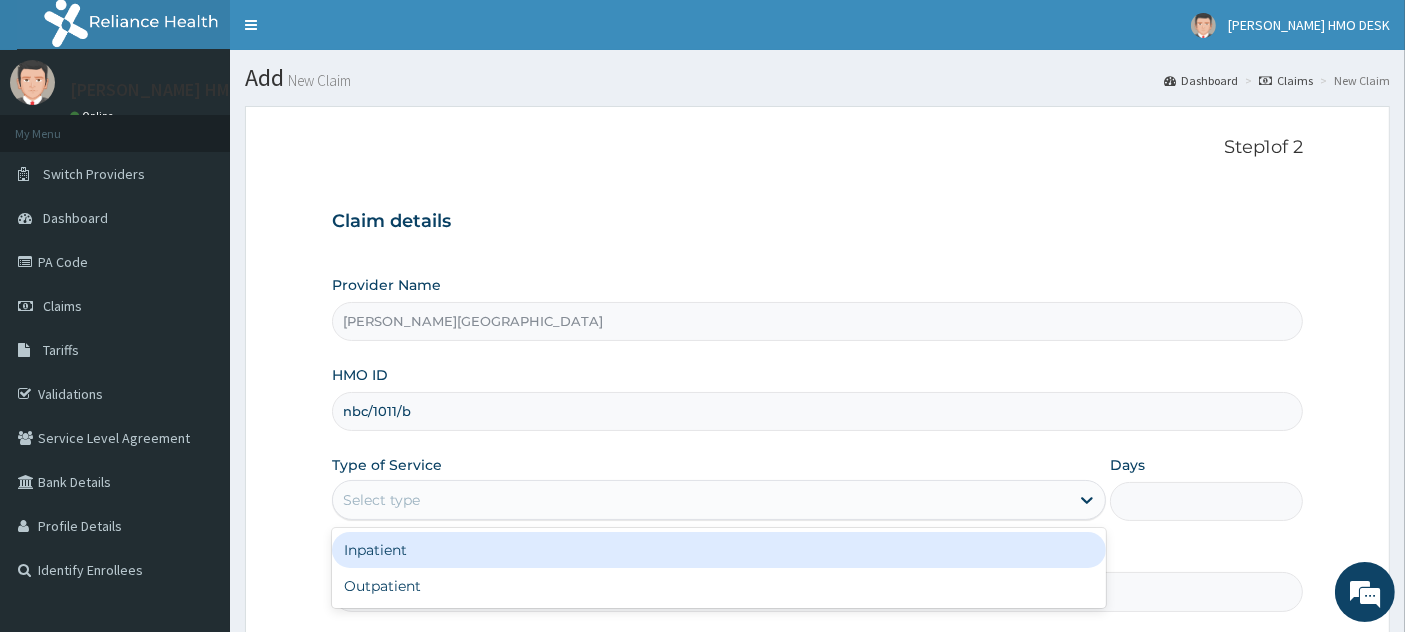click on "Select type" at bounding box center [381, 500] 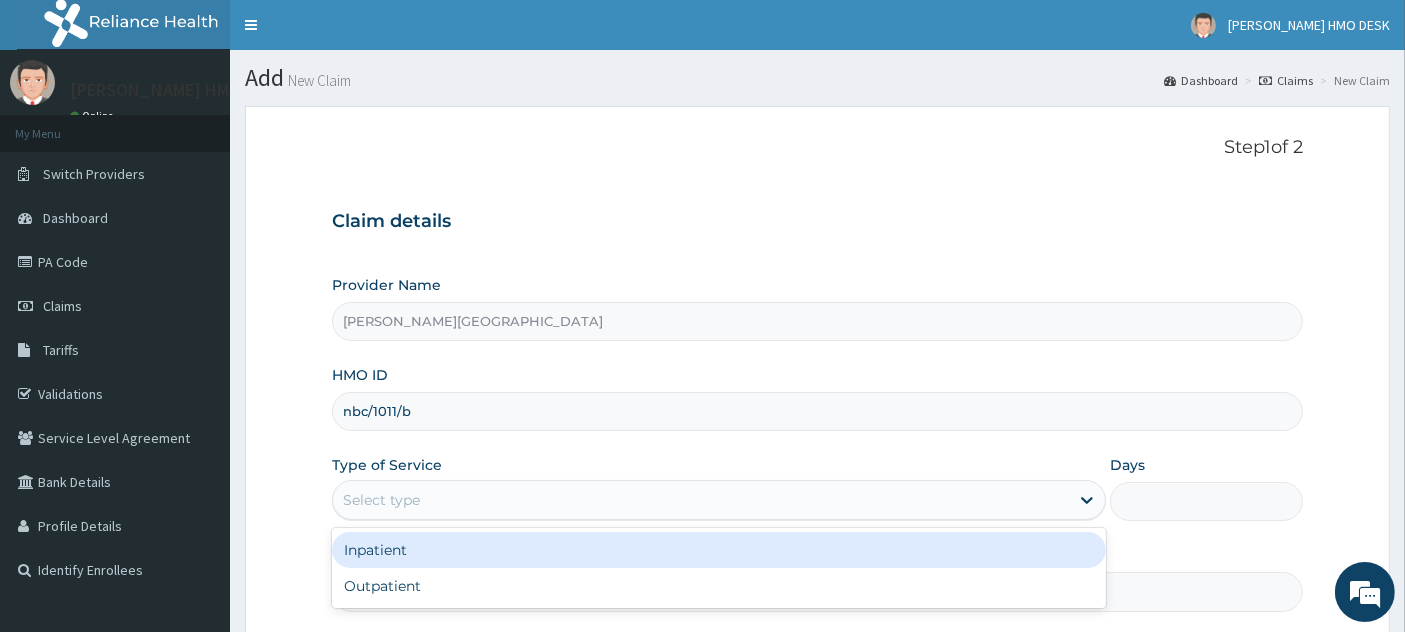 click on "Inpatient" at bounding box center [719, 550] 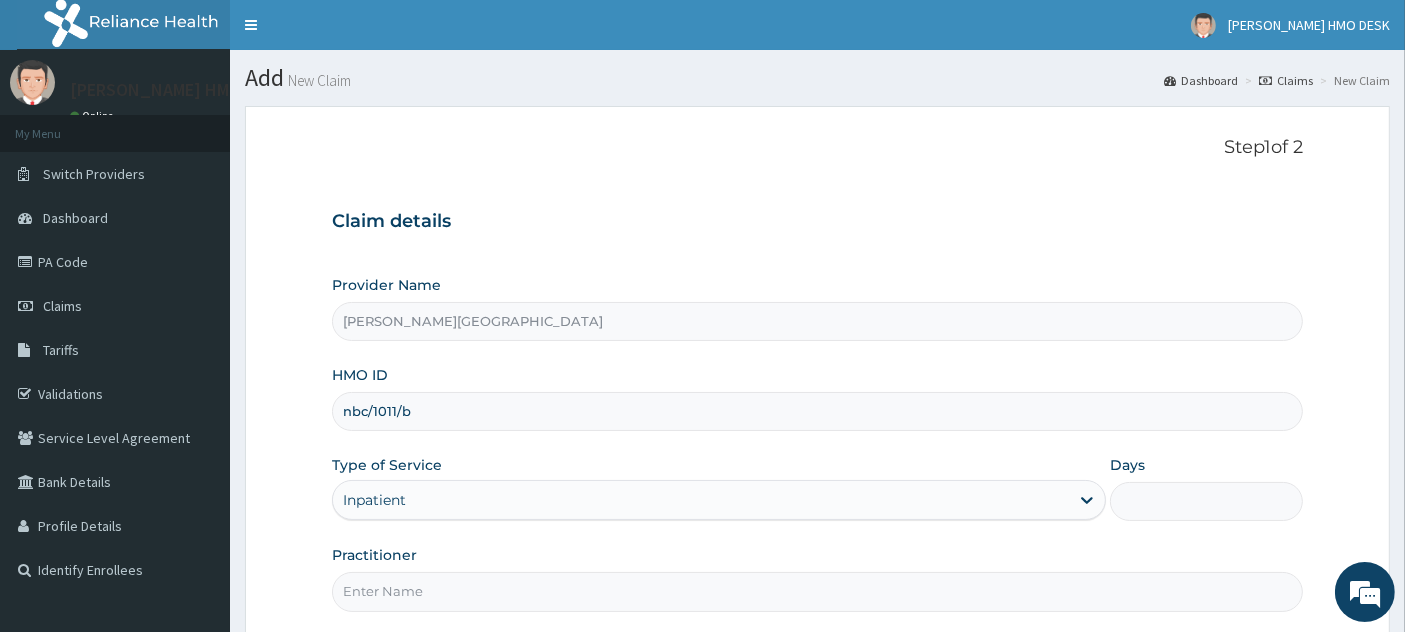click on "Days" at bounding box center [1207, 501] 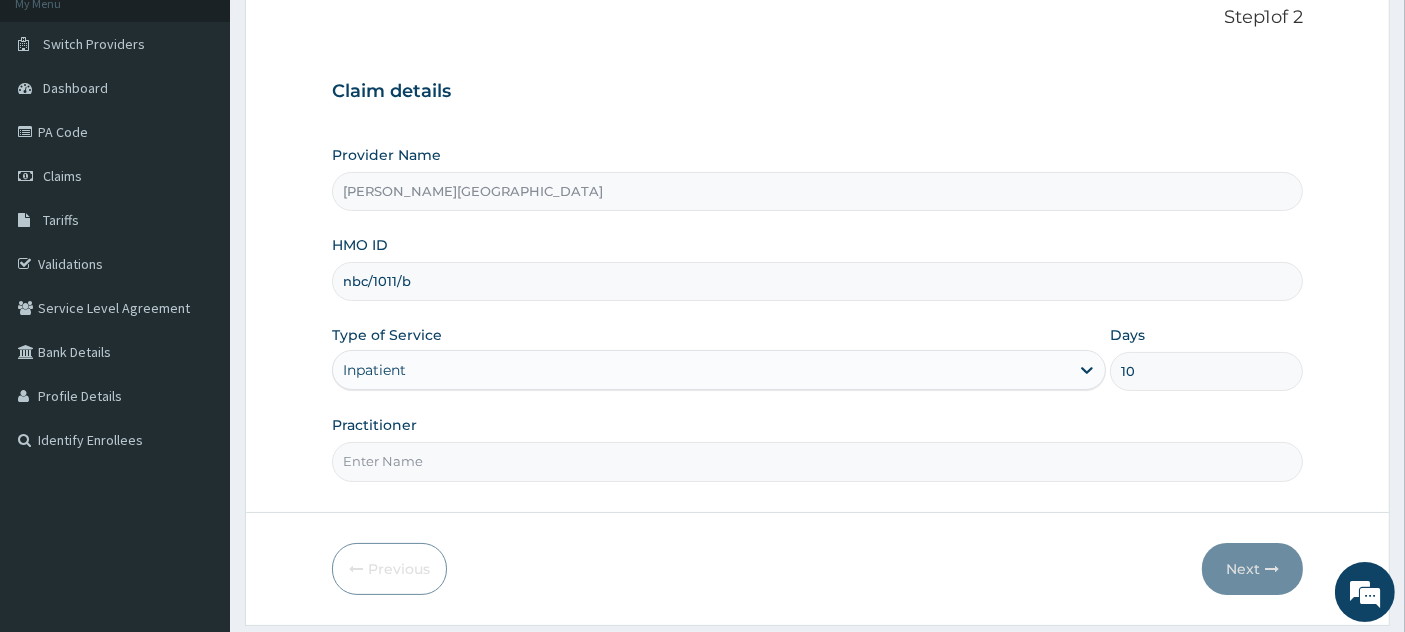 scroll, scrollTop: 131, scrollLeft: 0, axis: vertical 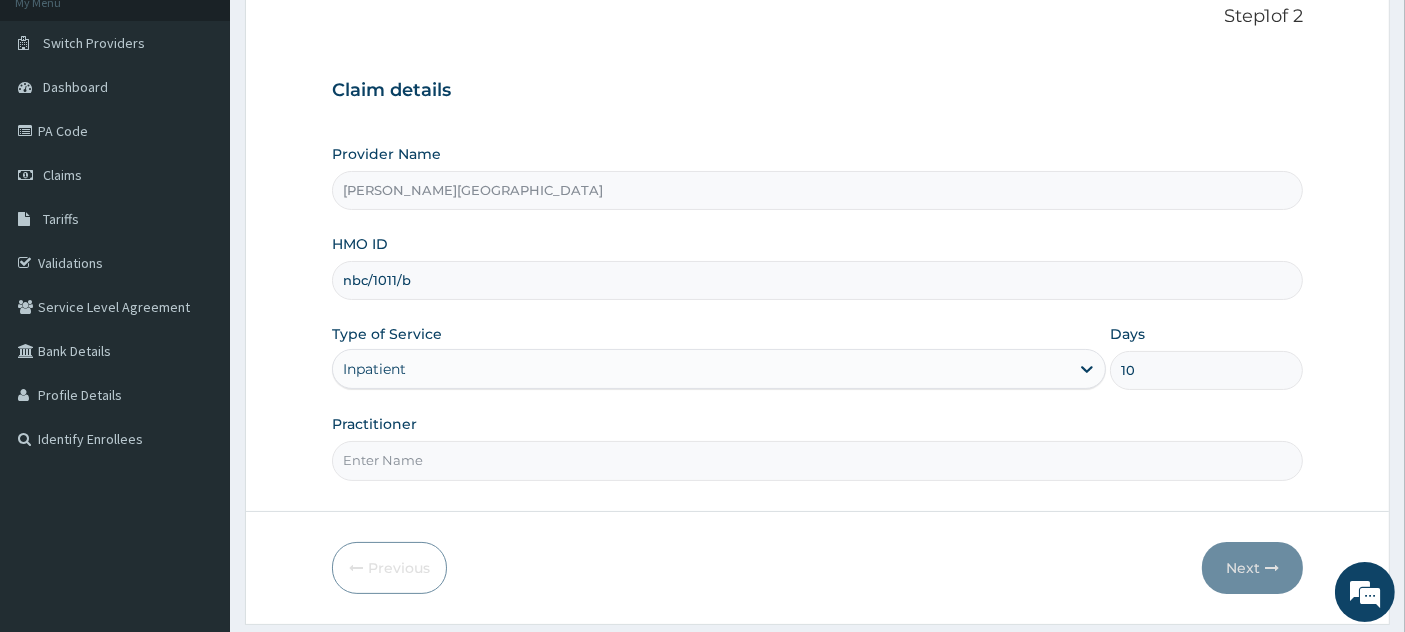 type on "10" 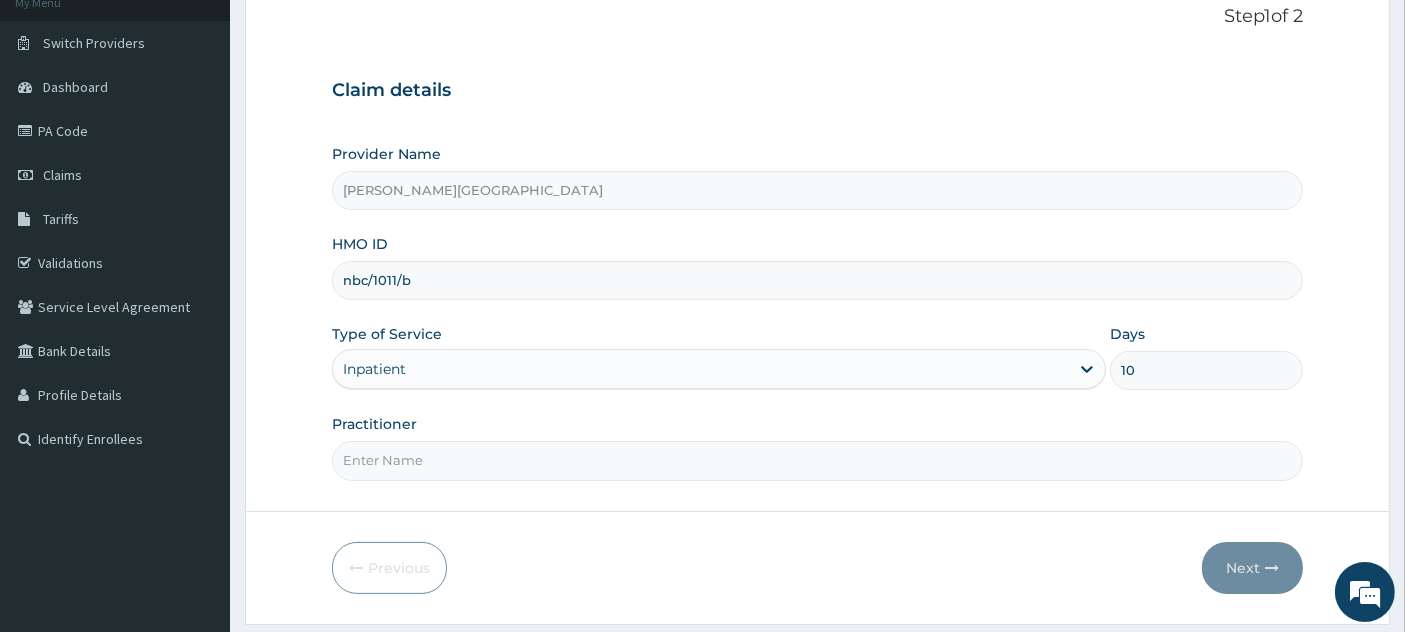 type on "AMAKU" 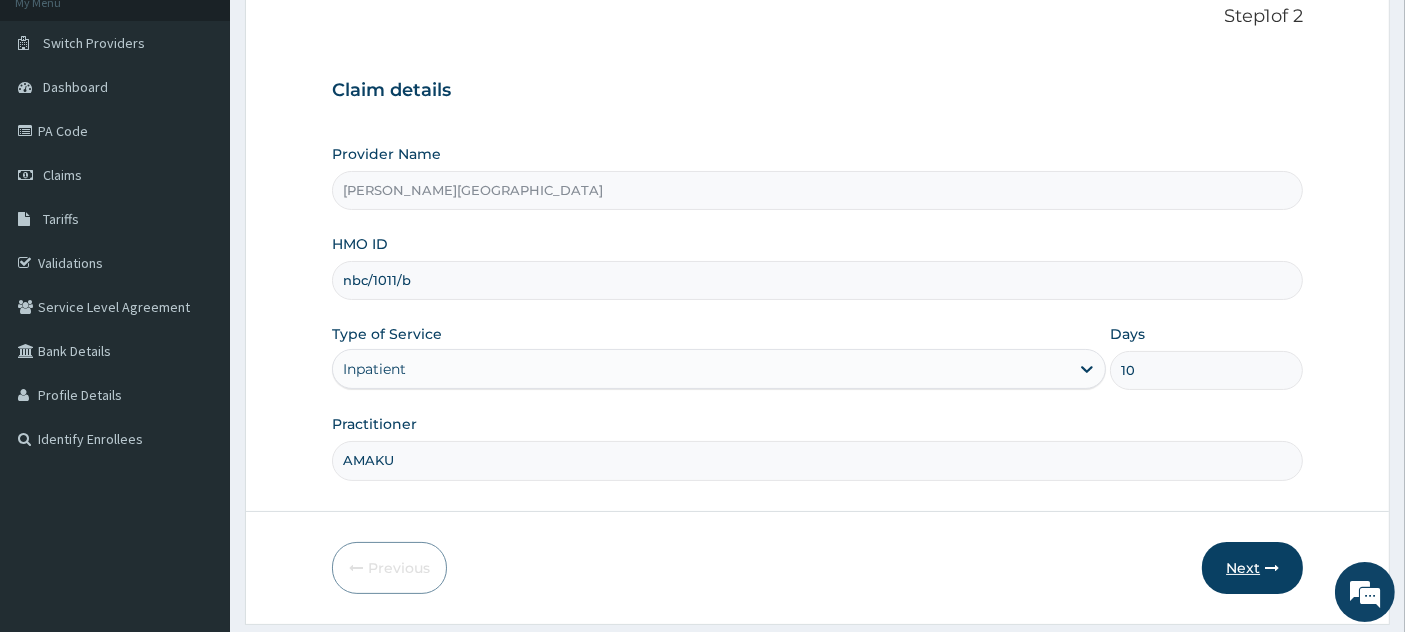 click on "Next" at bounding box center (1252, 568) 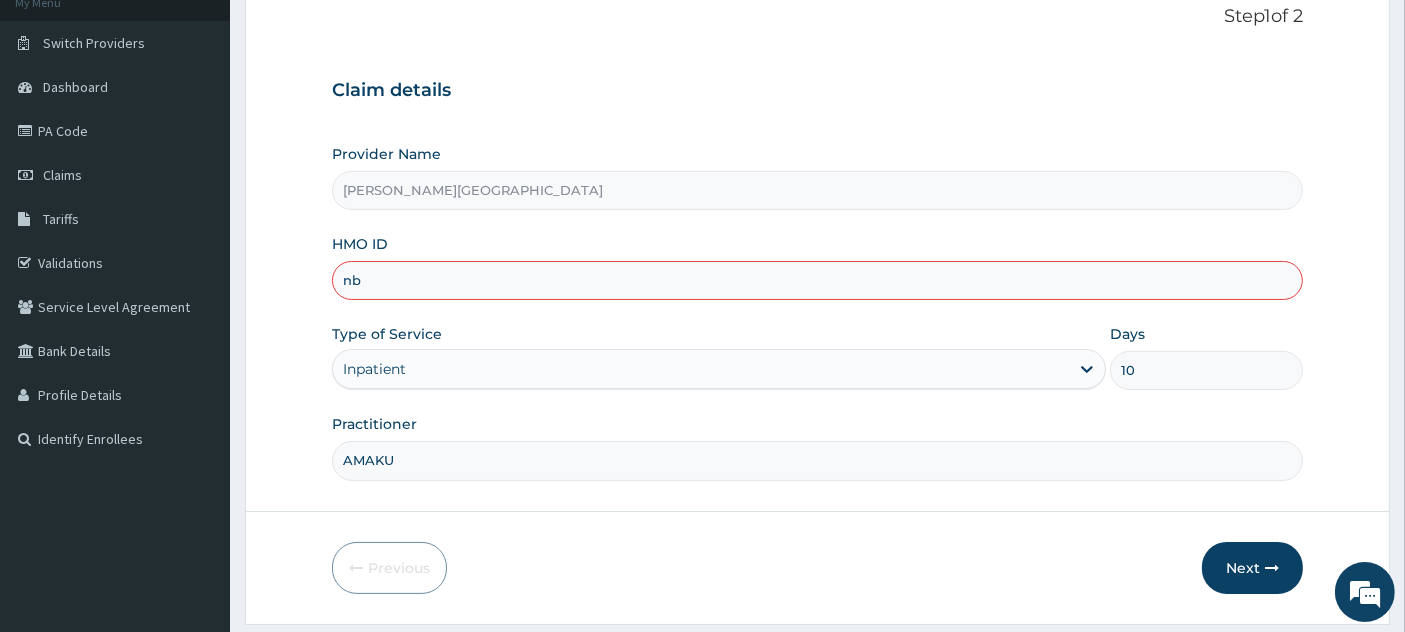 type on "n" 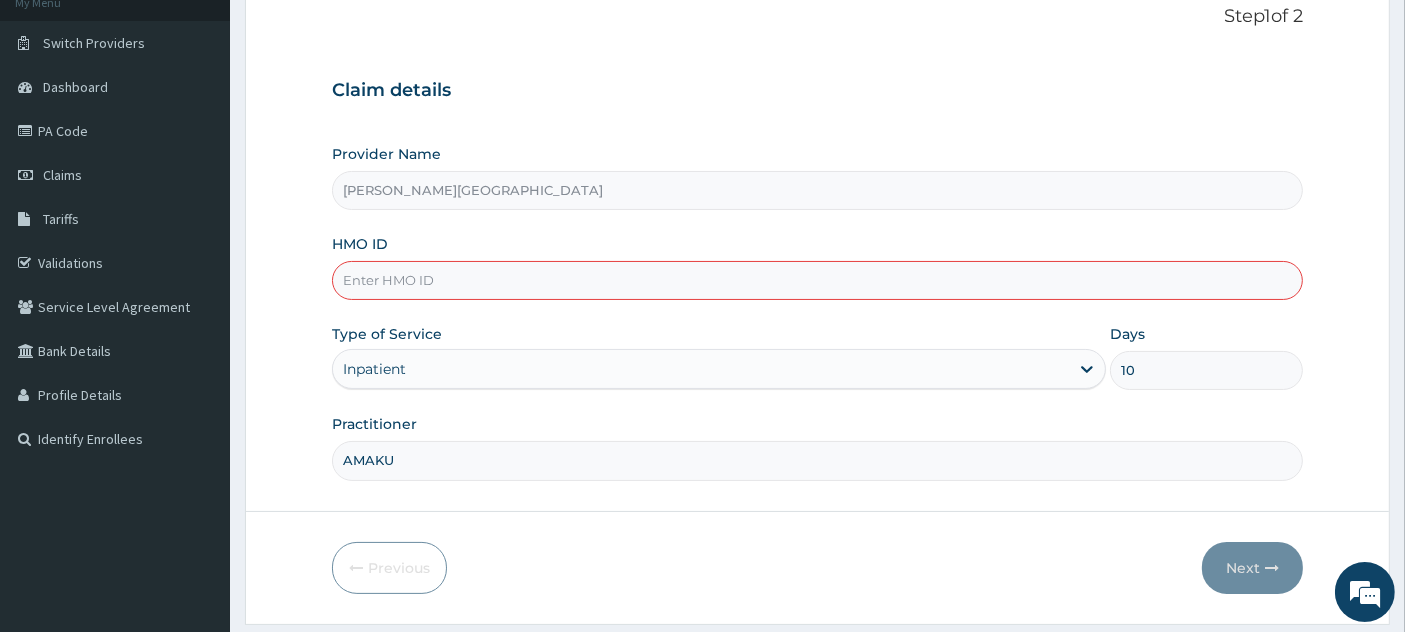click on "Provider Name [PERSON_NAME][GEOGRAPHIC_DATA] TEACHING HOSPITAL HMO ID Type of Service Inpatient Days 10 Practitioner AMAKU" at bounding box center [818, 312] 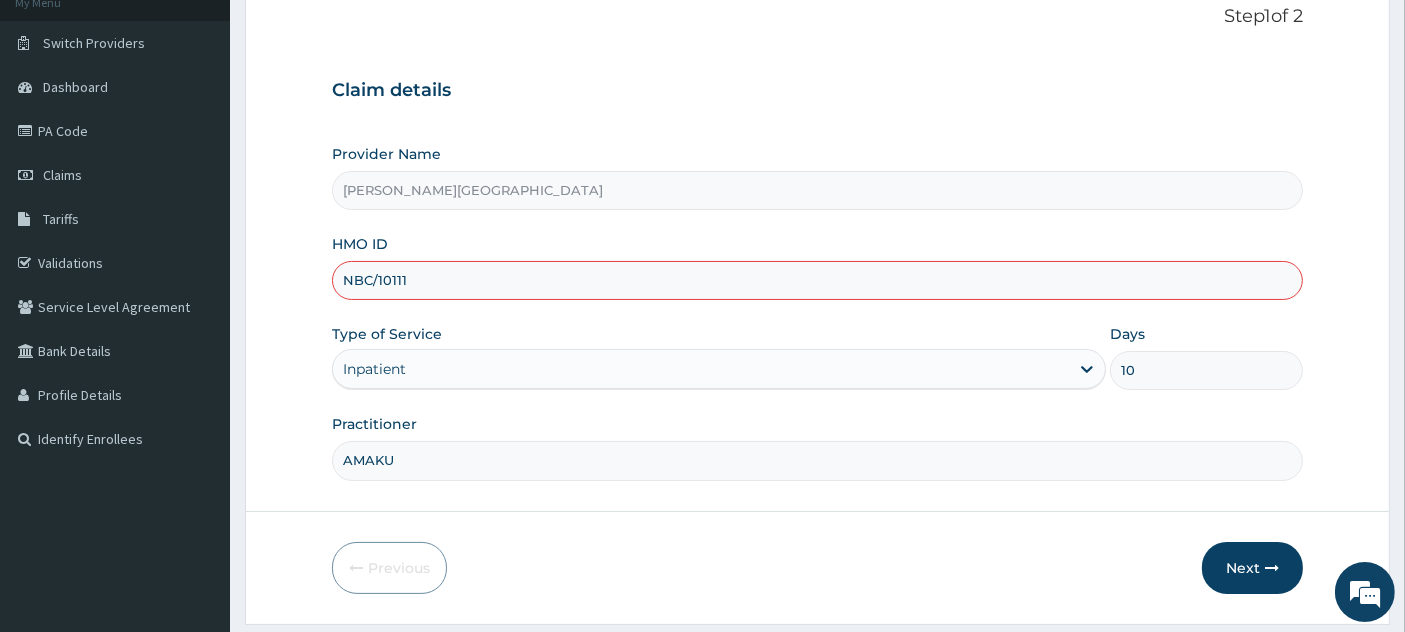 type on "NBC/10111/B" 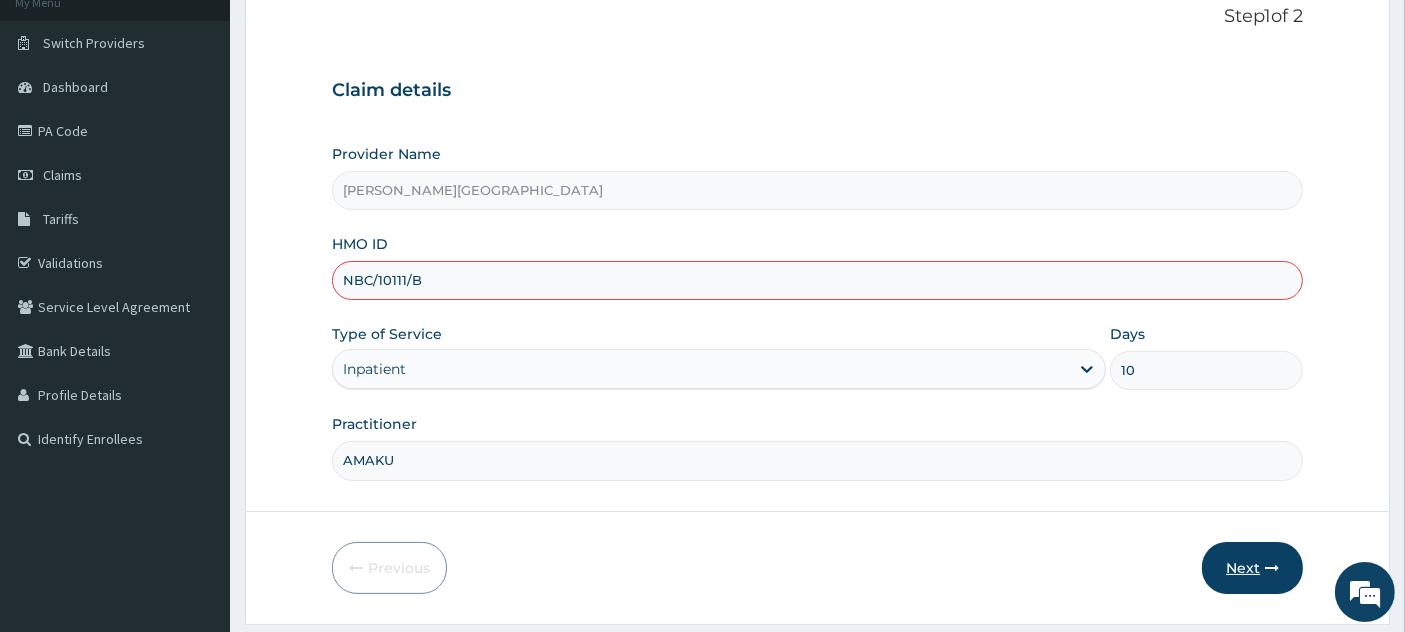 click on "Next" at bounding box center (1252, 568) 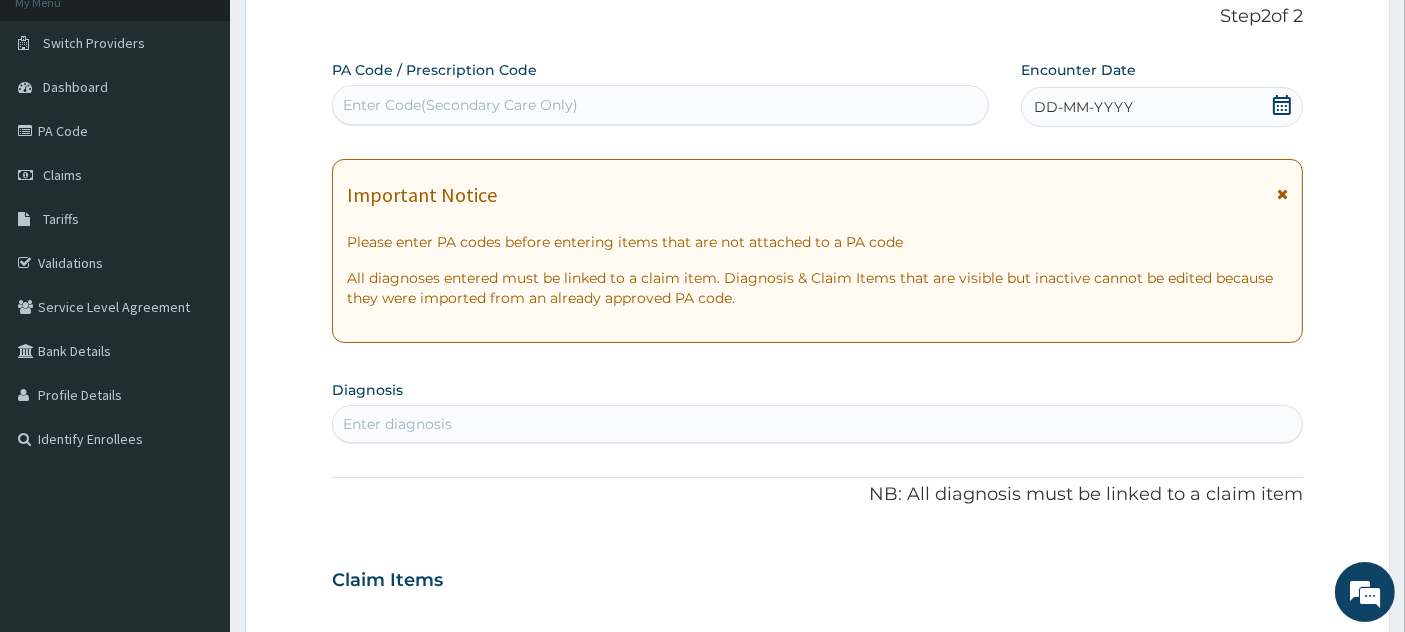 click on "Enter Code(Secondary Care Only)" at bounding box center [460, 105] 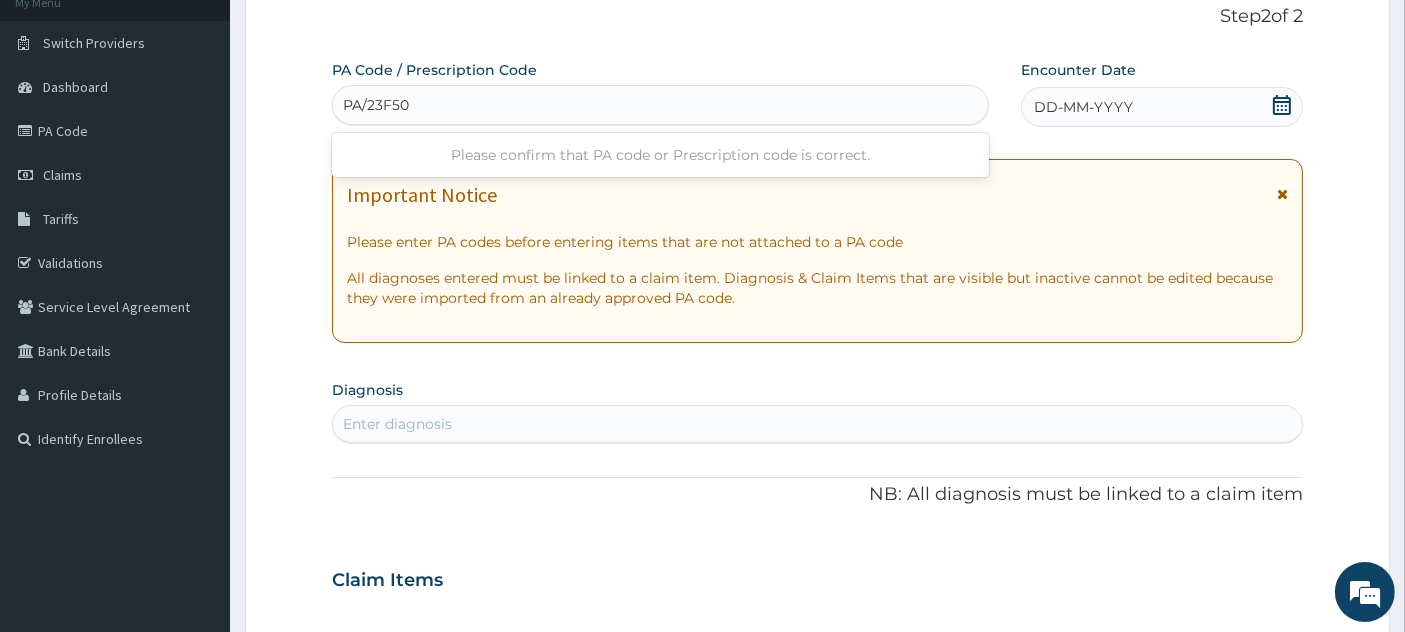 type on "PA/23F507" 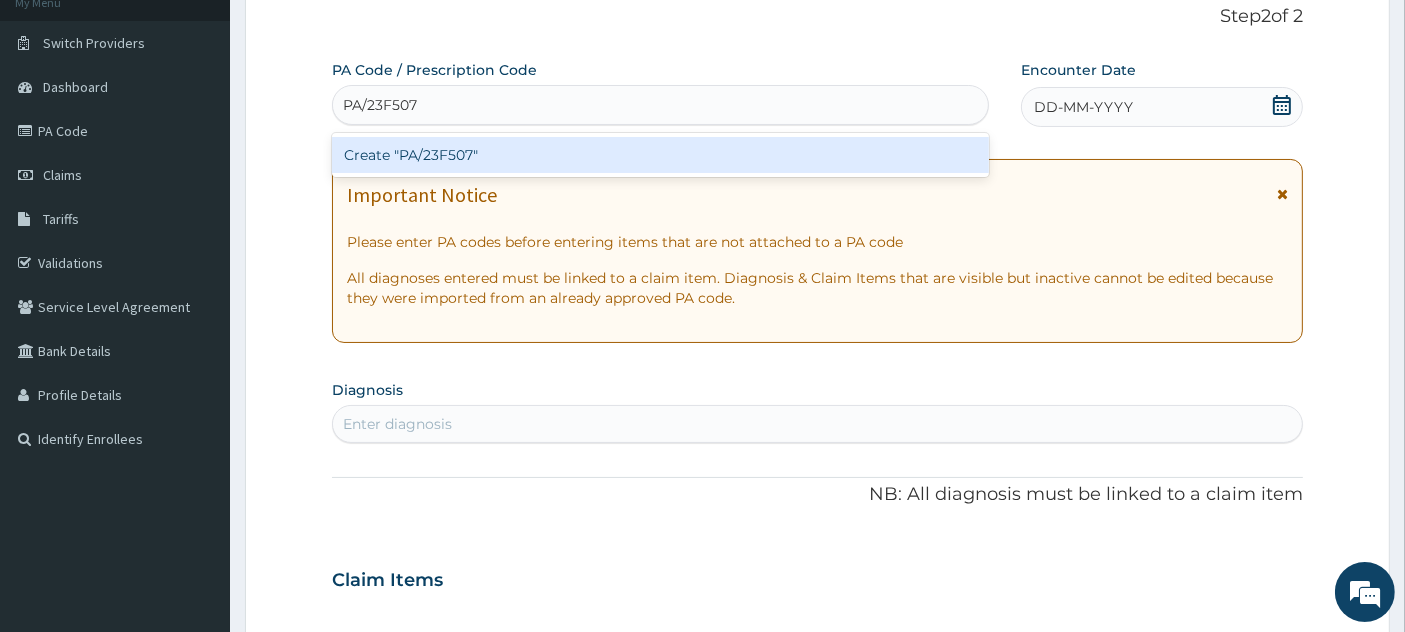 click on "Create "PA/23F507"" at bounding box center (661, 155) 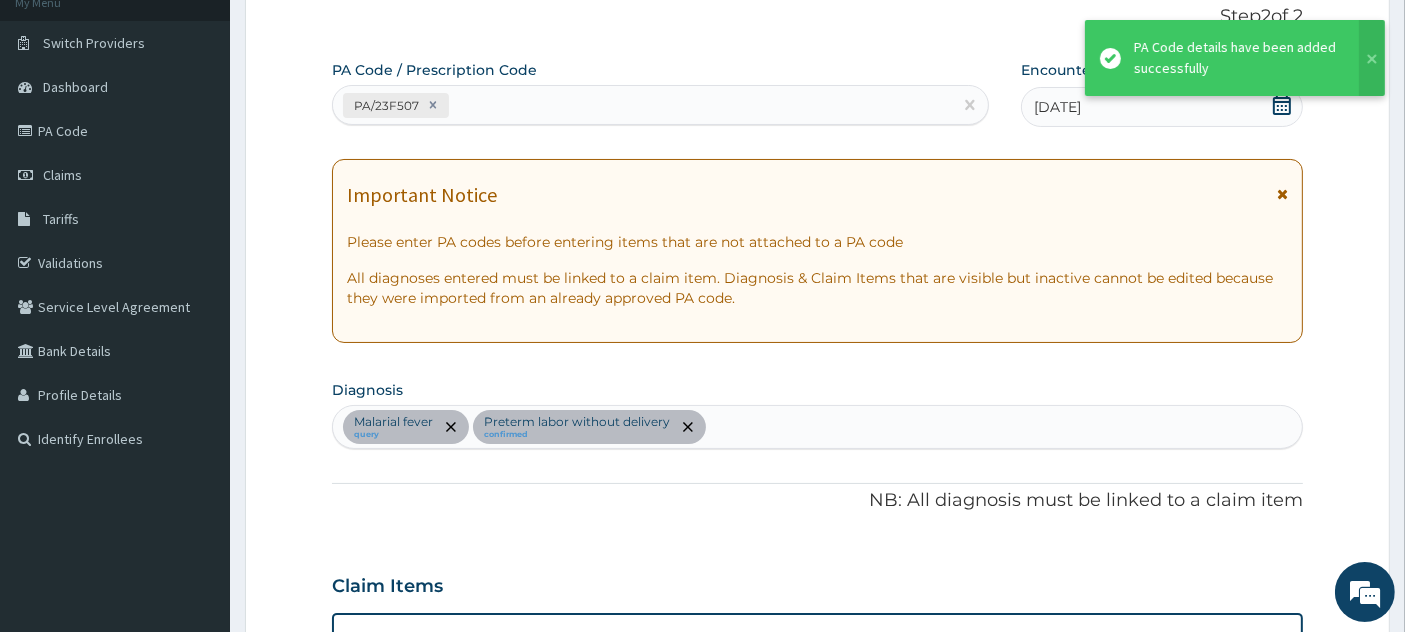 scroll, scrollTop: 651, scrollLeft: 0, axis: vertical 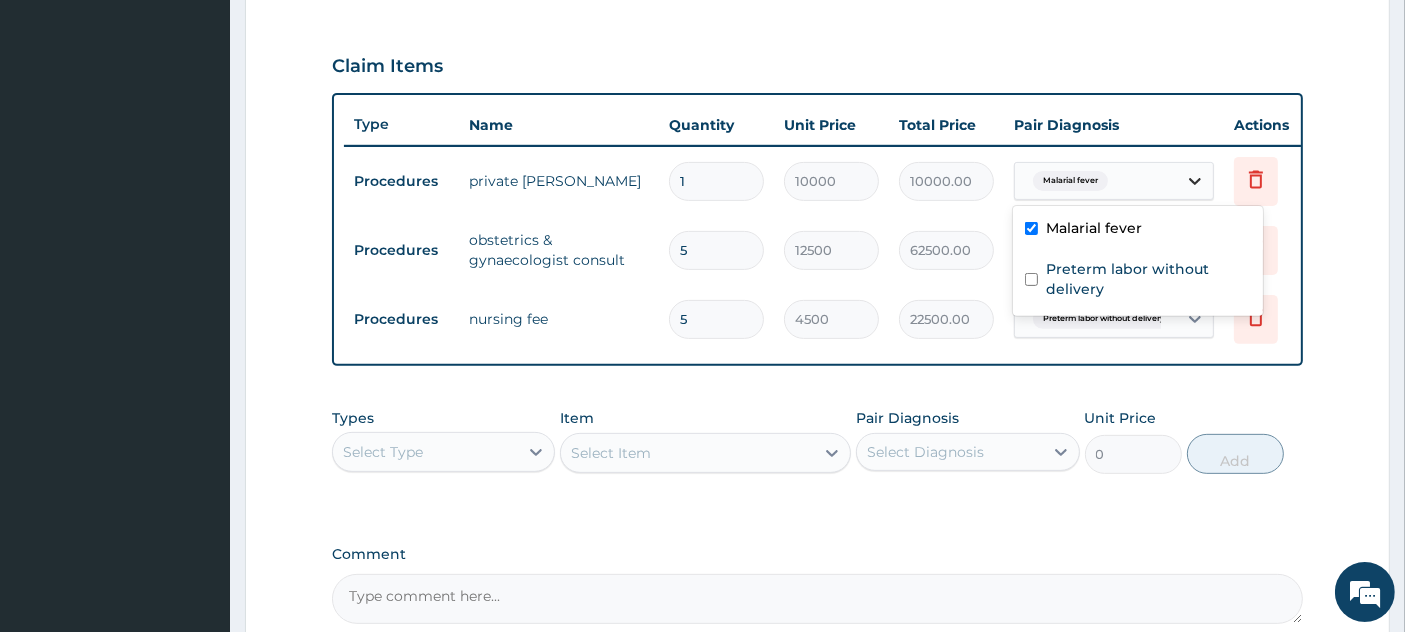 click 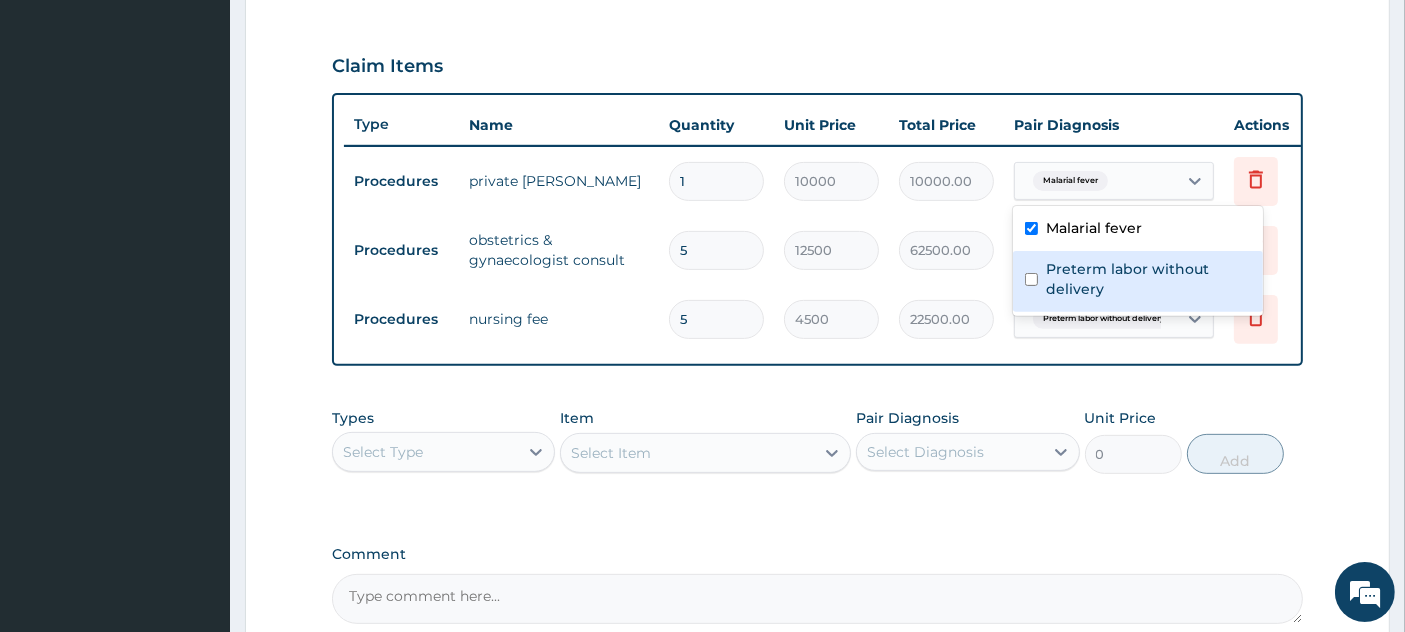 click on "Preterm labor without delivery" at bounding box center [1148, 279] 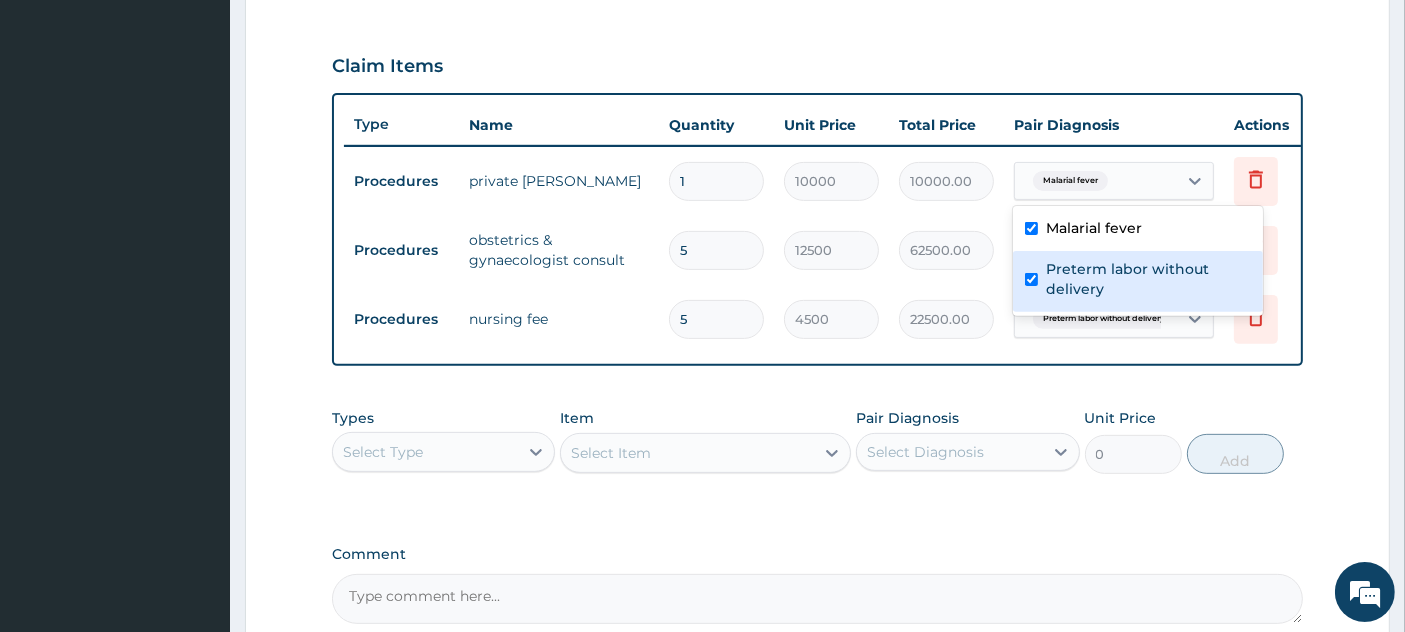 checkbox on "true" 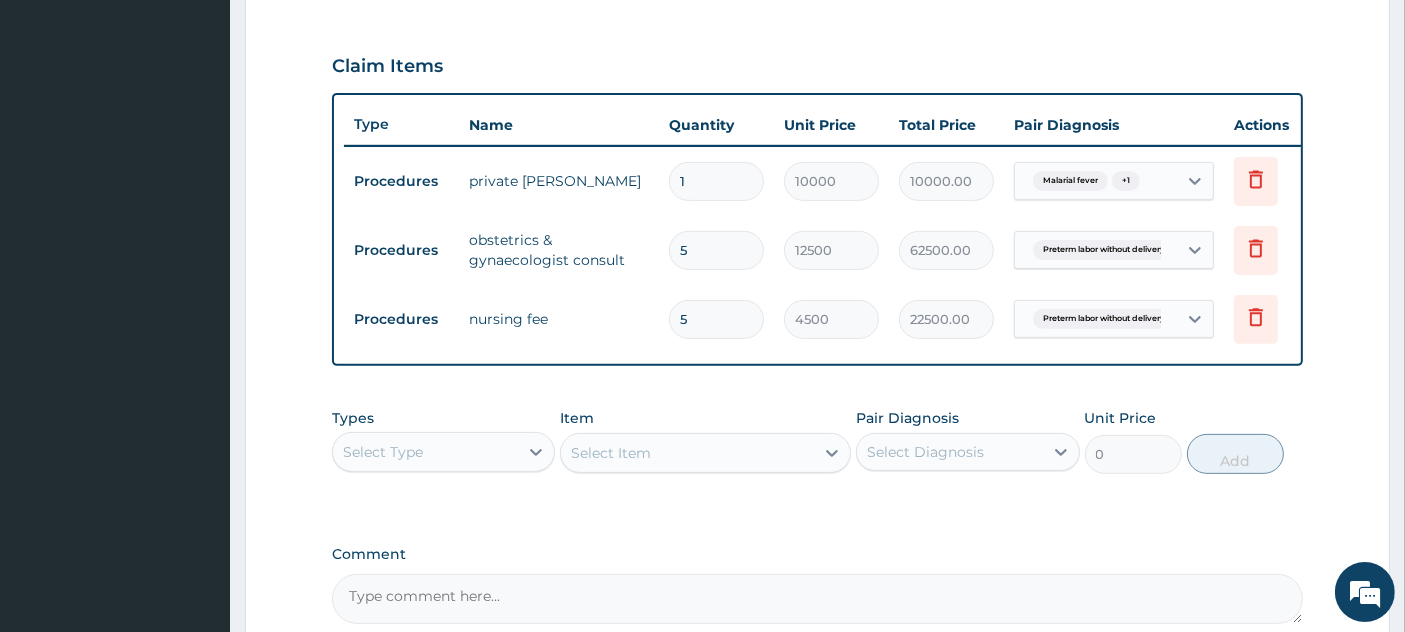 click on "Types Select Type Item Select Item Pair Diagnosis Select Diagnosis Unit Price 0 Add" at bounding box center [818, 441] 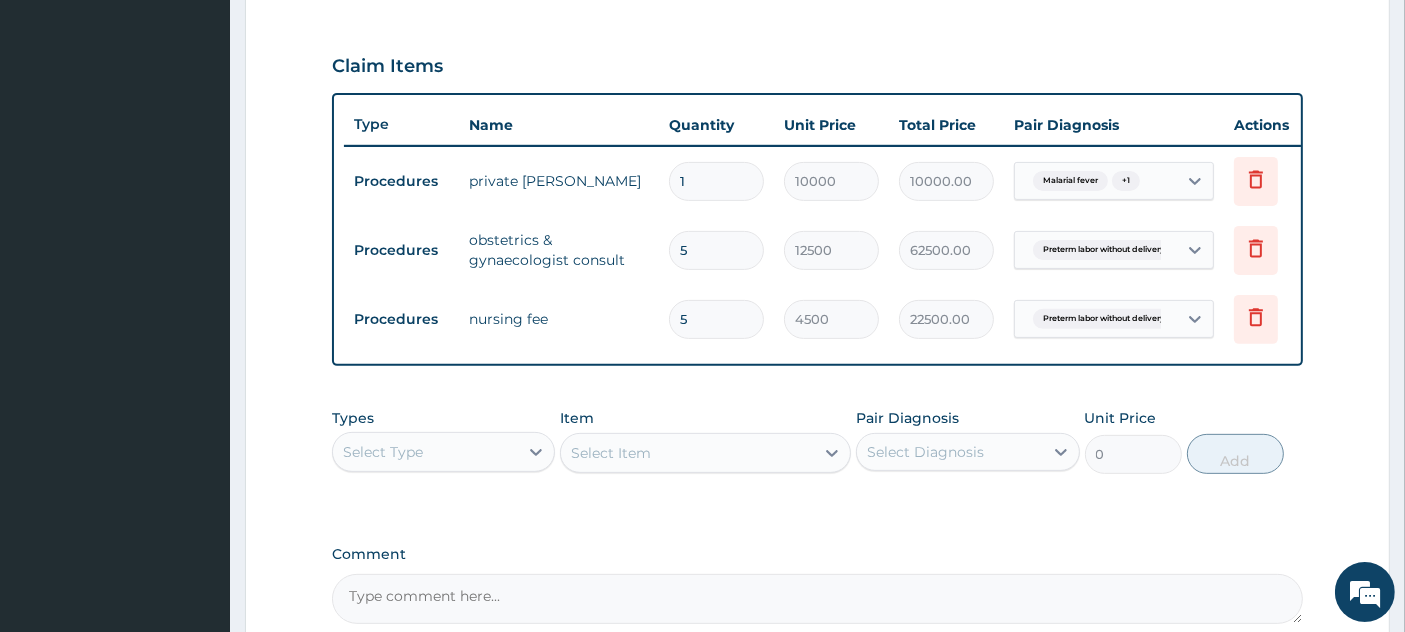 click on "1" at bounding box center [716, 181] 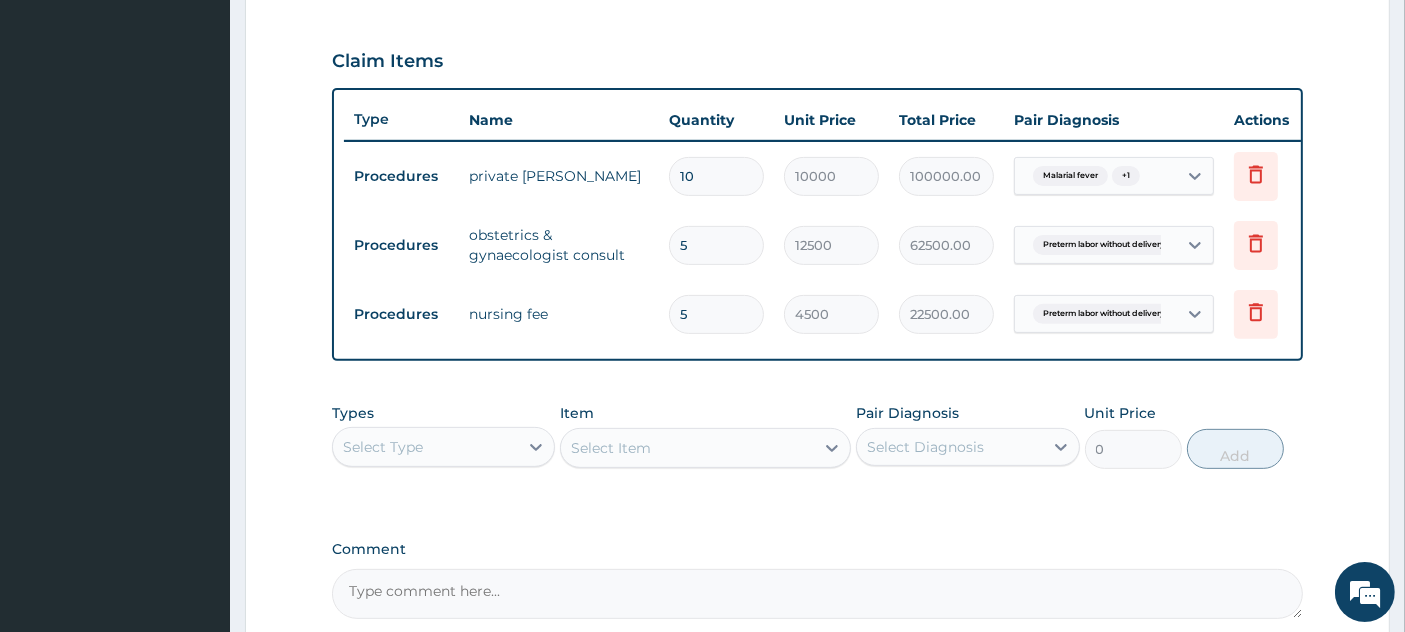 scroll, scrollTop: 669, scrollLeft: 0, axis: vertical 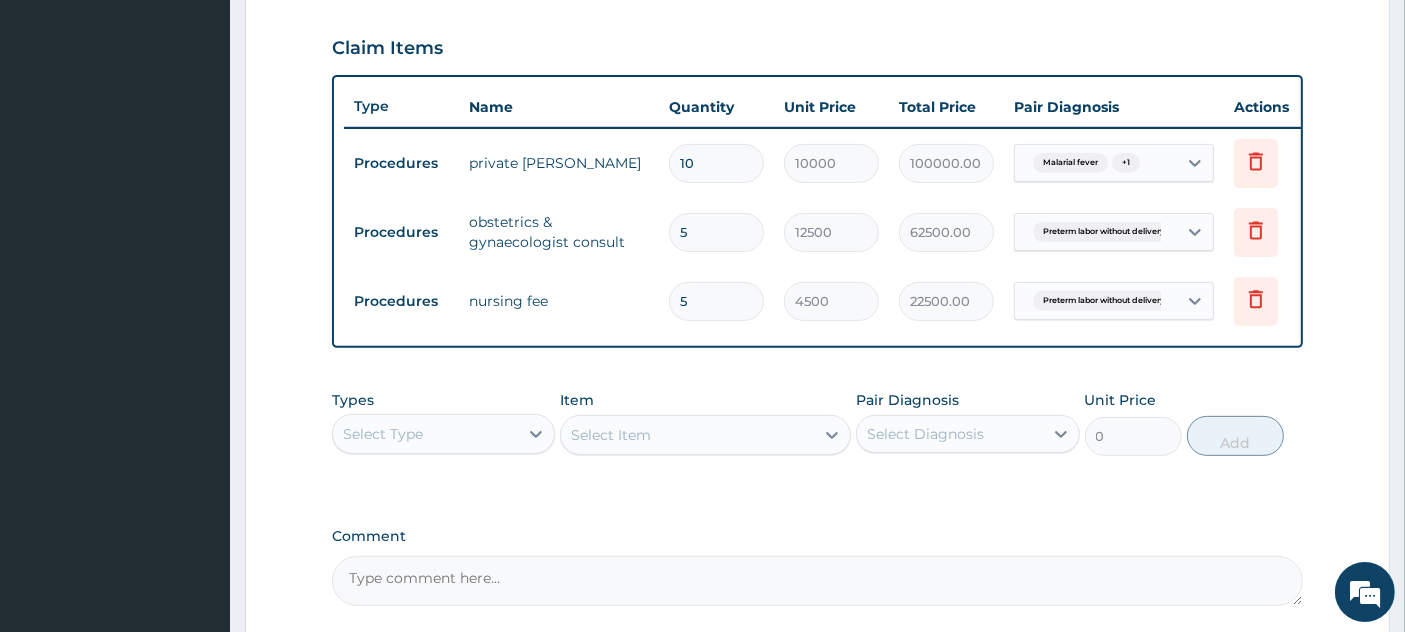 type on "10" 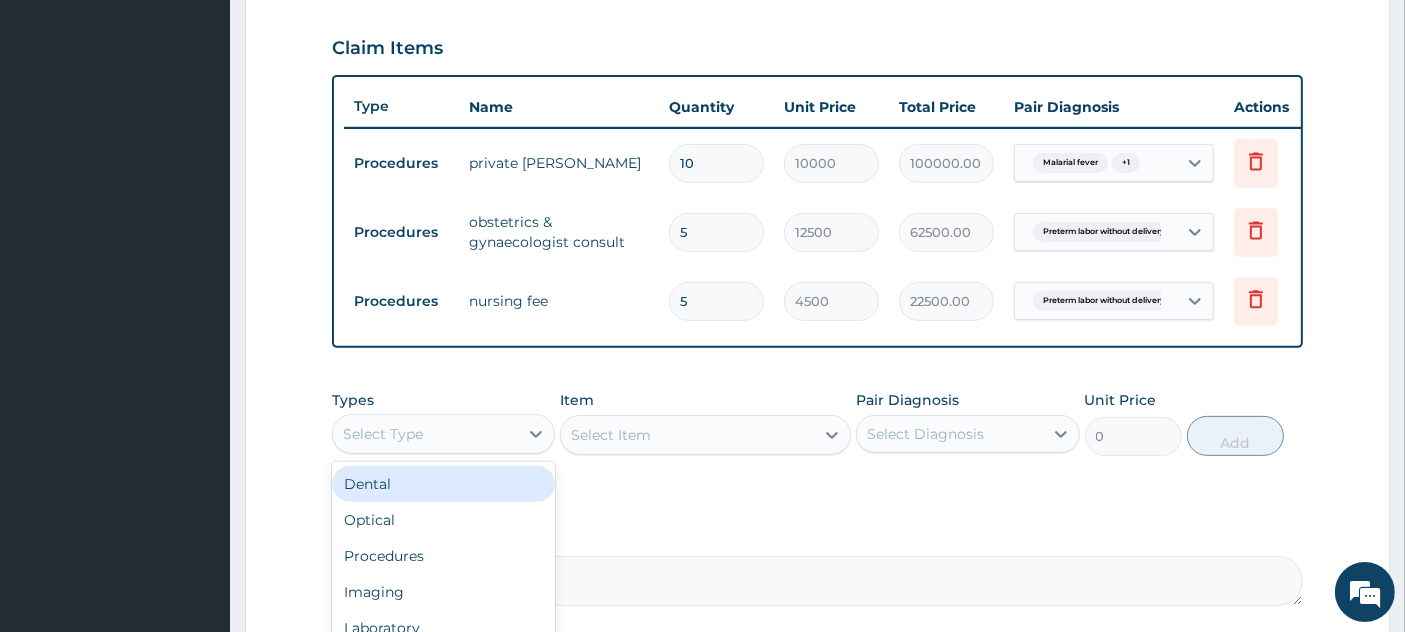 click on "Select Type" at bounding box center [425, 434] 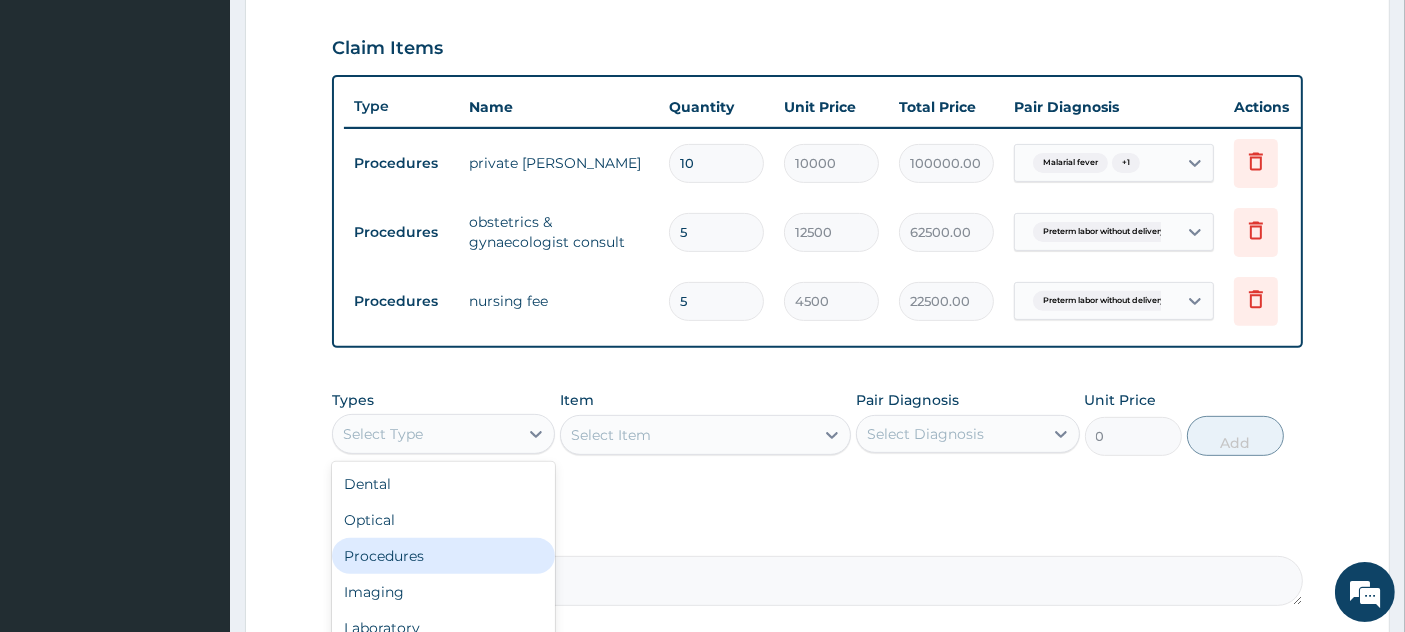 scroll, scrollTop: 68, scrollLeft: 0, axis: vertical 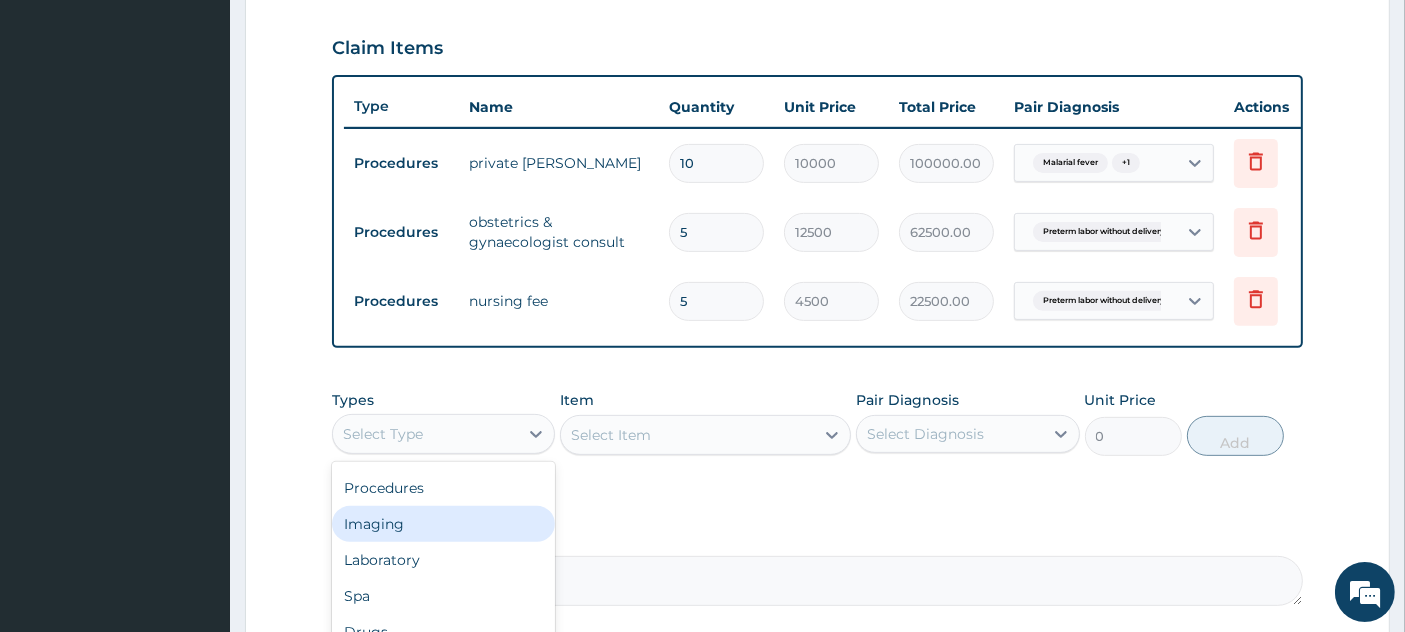 click on "Imaging" at bounding box center [443, 524] 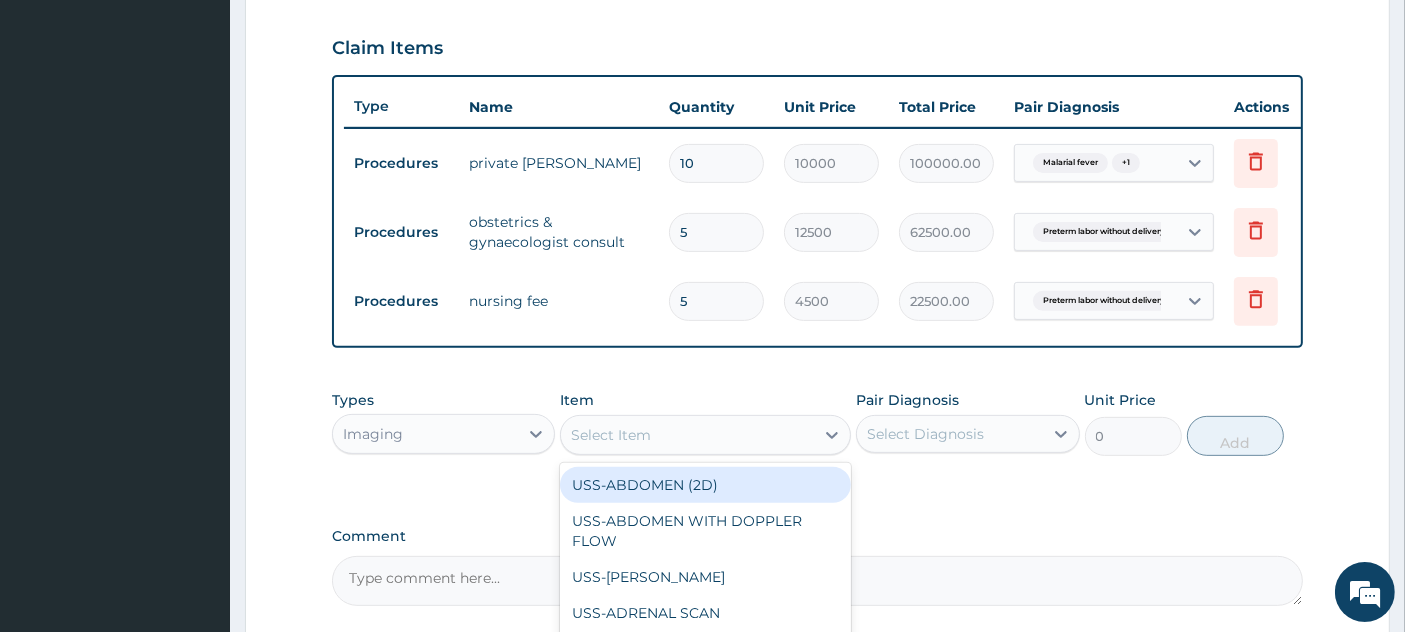 click on "Select Item" at bounding box center (611, 435) 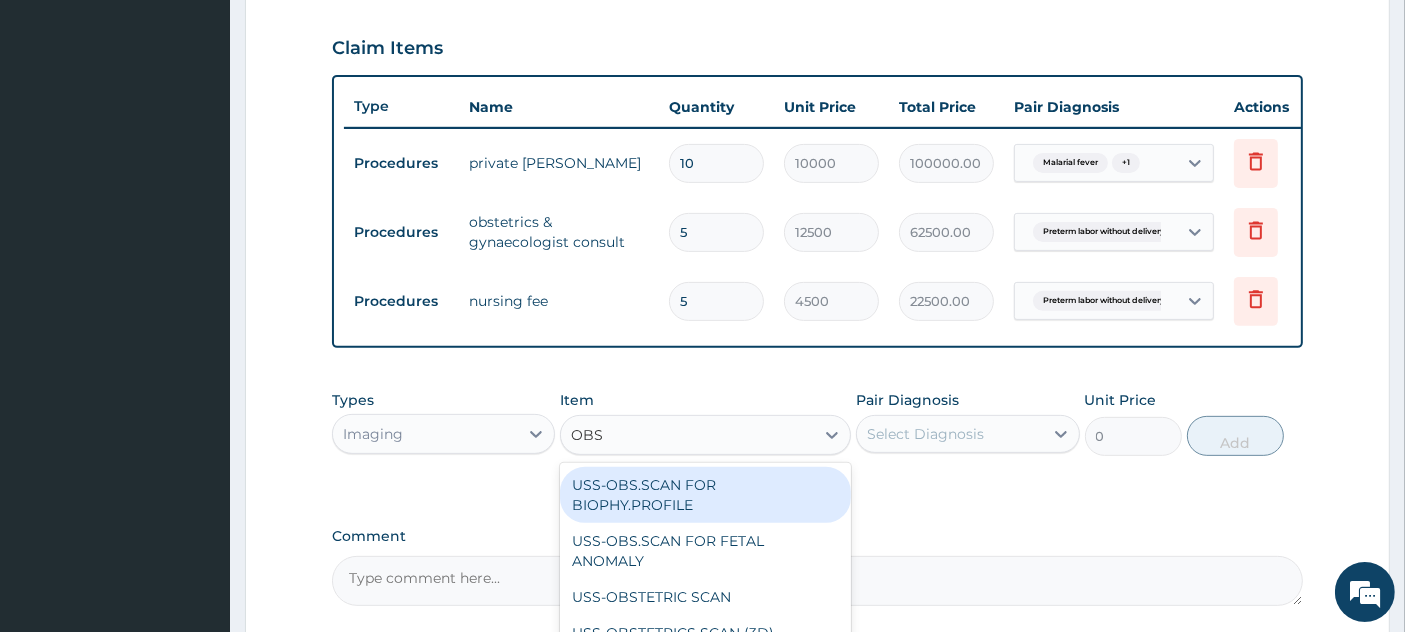 type on "OBST" 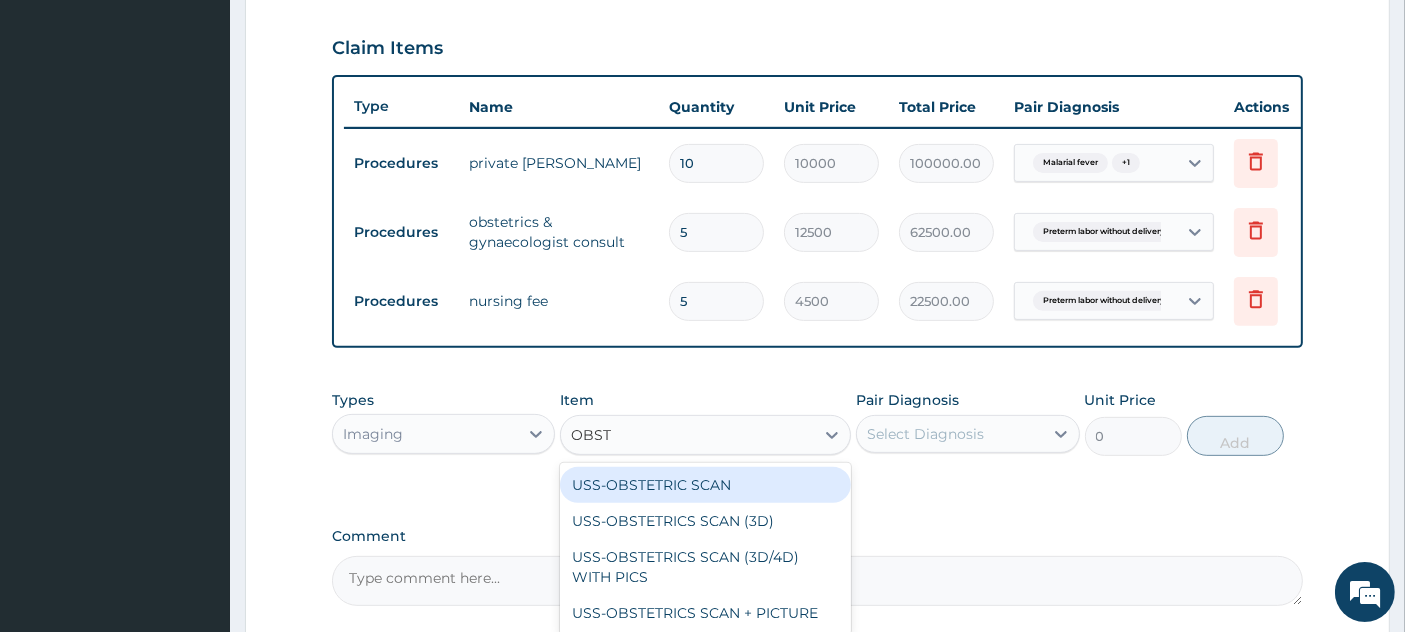 click on "USS-OBSTETRIC SCAN" at bounding box center [705, 485] 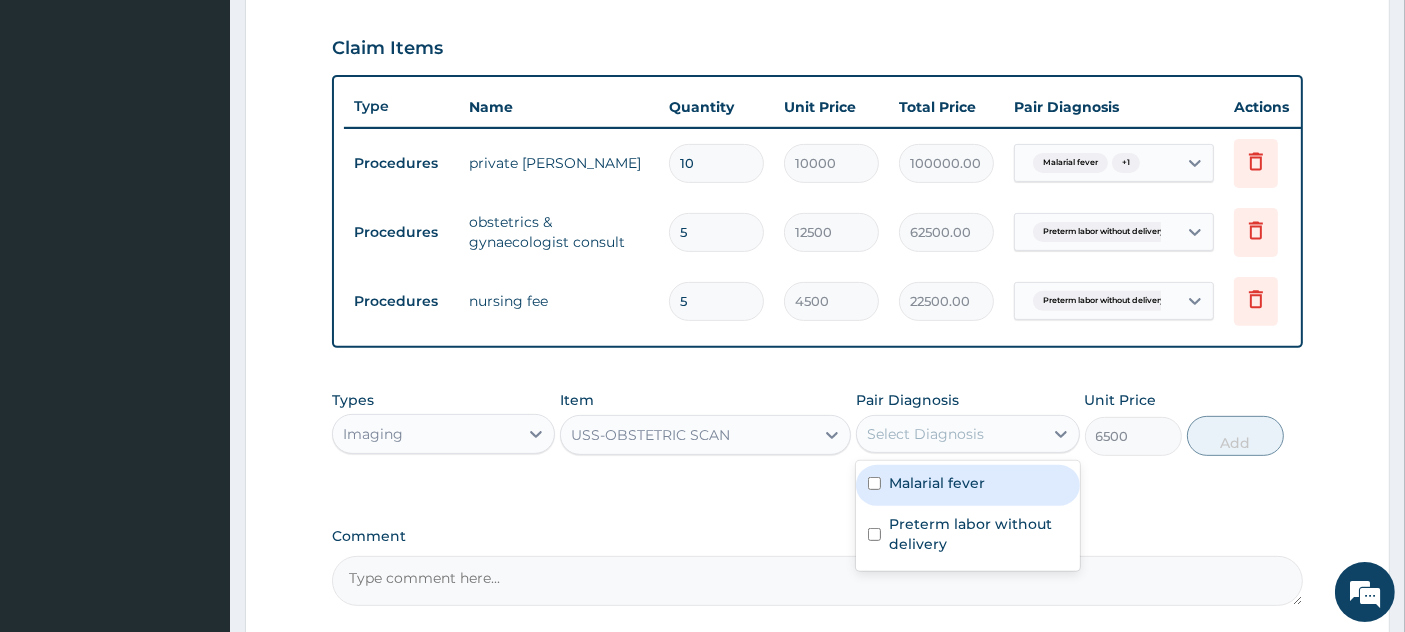 click on "Select Diagnosis" at bounding box center [925, 434] 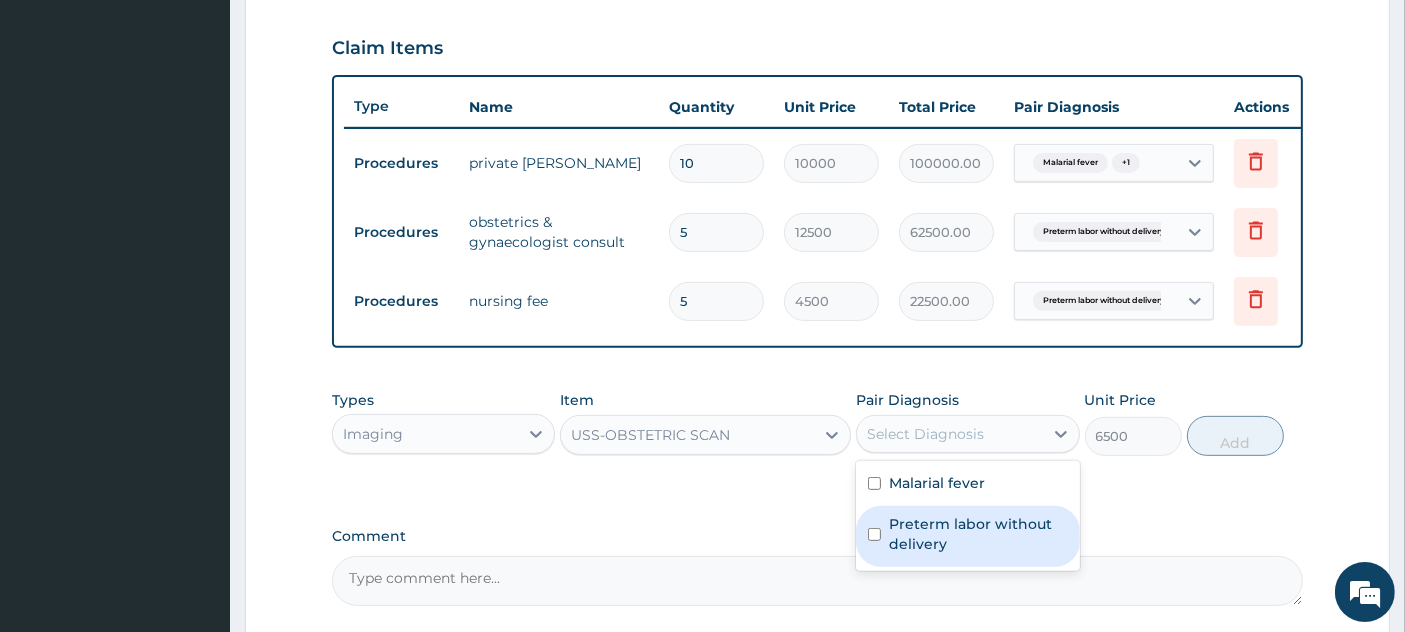 click on "Preterm labor without delivery" at bounding box center [978, 534] 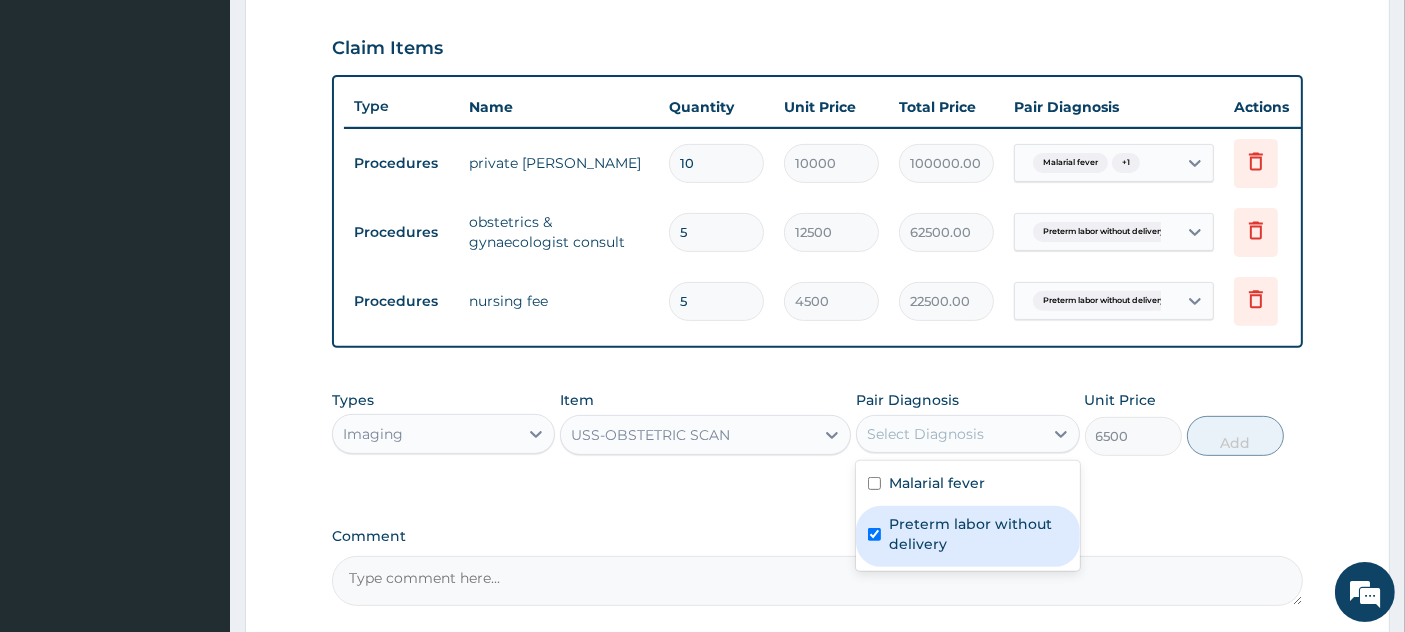 checkbox on "true" 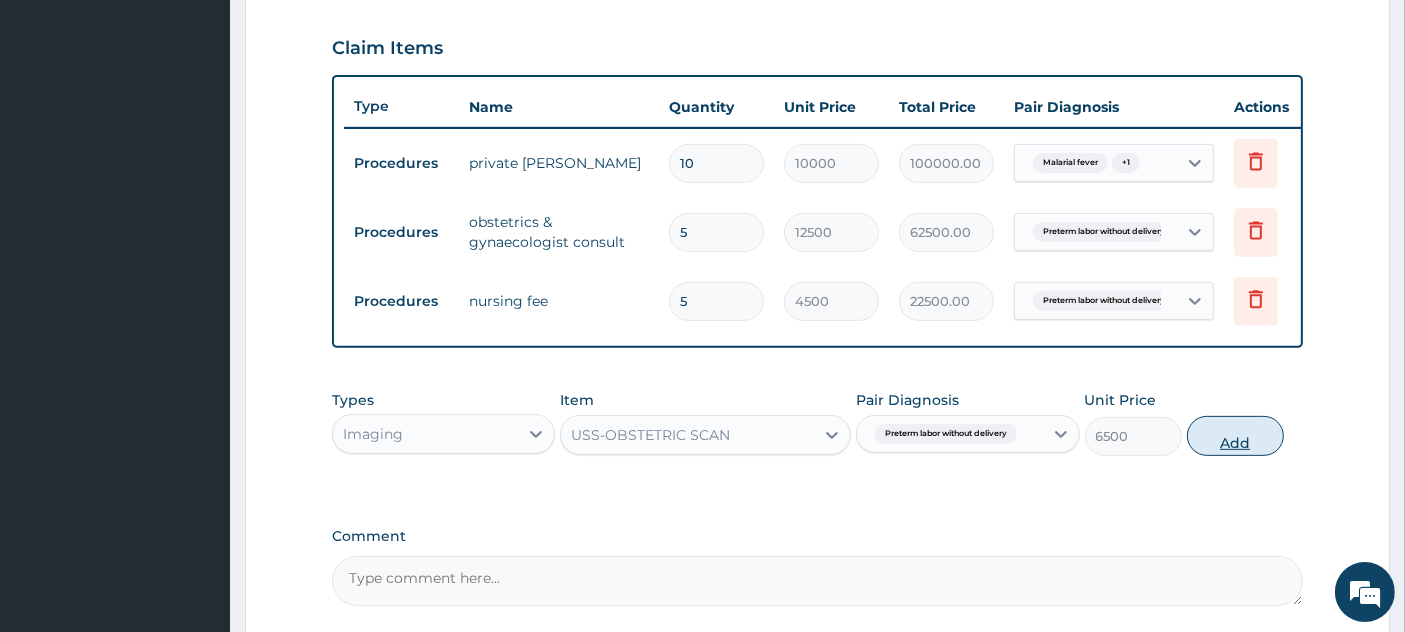 click on "Add" at bounding box center [1235, 436] 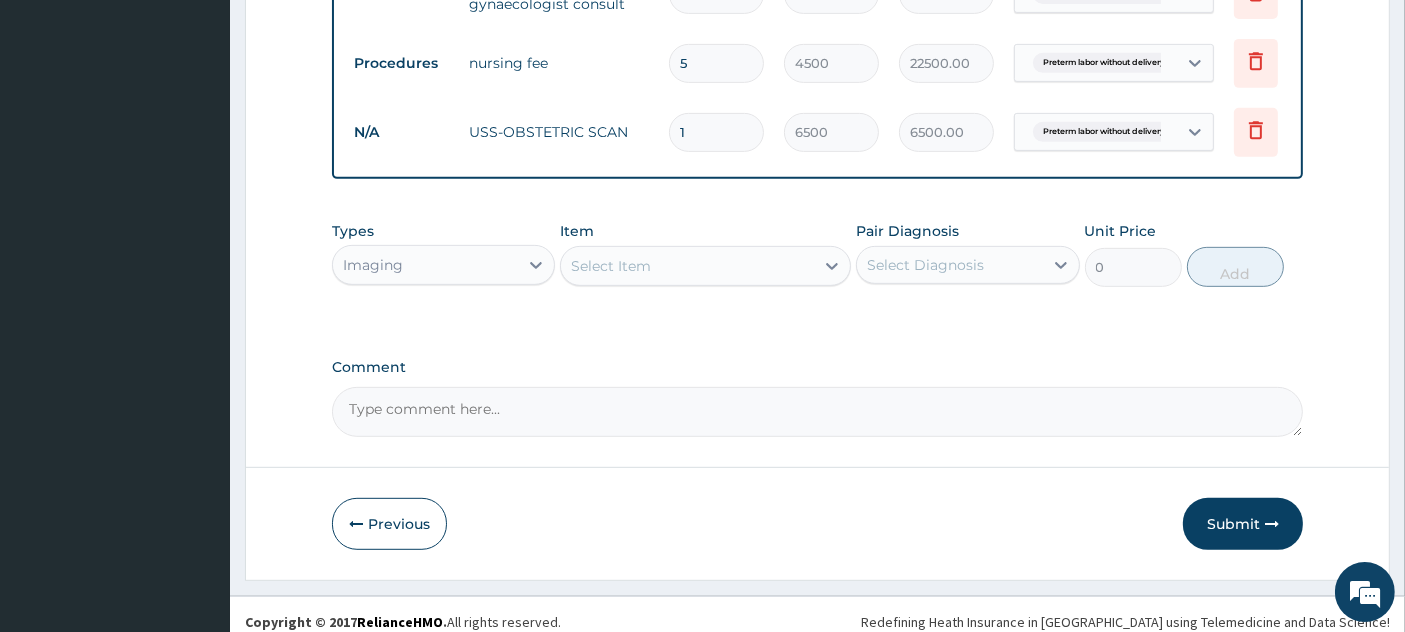 scroll, scrollTop: 934, scrollLeft: 0, axis: vertical 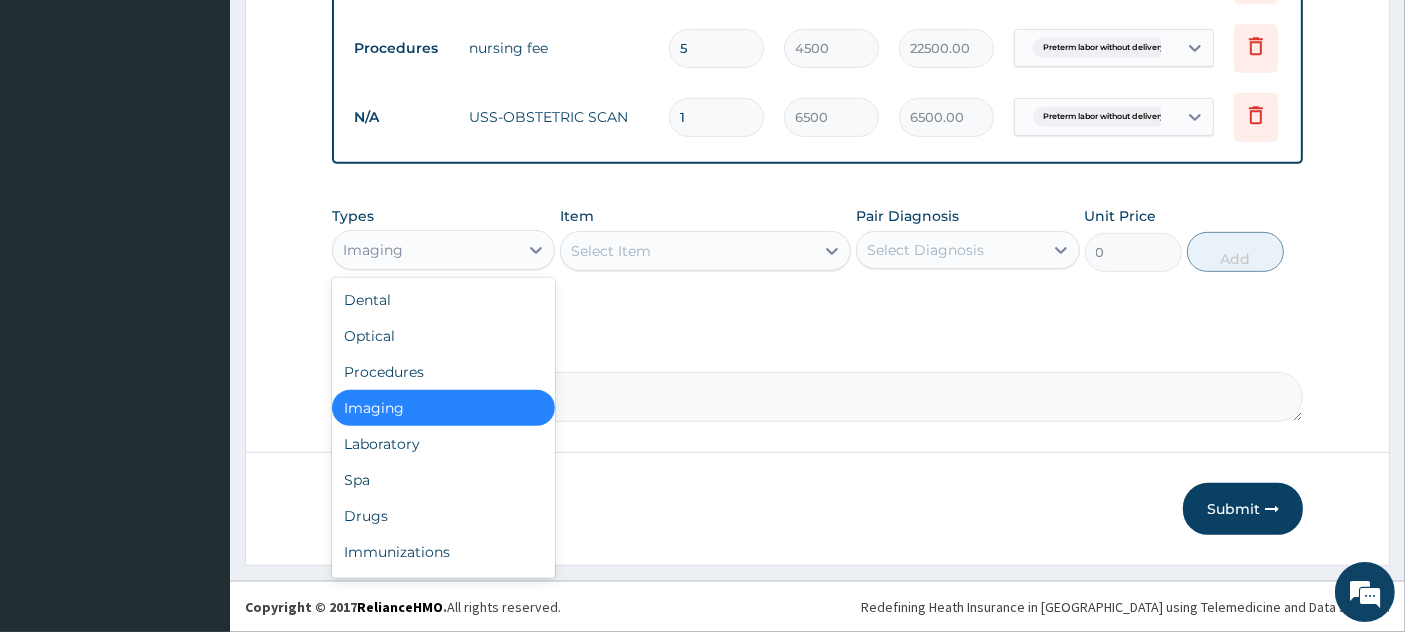 click on "Imaging" at bounding box center (425, 250) 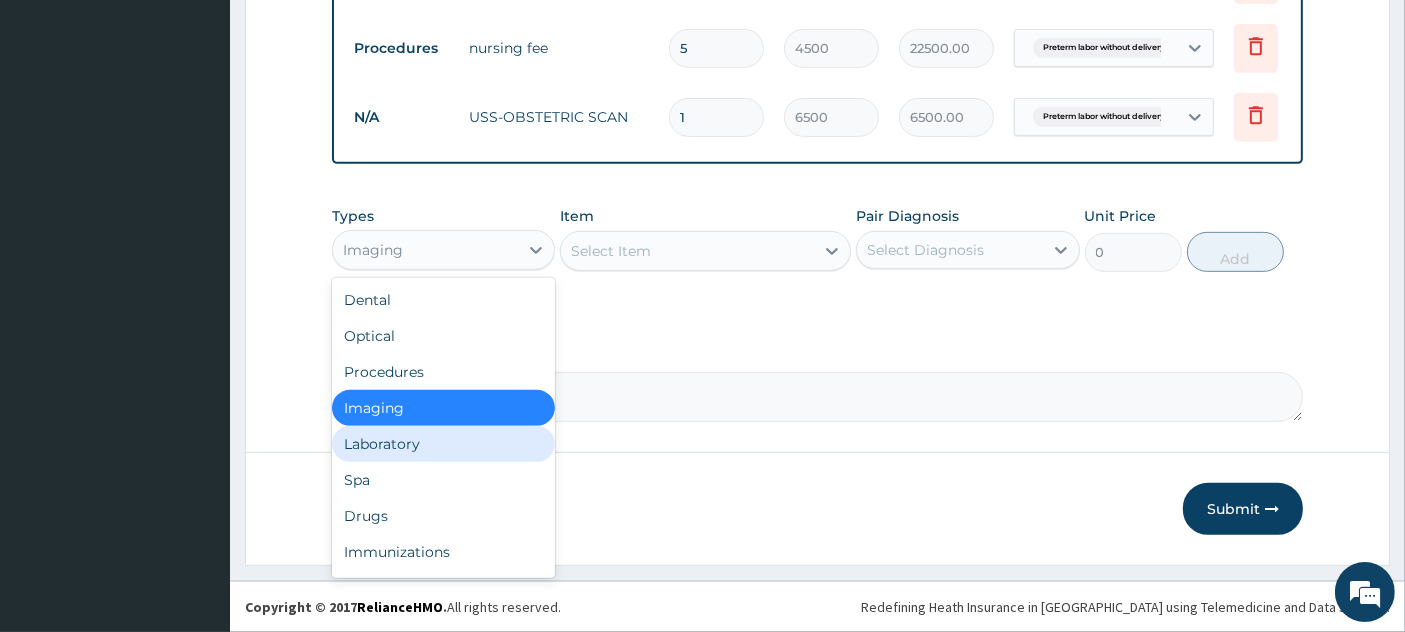 click on "Laboratory" at bounding box center [443, 444] 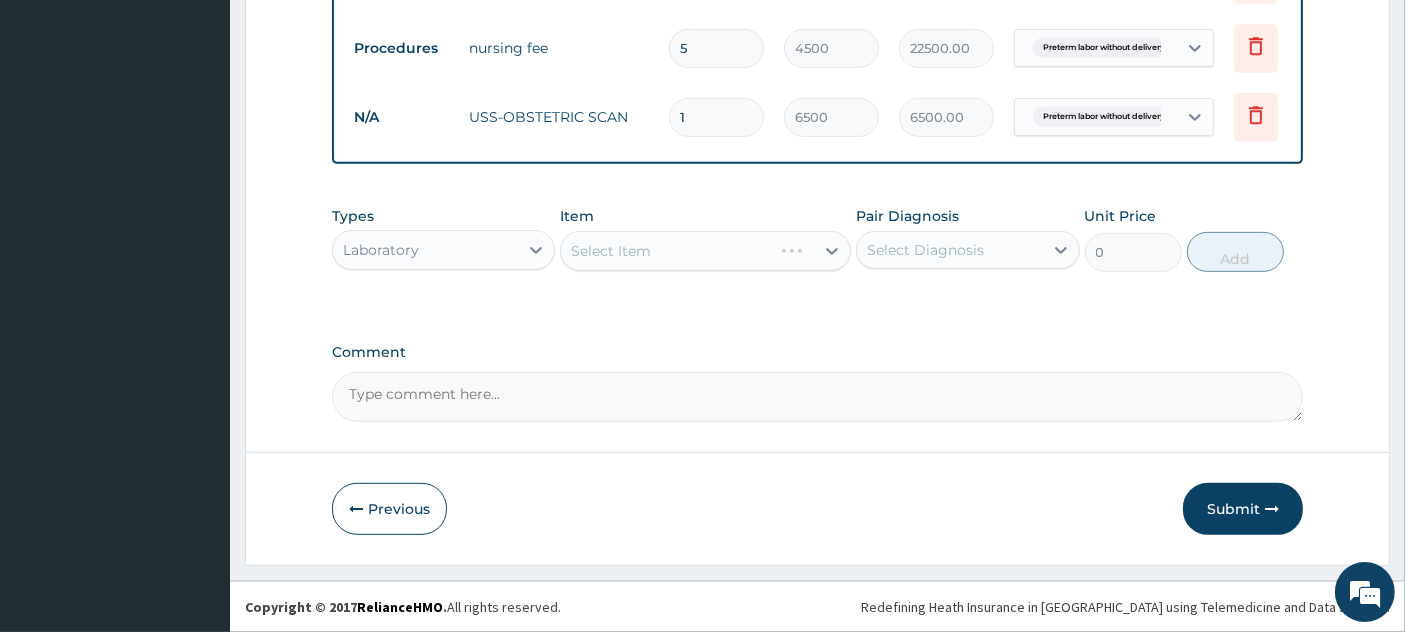 click on "Select Item" at bounding box center (705, 251) 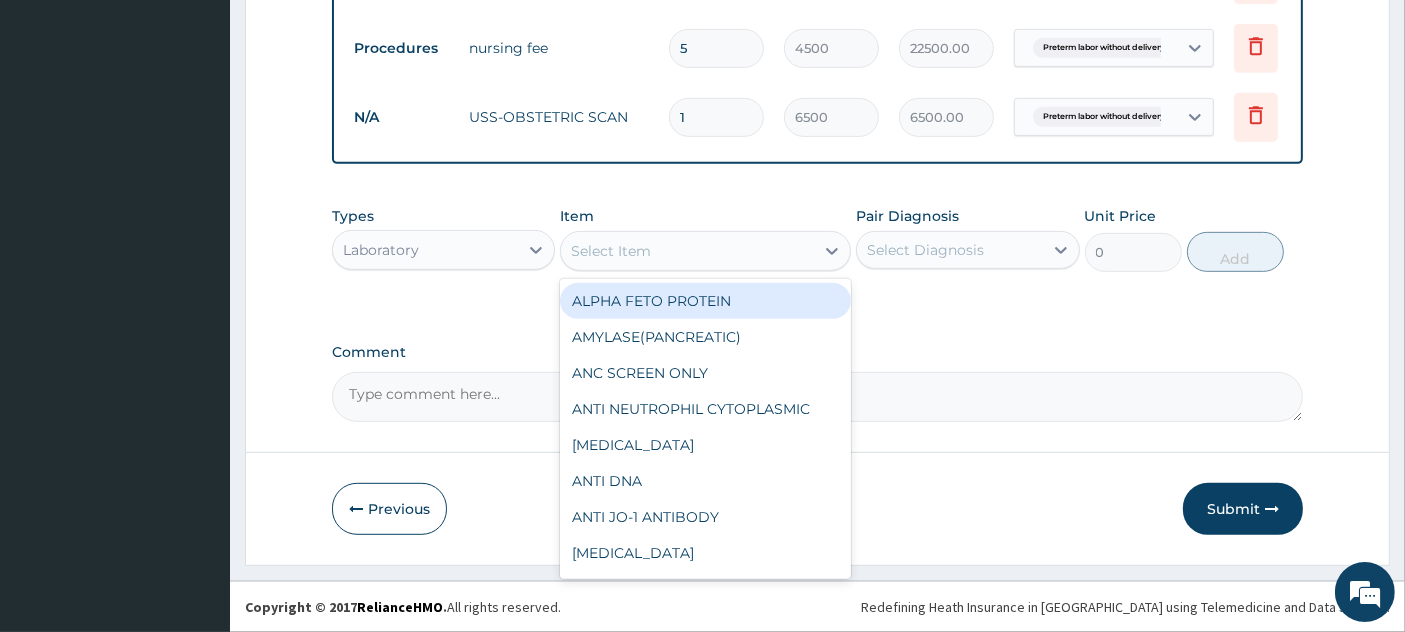 click on "Select Item" at bounding box center [611, 251] 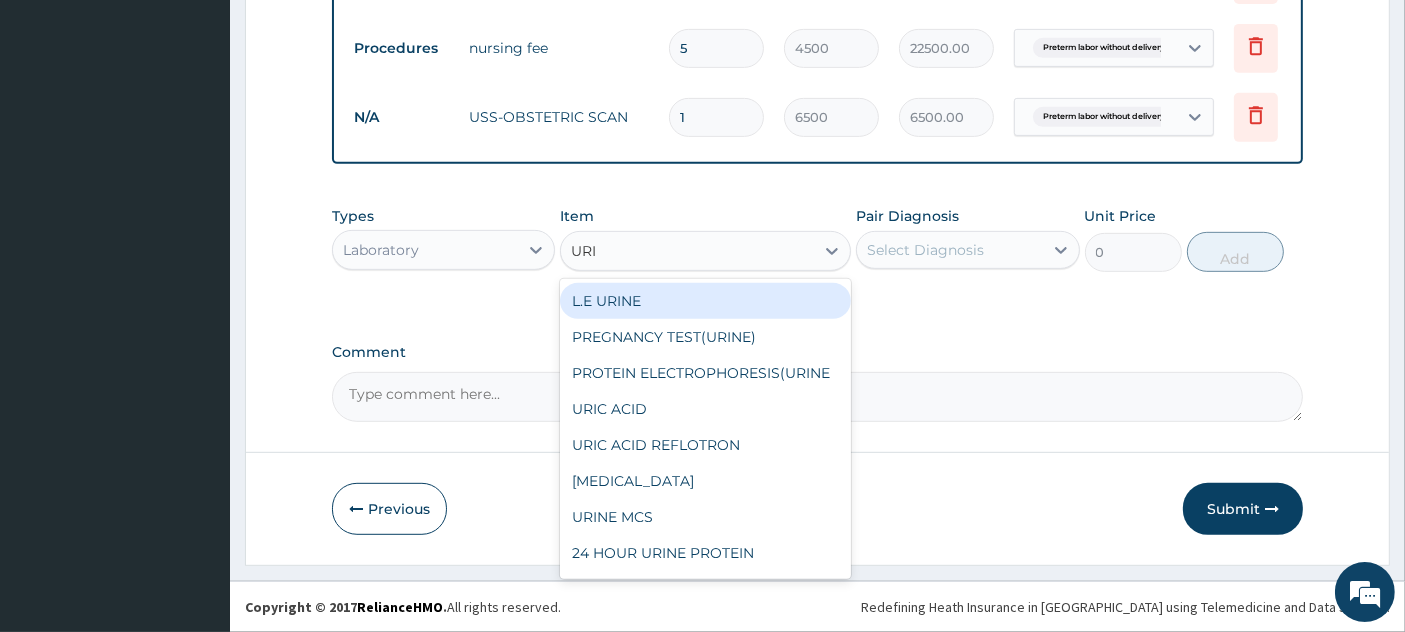 type on "URIN" 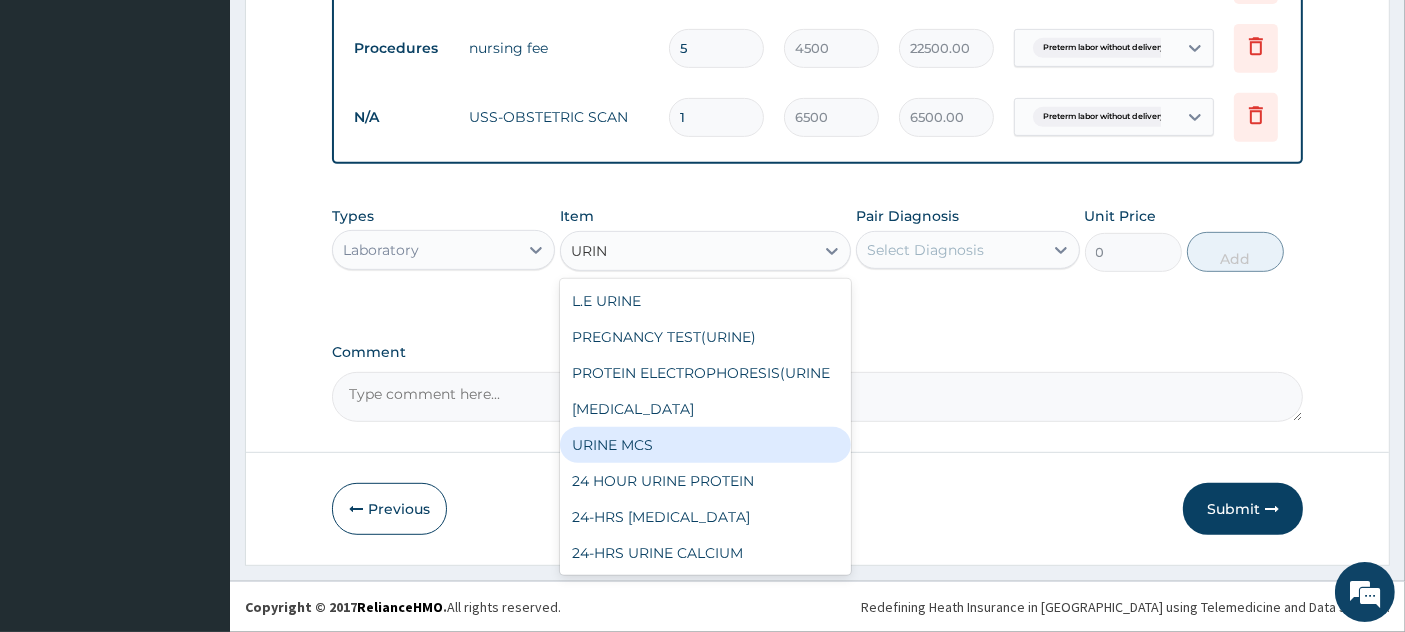 click on "URINE MCS" at bounding box center [705, 445] 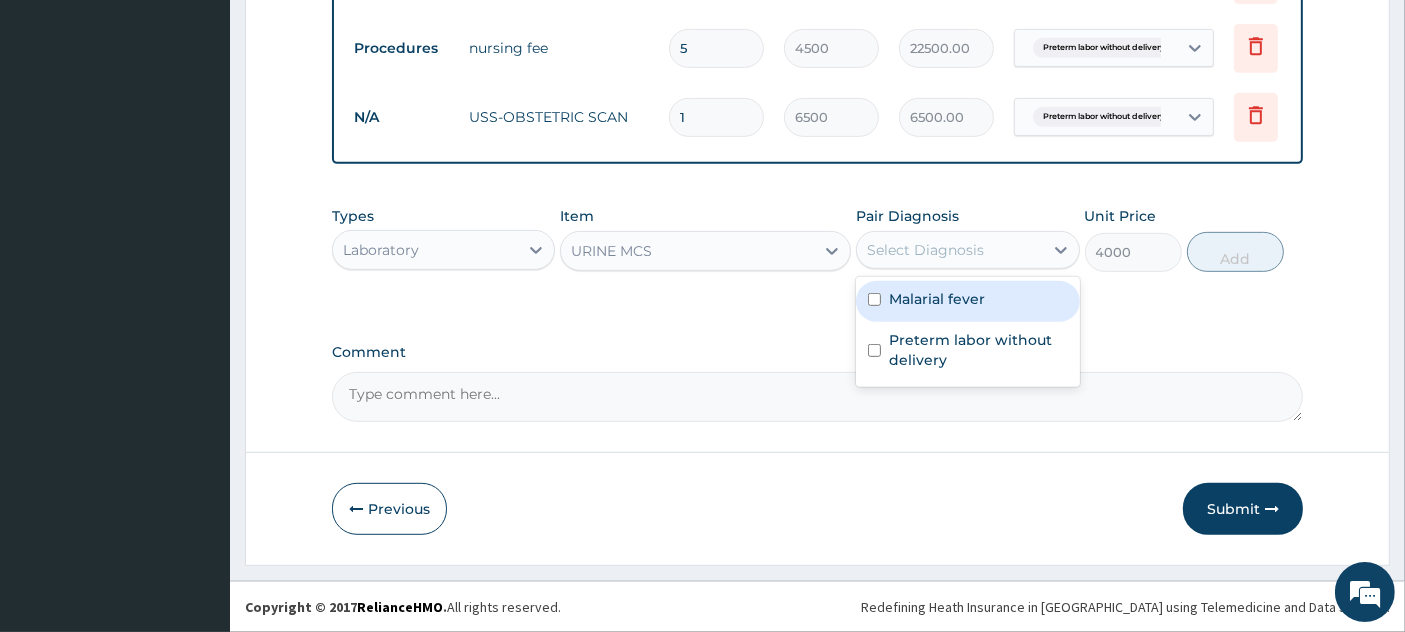 click on "Select Diagnosis" at bounding box center (925, 250) 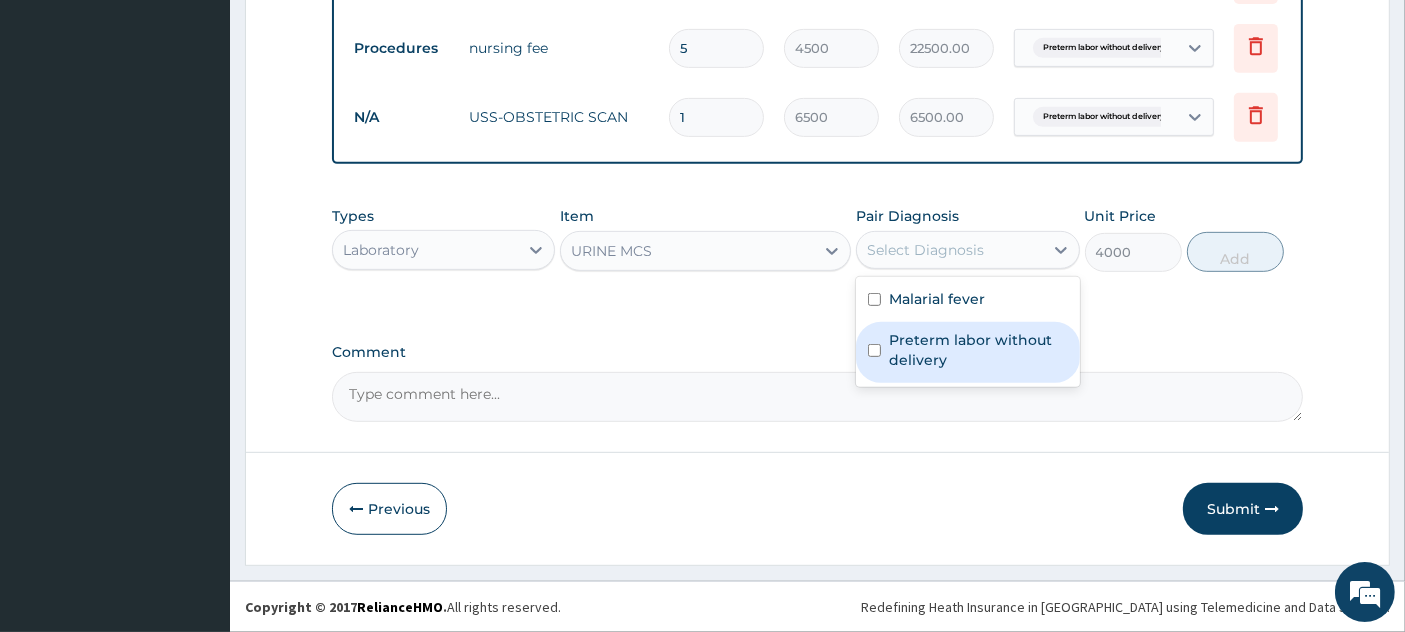 click on "Preterm labor without delivery" at bounding box center [978, 350] 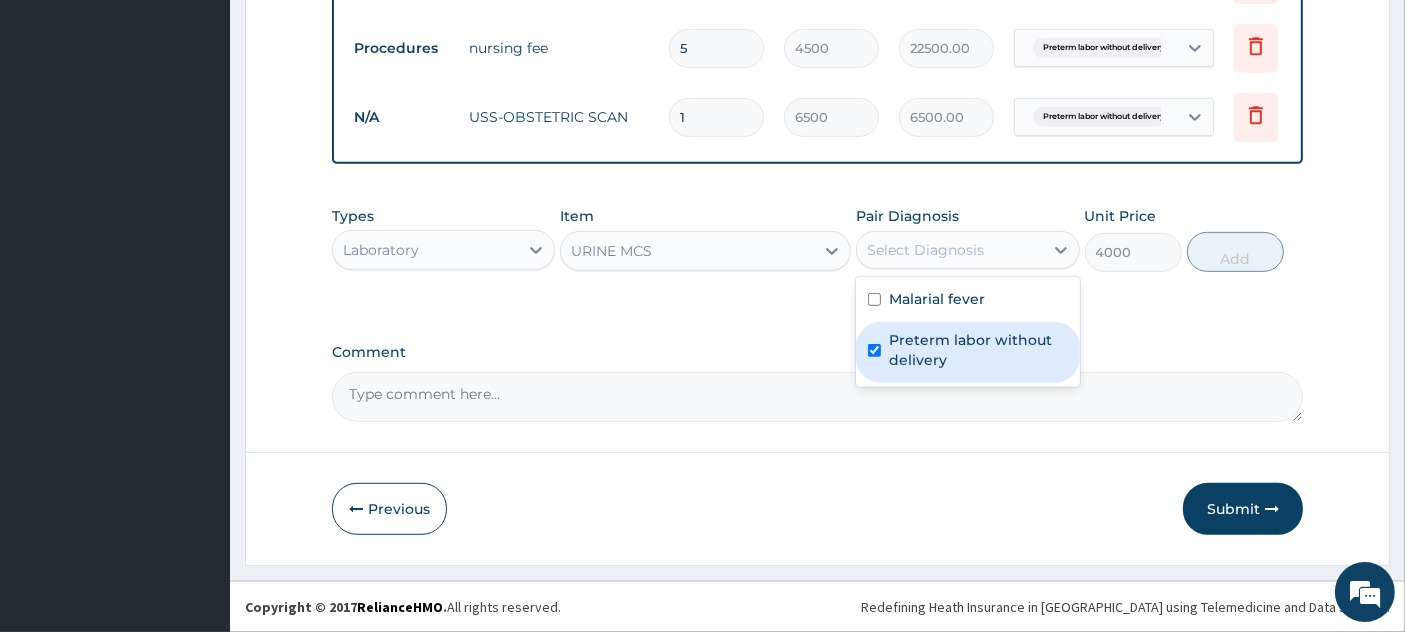 checkbox on "true" 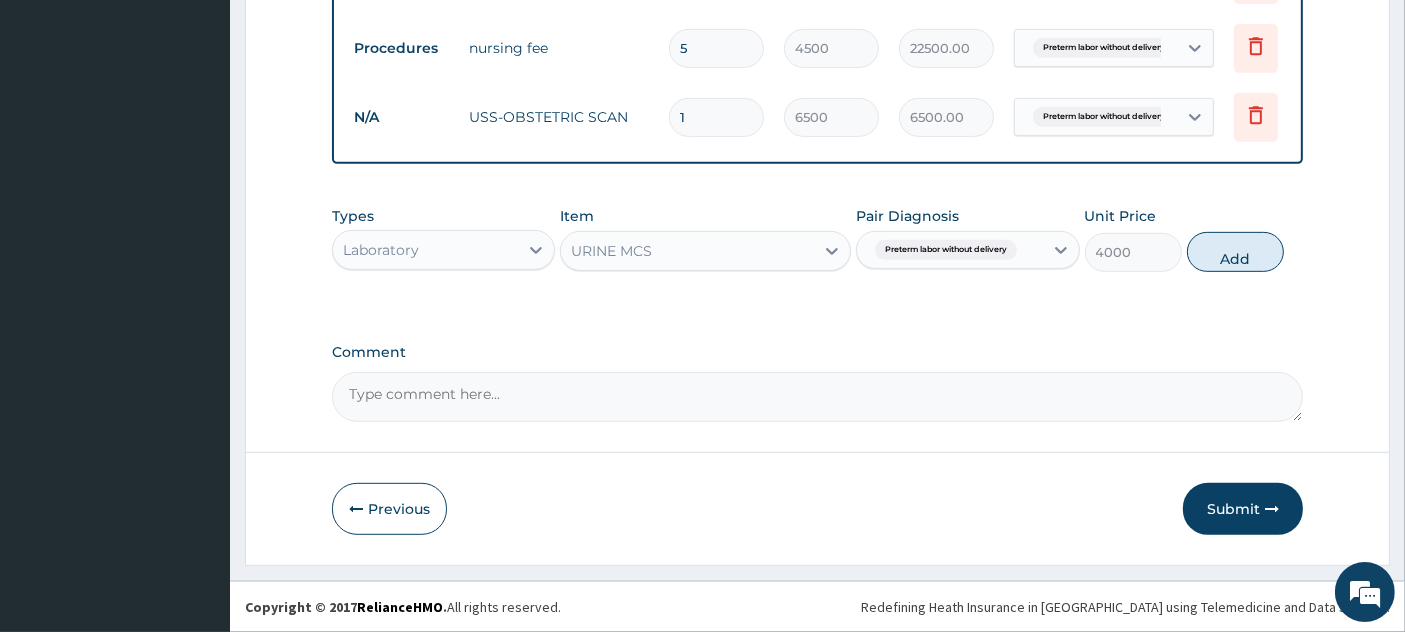 drag, startPoint x: 1230, startPoint y: 255, endPoint x: 571, endPoint y: 273, distance: 659.2458 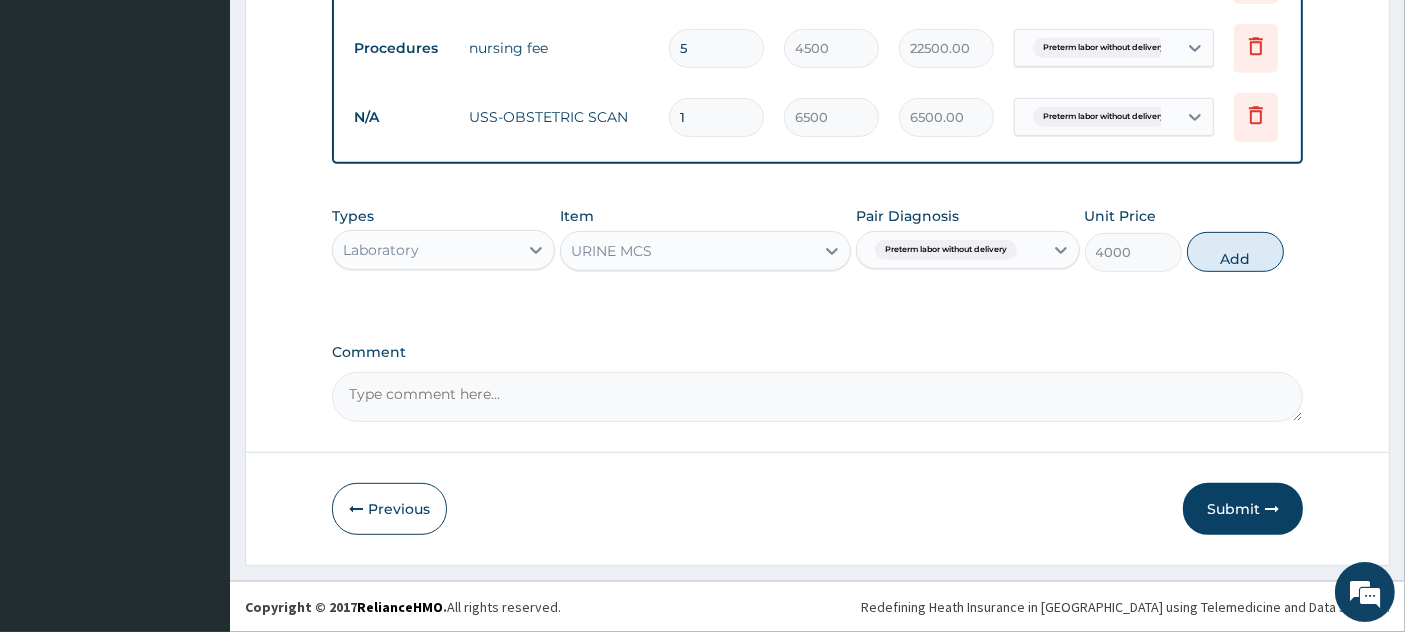 click on "Types Laboratory Item URINE MCS Pair Diagnosis Preterm labor without delivery Unit Price 4000 Add" at bounding box center (818, 239) 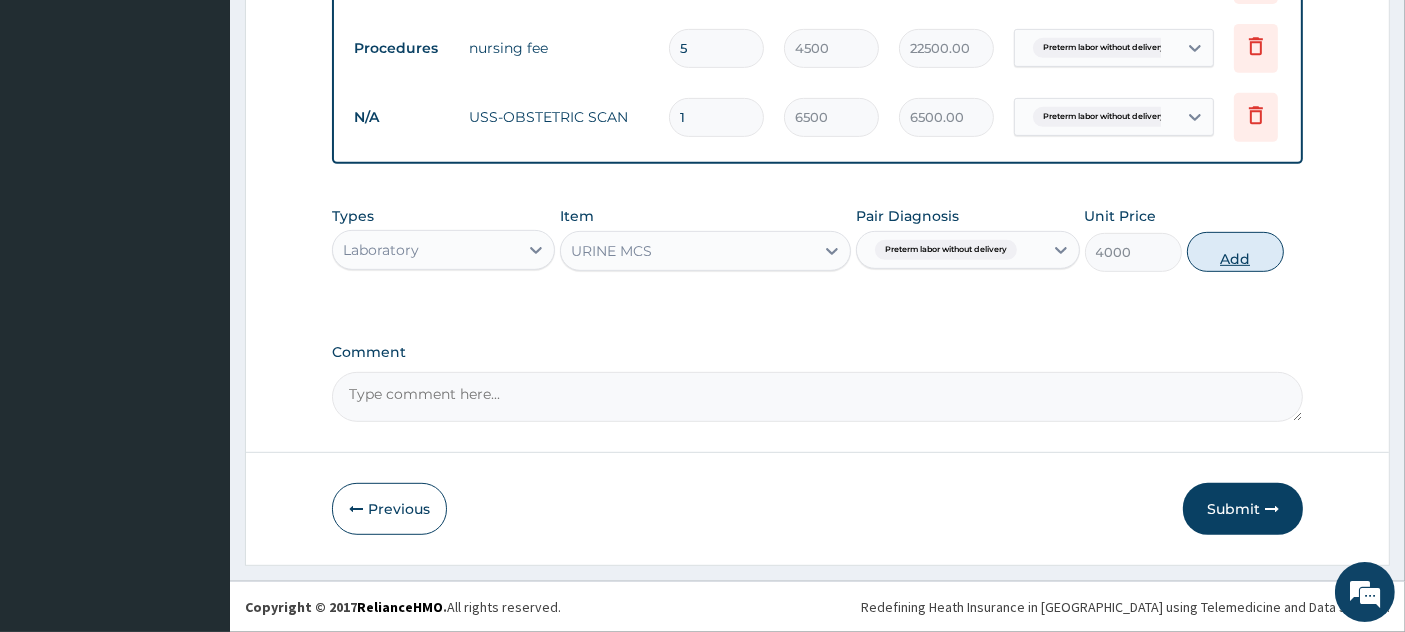 click on "Add" at bounding box center [1235, 252] 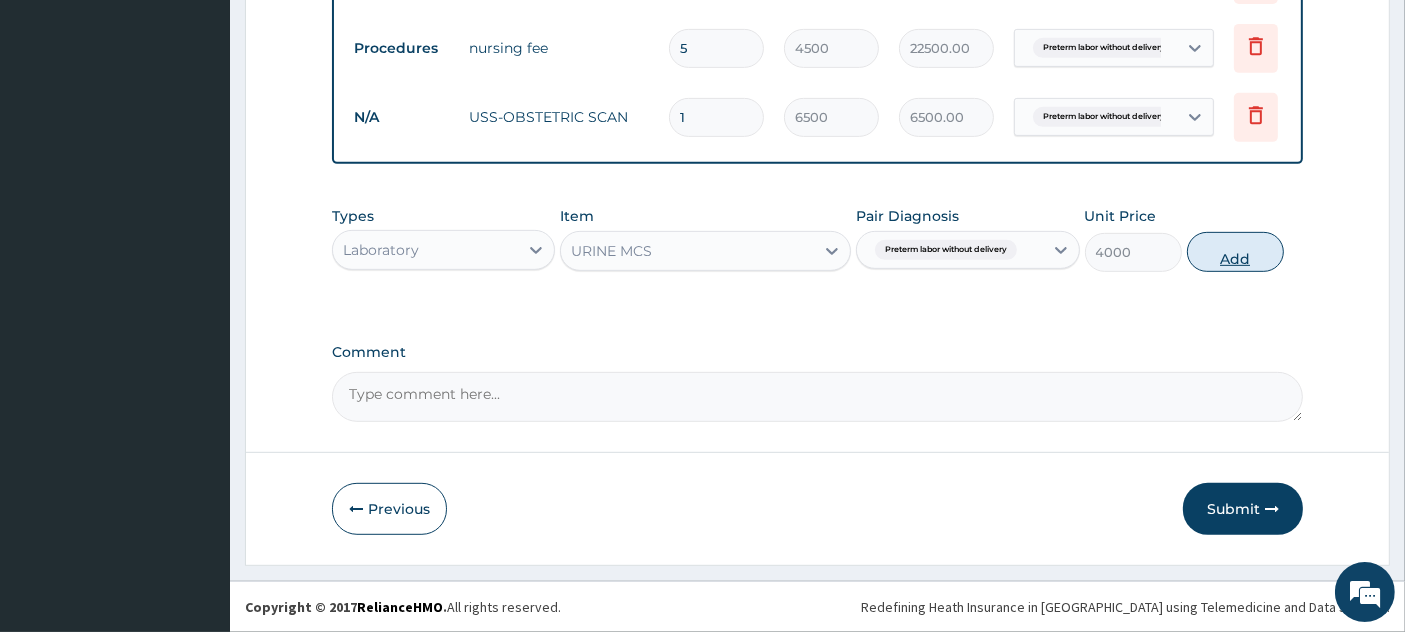 type on "0" 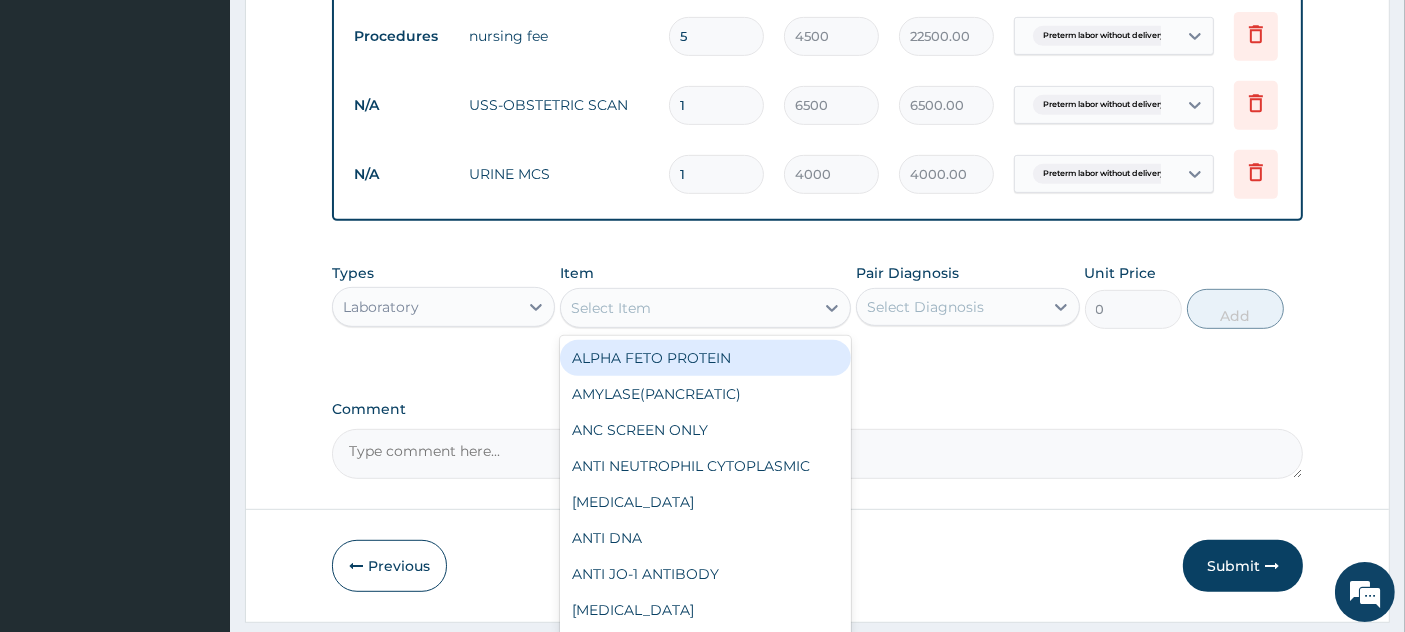 click on "Select Item" at bounding box center (611, 308) 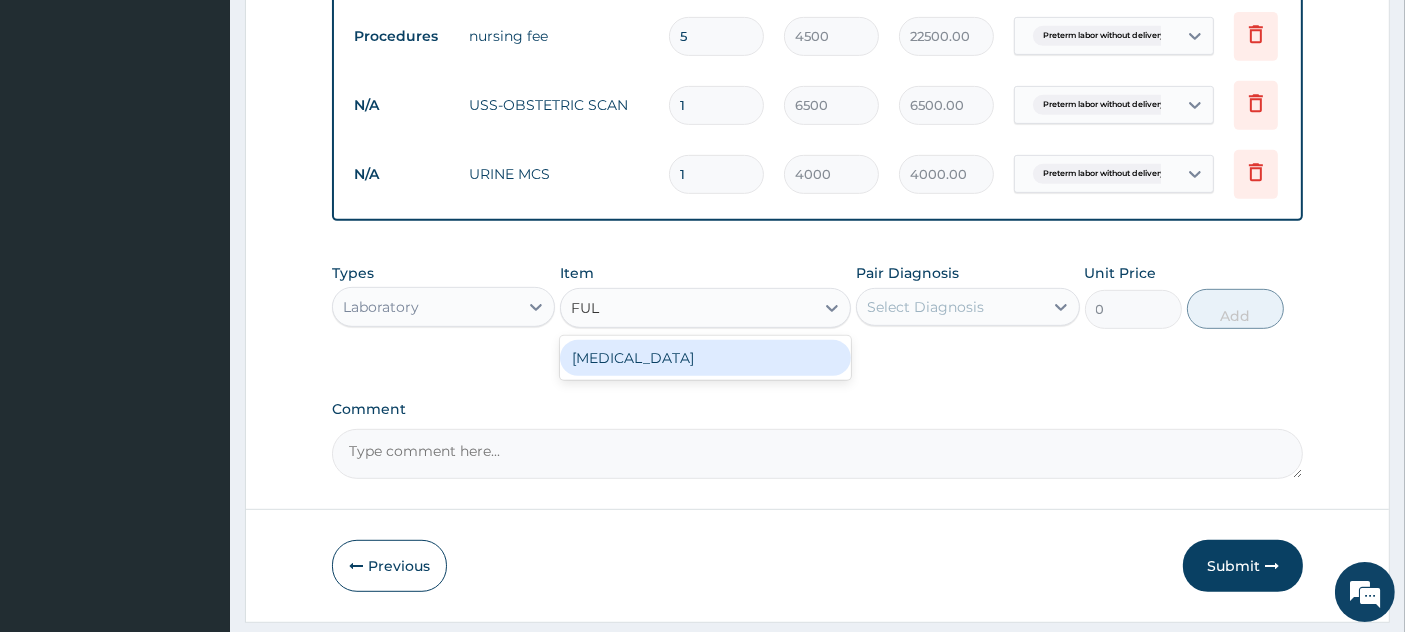 type on "FULL" 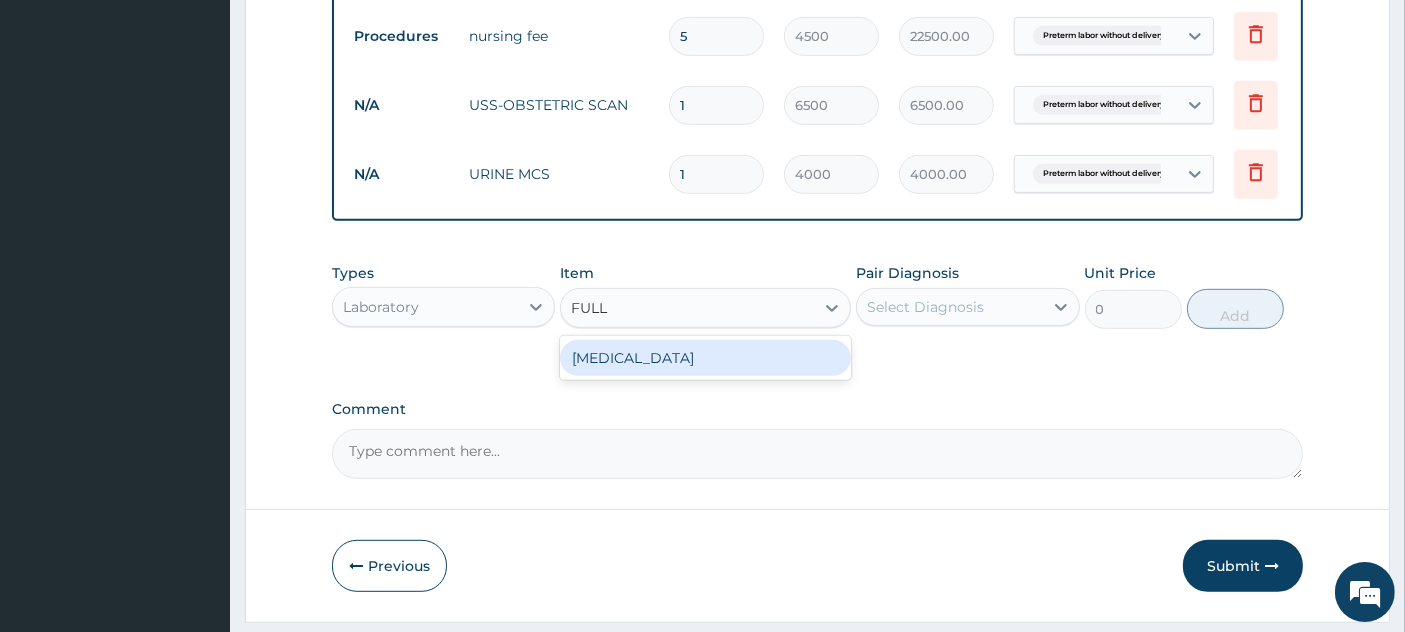 click on "[MEDICAL_DATA]" at bounding box center [705, 358] 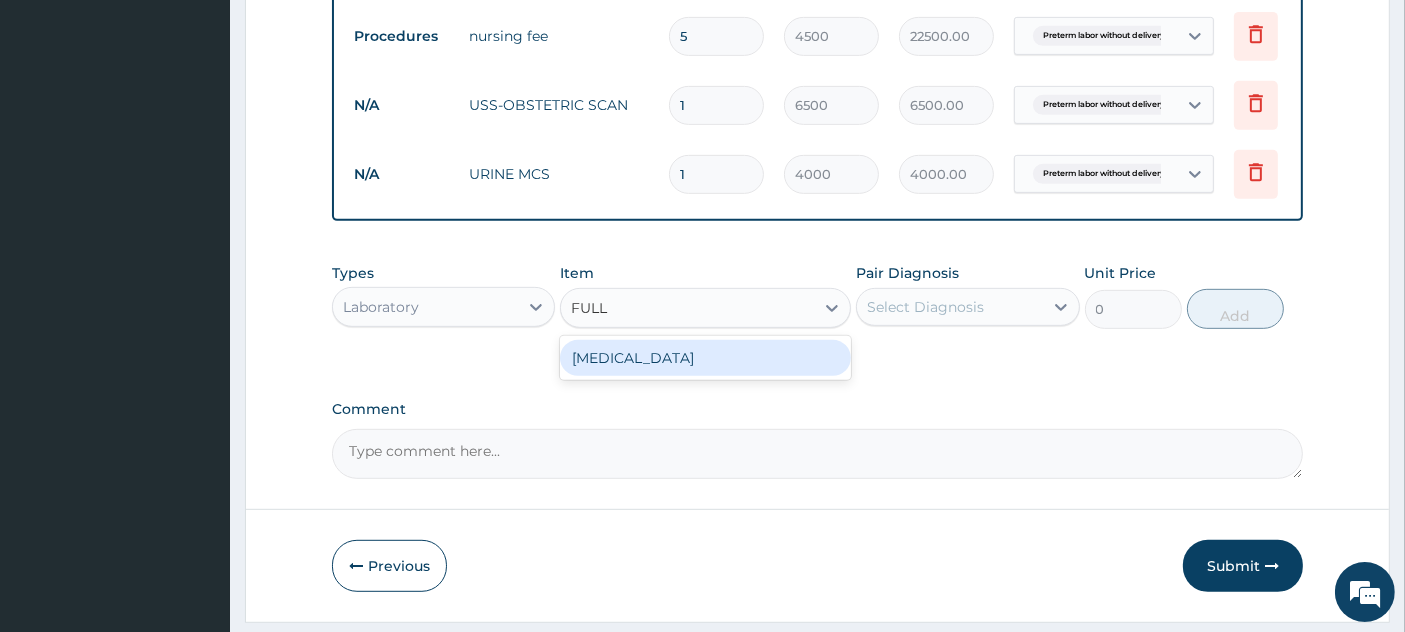type 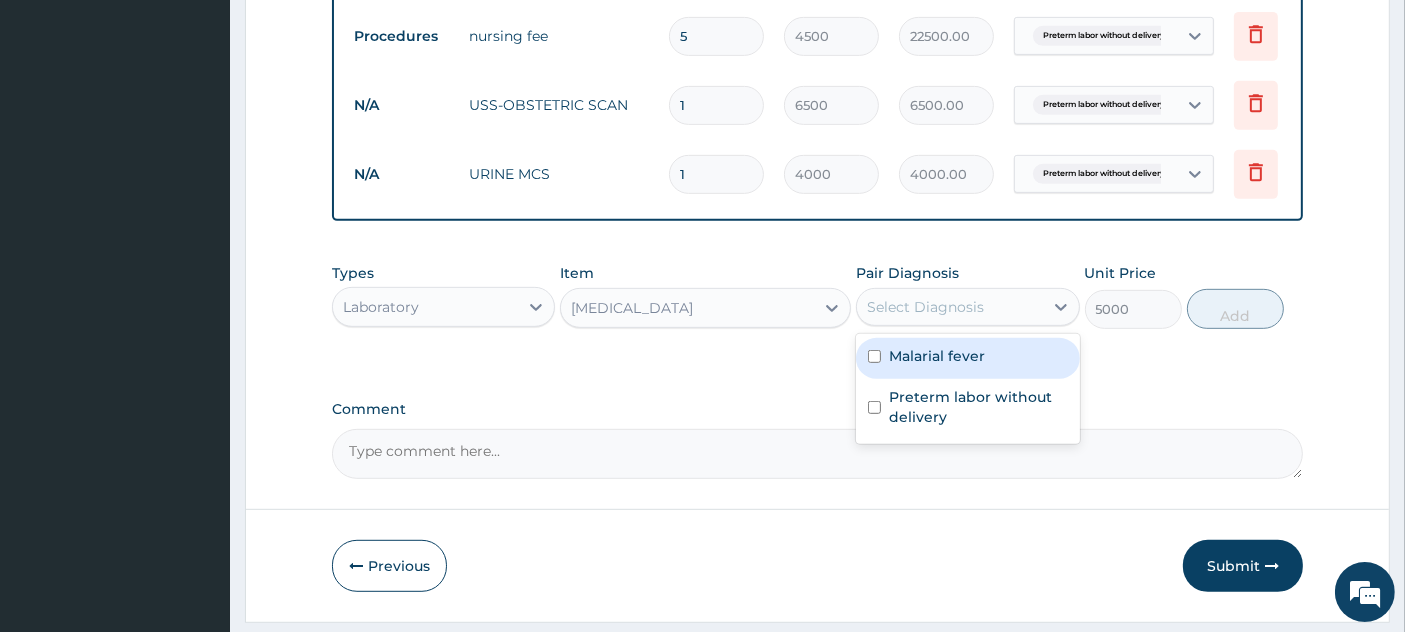click on "Select Diagnosis" at bounding box center (925, 307) 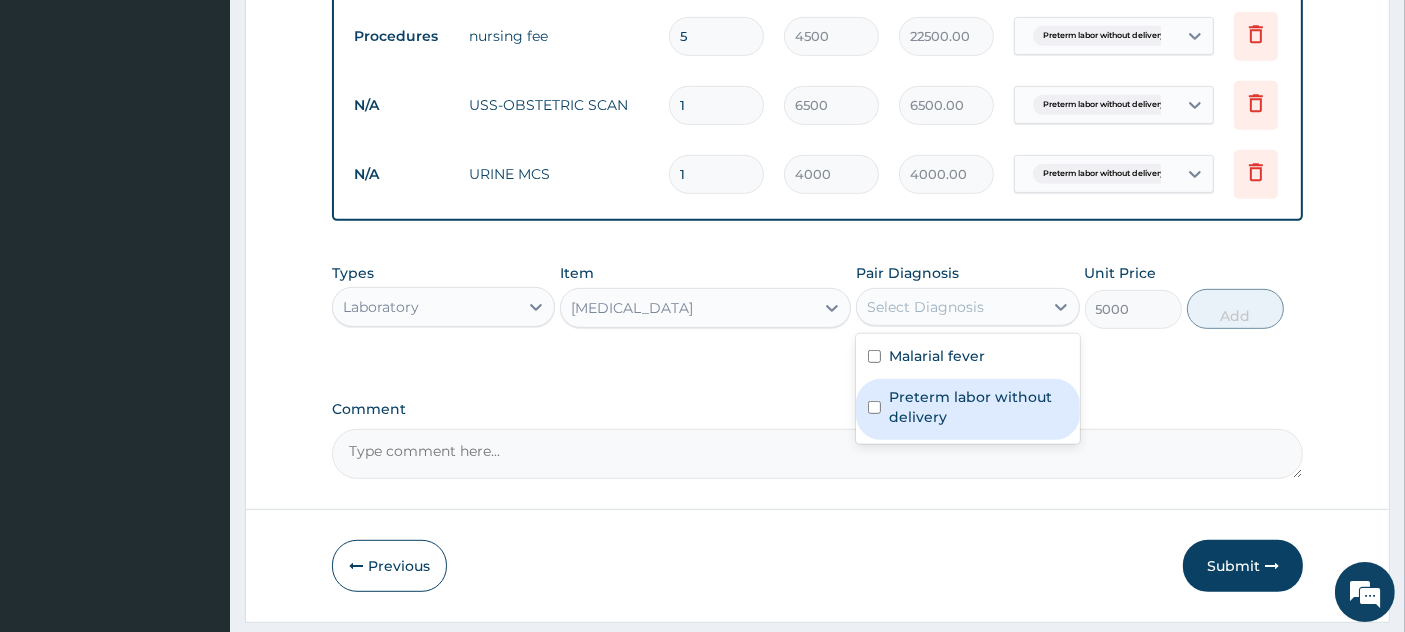 click on "Preterm labor without delivery" at bounding box center (978, 407) 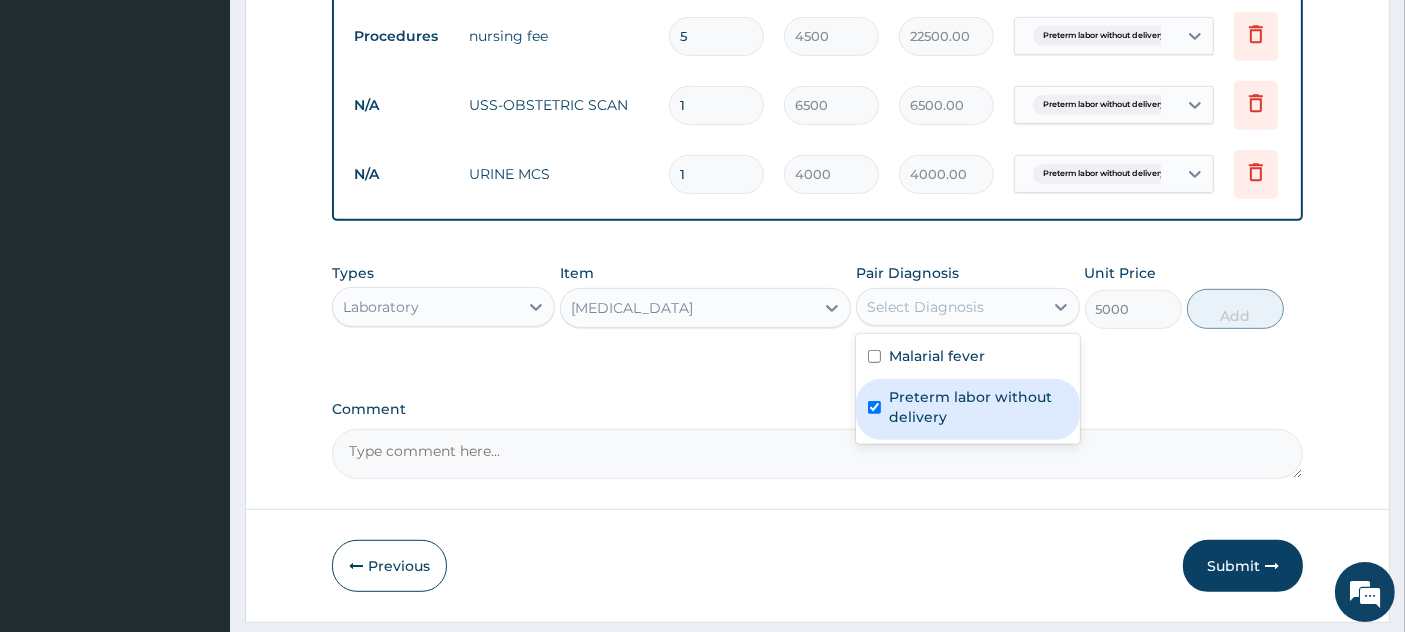 checkbox on "true" 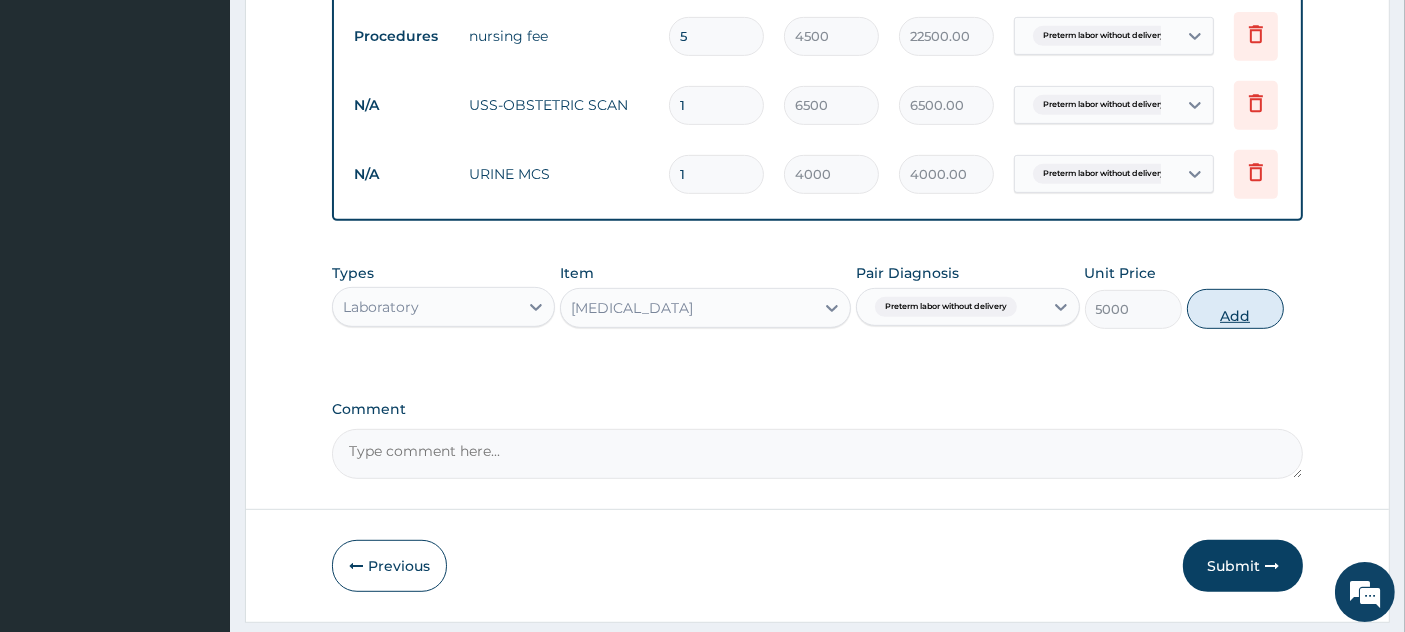 click on "Add" at bounding box center [1235, 309] 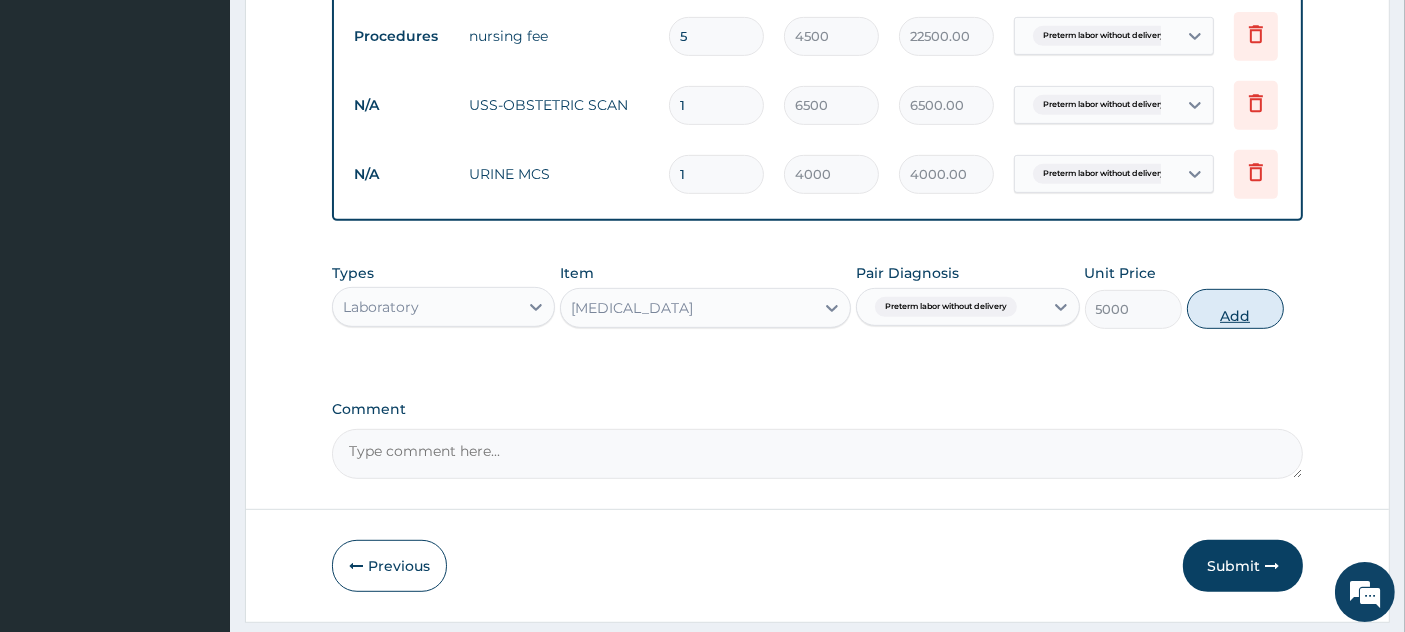 type on "0" 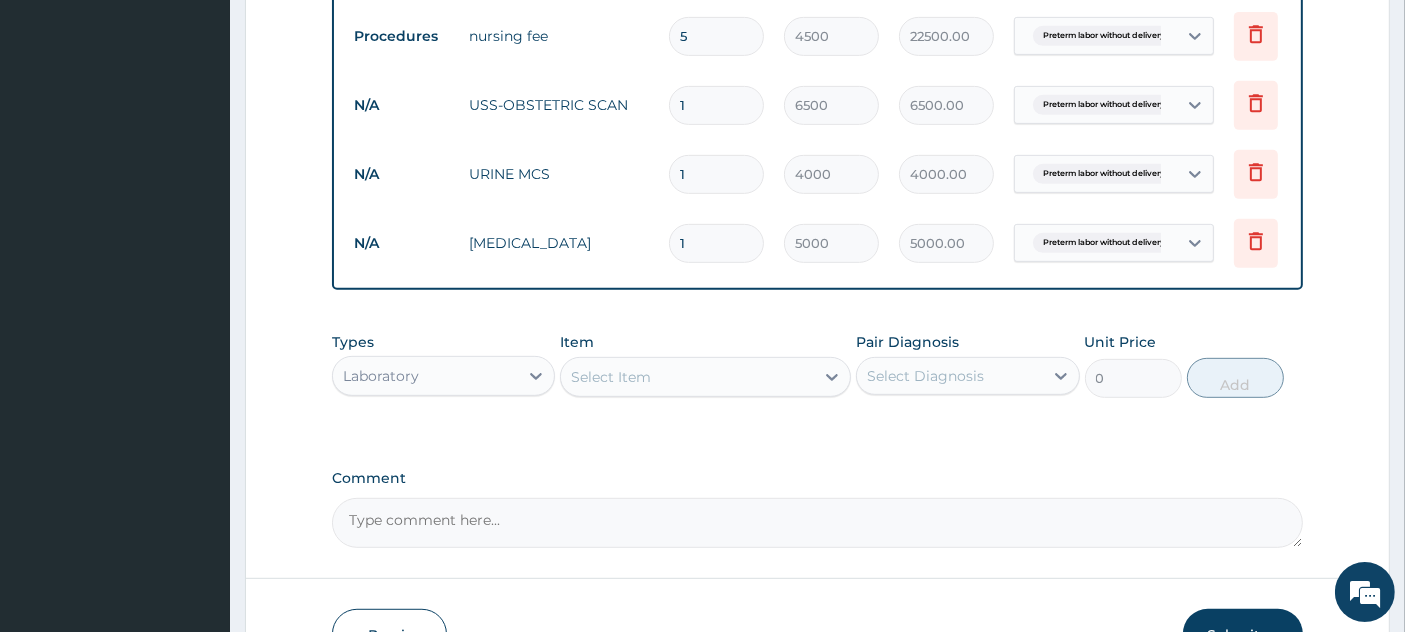click on "Select Item" at bounding box center [611, 377] 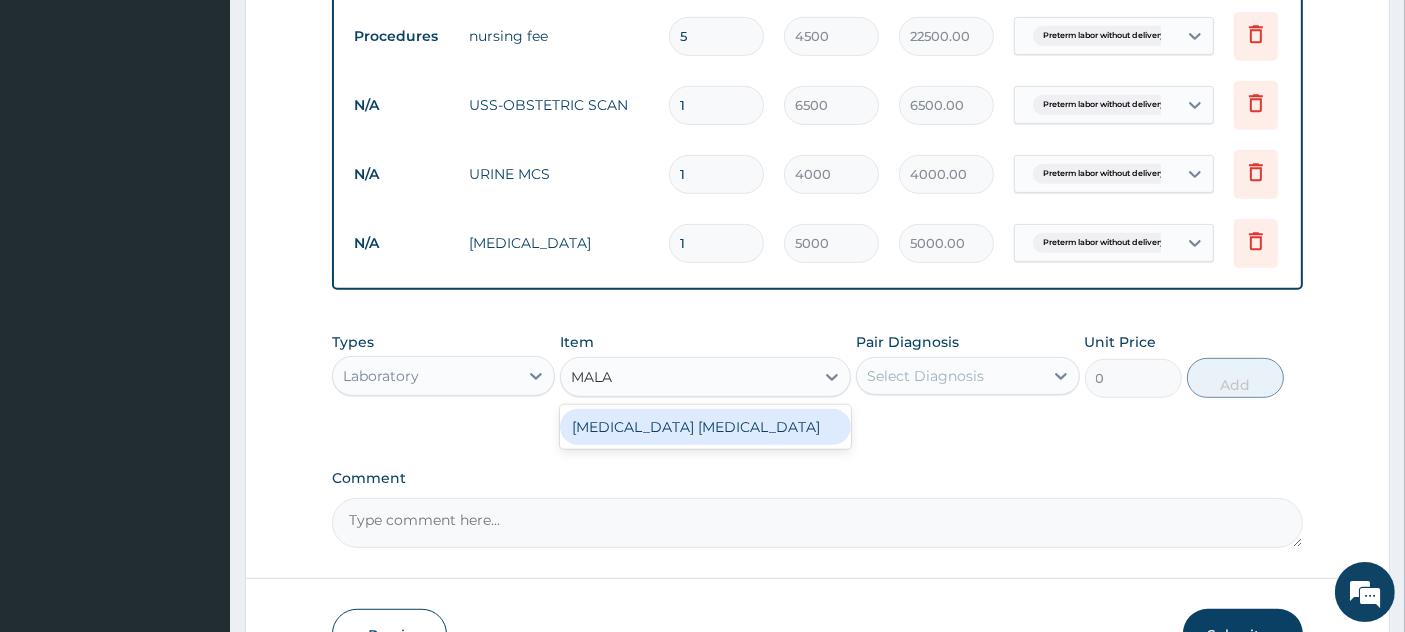 type on "MALAR" 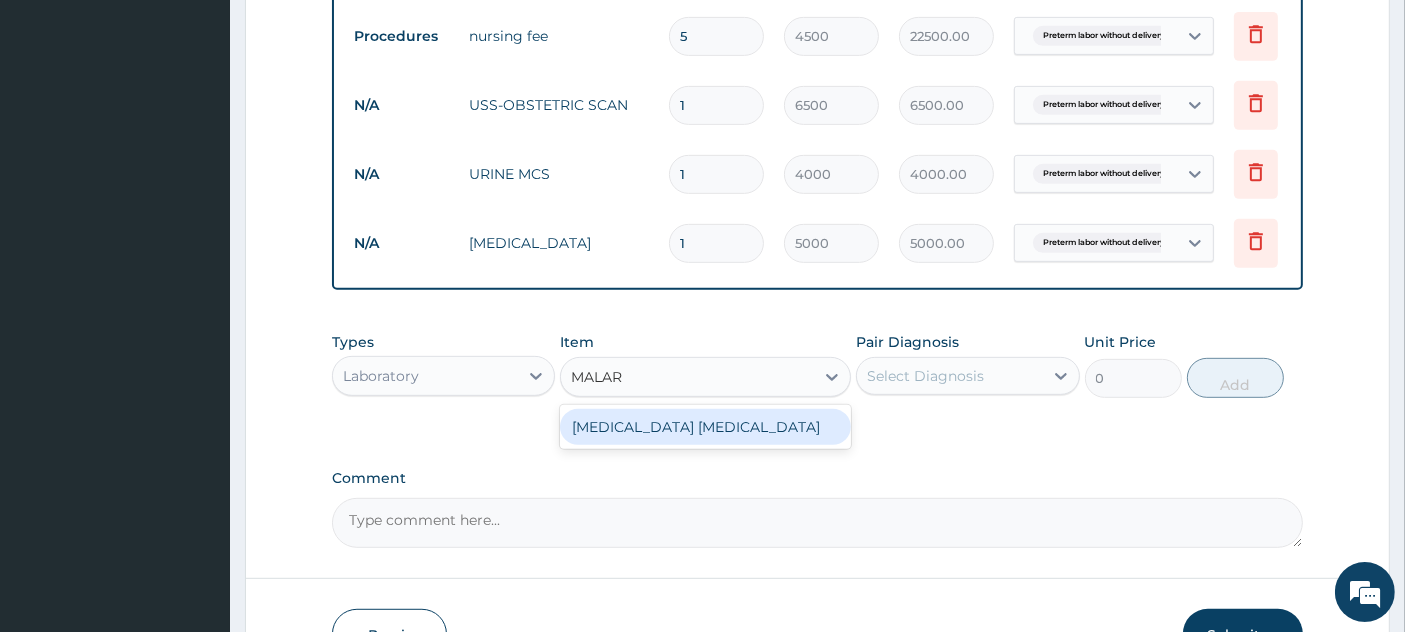 click on "[MEDICAL_DATA] [MEDICAL_DATA]" at bounding box center [705, 427] 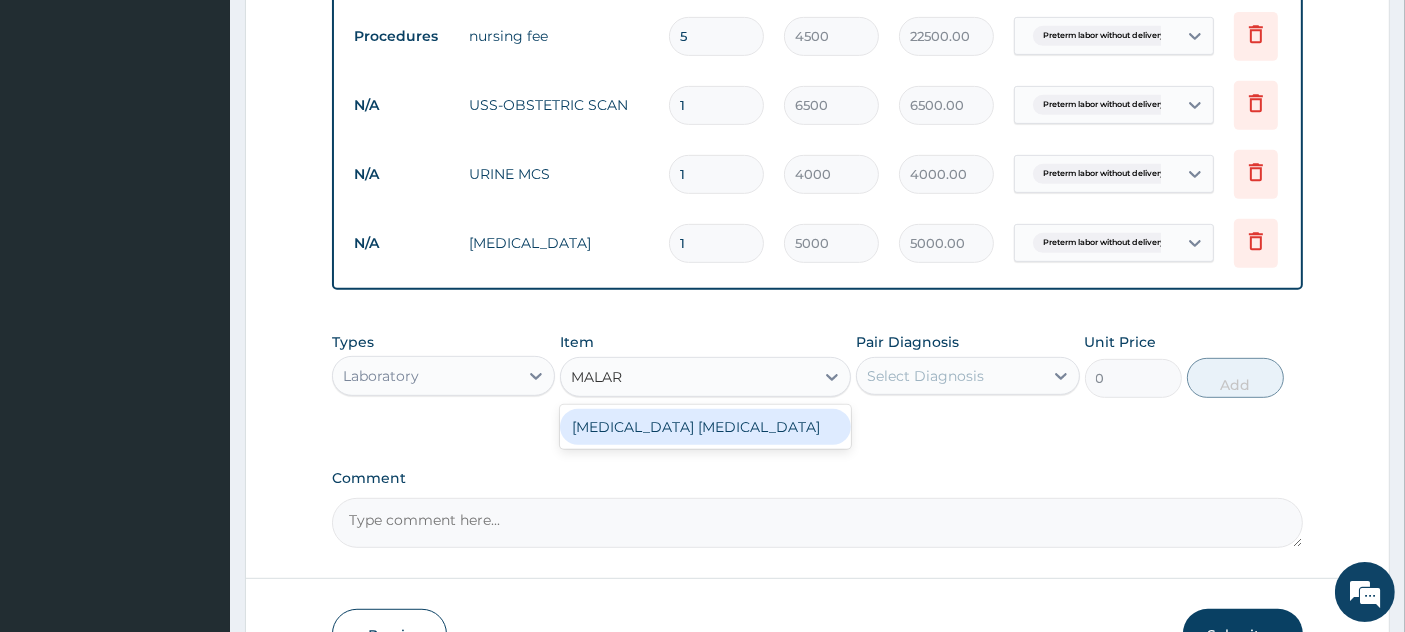 type 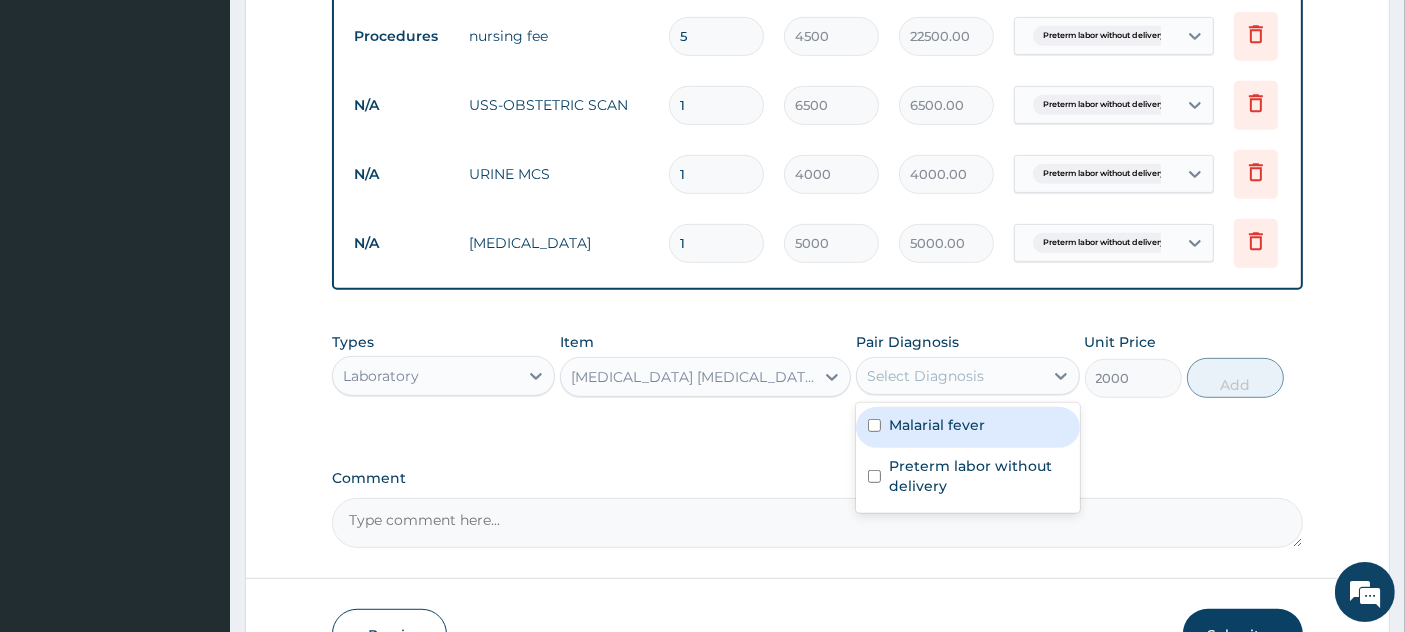 click on "Select Diagnosis" at bounding box center [925, 376] 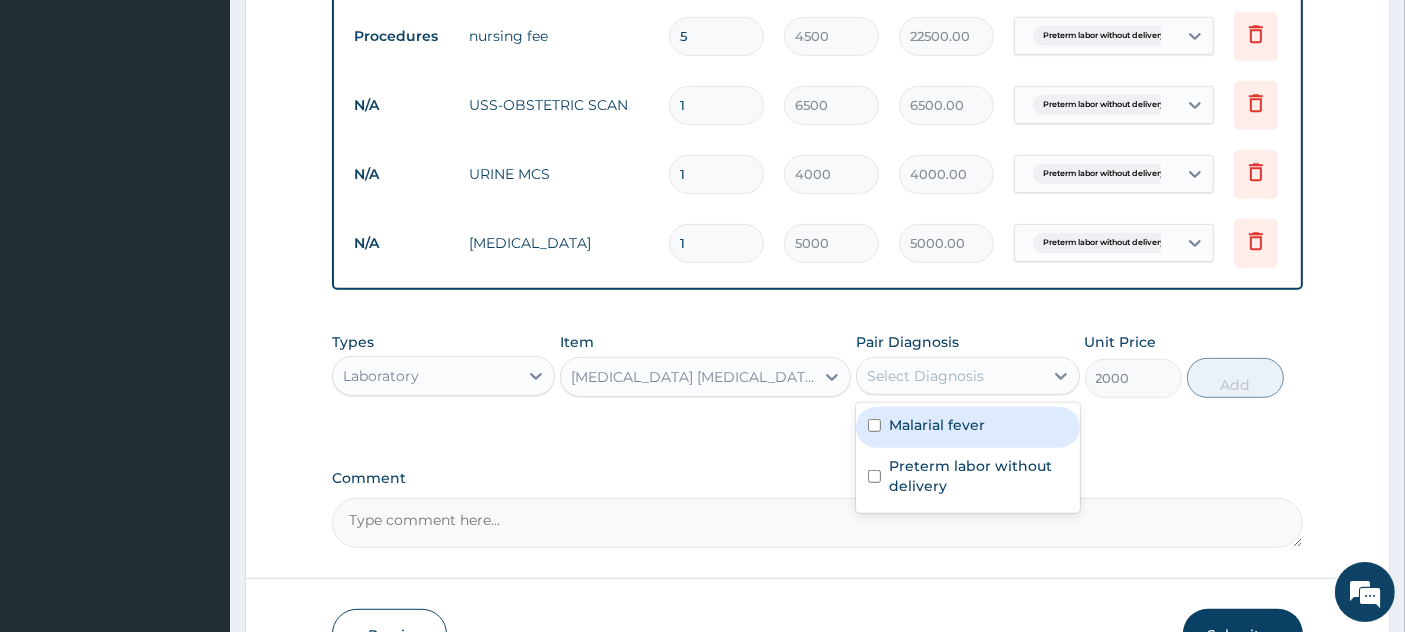 click on "Malarial fever" at bounding box center (937, 425) 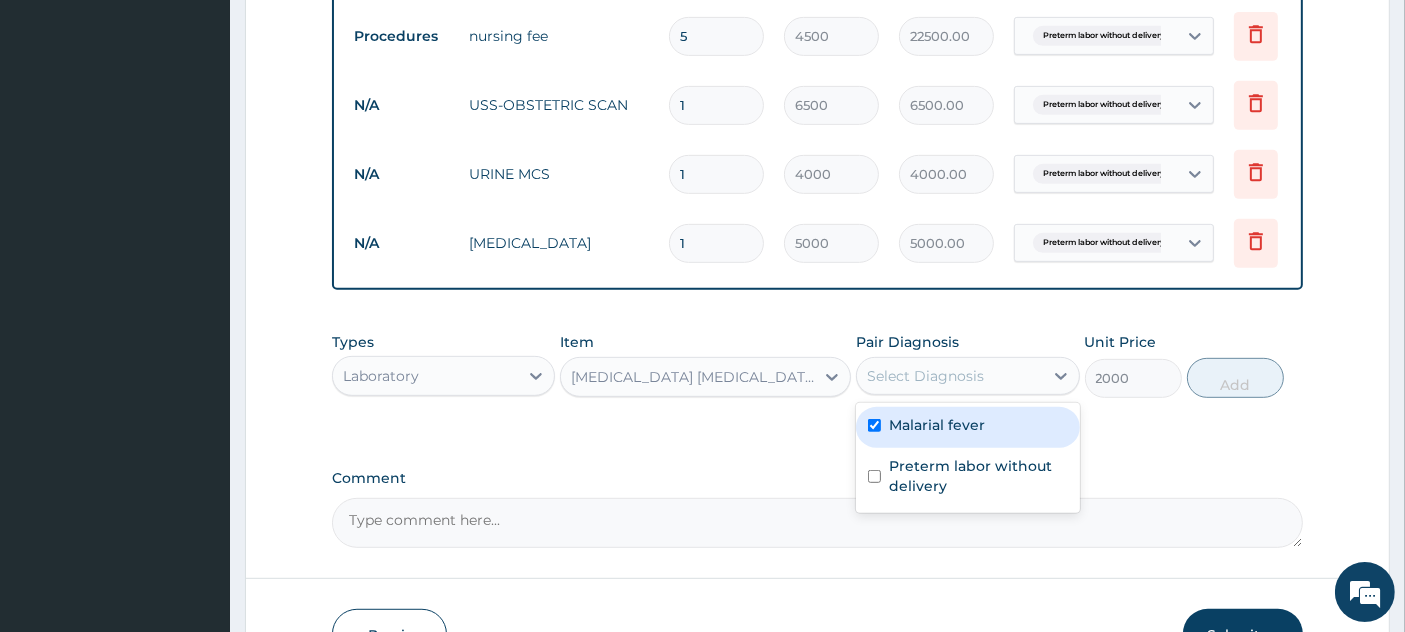 checkbox on "true" 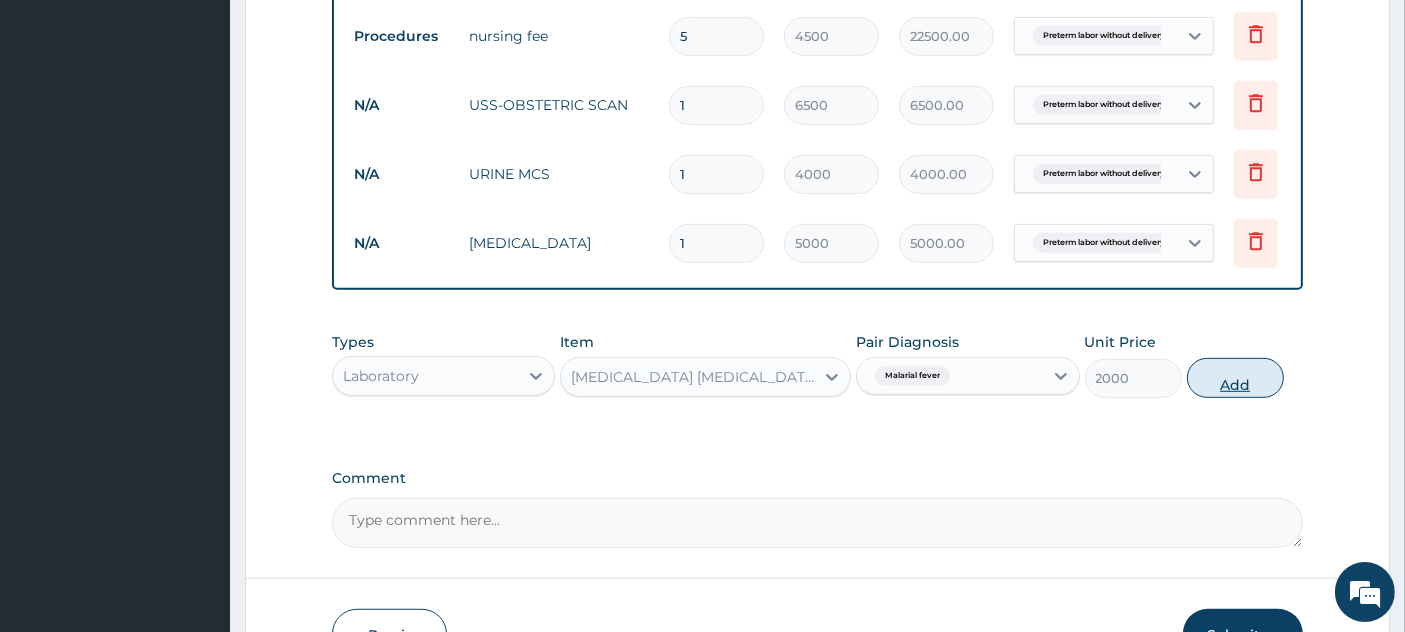 click on "Add" at bounding box center (1235, 378) 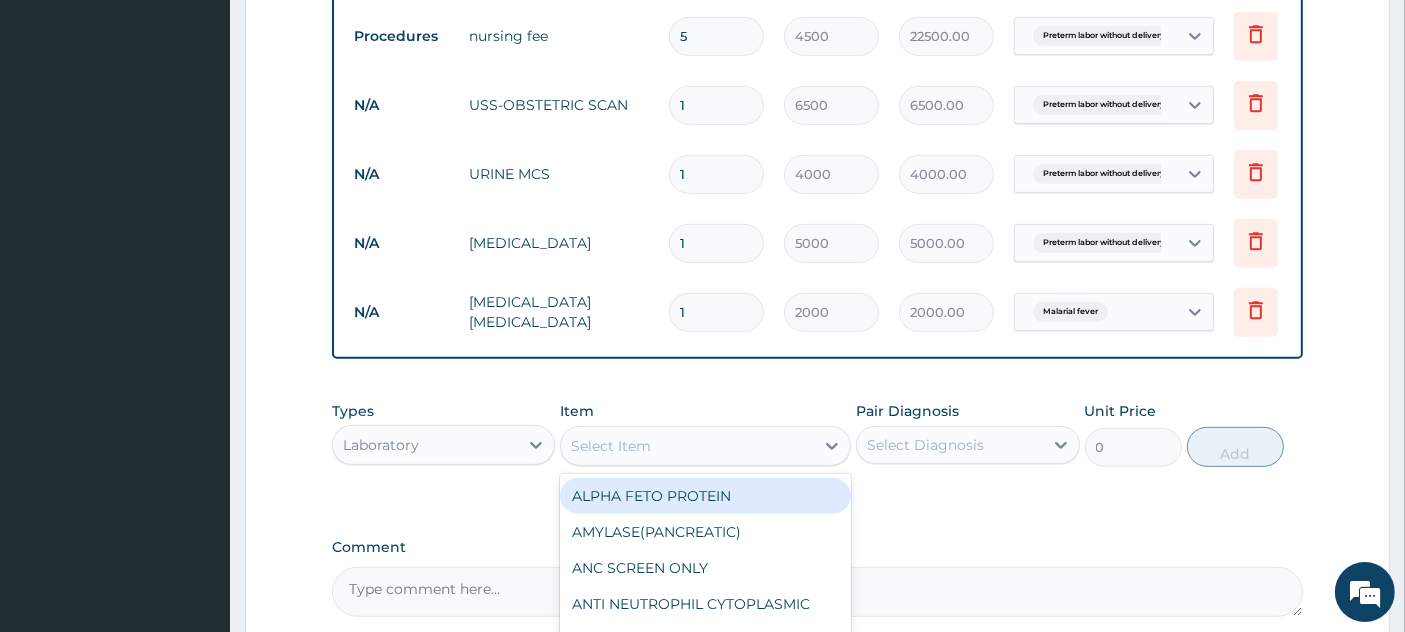 click on "Select Item" at bounding box center (687, 446) 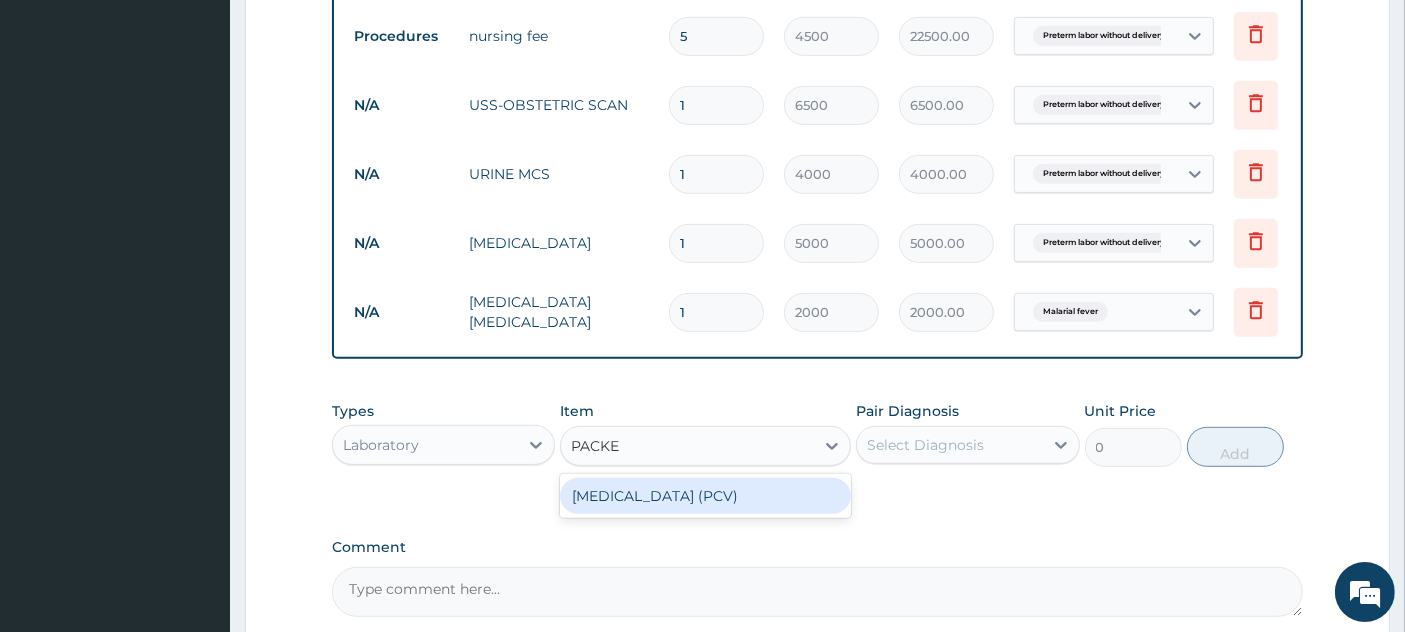 type on "PACKED" 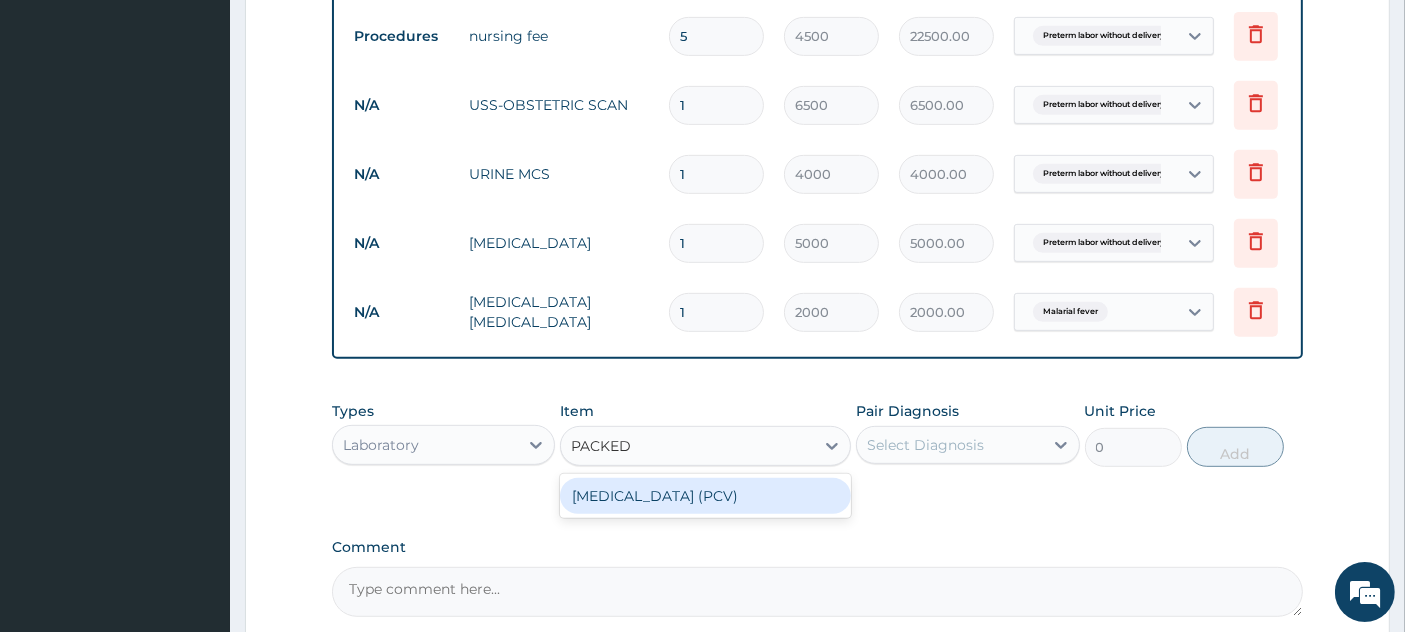 click on "[MEDICAL_DATA] (PCV)" at bounding box center (705, 496) 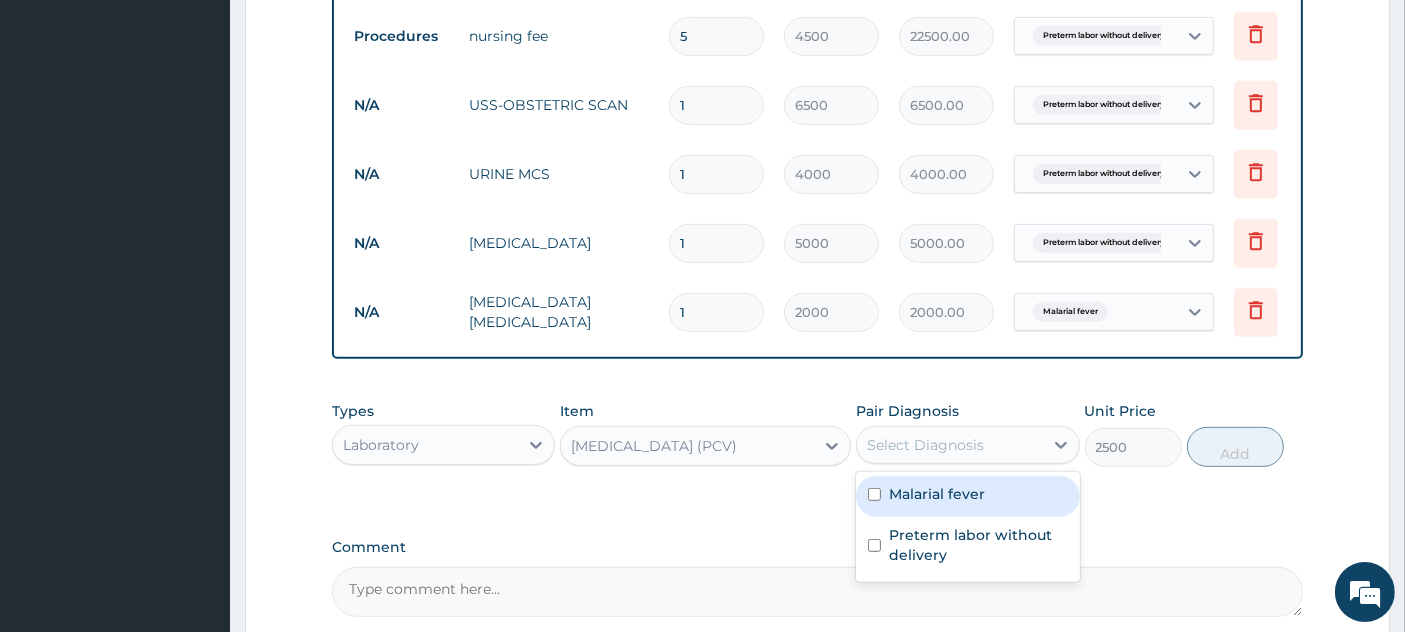 click on "Select Diagnosis" at bounding box center (925, 445) 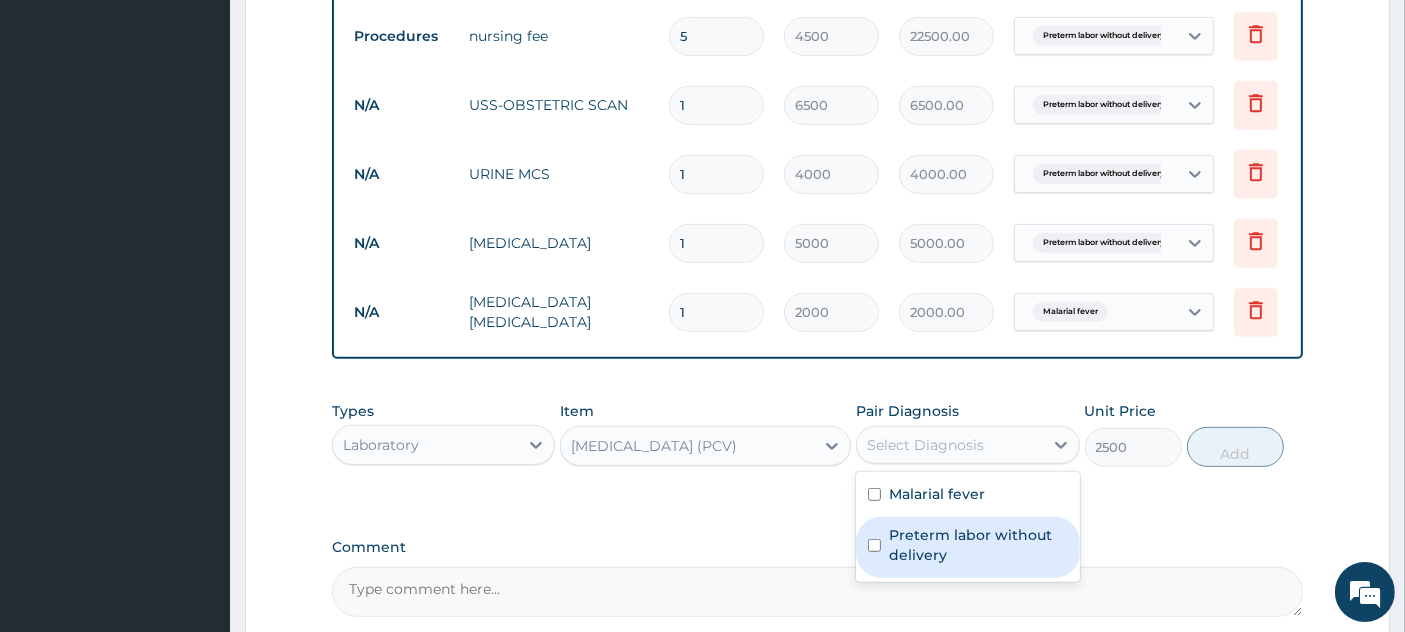click on "Preterm labor without delivery" at bounding box center (978, 545) 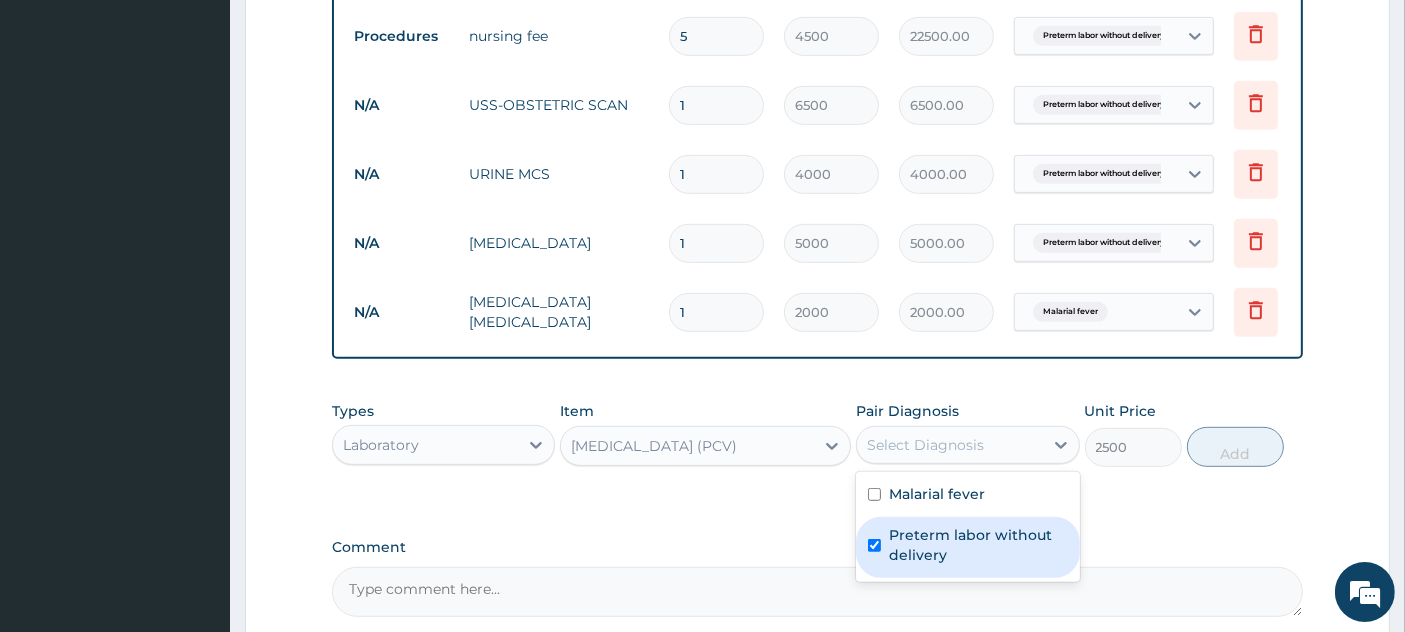 checkbox on "true" 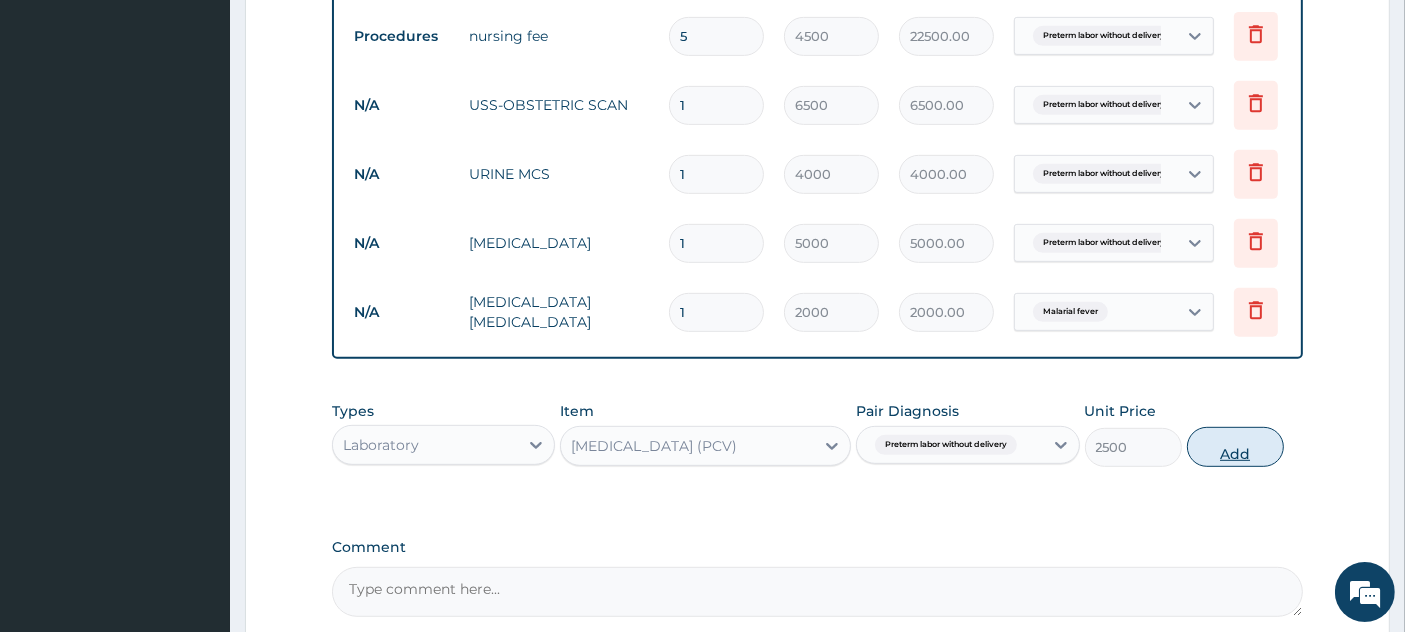 click on "Add" at bounding box center [1235, 447] 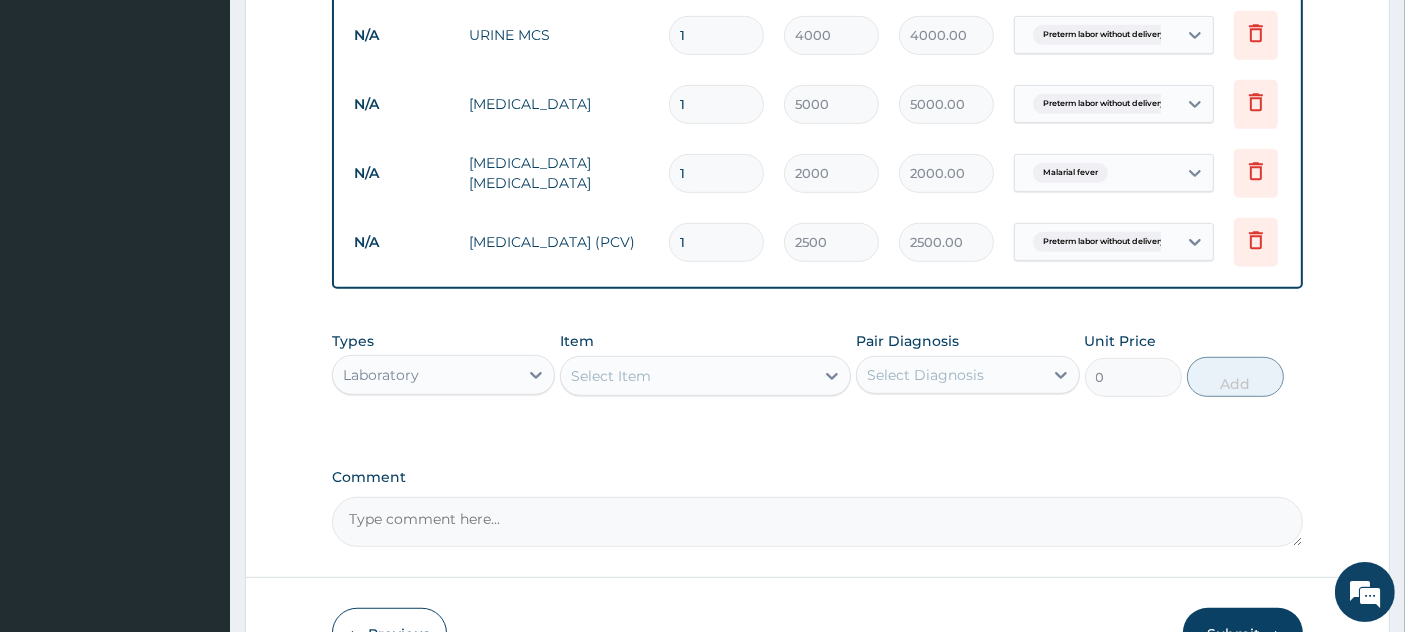 scroll, scrollTop: 1080, scrollLeft: 0, axis: vertical 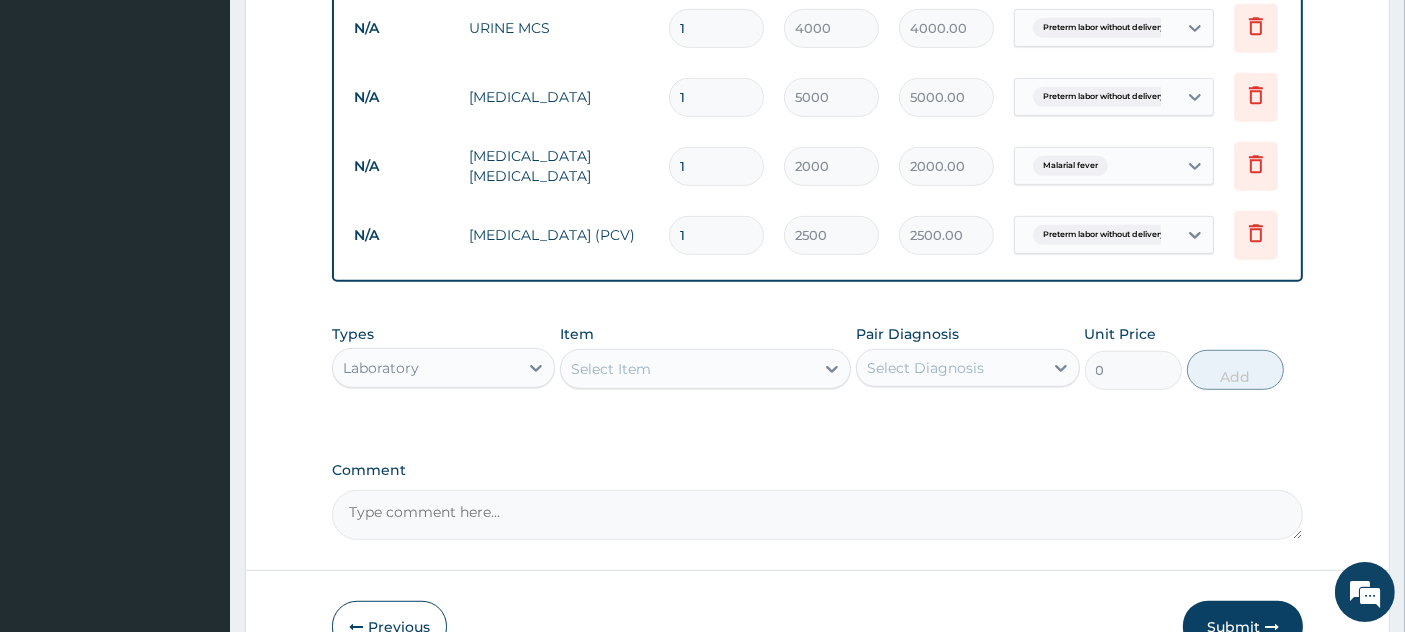 click on "Laboratory" at bounding box center (381, 368) 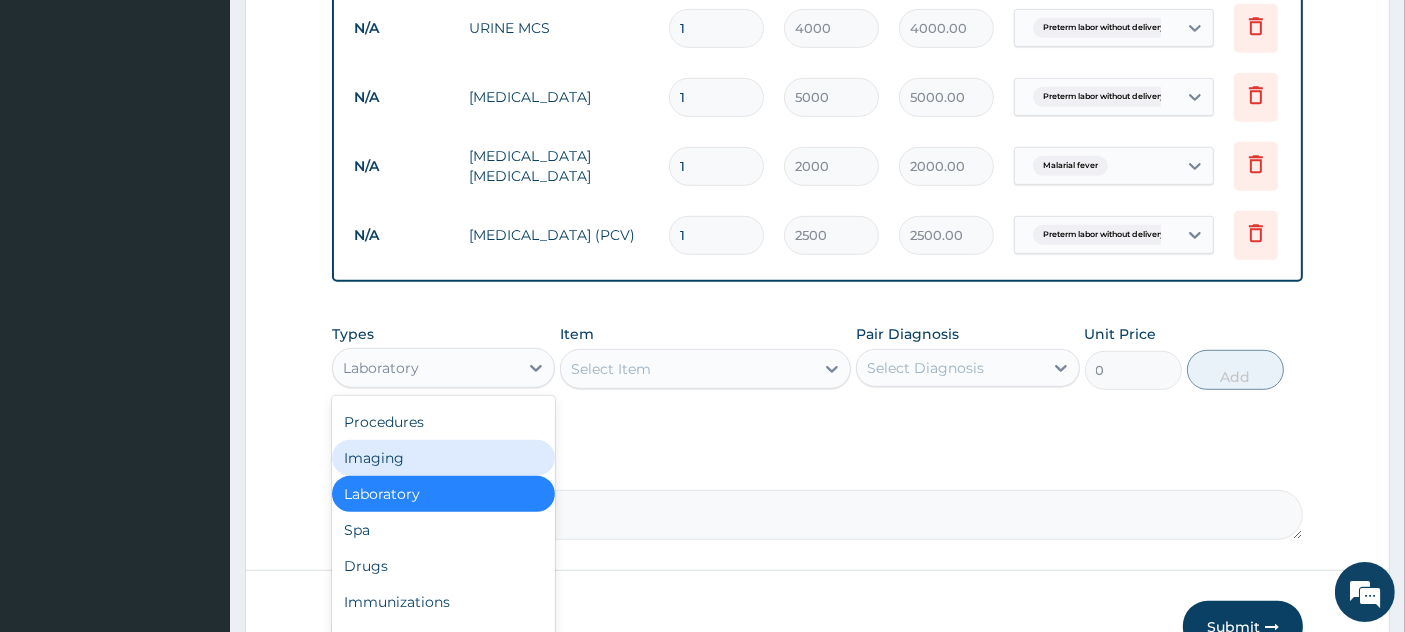 scroll, scrollTop: 68, scrollLeft: 0, axis: vertical 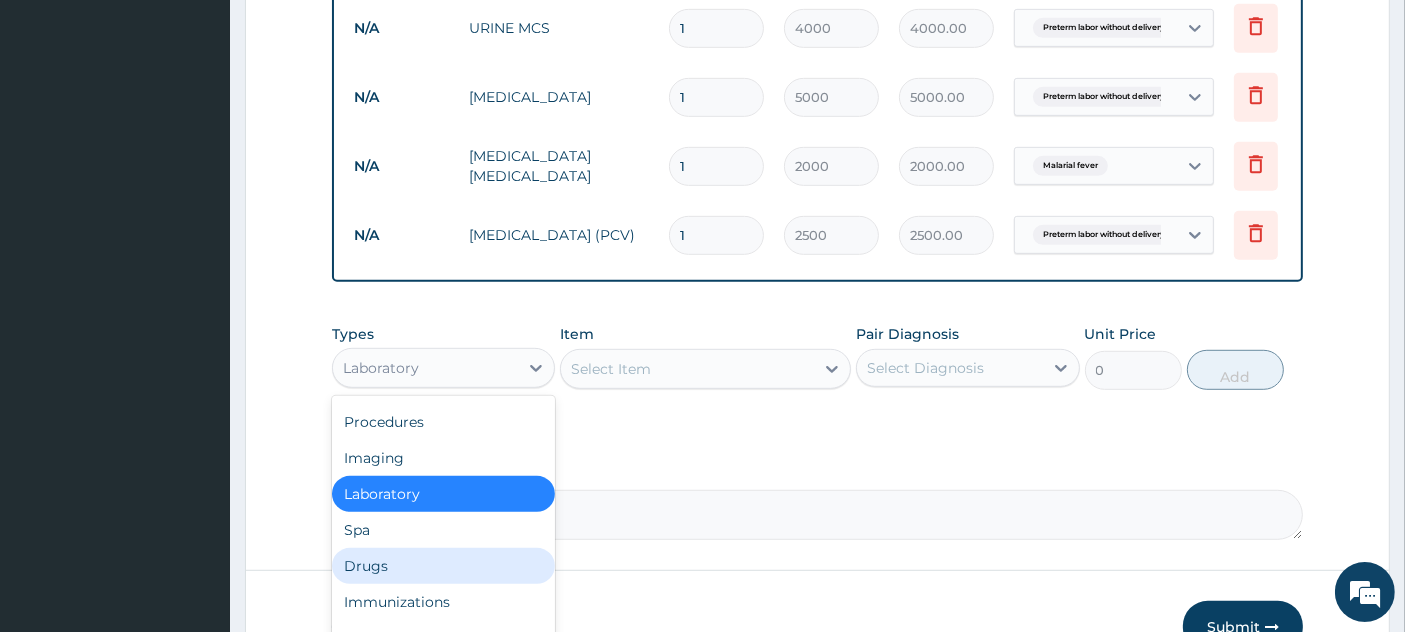 click on "Drugs" at bounding box center (443, 566) 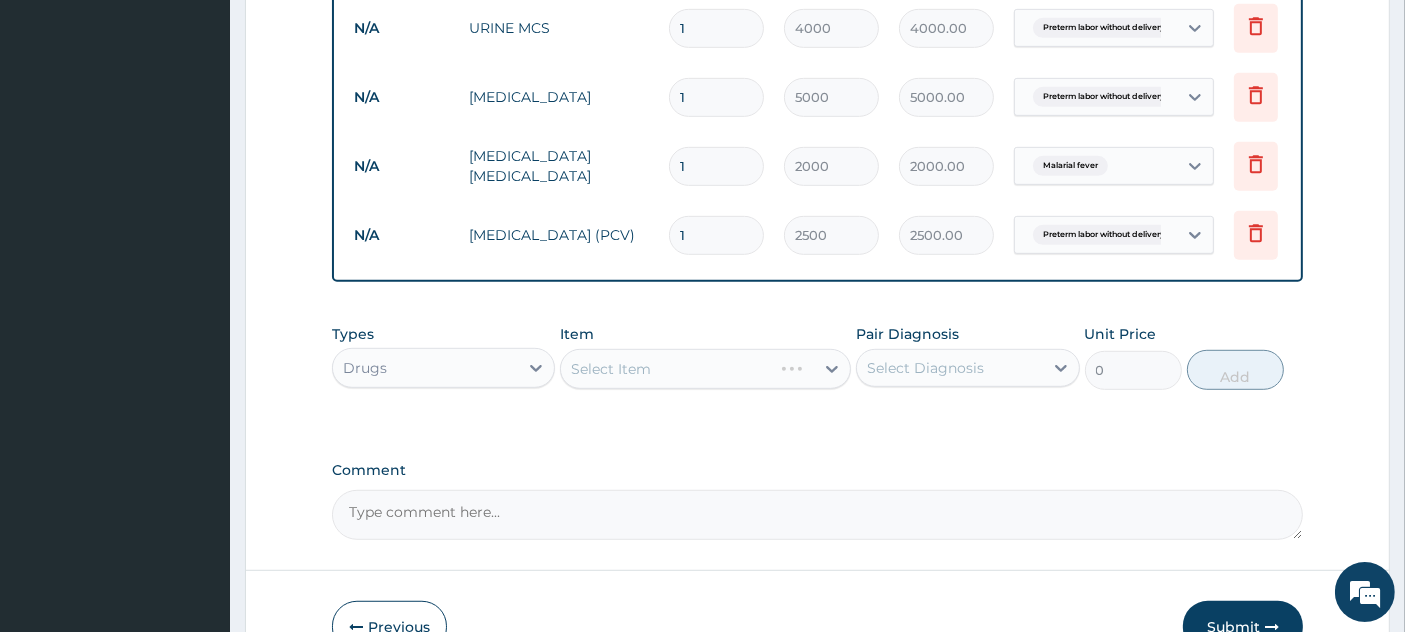 click on "Select Item" at bounding box center (705, 369) 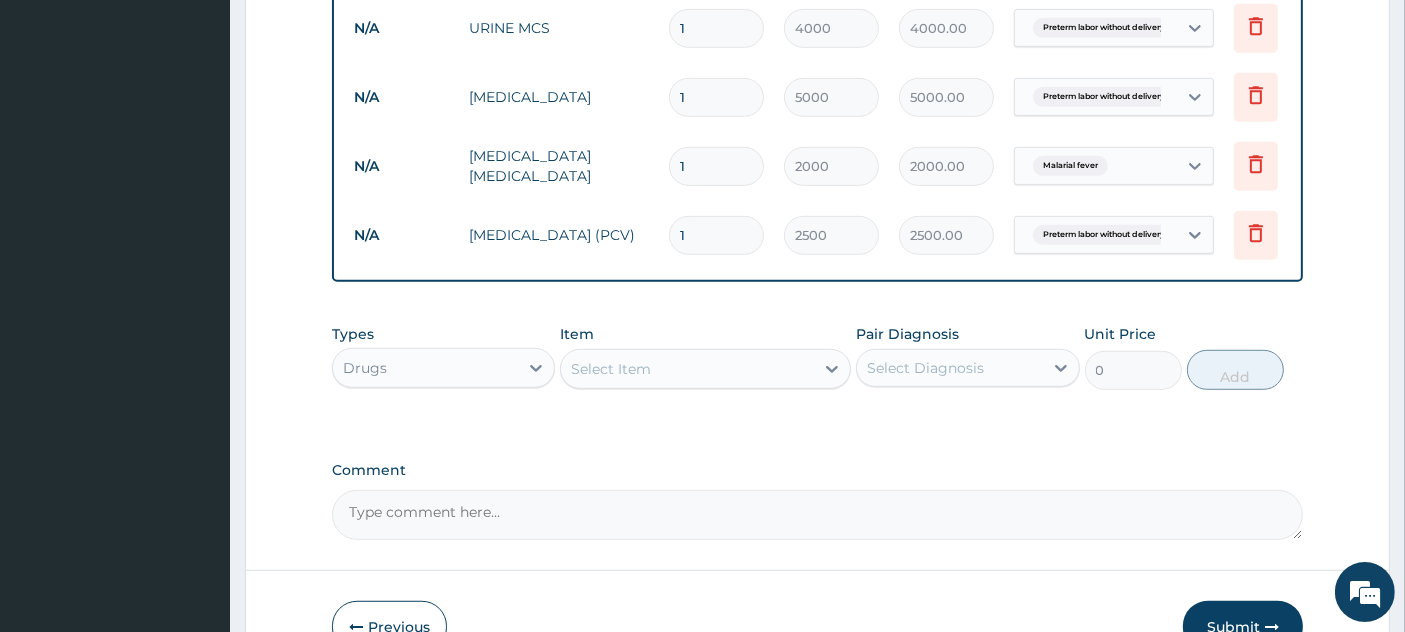 click on "Select Item" at bounding box center [611, 369] 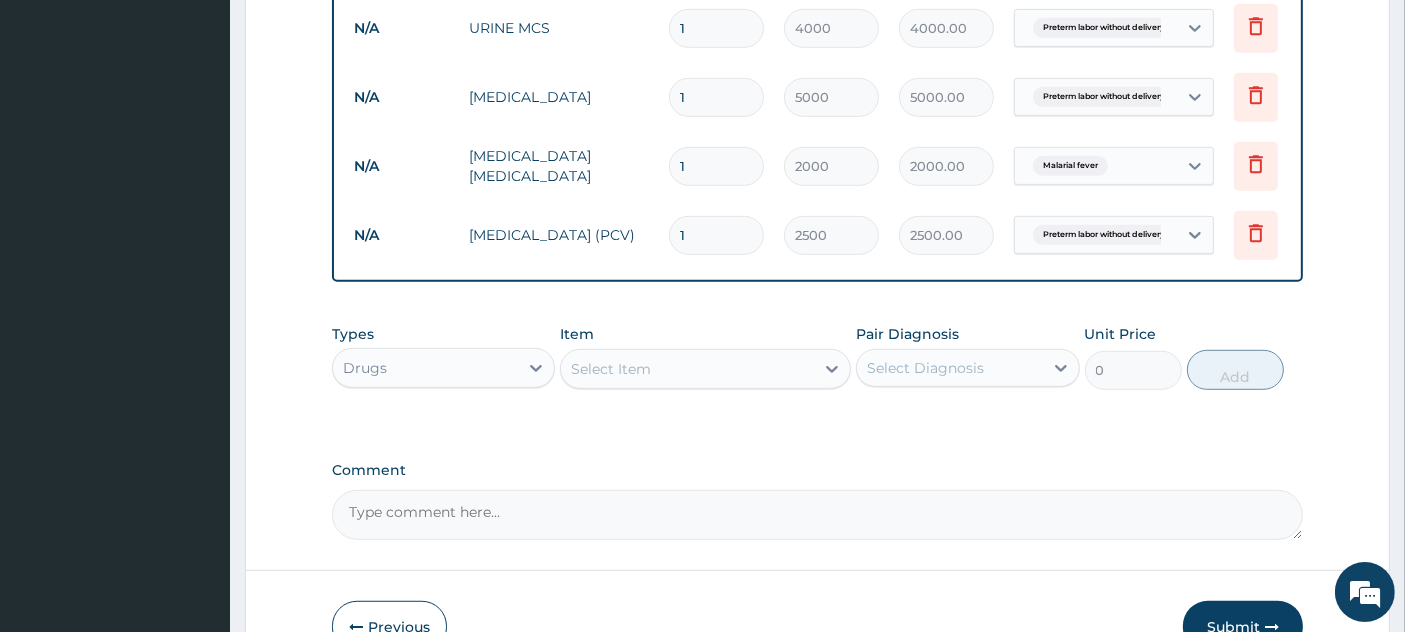 click on "Select Item" at bounding box center [611, 369] 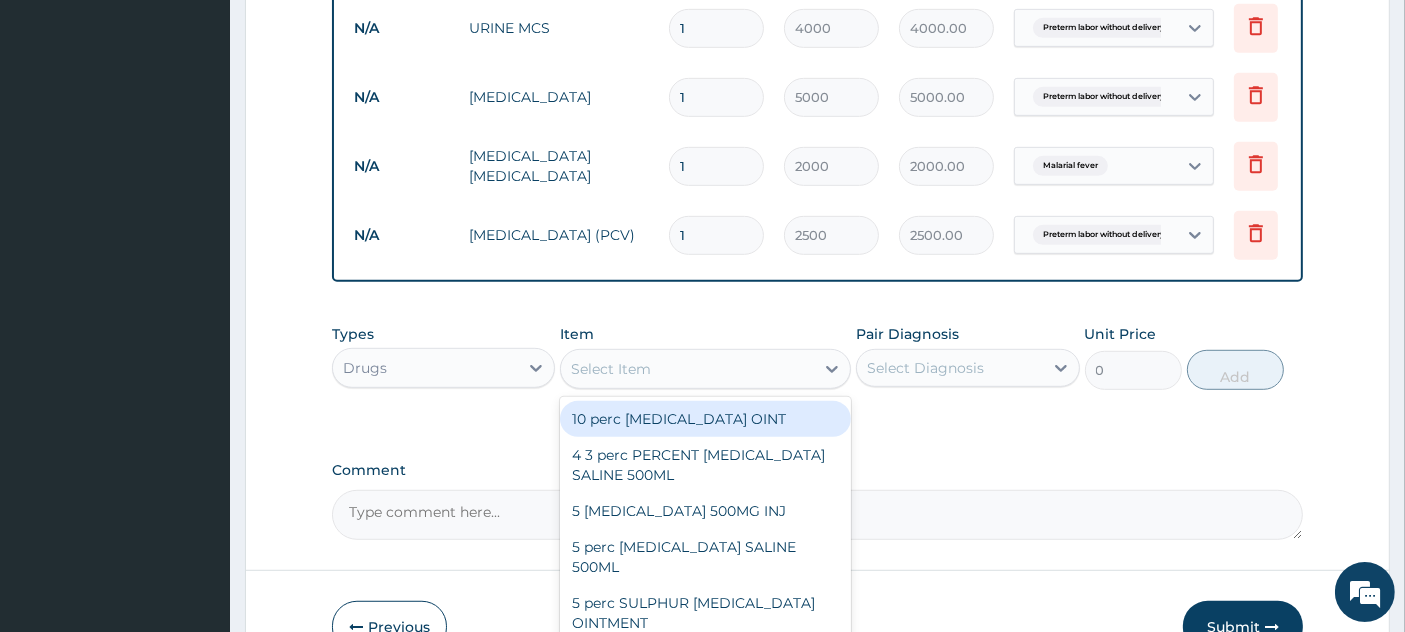 click on "Select Item" at bounding box center (611, 369) 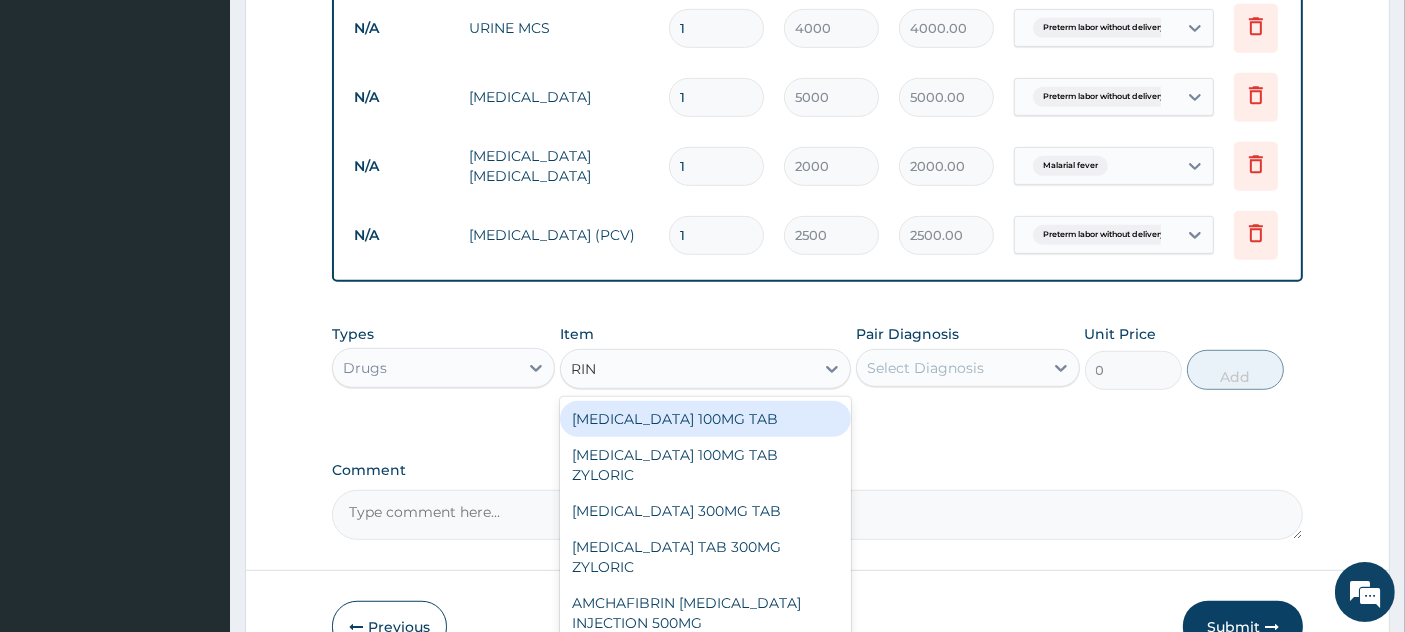 type on "RING" 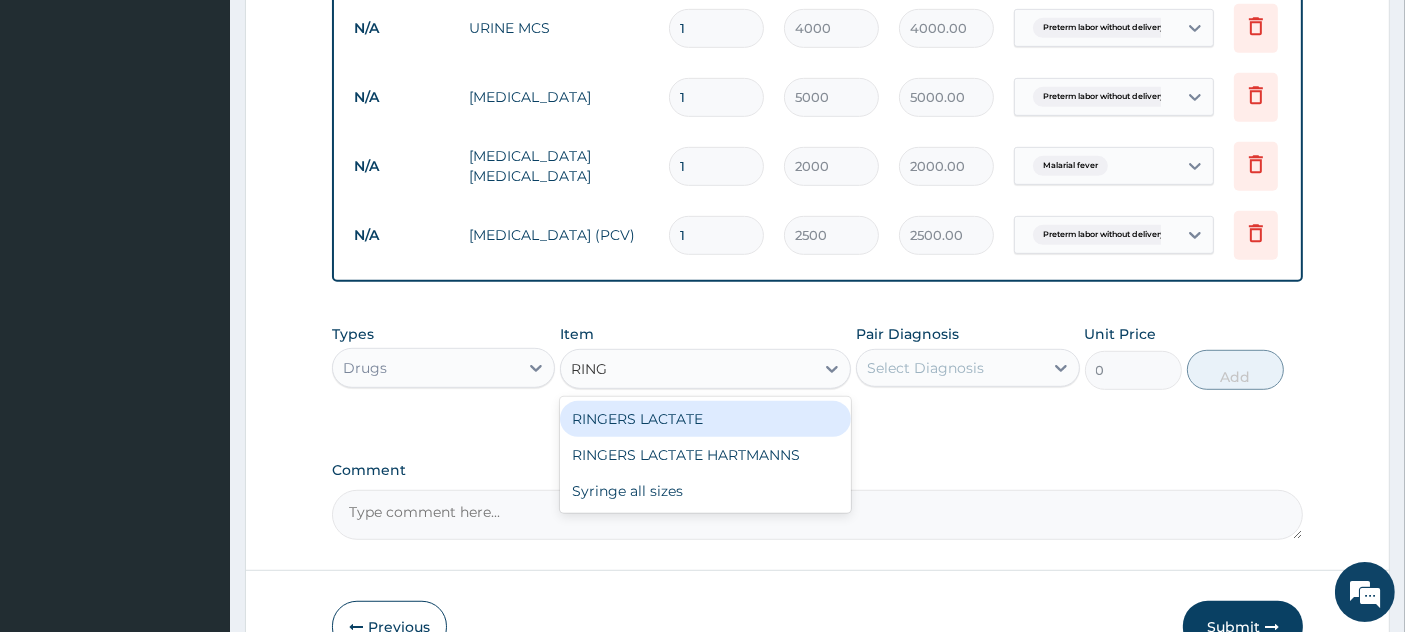 click on "RINGERS LACTATE" at bounding box center (705, 419) 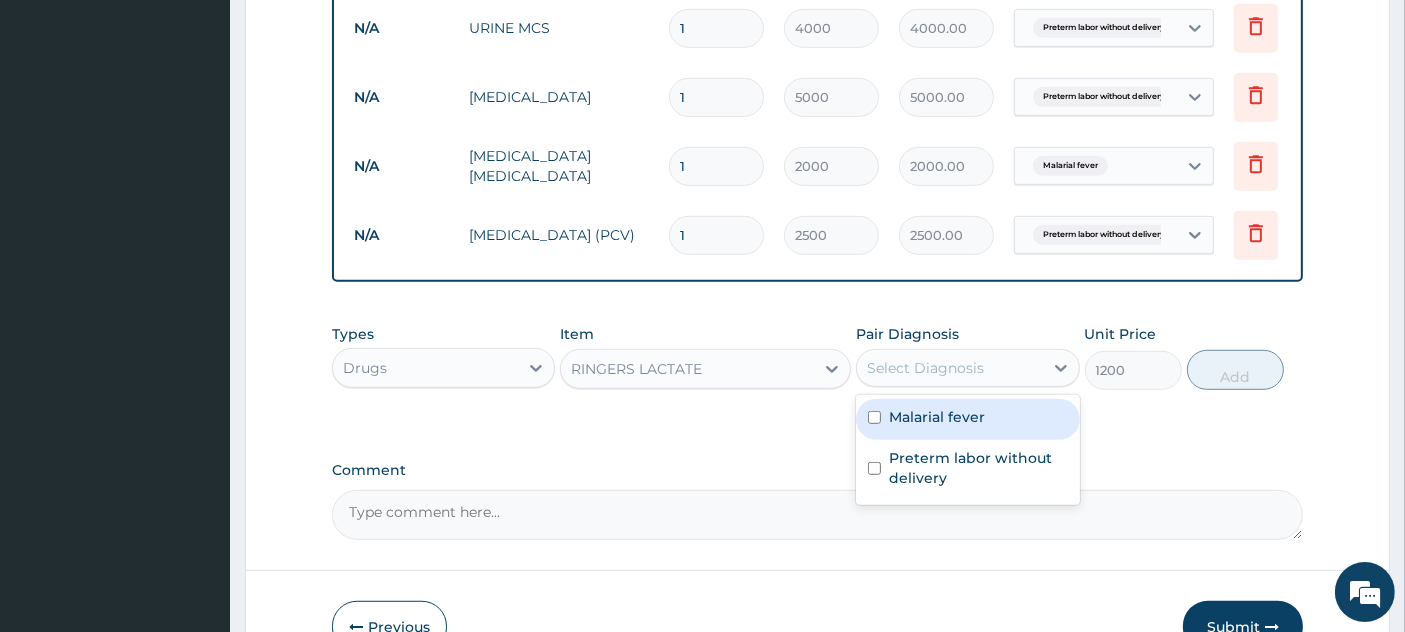 click on "Select Diagnosis" at bounding box center (949, 368) 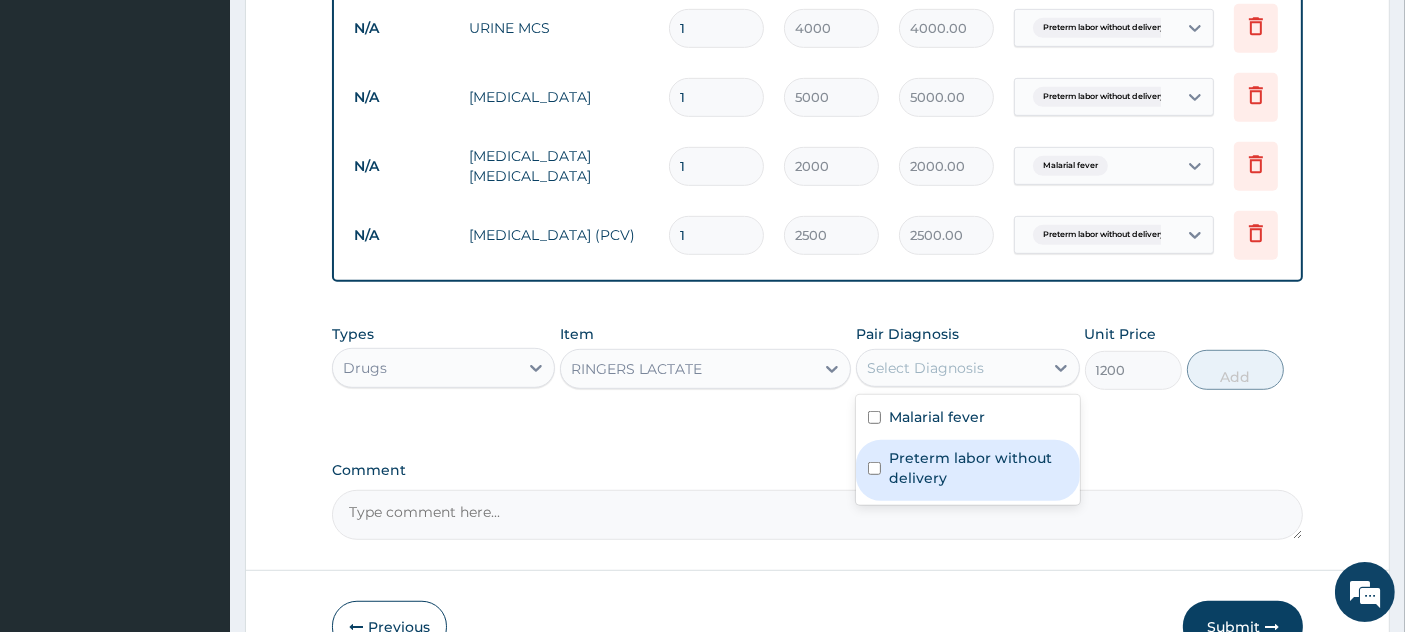 click on "Preterm labor without delivery" at bounding box center [978, 468] 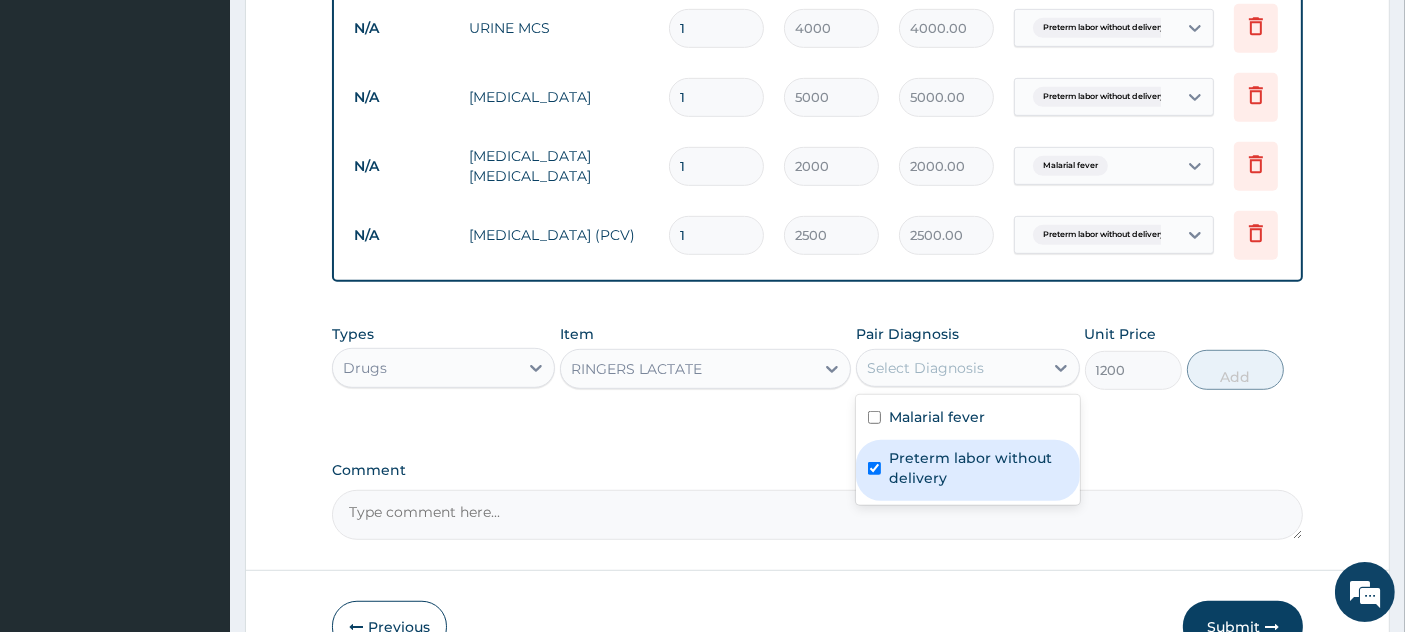 checkbox on "true" 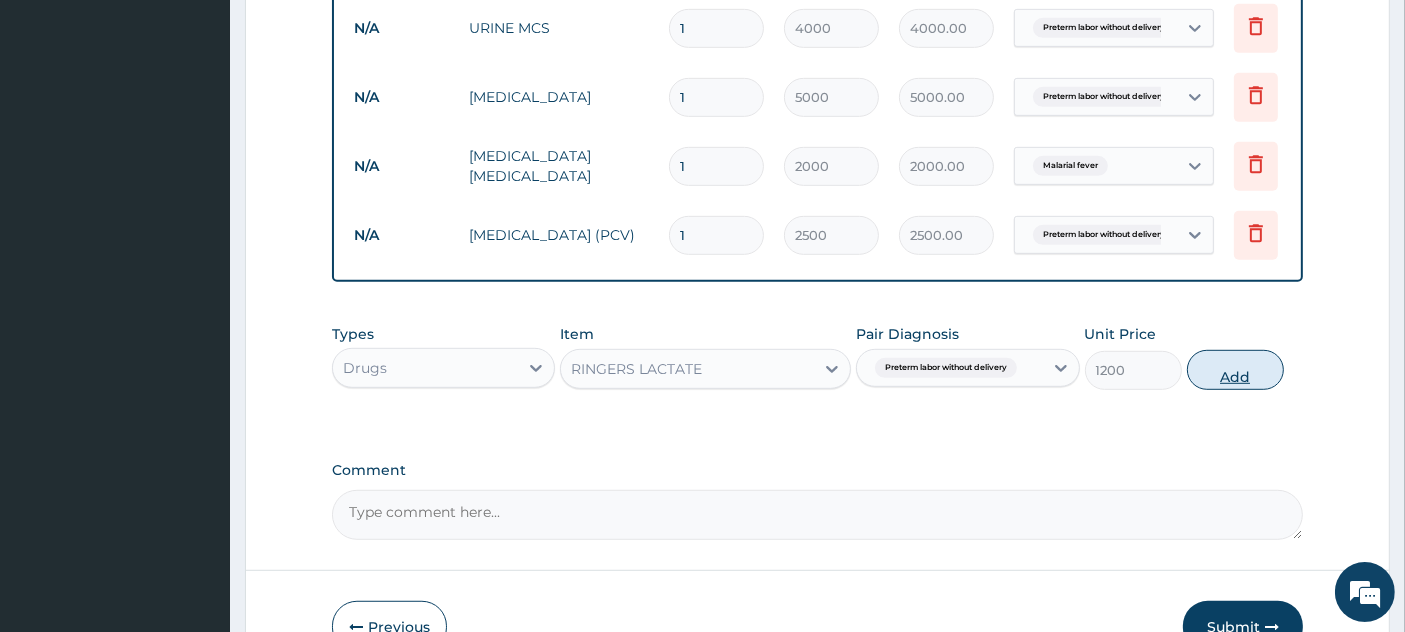 click on "Add" at bounding box center [1235, 370] 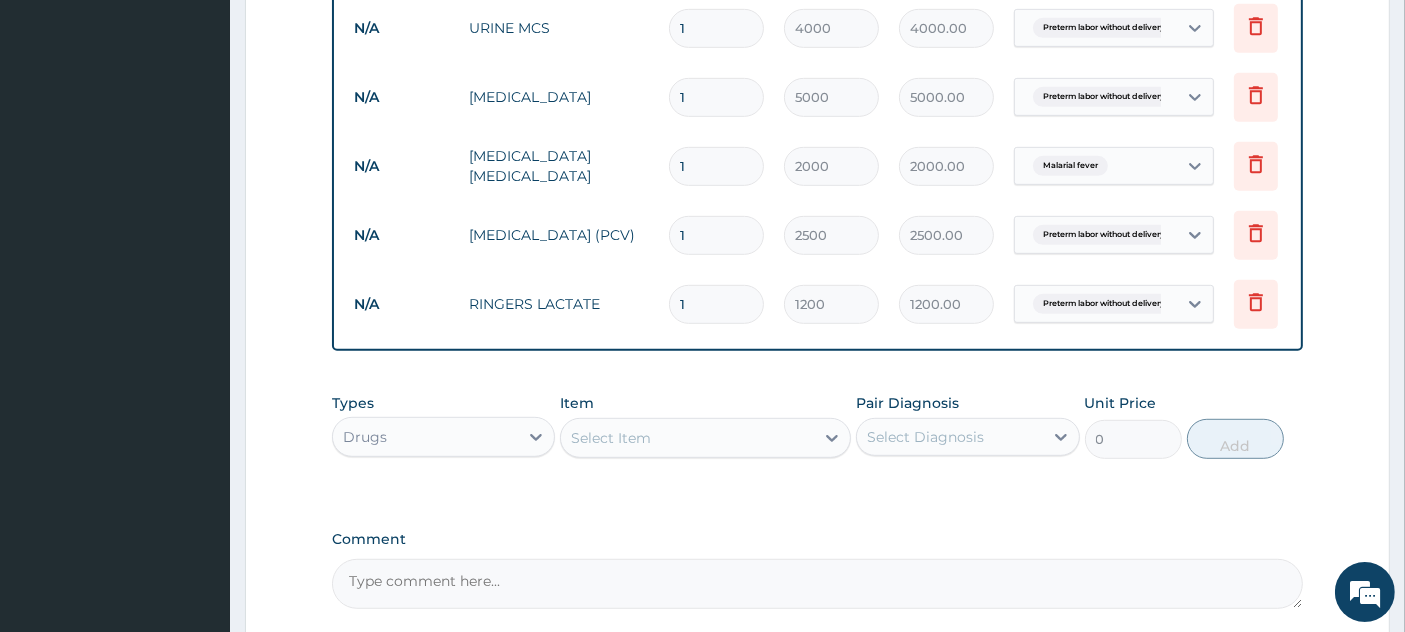click on "Select Item" at bounding box center (611, 438) 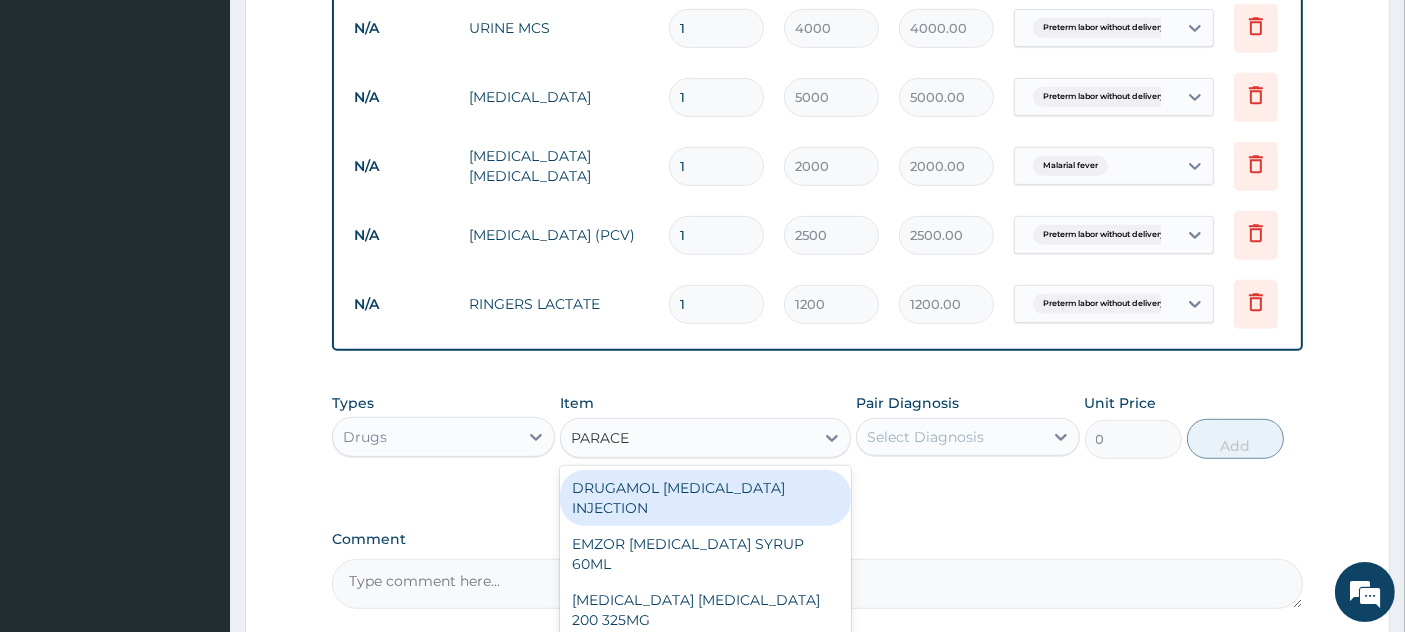 type on "PARACET" 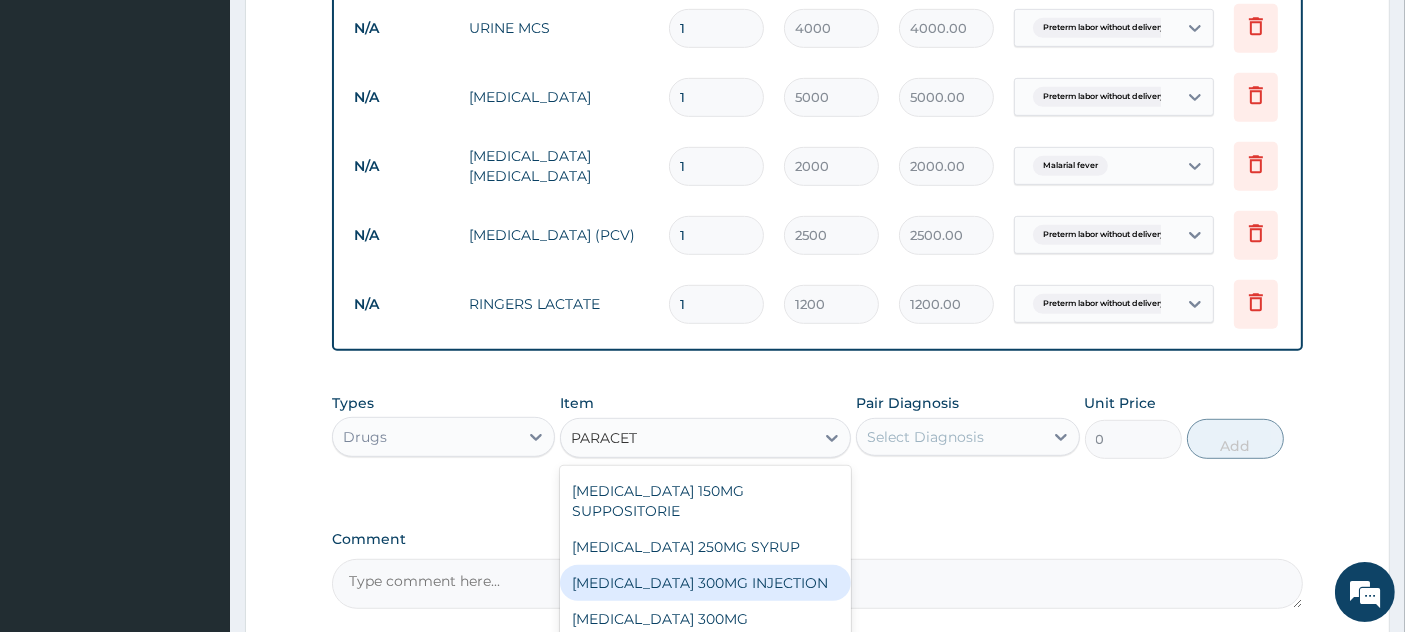 scroll, scrollTop: 260, scrollLeft: 0, axis: vertical 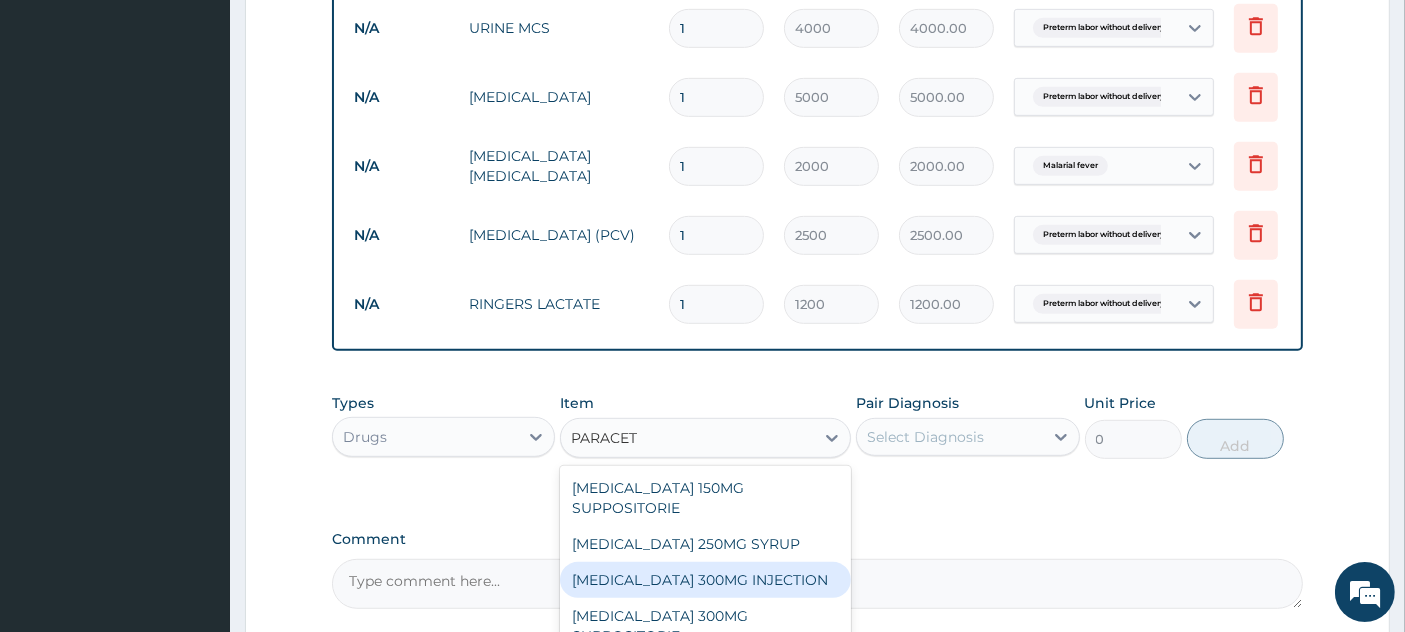click on "[MEDICAL_DATA] 300MG INJECTION" at bounding box center (705, 580) 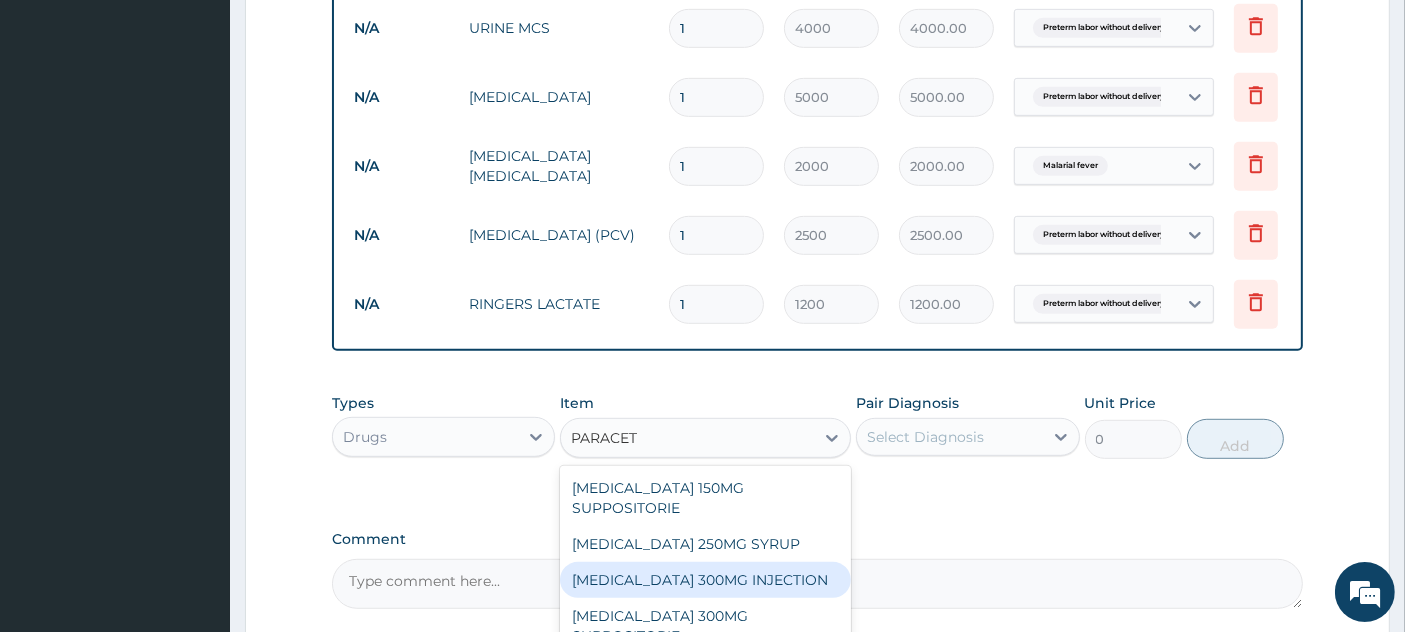 type 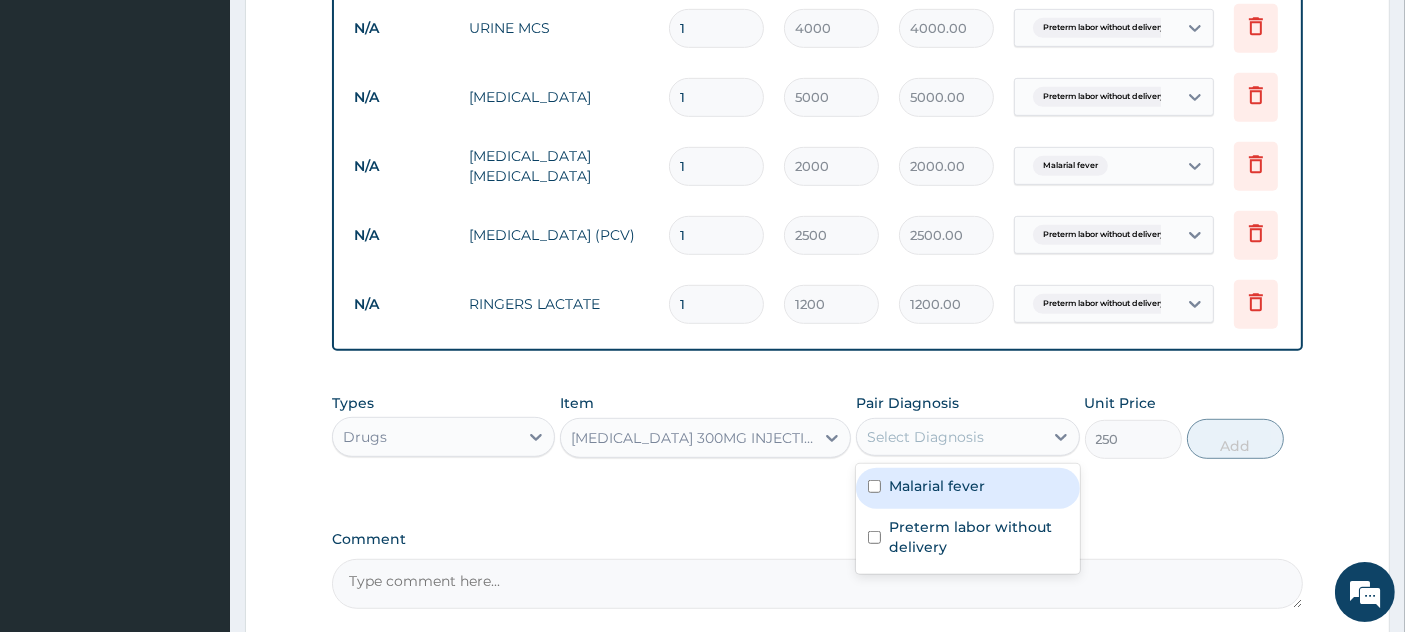 click on "Select Diagnosis" at bounding box center [925, 437] 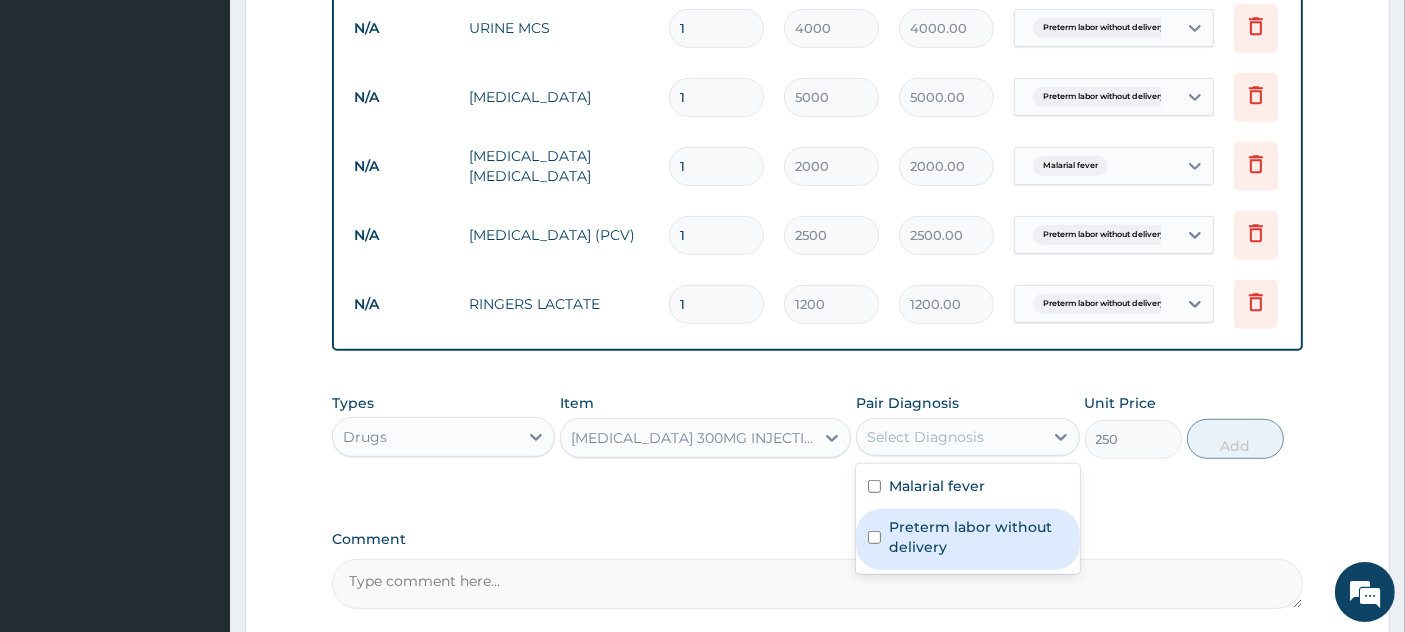 click on "Preterm labor without delivery" at bounding box center (978, 537) 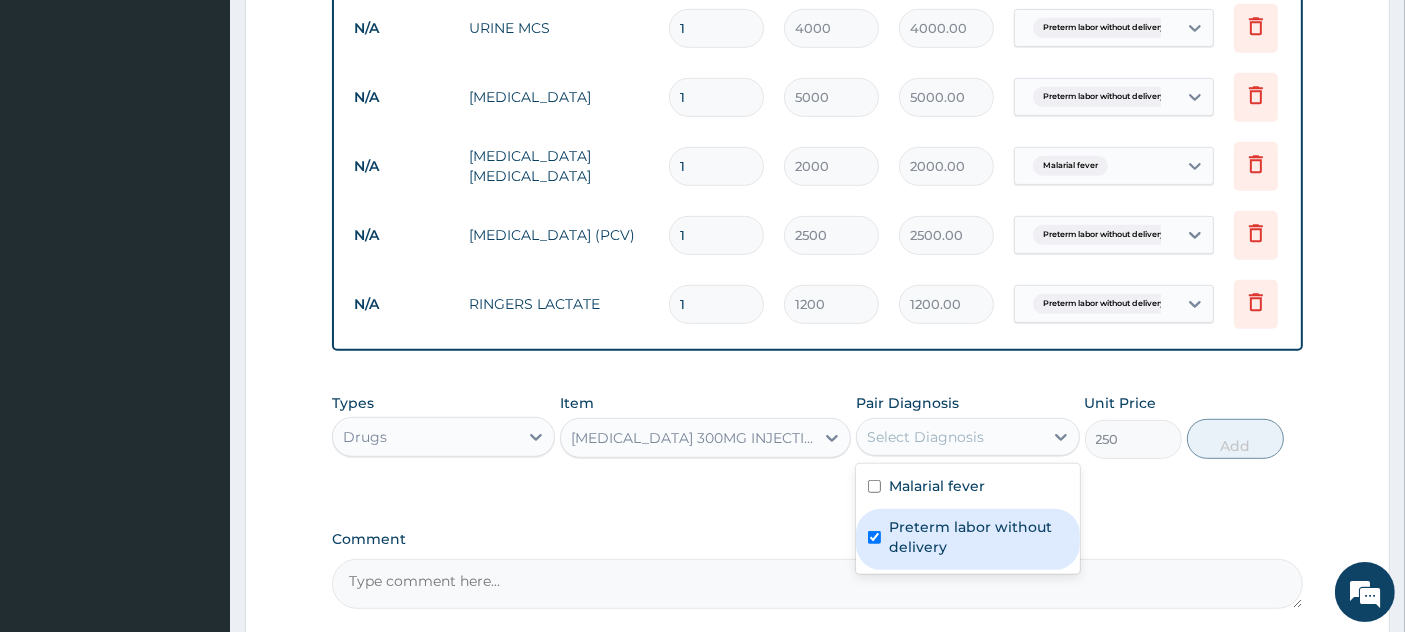 checkbox on "true" 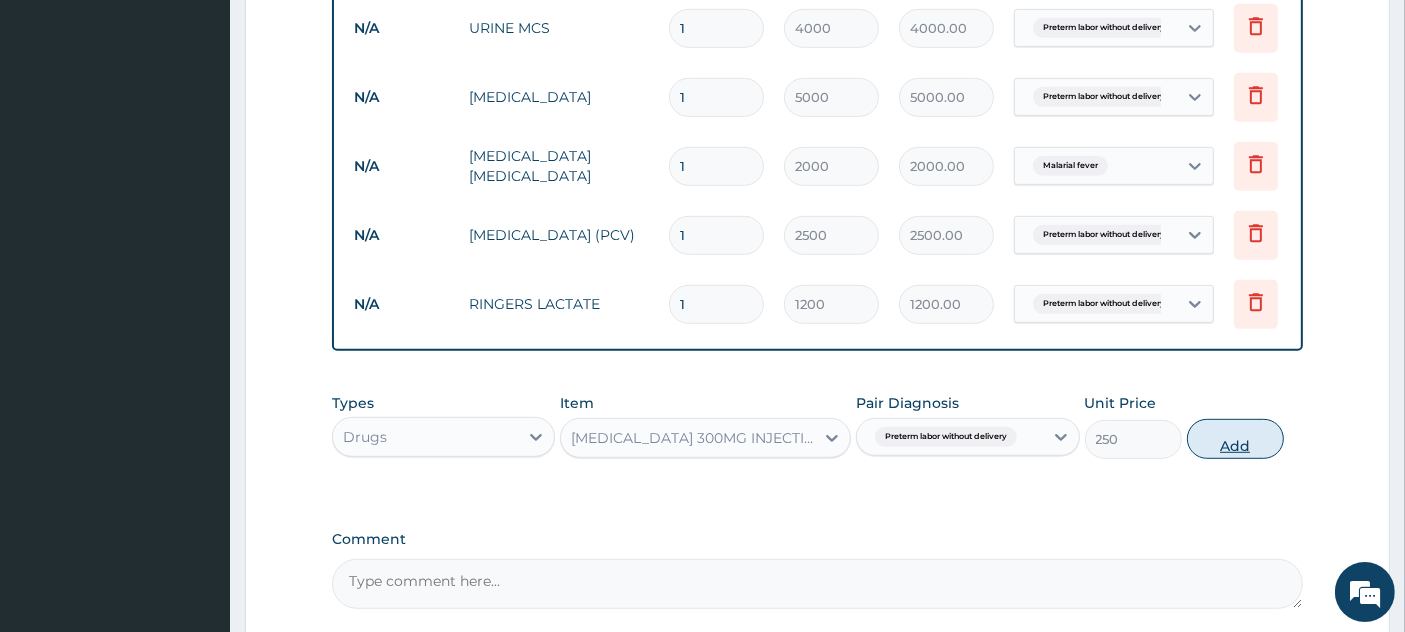 click on "Add" at bounding box center [1235, 439] 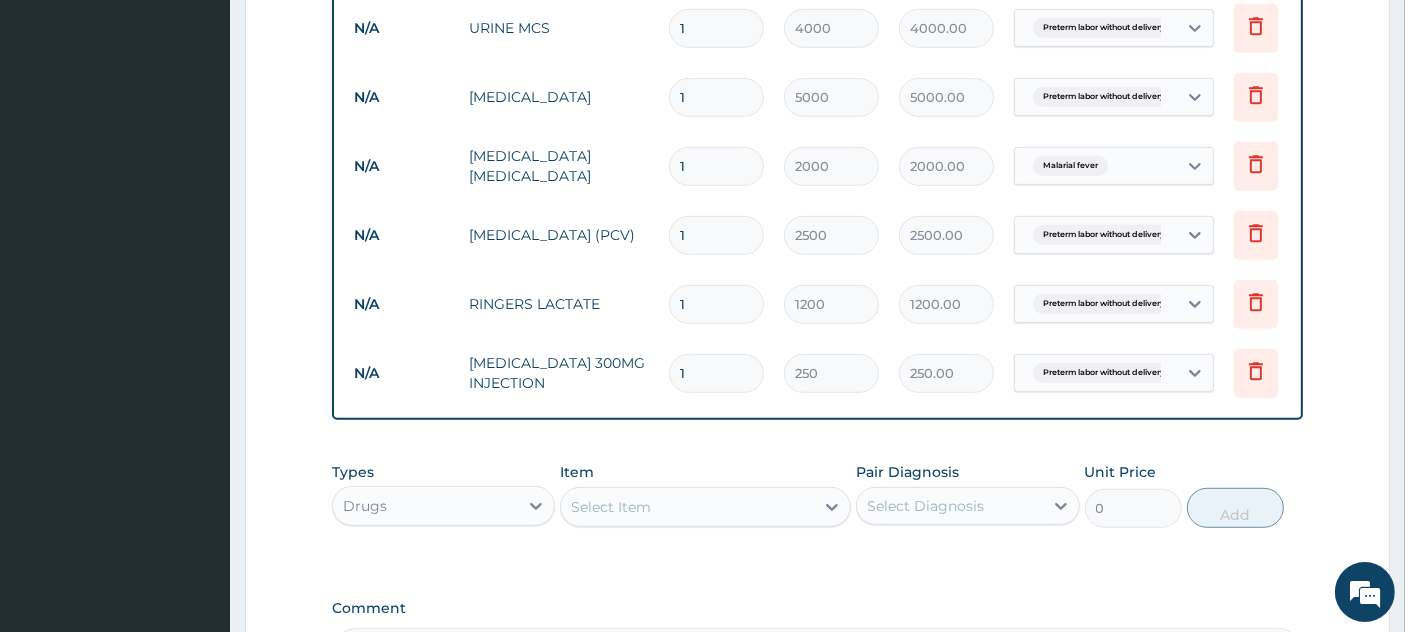 click on "Select Item" at bounding box center (611, 507) 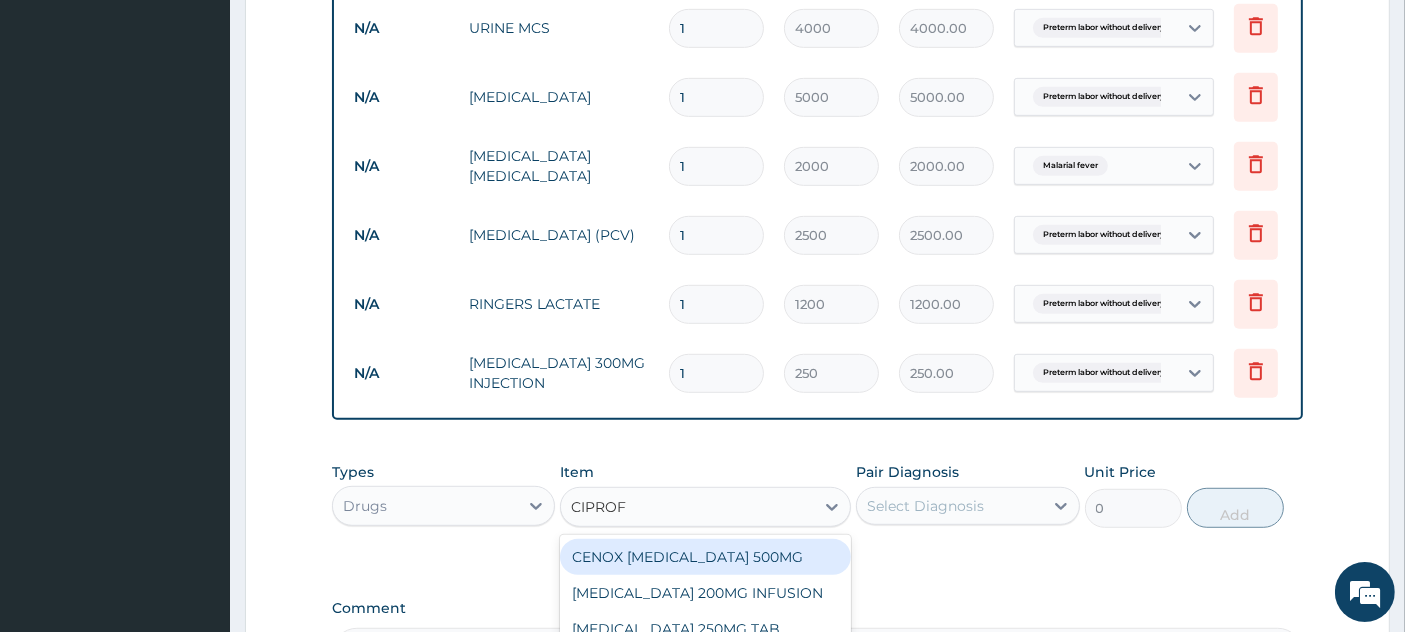 type on "CIPROFL" 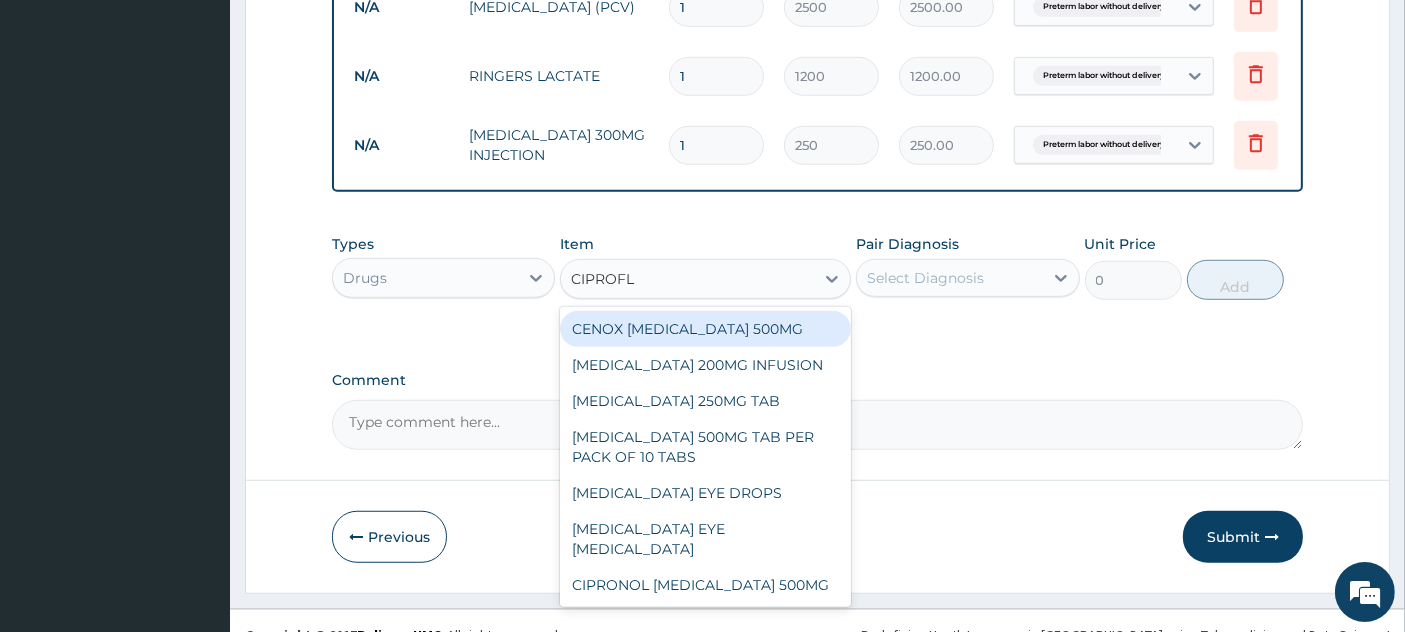scroll, scrollTop: 1309, scrollLeft: 0, axis: vertical 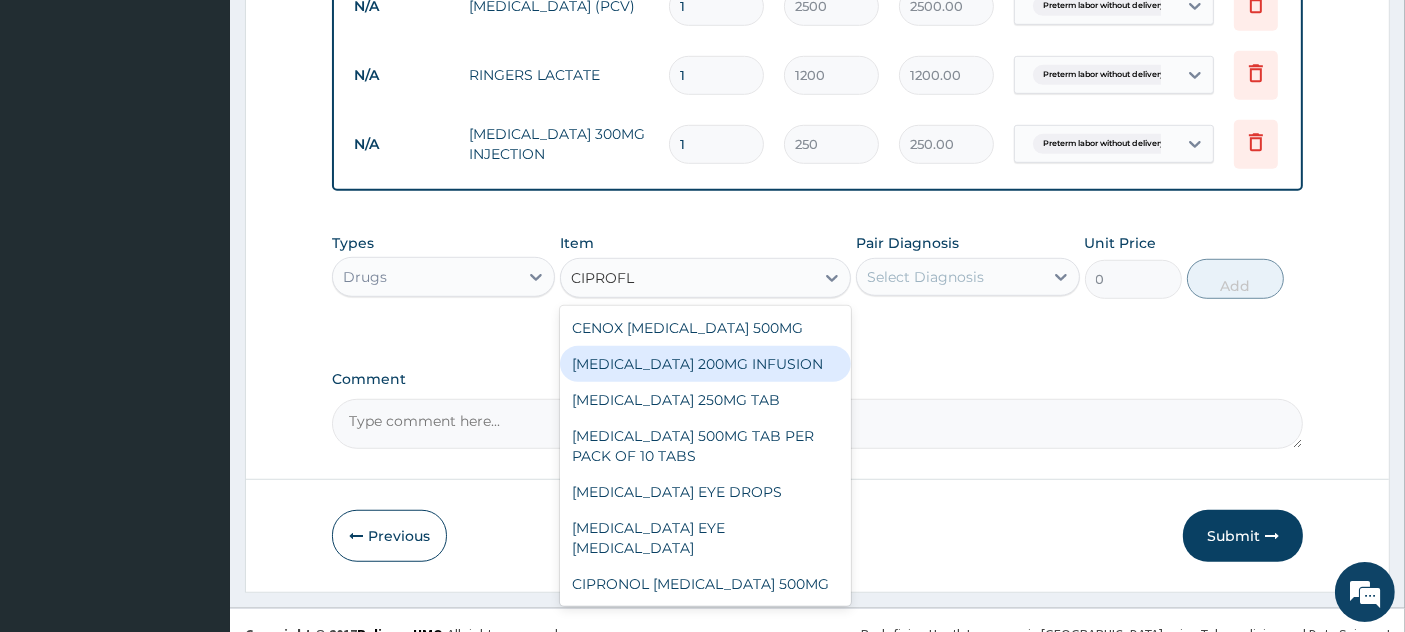 click on "[MEDICAL_DATA] 200MG INFUSION" at bounding box center (705, 364) 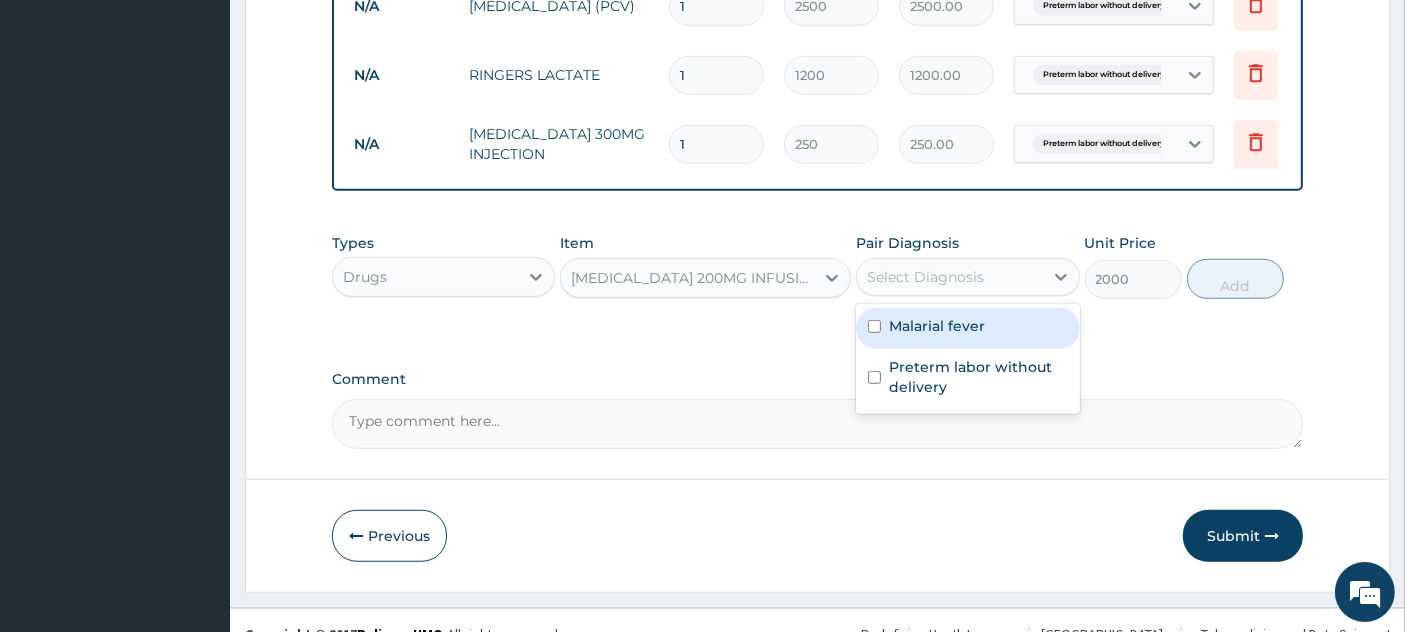 click on "Select Diagnosis" at bounding box center (949, 277) 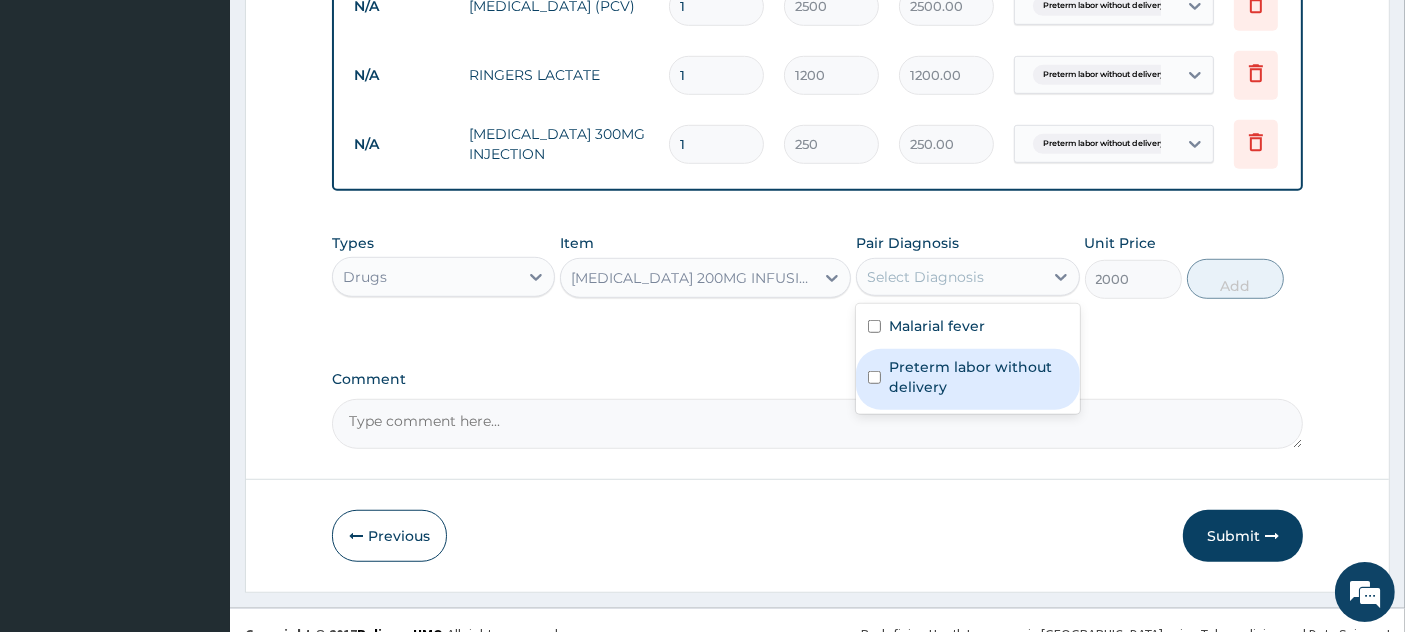 click on "Preterm labor without delivery" at bounding box center (978, 377) 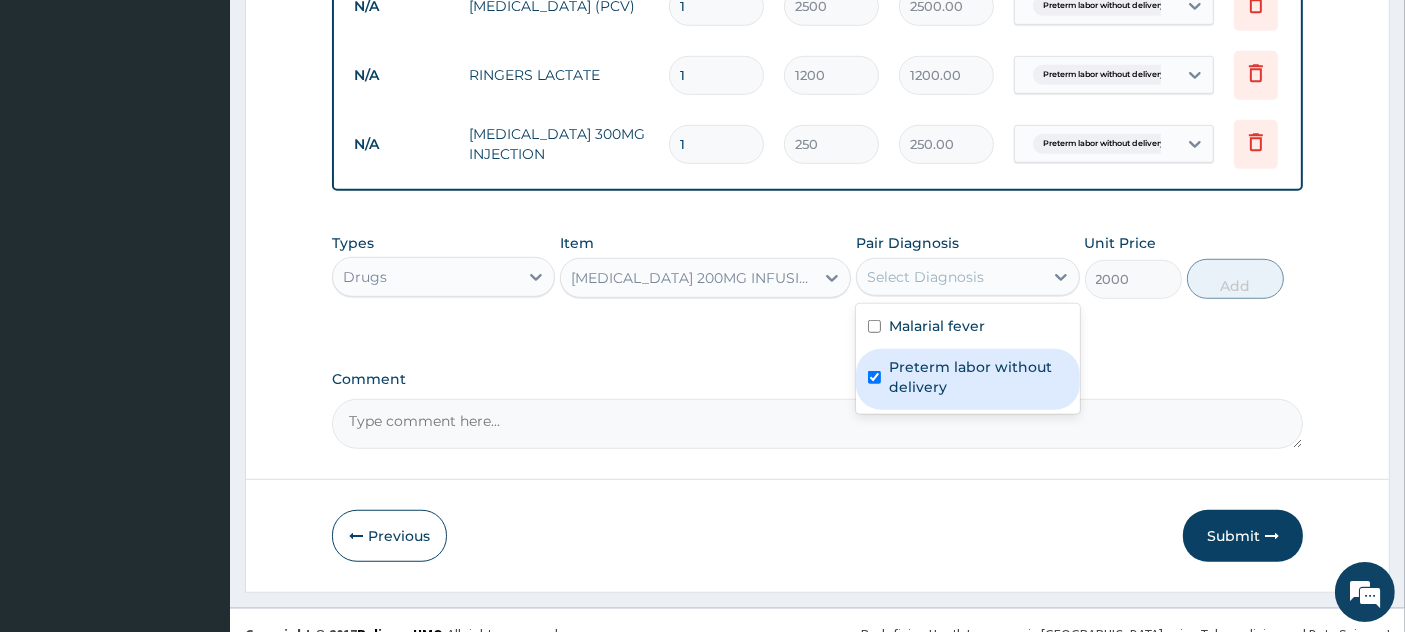 checkbox on "true" 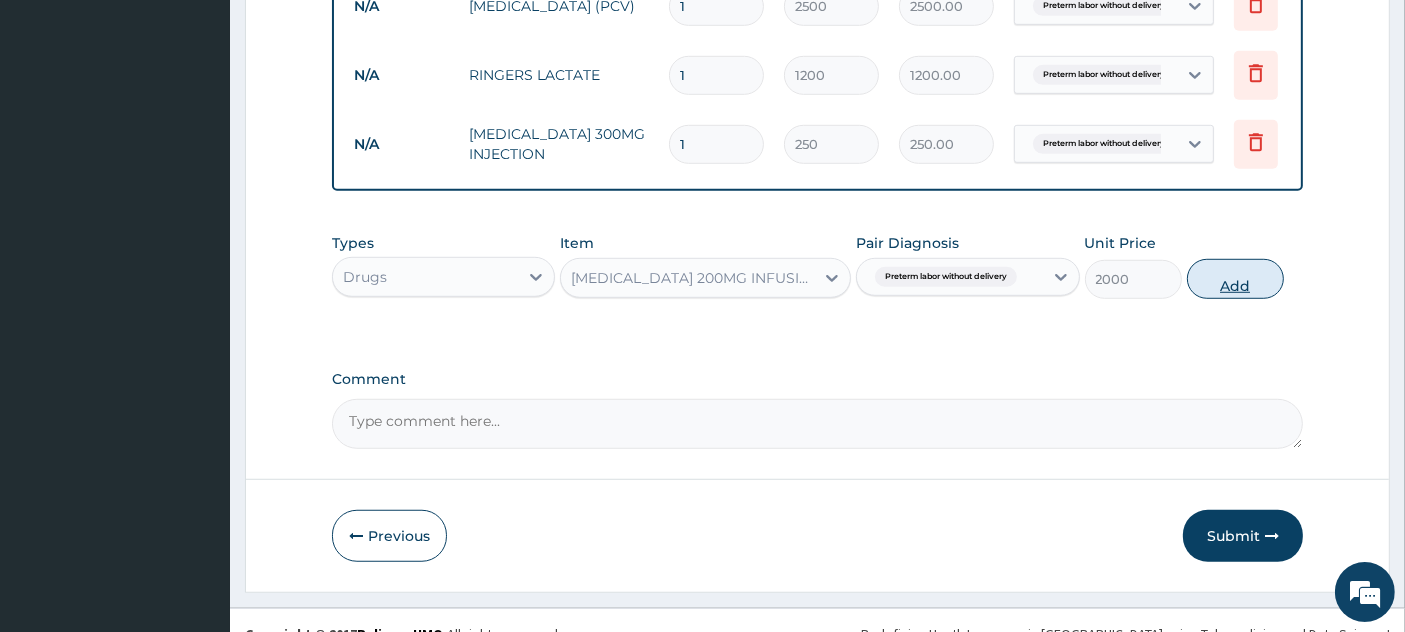 click on "Add" at bounding box center (1235, 279) 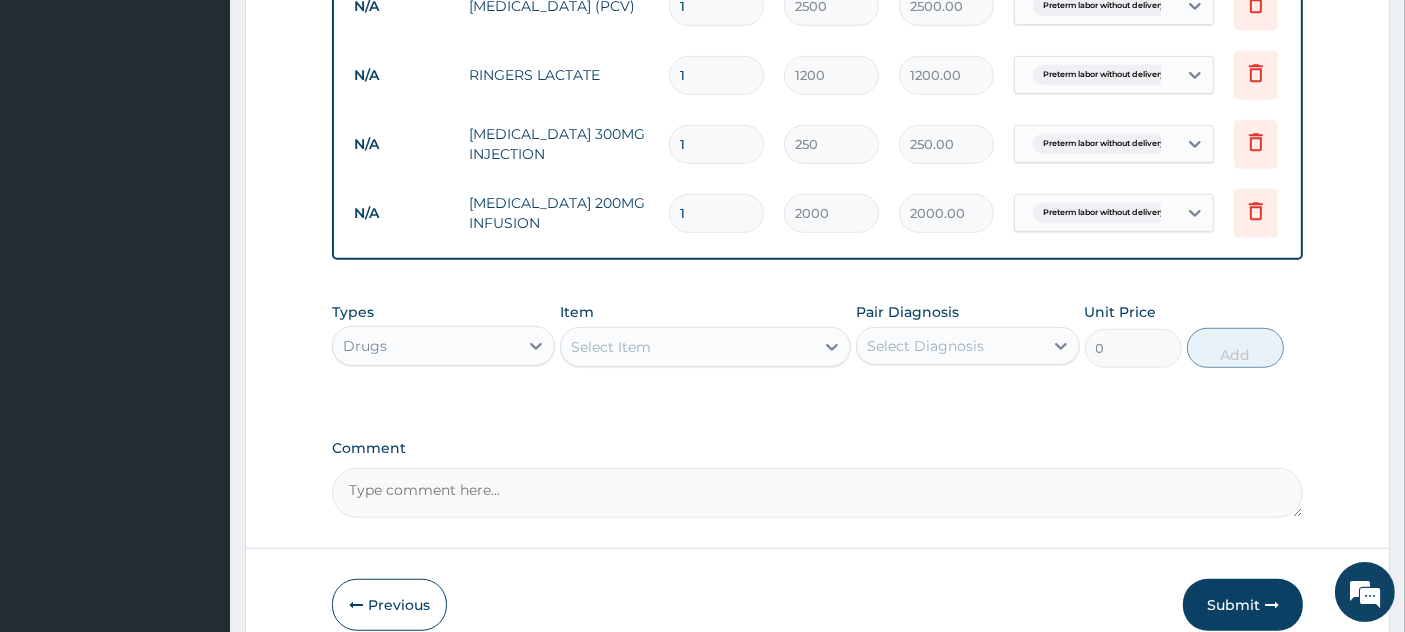 click on "1" at bounding box center (716, 213) 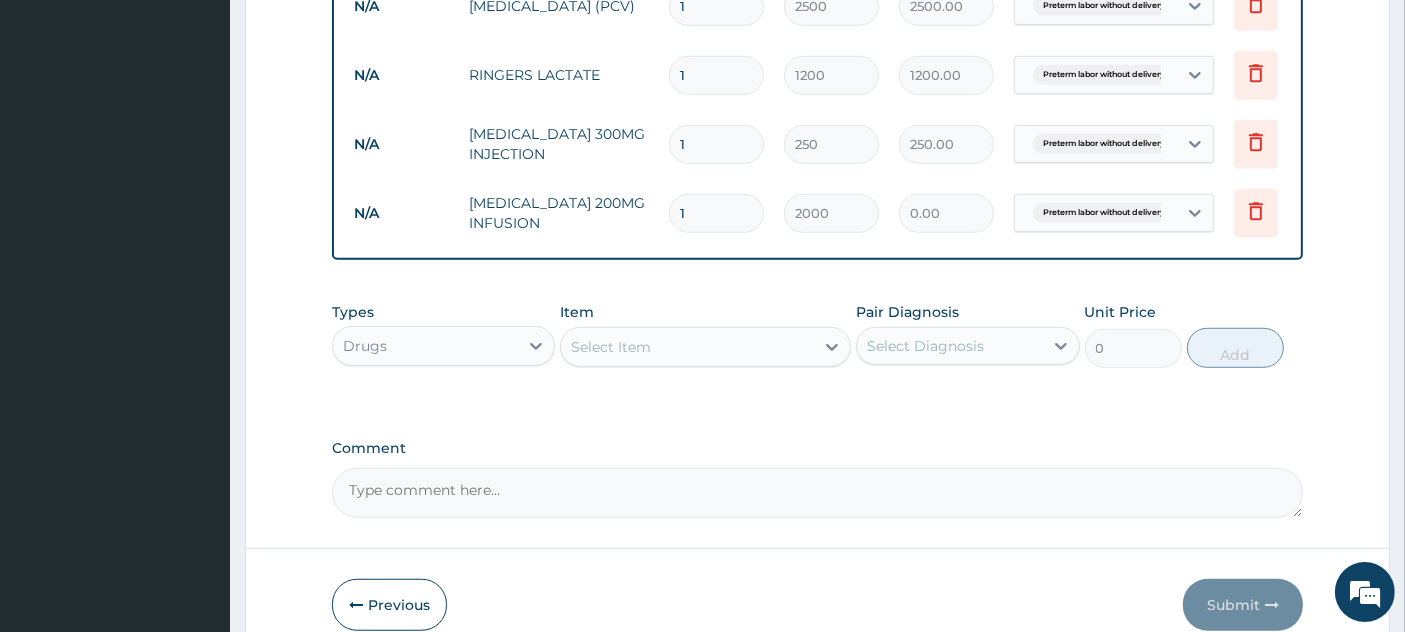 type 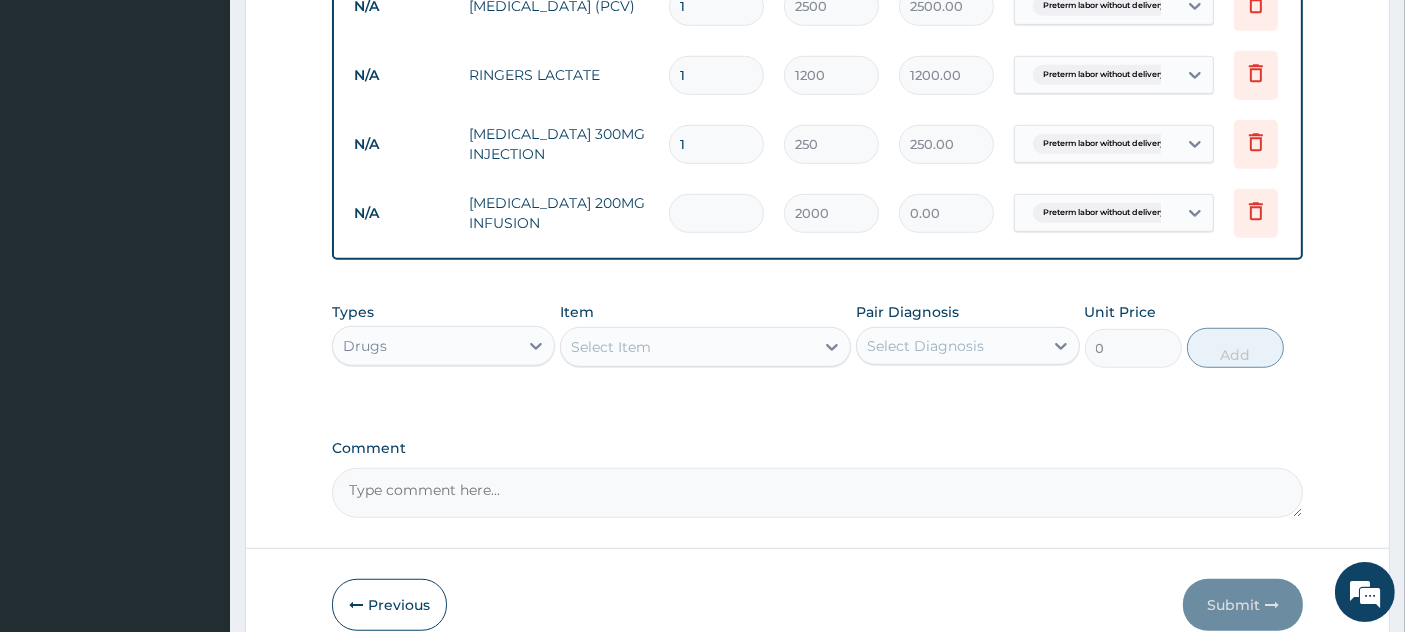 type on "4" 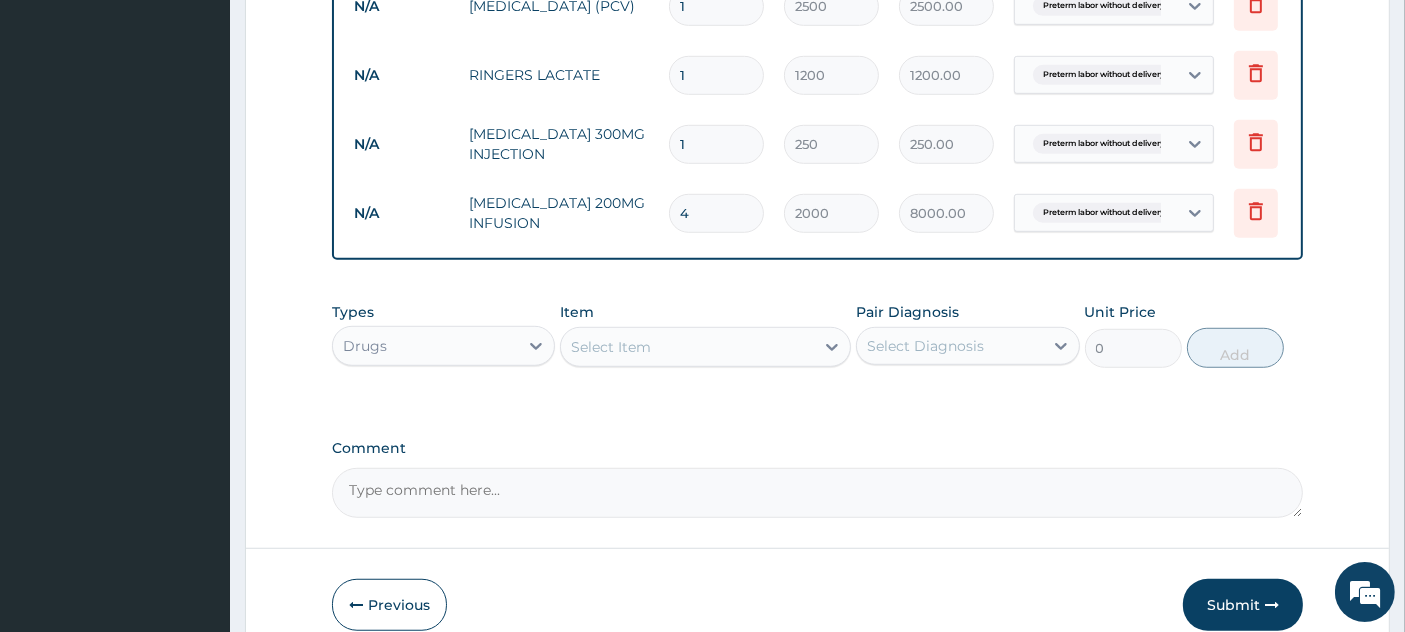type on "4" 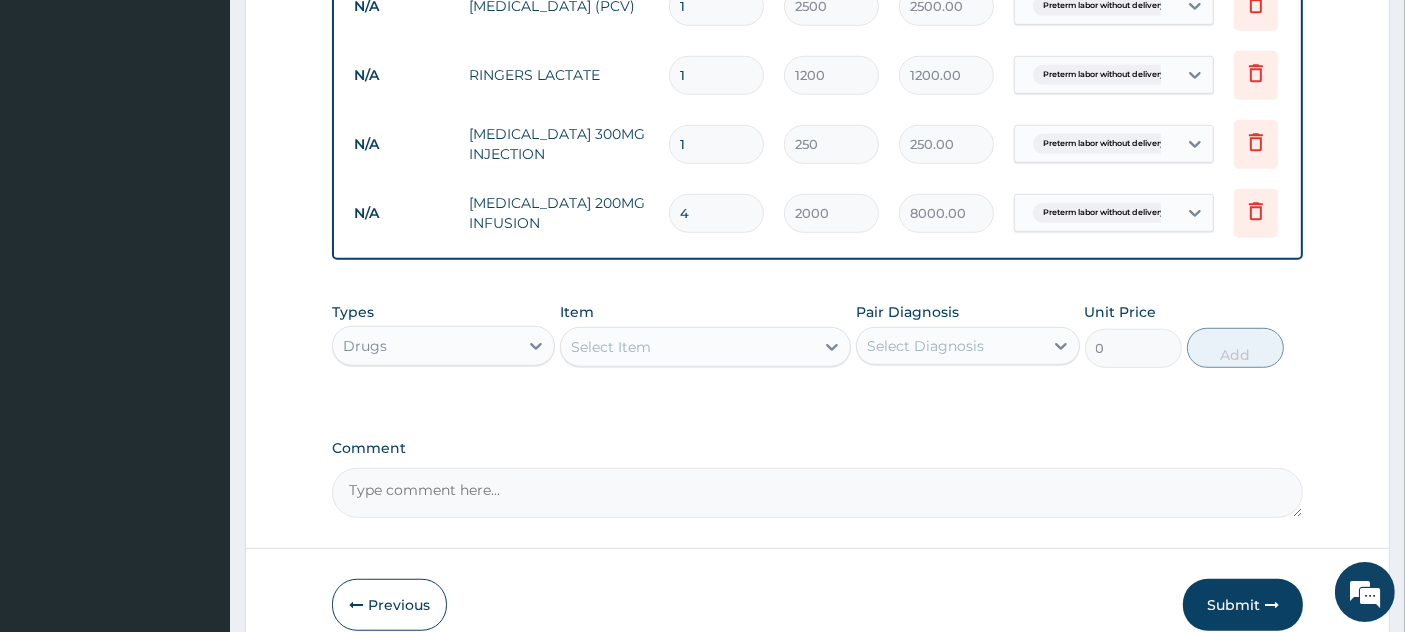 click on "1" at bounding box center (716, 144) 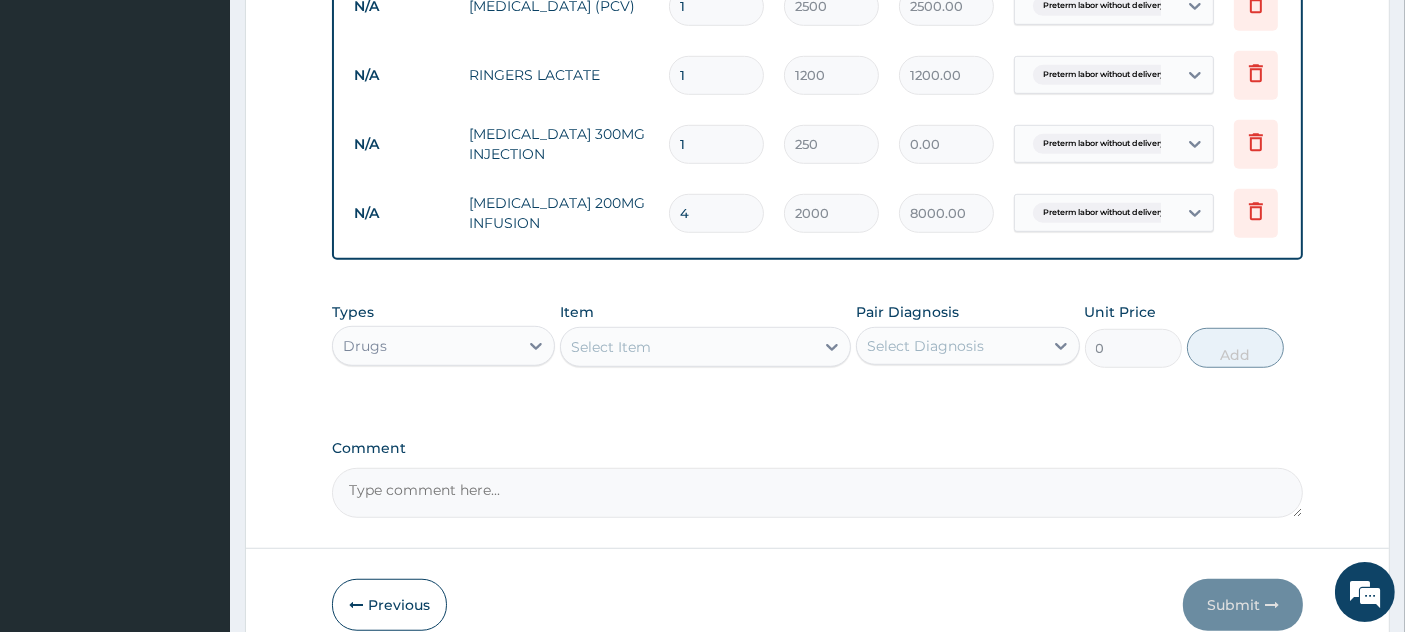type 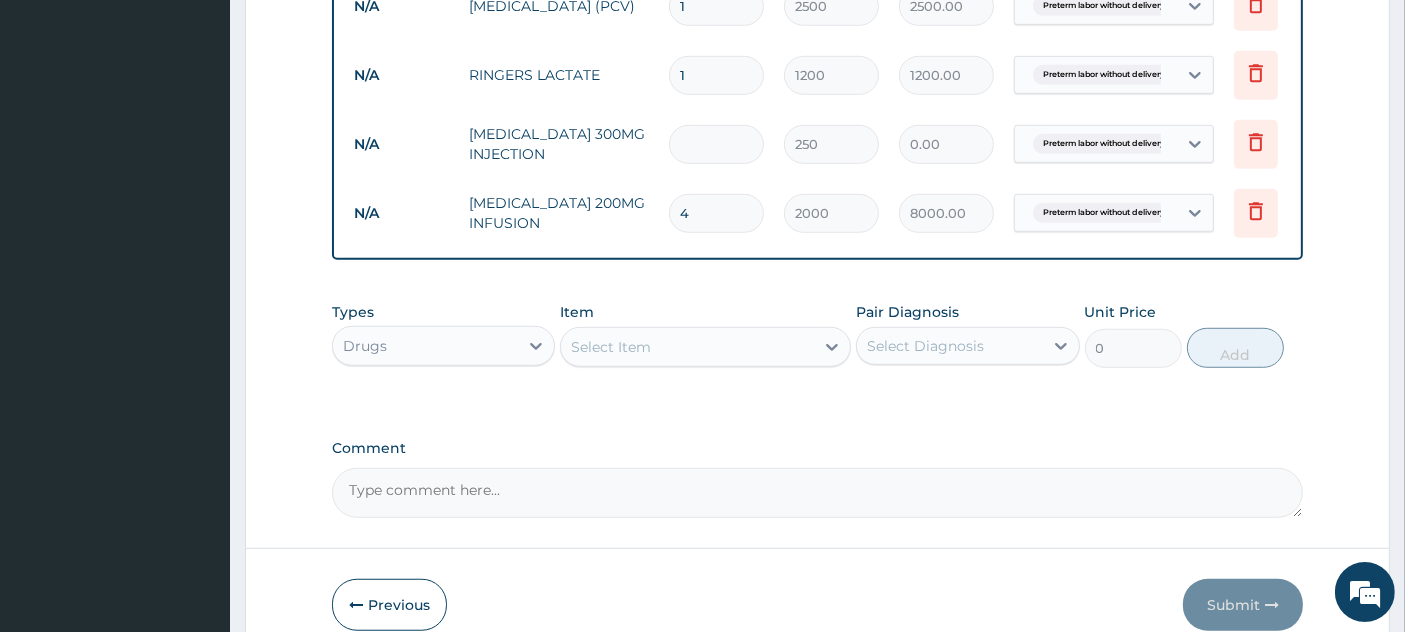 type on "0.00" 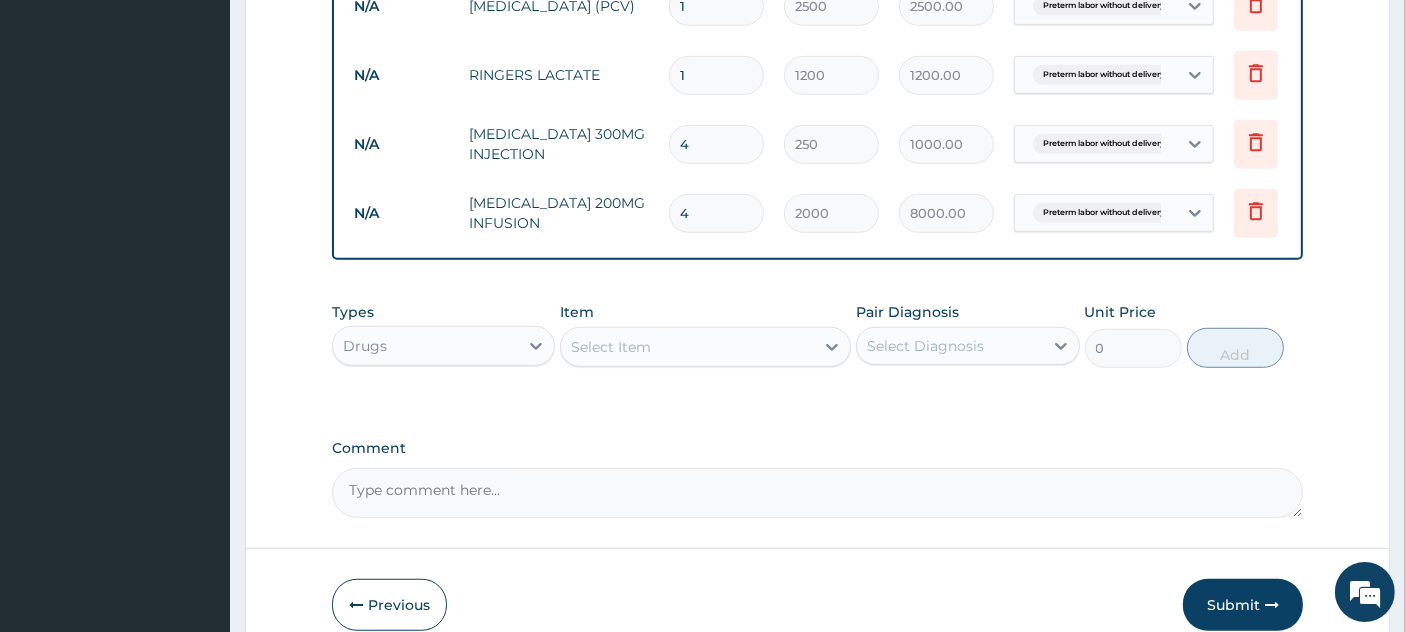type on "6" 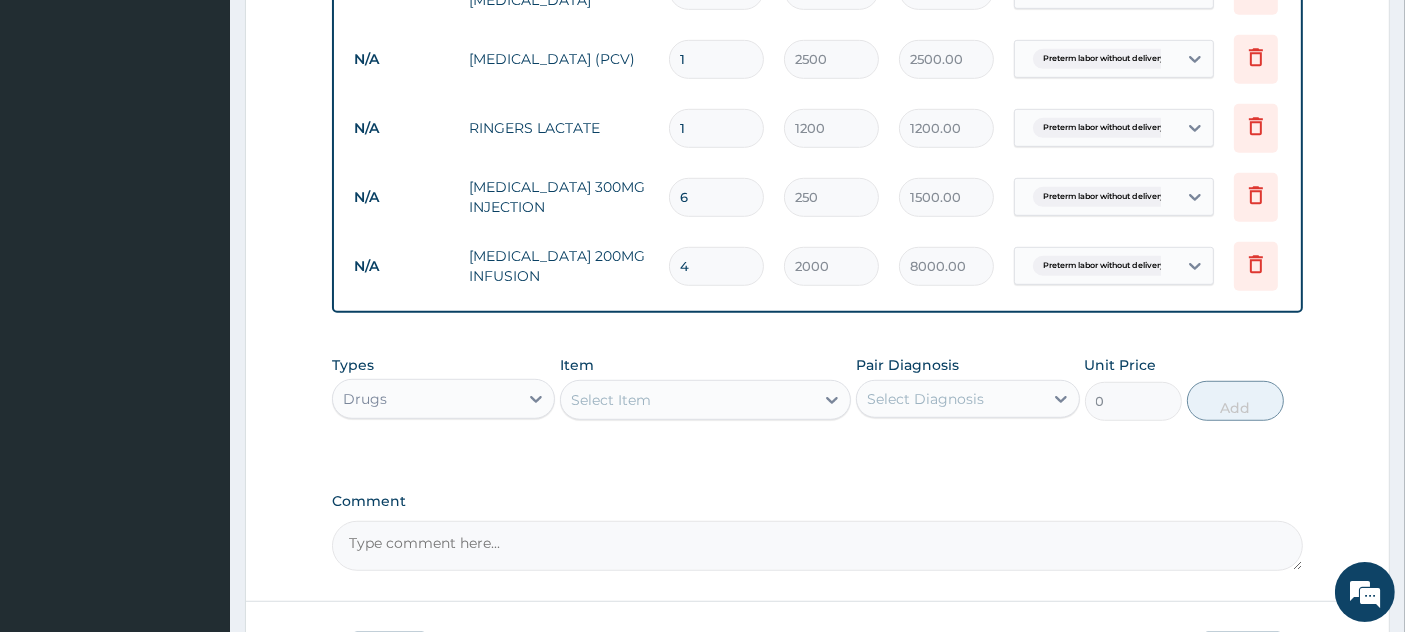 scroll, scrollTop: 1251, scrollLeft: 0, axis: vertical 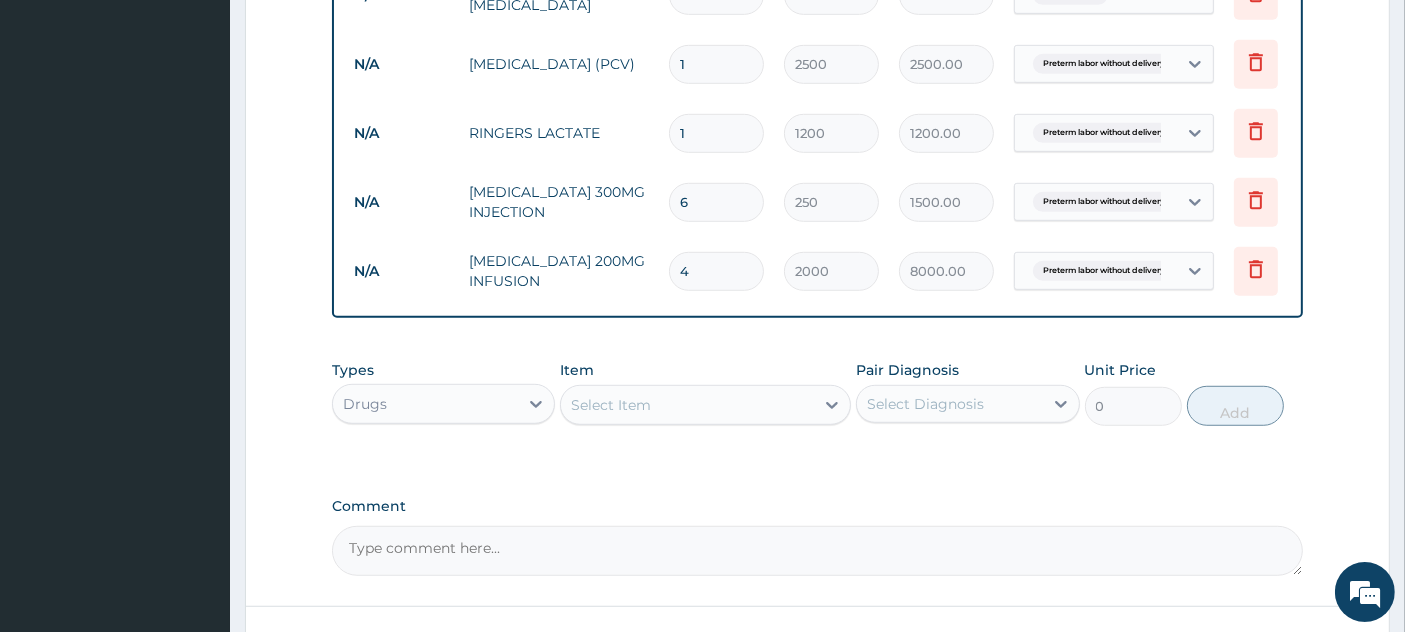 type on "6" 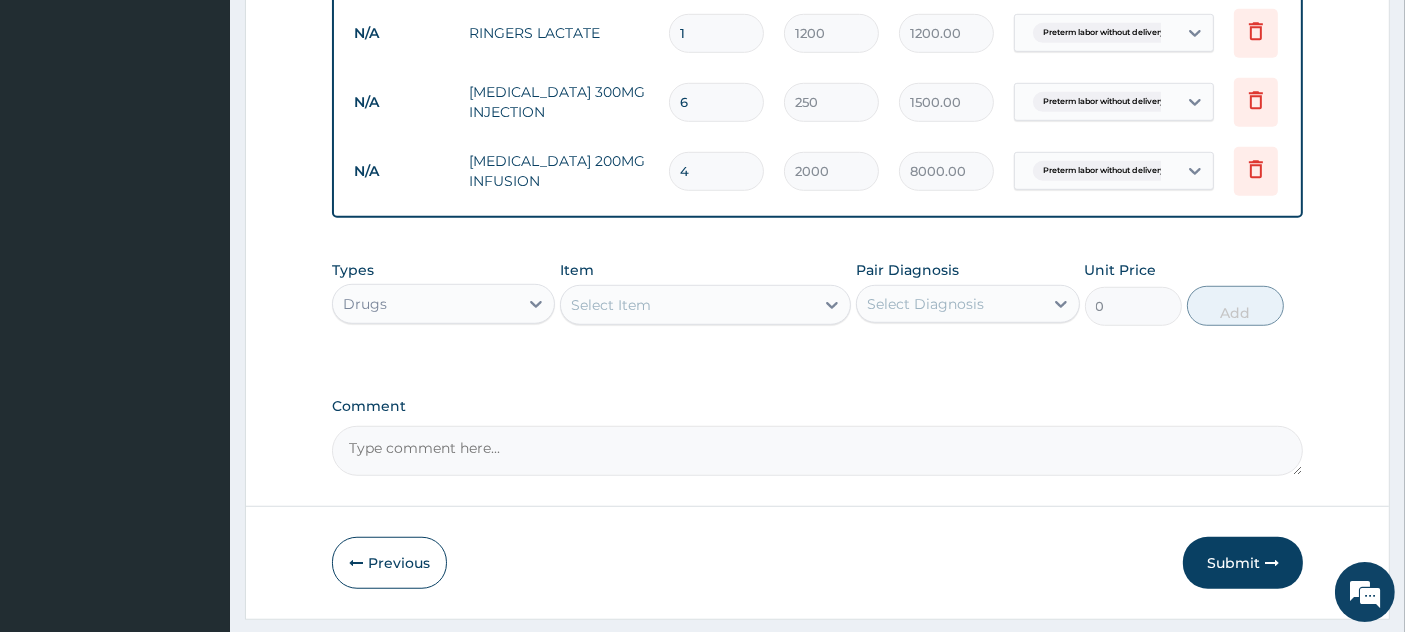 scroll, scrollTop: 1351, scrollLeft: 0, axis: vertical 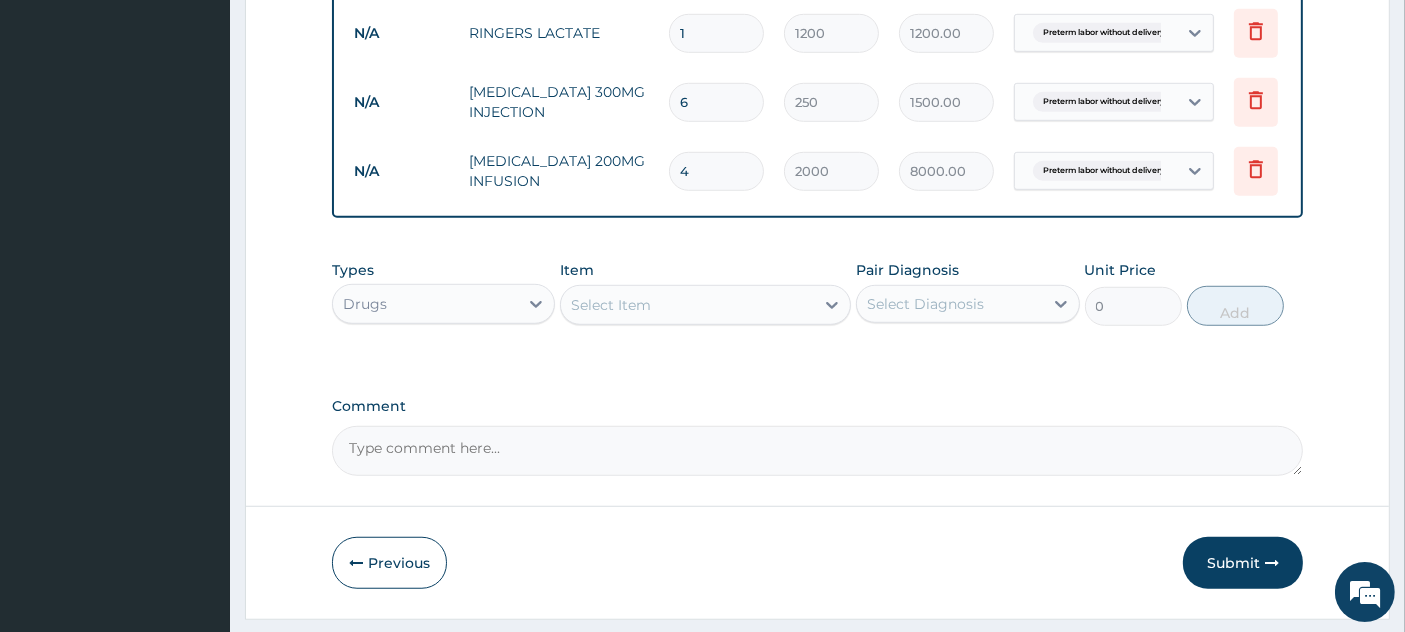 click on "Select Item" at bounding box center (687, 305) 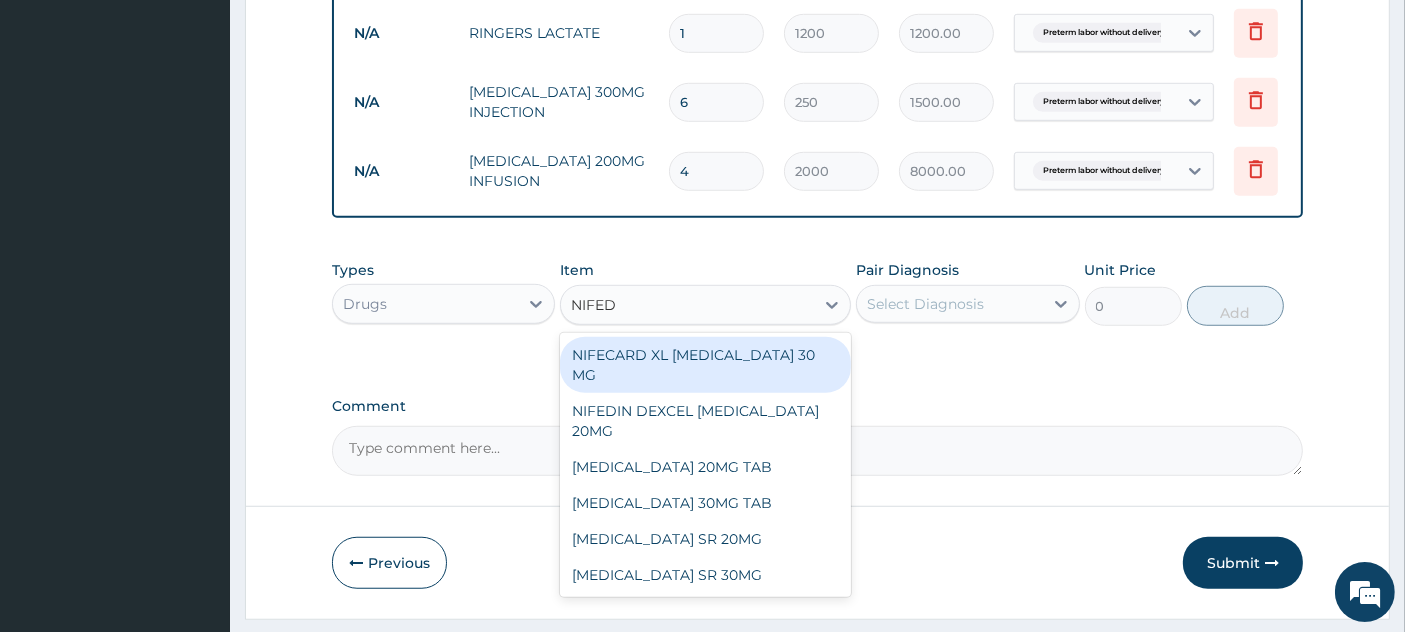 type on "NIFEDI" 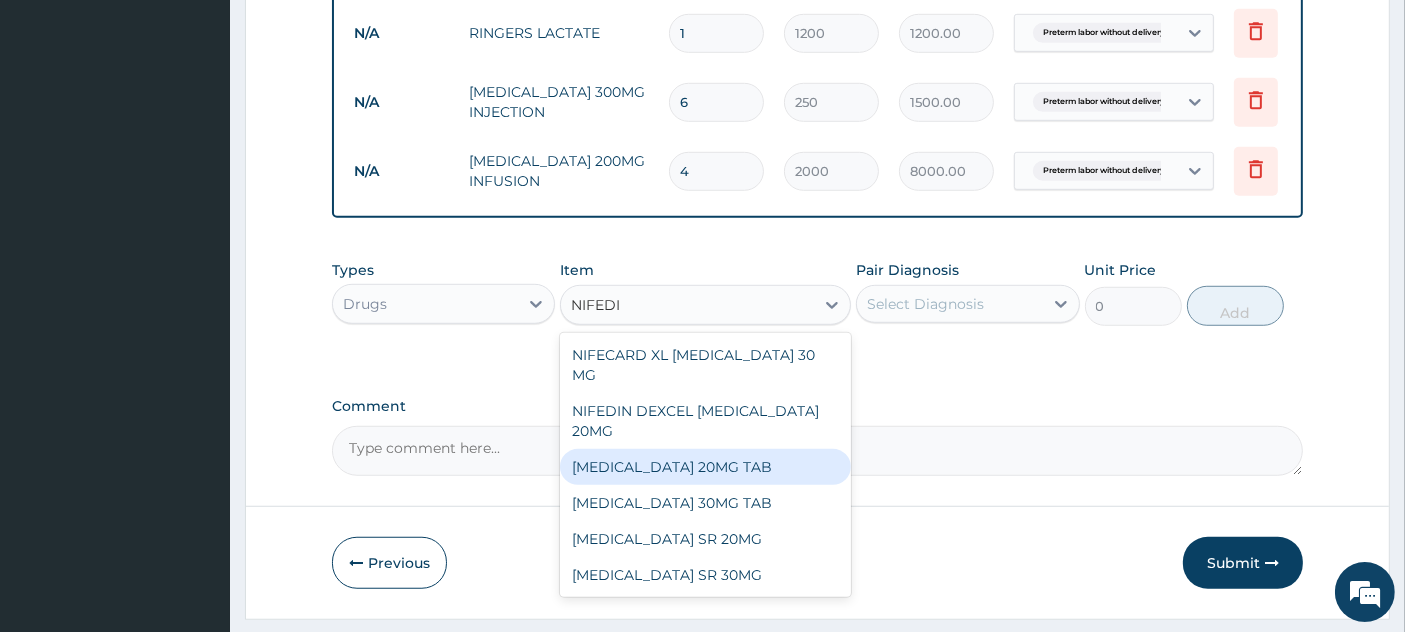 click on "[MEDICAL_DATA] 20MG TAB" at bounding box center [705, 467] 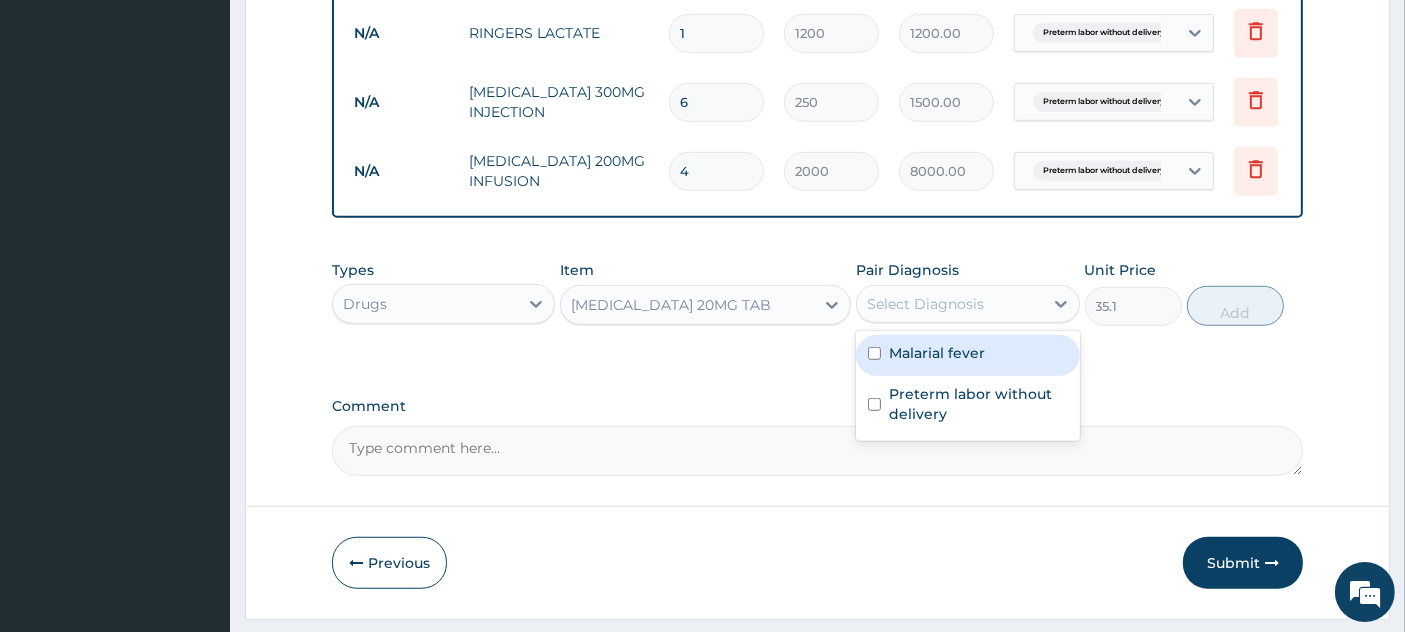 click on "Select Diagnosis" at bounding box center [925, 304] 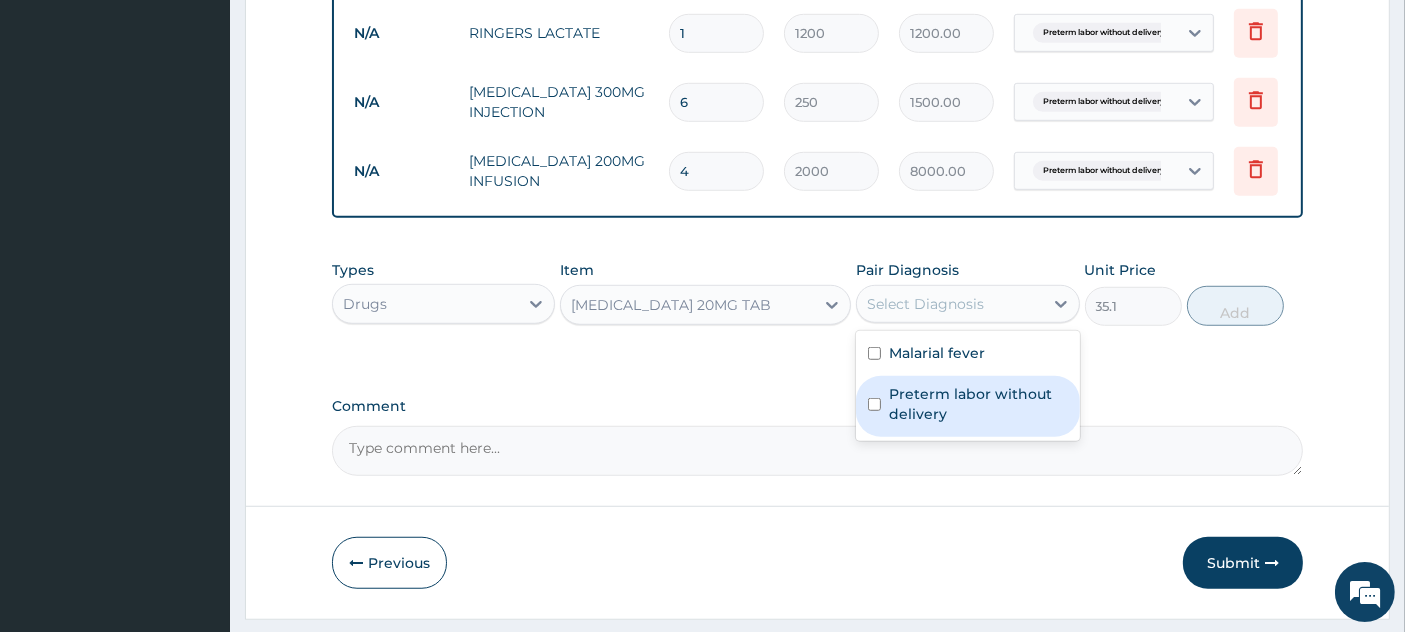 click on "Preterm labor without delivery" at bounding box center [978, 404] 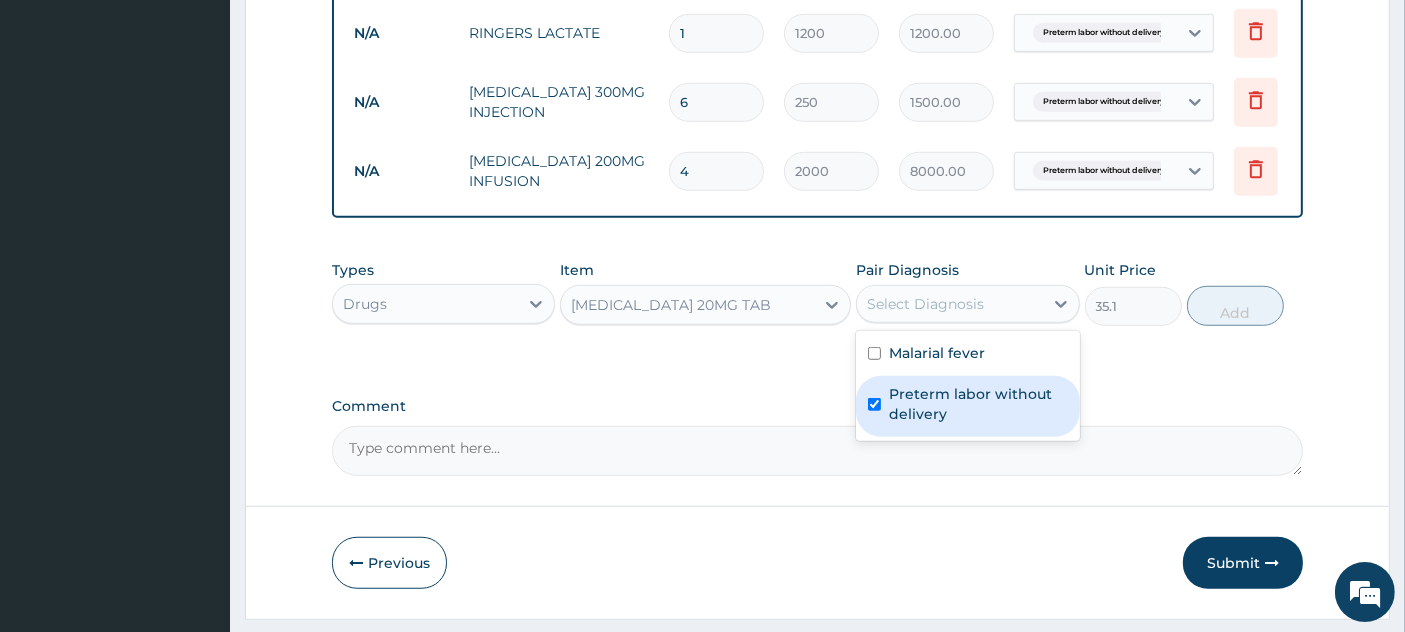 checkbox on "true" 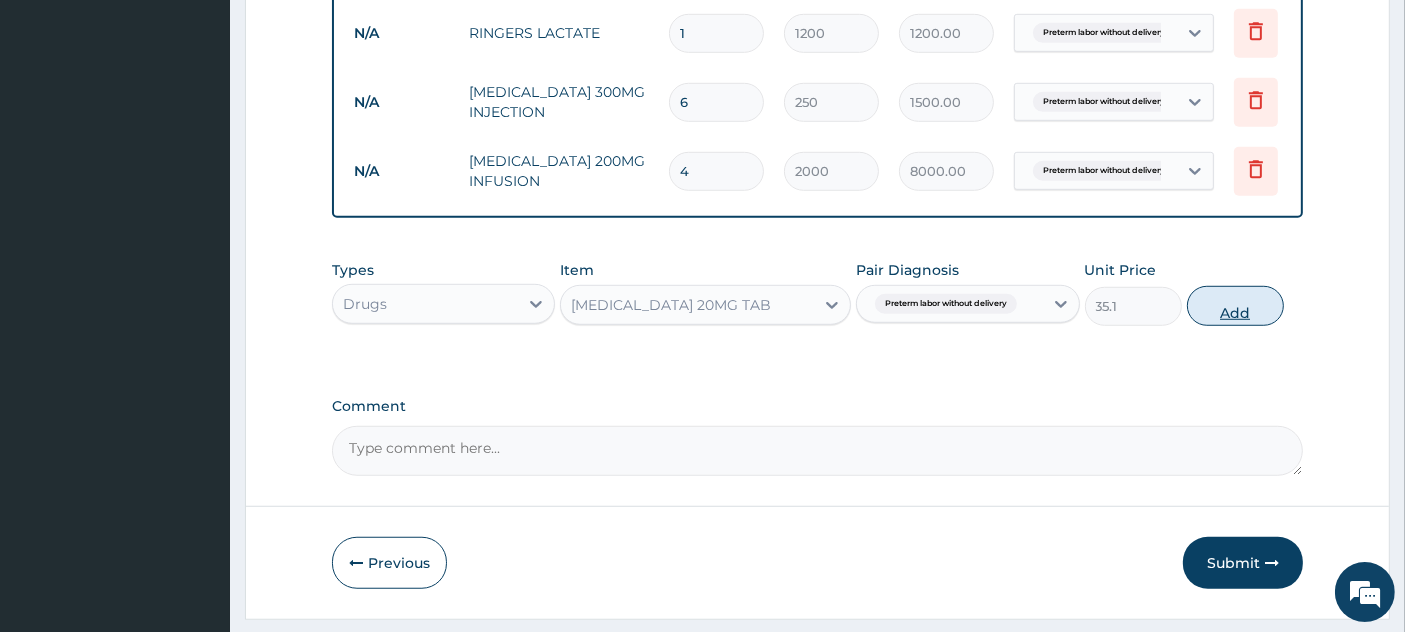 click on "Add" at bounding box center (1235, 306) 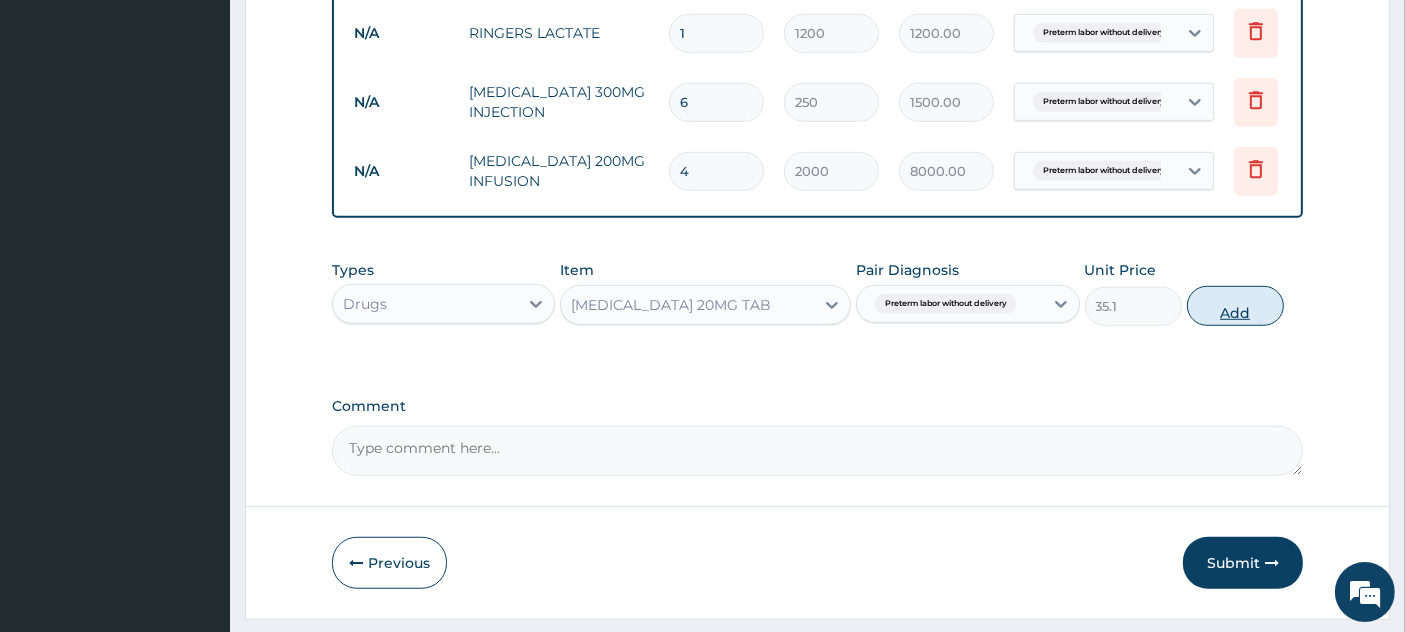type on "0" 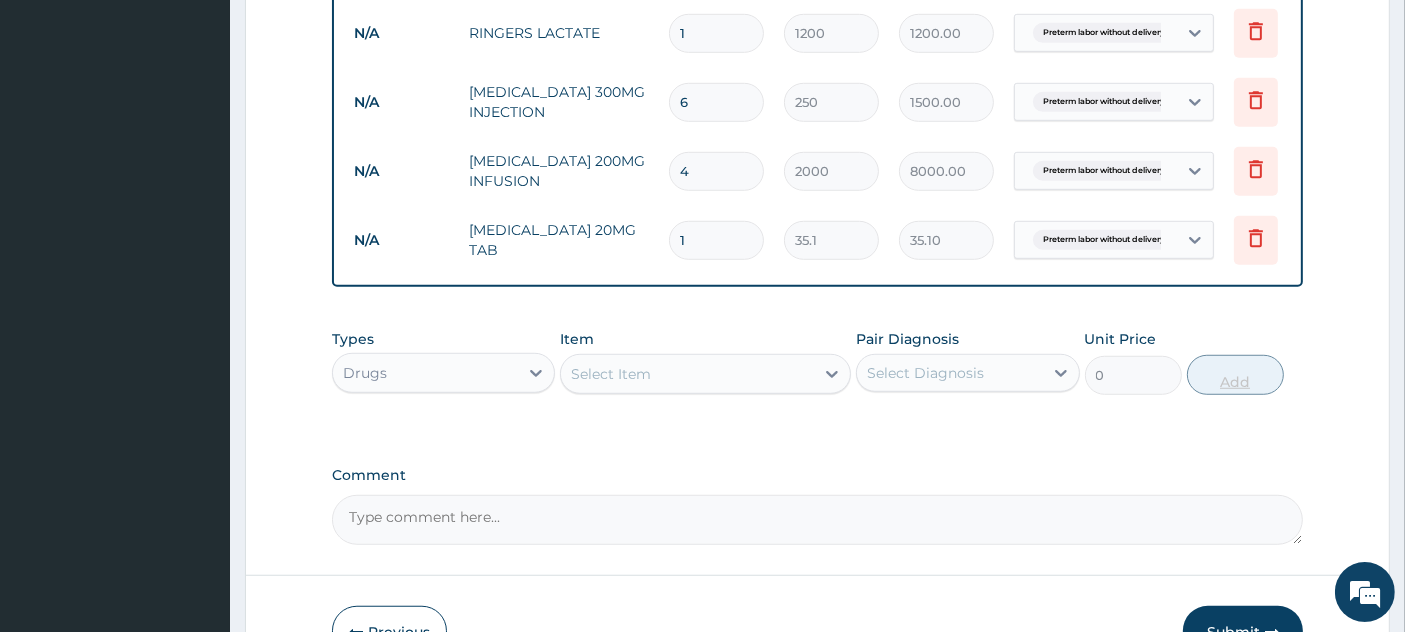 type on "16" 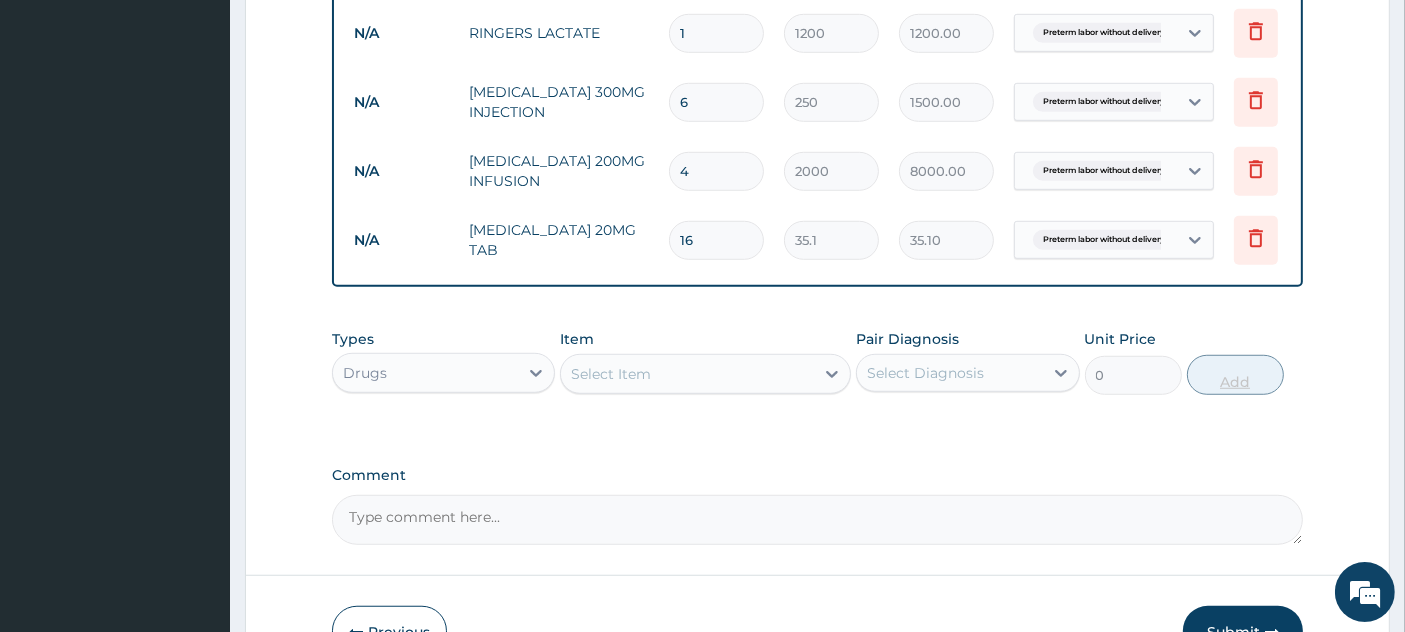 type on "561.60" 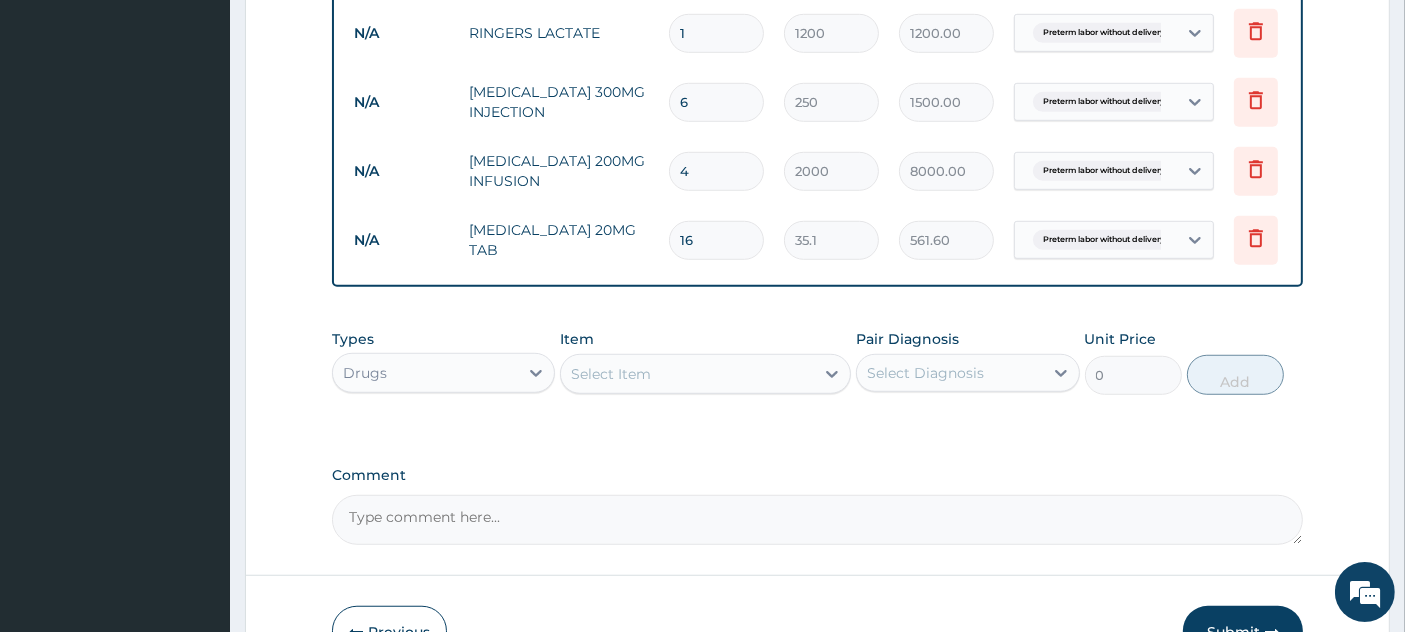 type on "16" 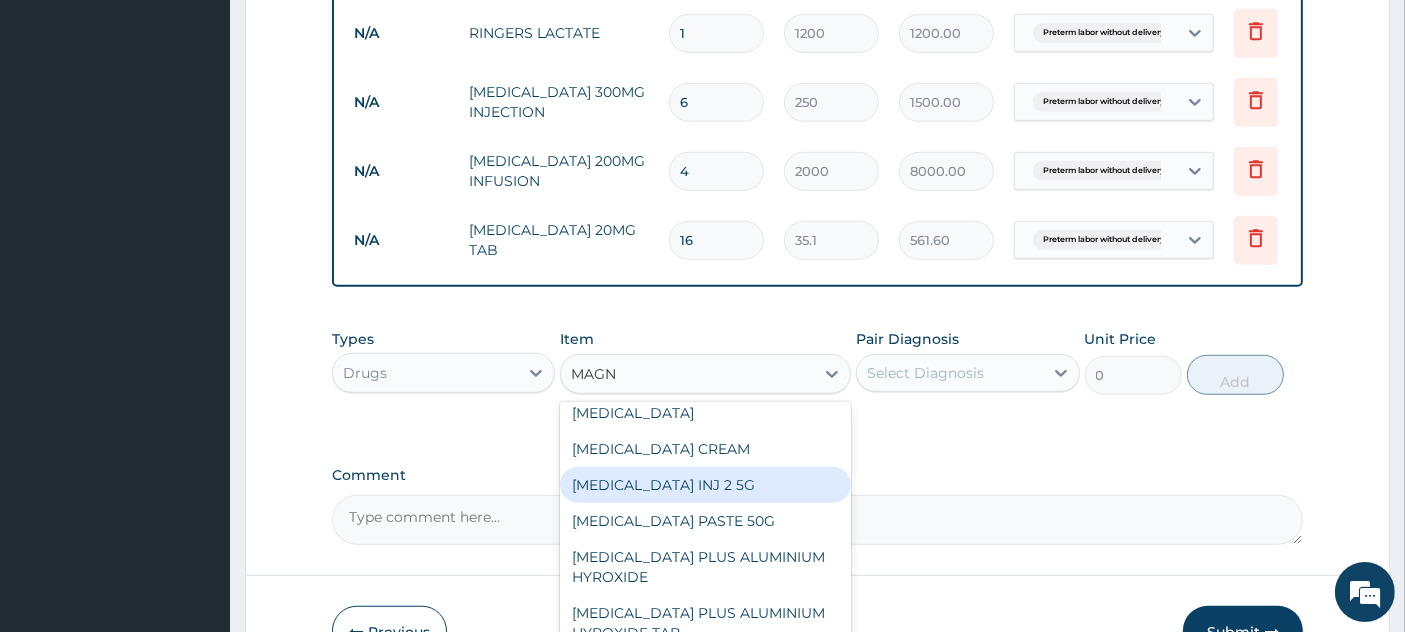 scroll, scrollTop: 0, scrollLeft: 0, axis: both 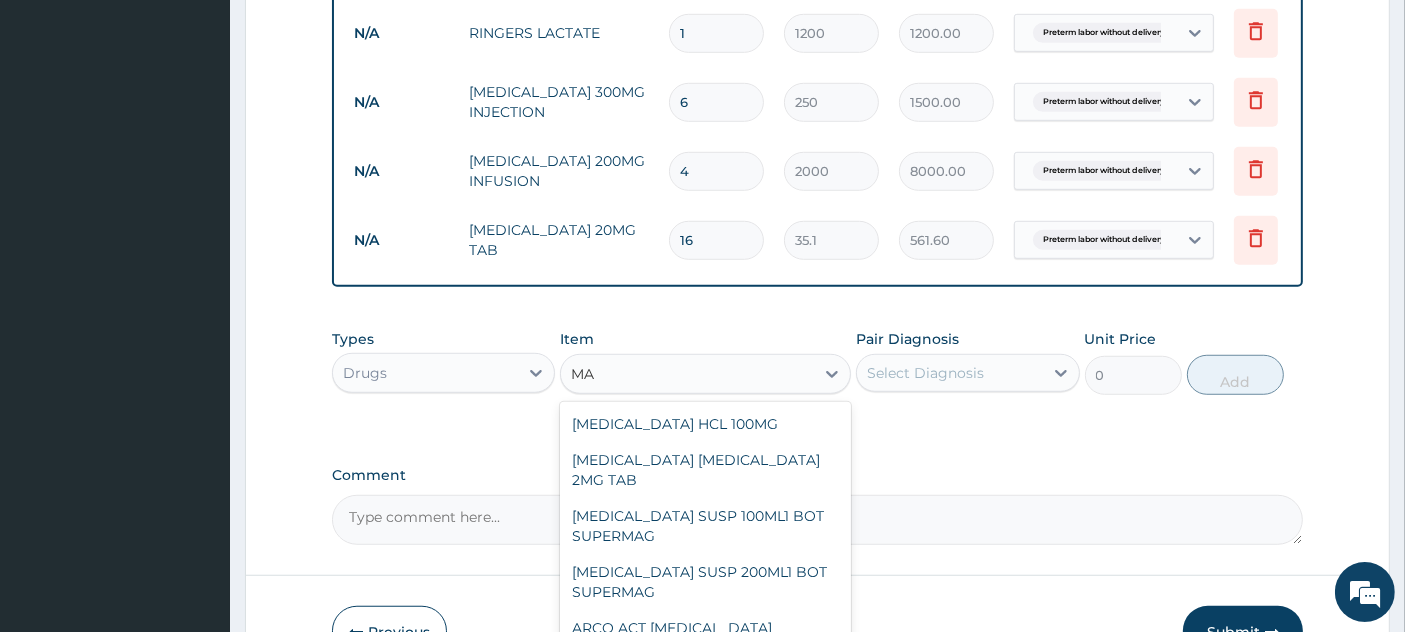 type on "M" 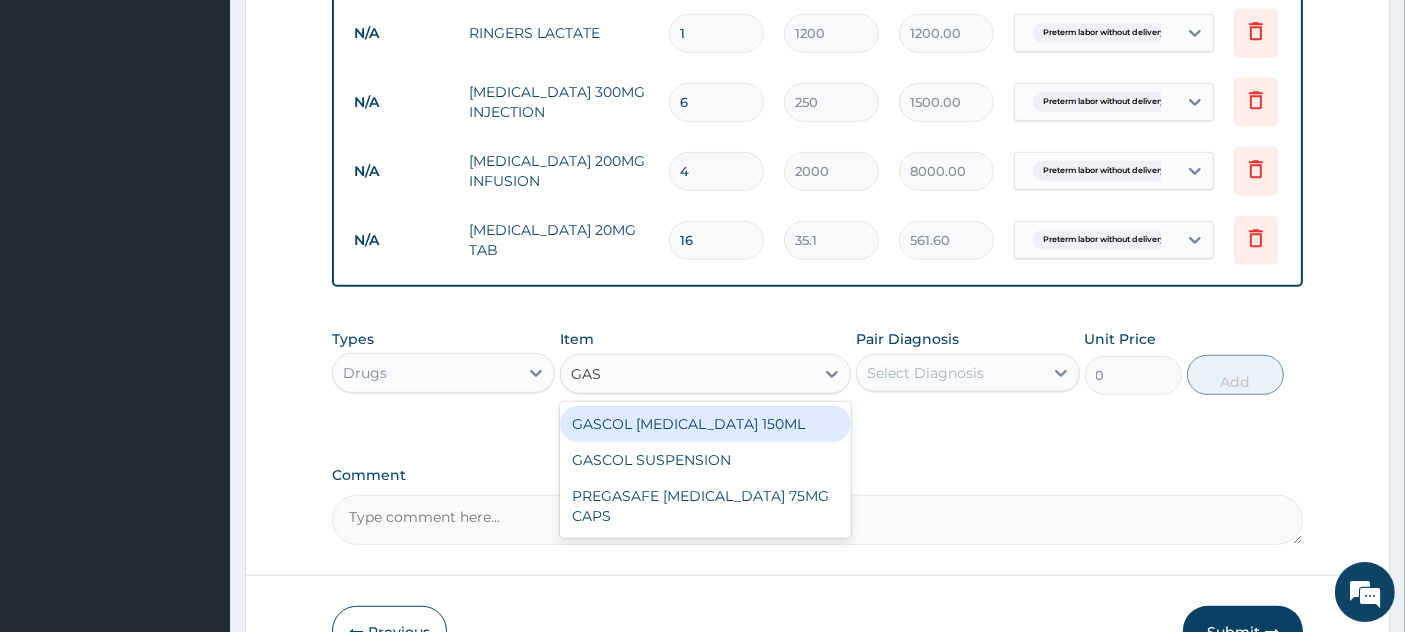 type on "GASC" 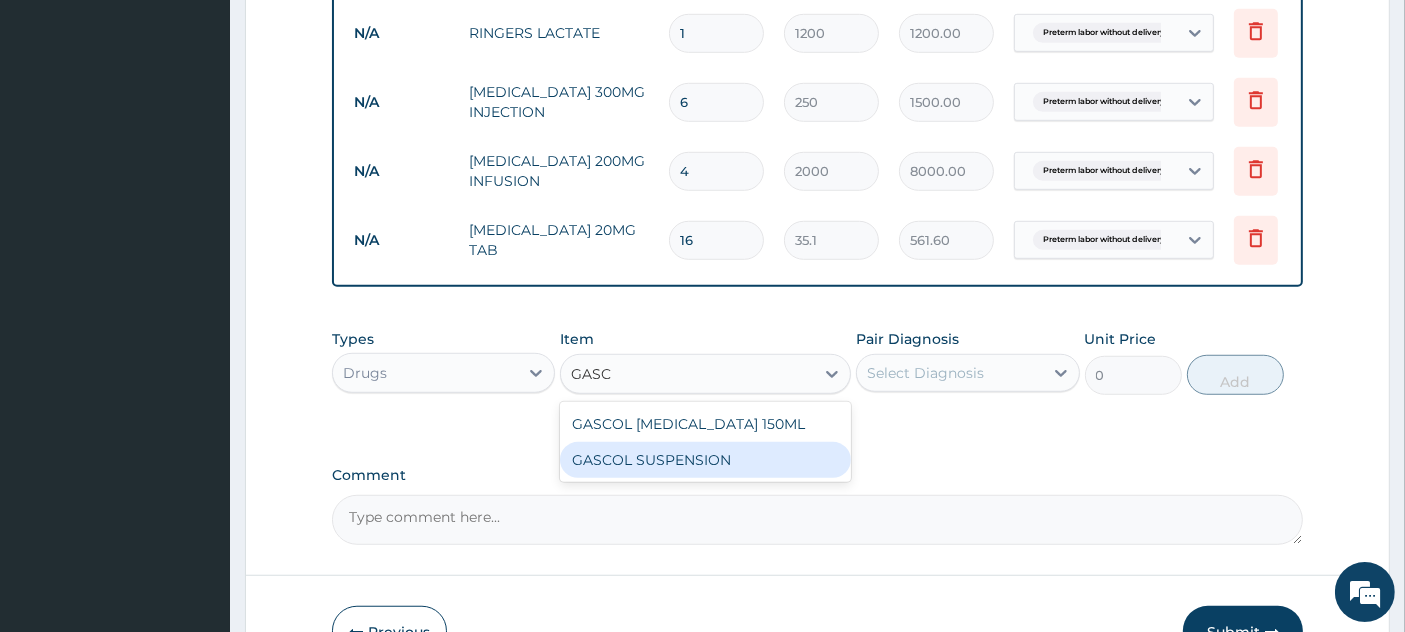 click on "GASCOL SUSPENSION" at bounding box center [705, 460] 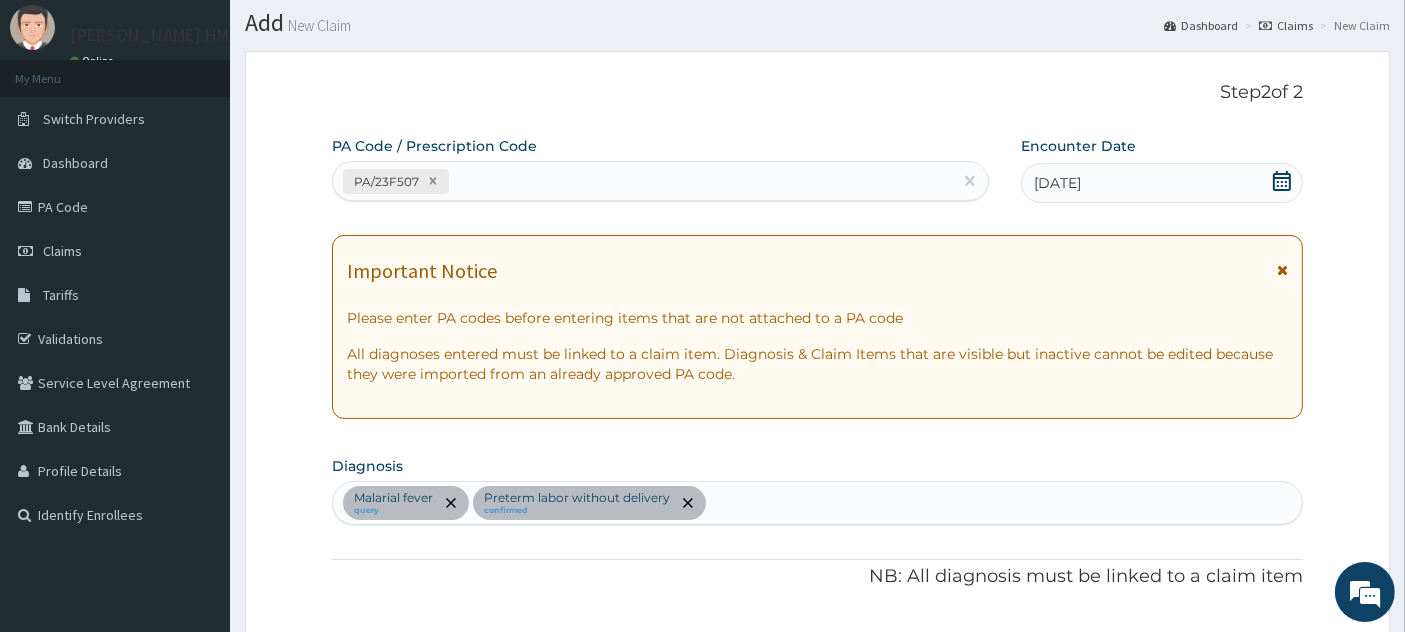 scroll, scrollTop: 47, scrollLeft: 0, axis: vertical 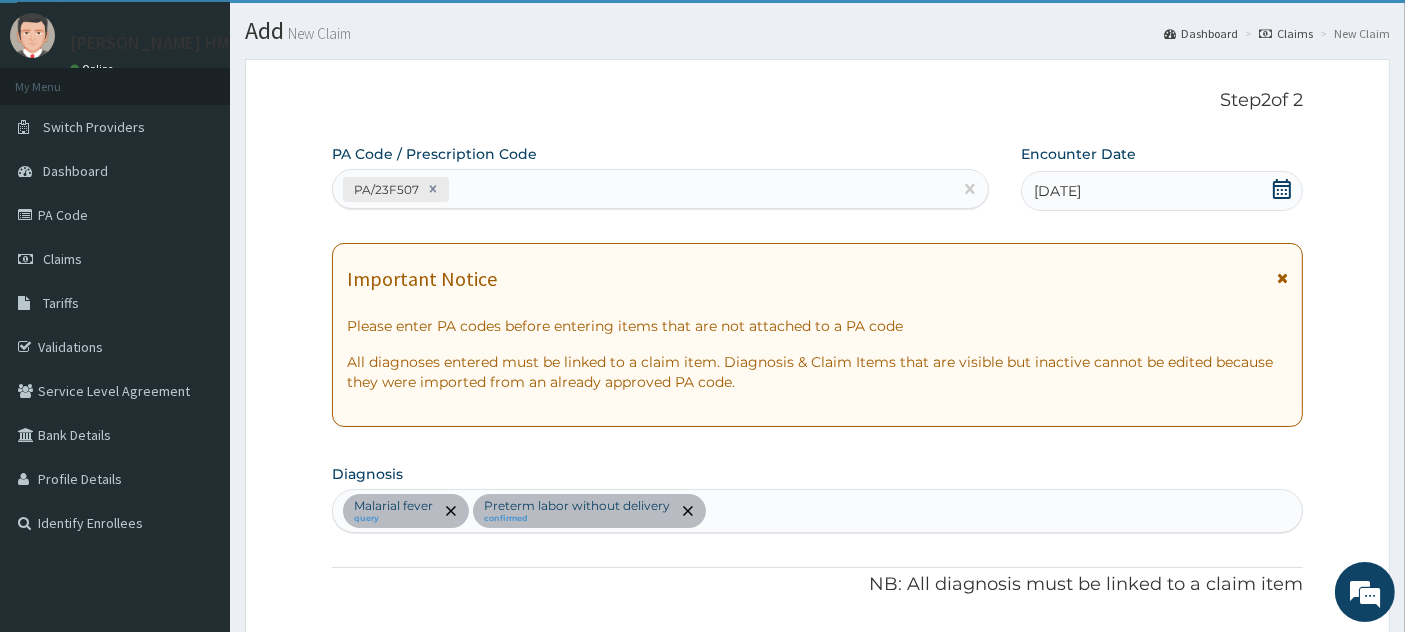 click on "Malarial fever query Preterm labor without delivery confirmed" at bounding box center (818, 511) 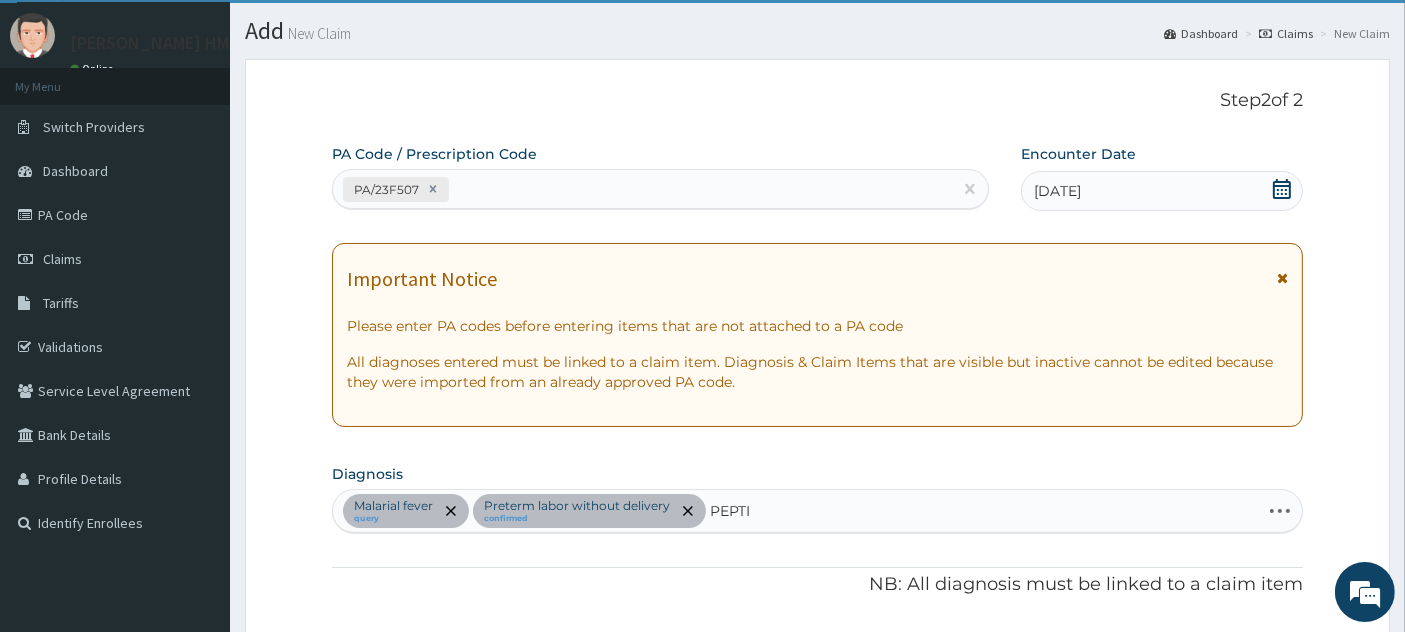 type on "PEPTIC" 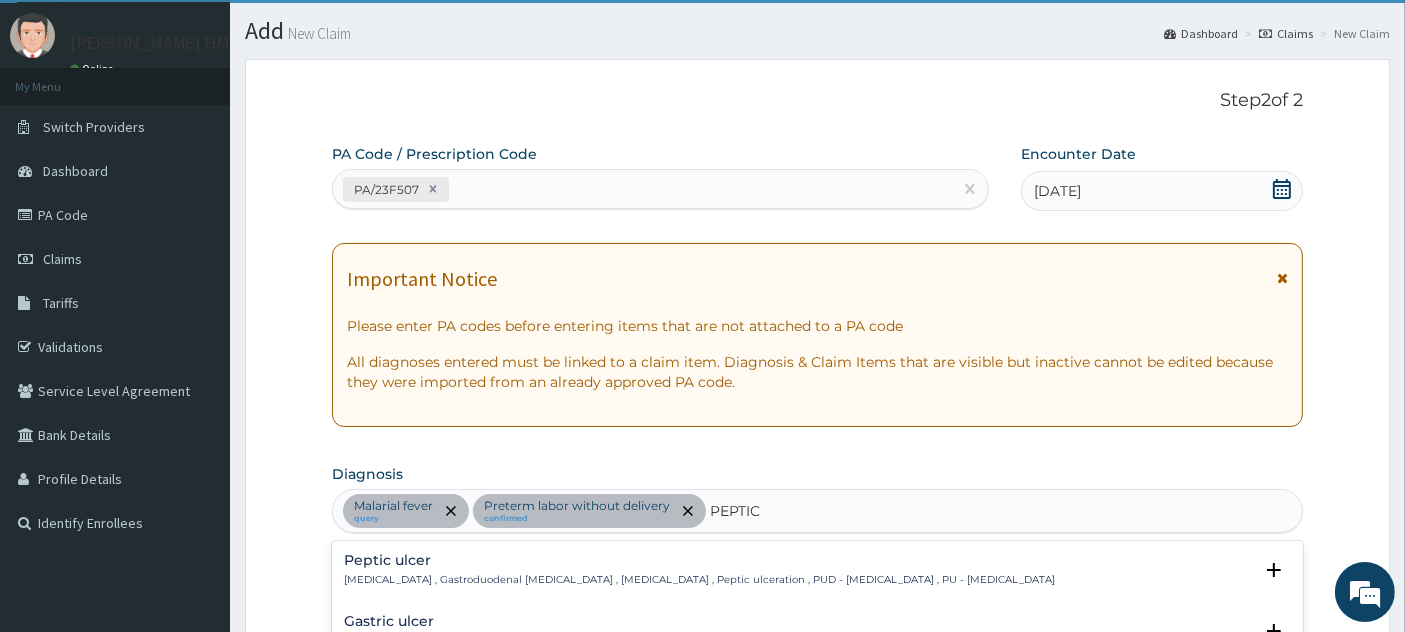 click on "Peptic ulcer" at bounding box center (699, 560) 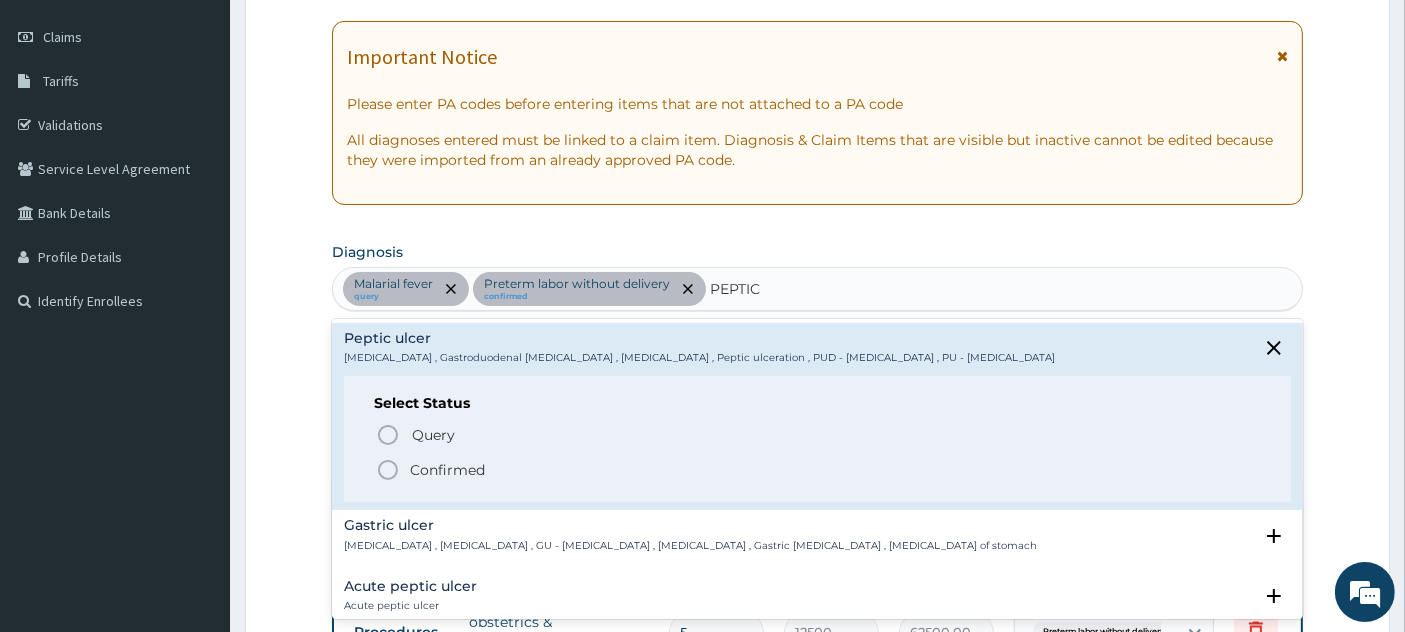 scroll, scrollTop: 280, scrollLeft: 0, axis: vertical 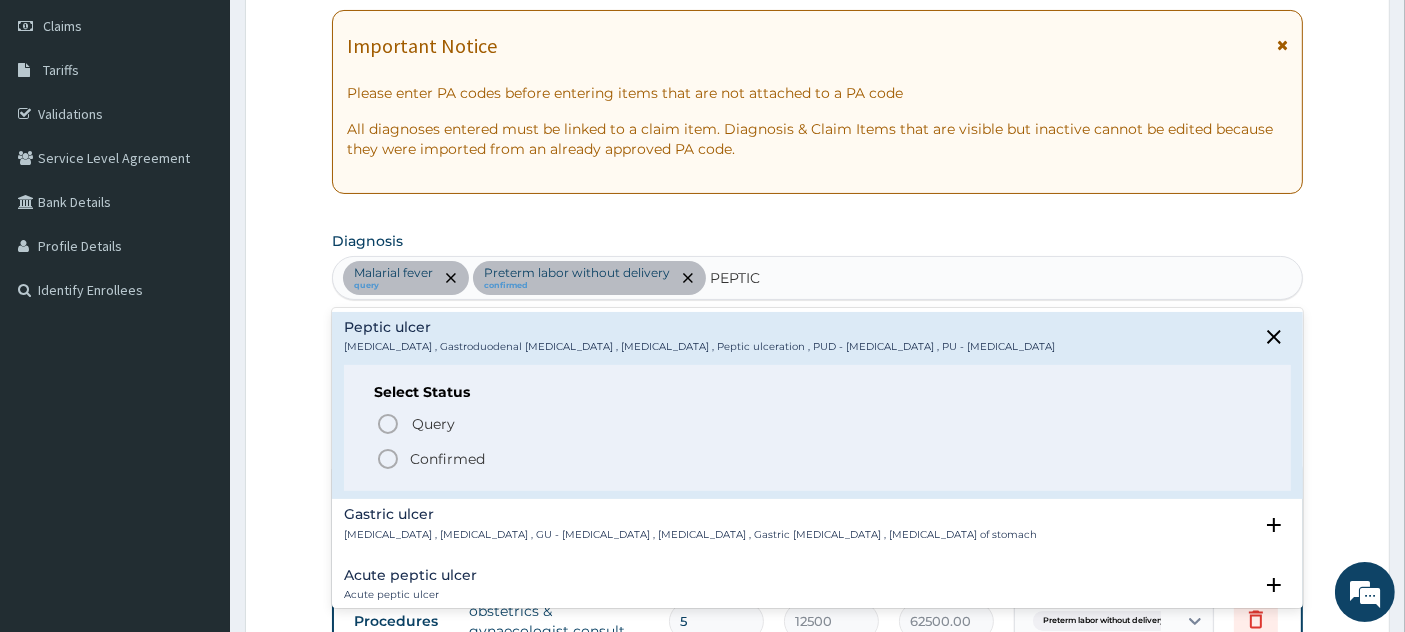 click 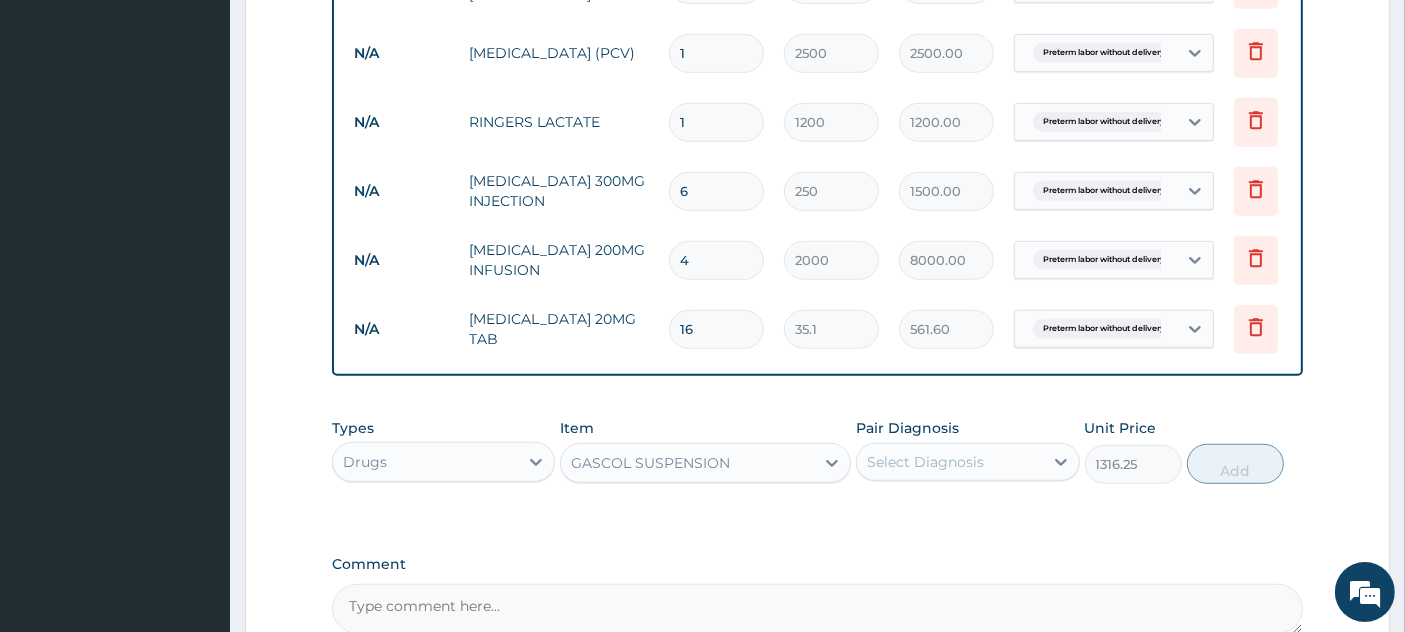 scroll, scrollTop: 1275, scrollLeft: 0, axis: vertical 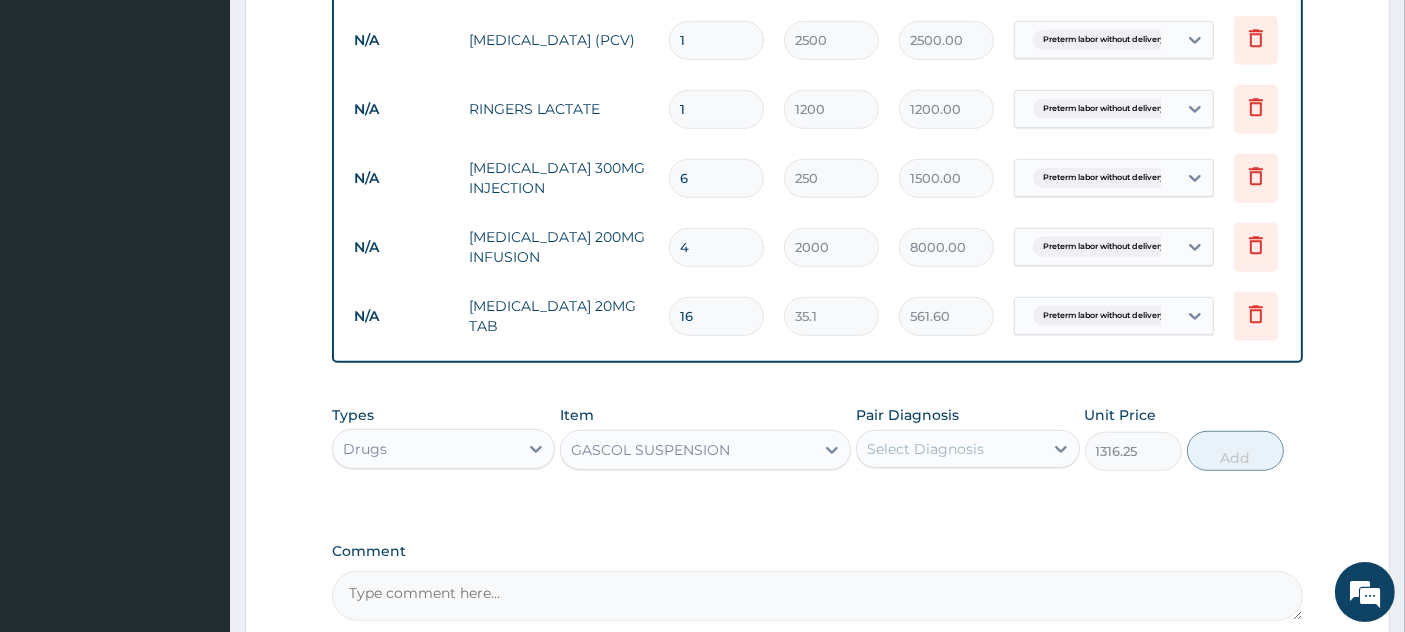 click on "Select Diagnosis" at bounding box center [925, 449] 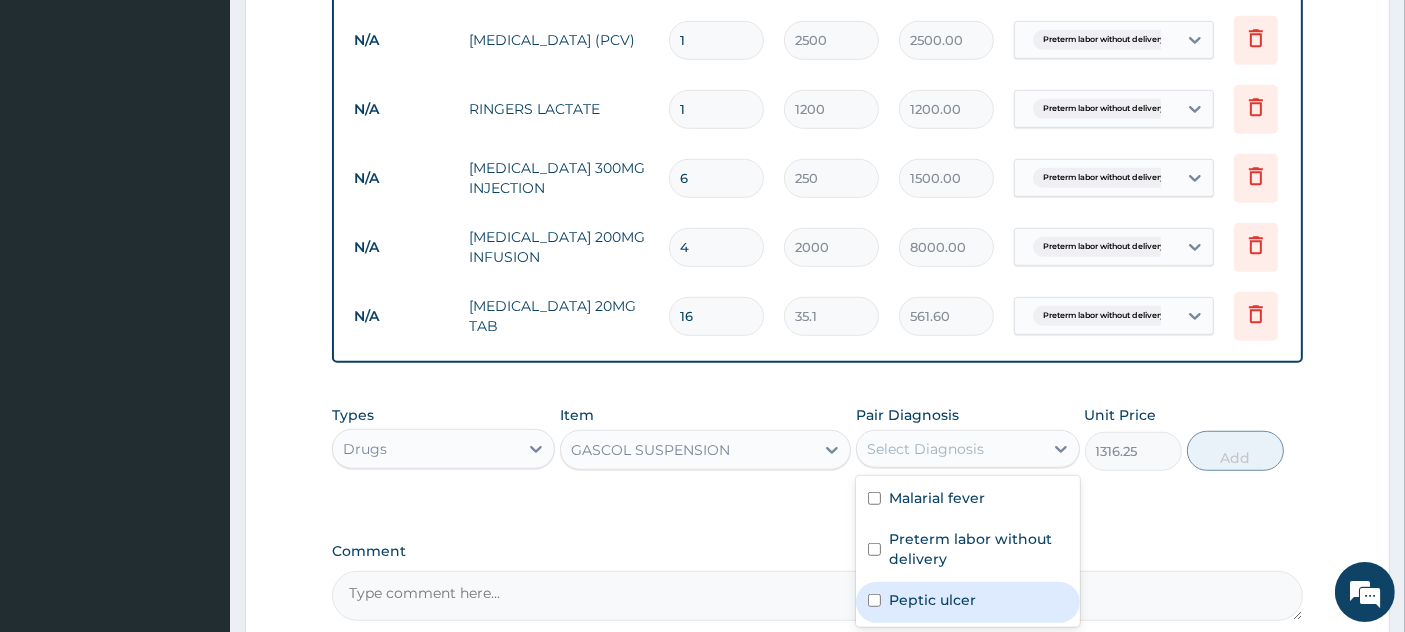 click on "Peptic ulcer" at bounding box center [932, 600] 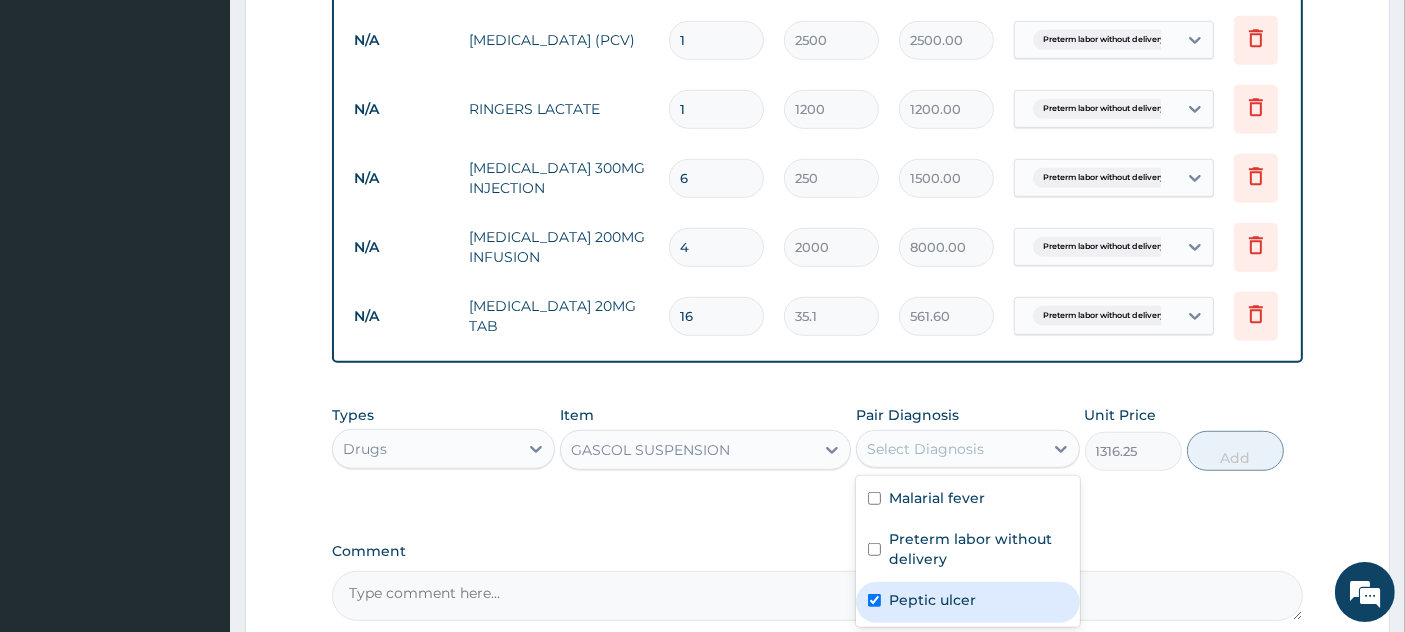 checkbox on "true" 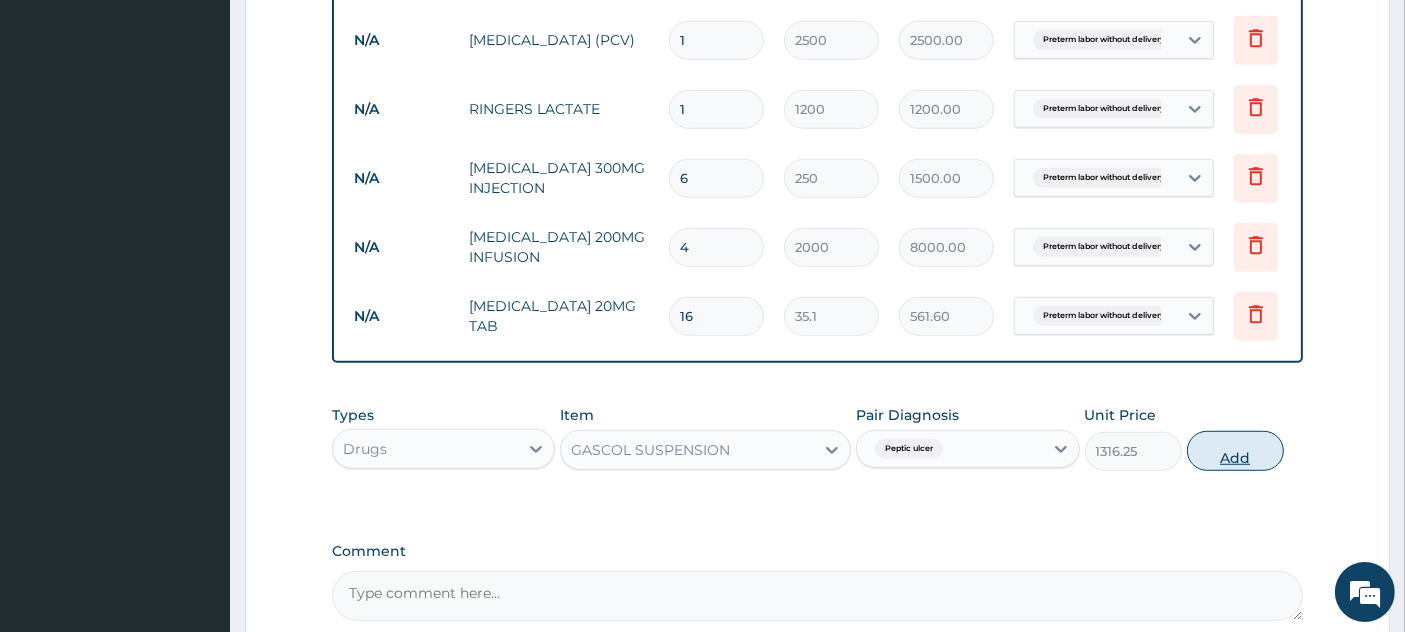 click on "Add" at bounding box center [1235, 451] 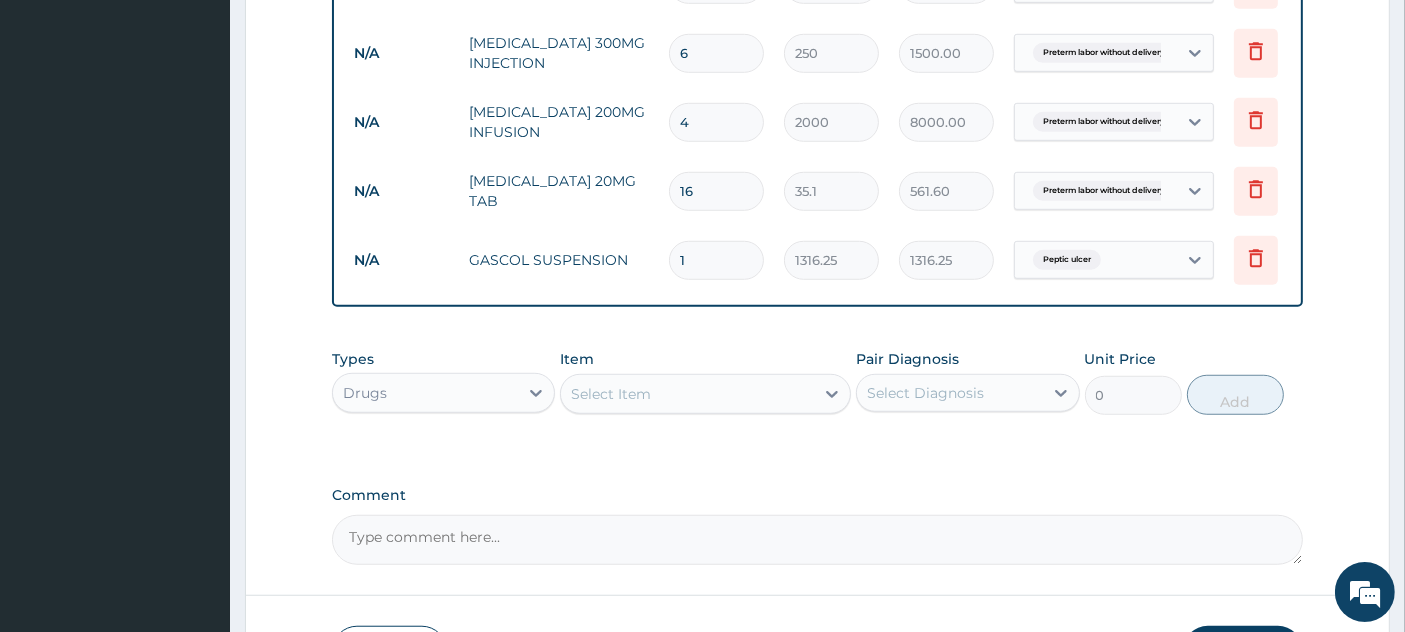 scroll, scrollTop: 1405, scrollLeft: 0, axis: vertical 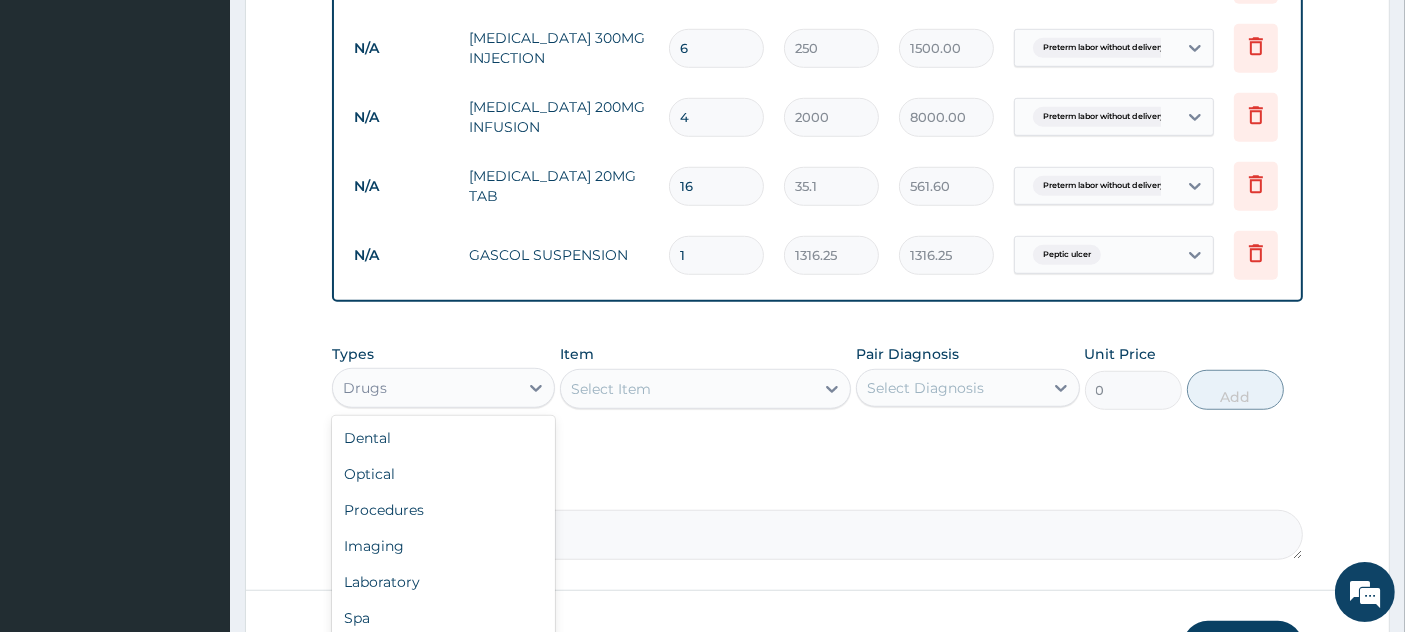 click on "Drugs" at bounding box center [425, 388] 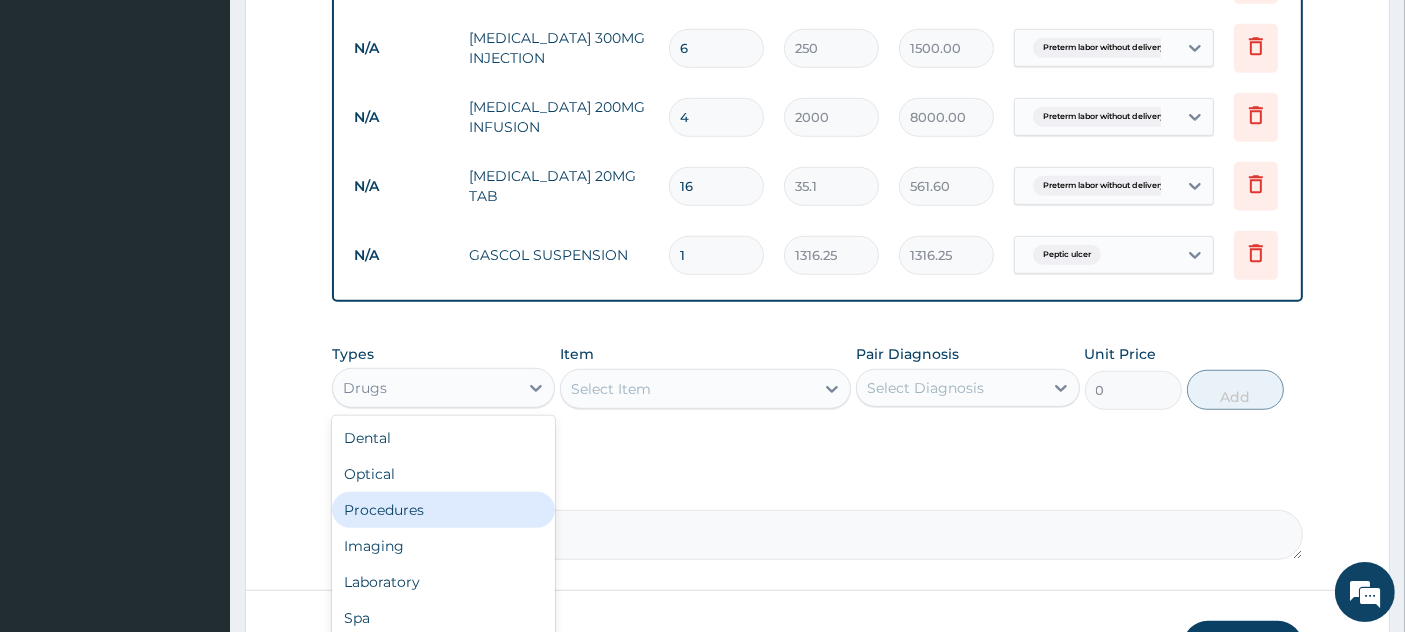 scroll, scrollTop: 68, scrollLeft: 0, axis: vertical 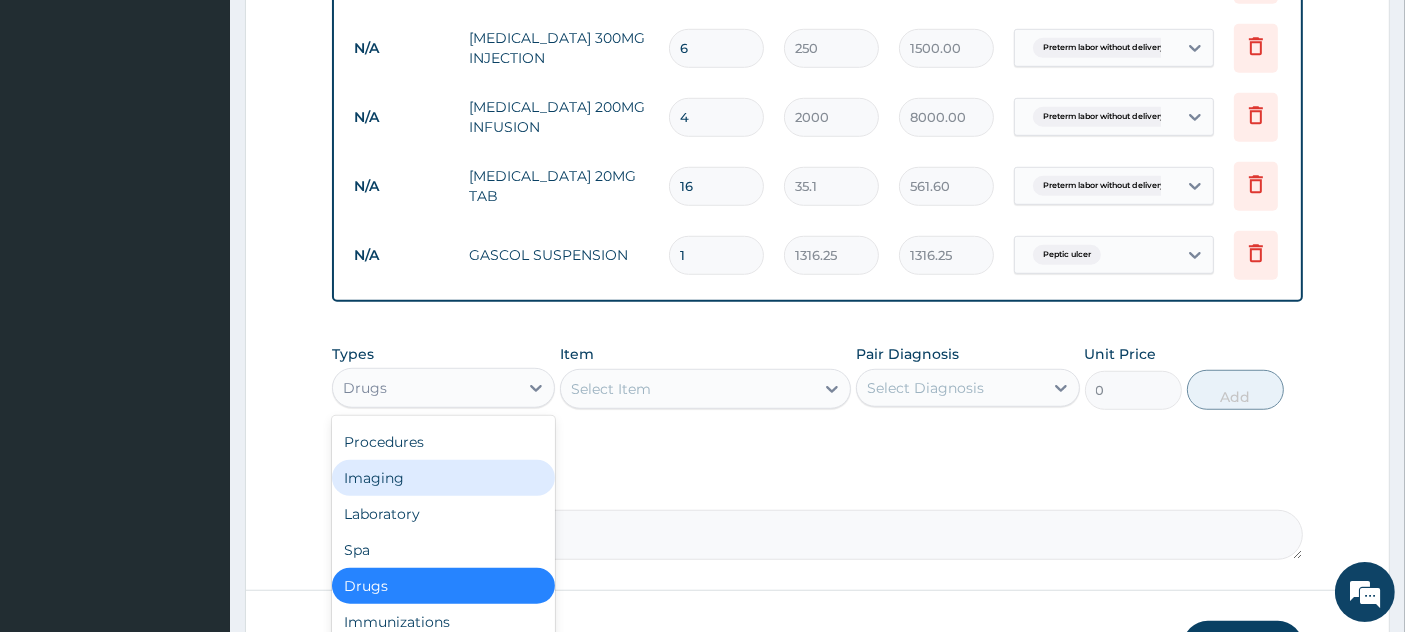 click on "Select Item" at bounding box center [687, 389] 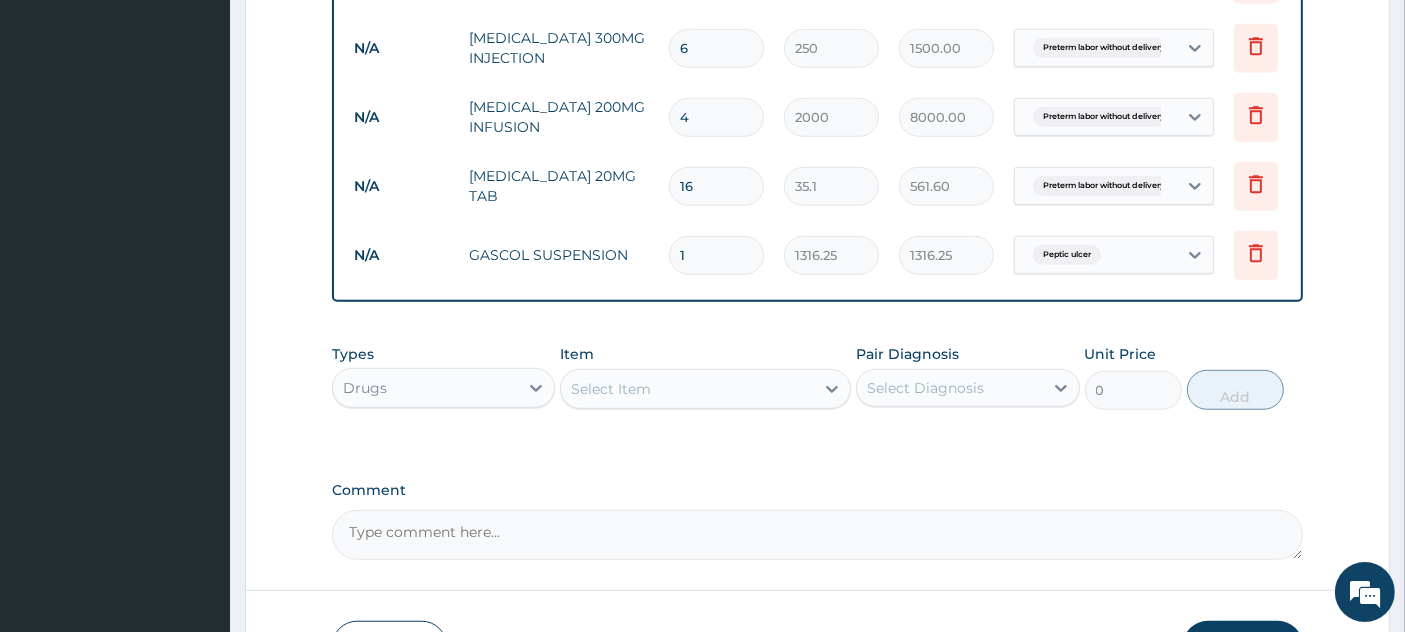 click on "Select Item" at bounding box center (687, 389) 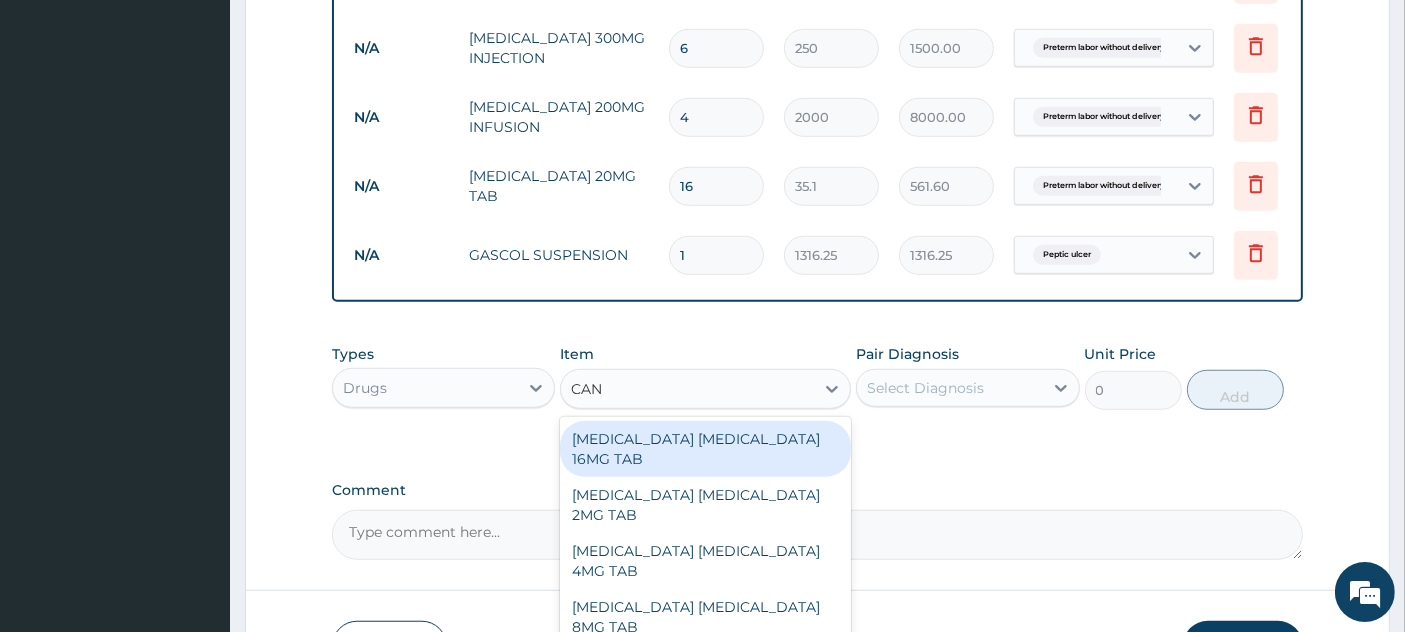 type on "CANU" 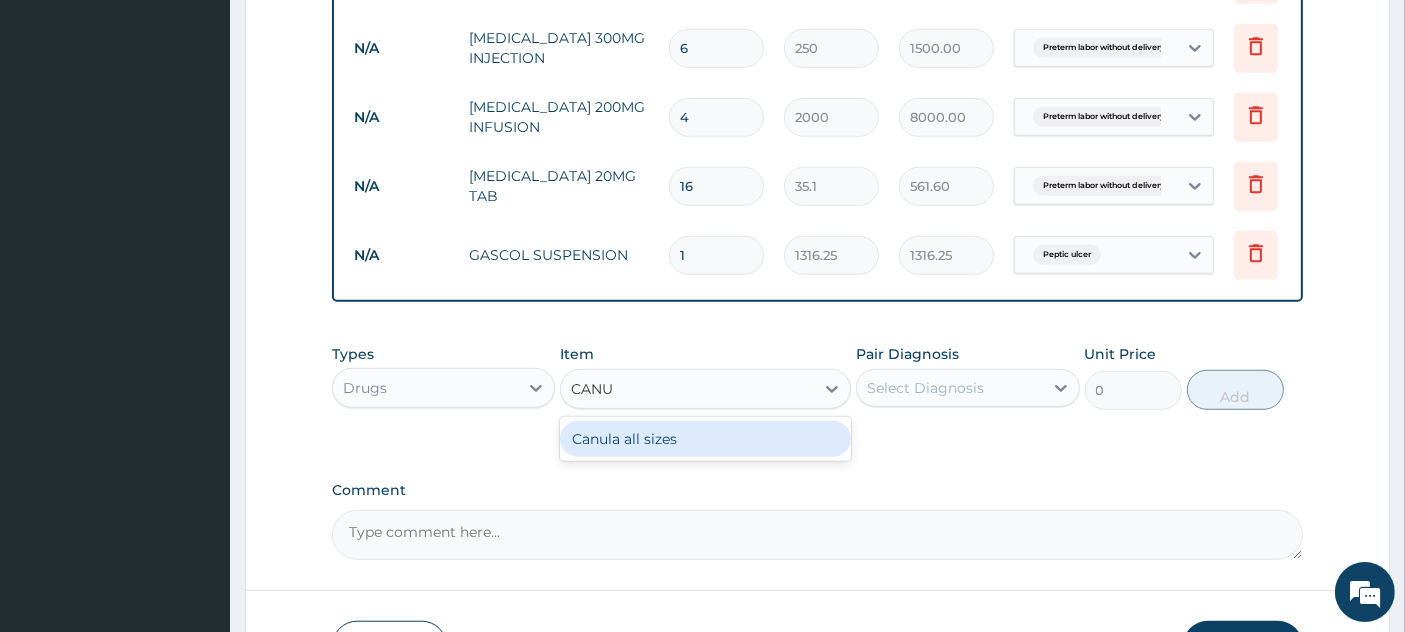click on "Canula all sizes" at bounding box center [705, 439] 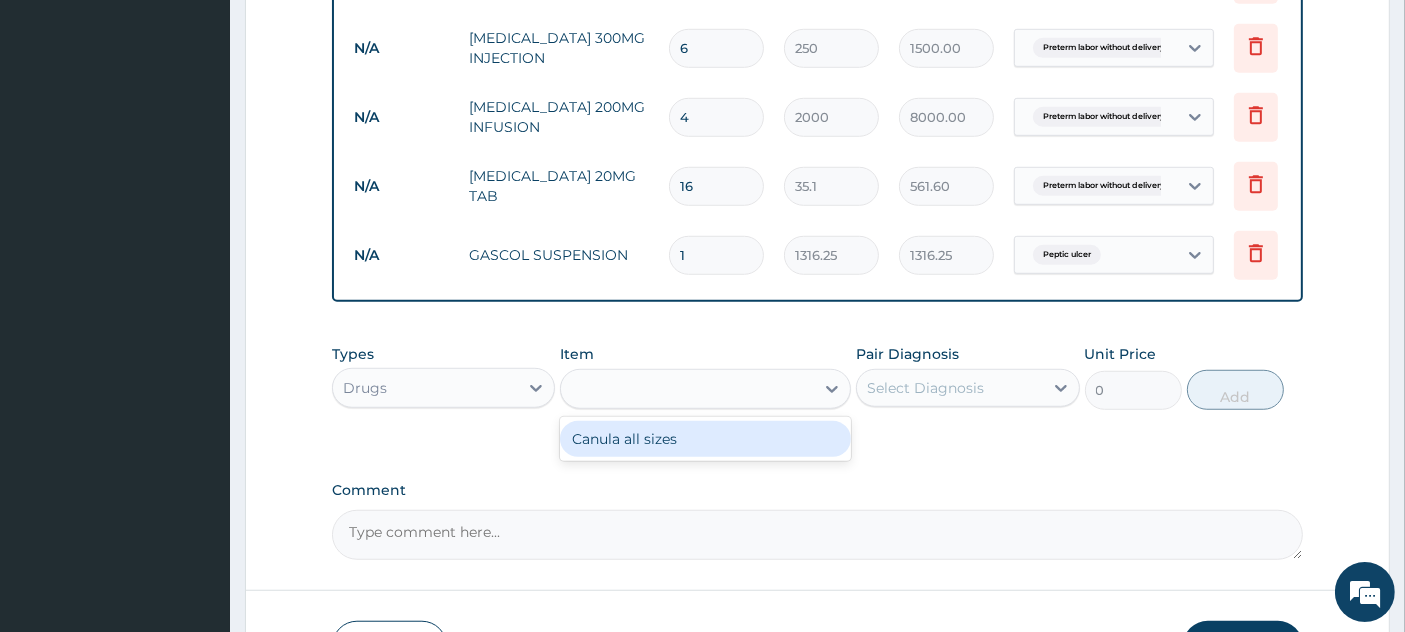 type on "500" 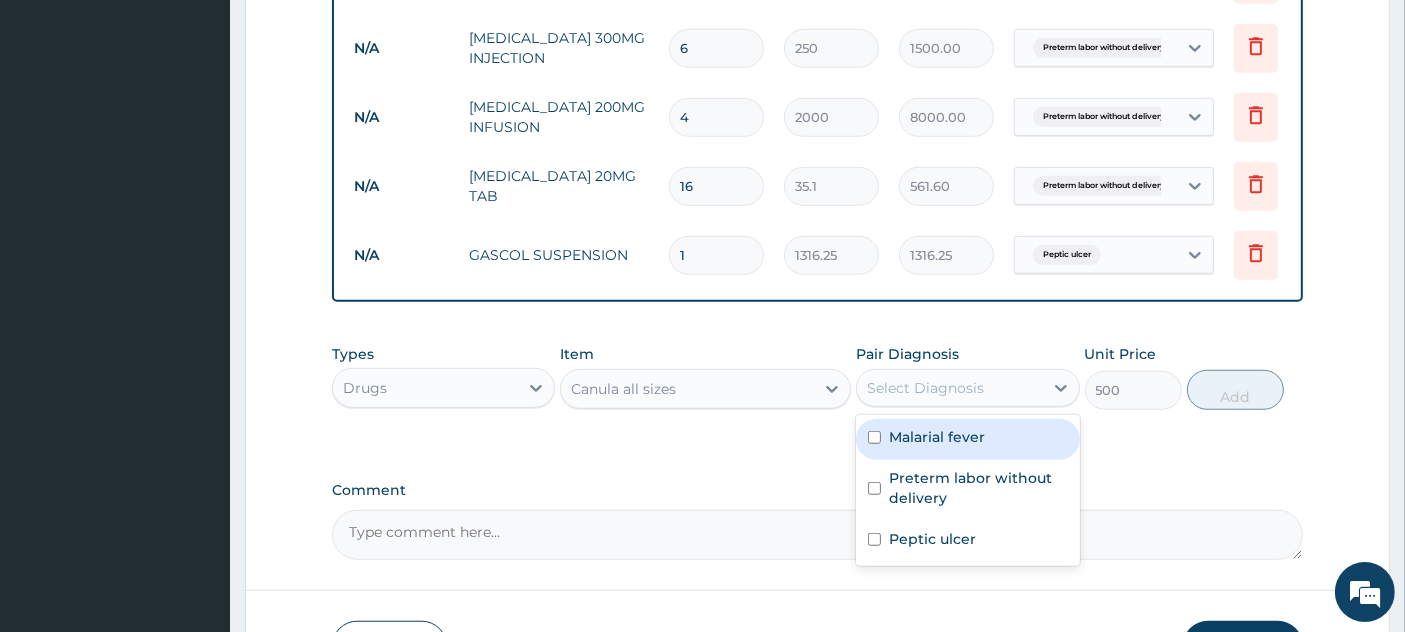 click on "Select Diagnosis" at bounding box center [925, 388] 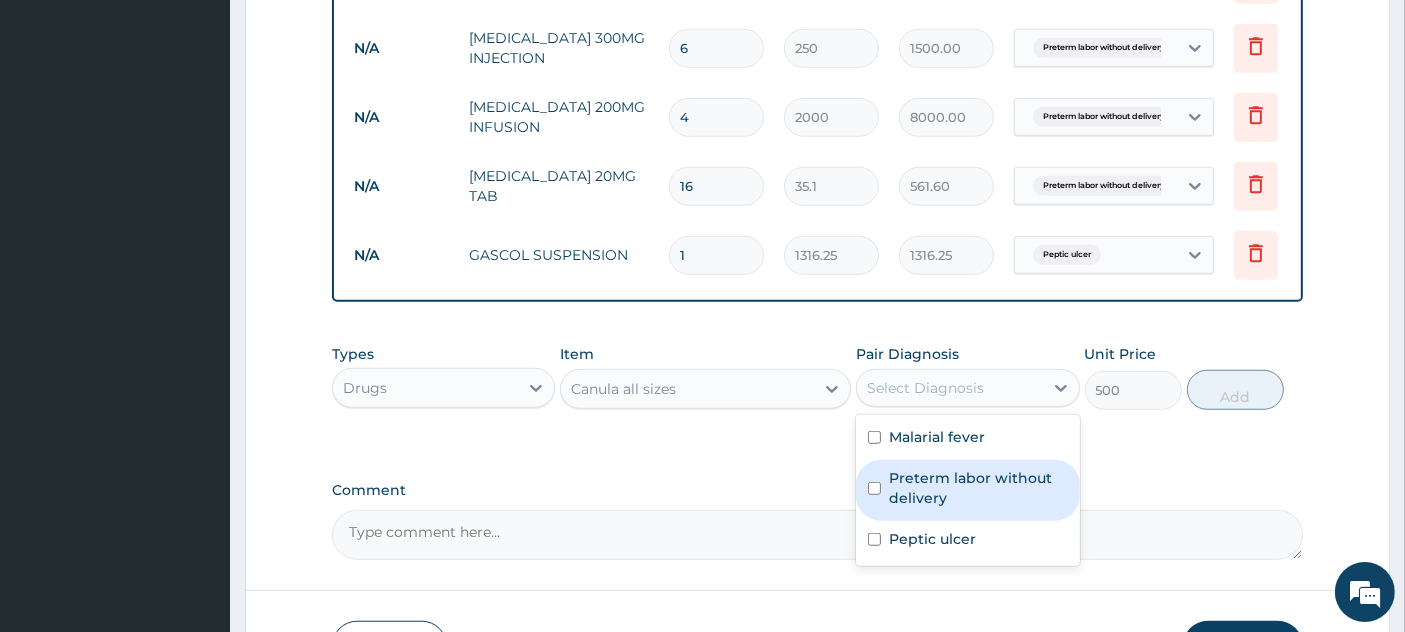 click on "Preterm labor without delivery" at bounding box center (978, 488) 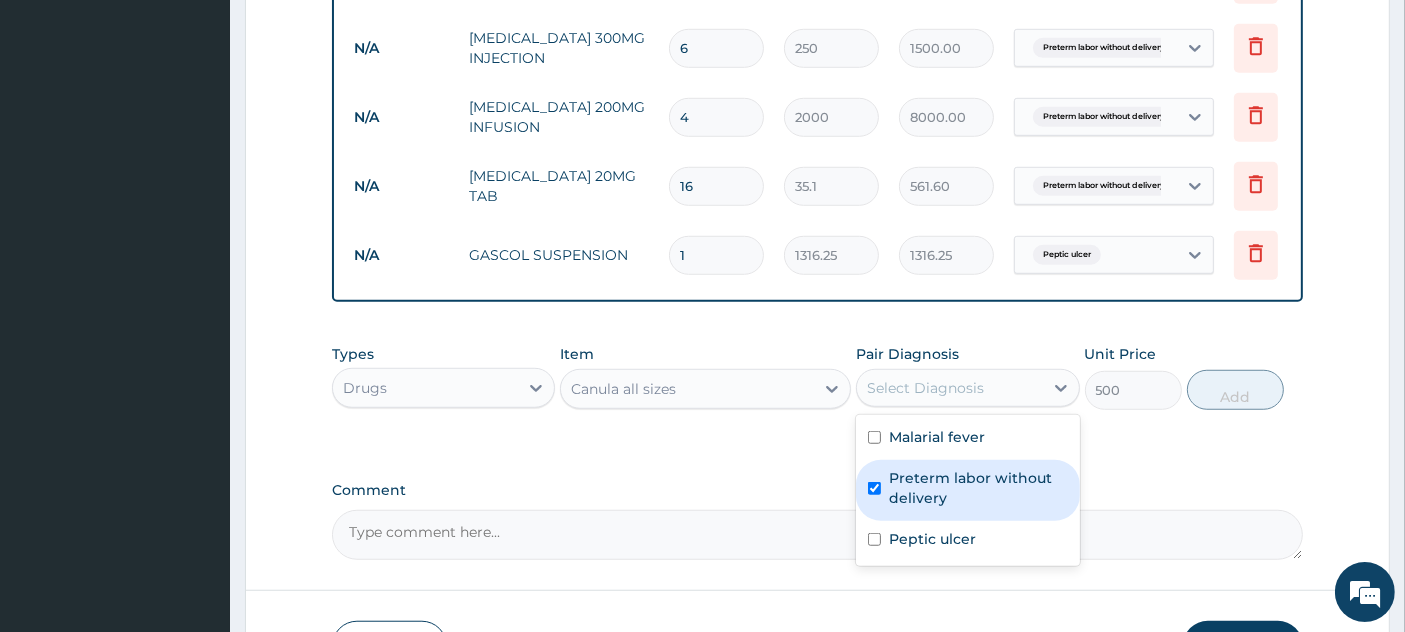 checkbox on "true" 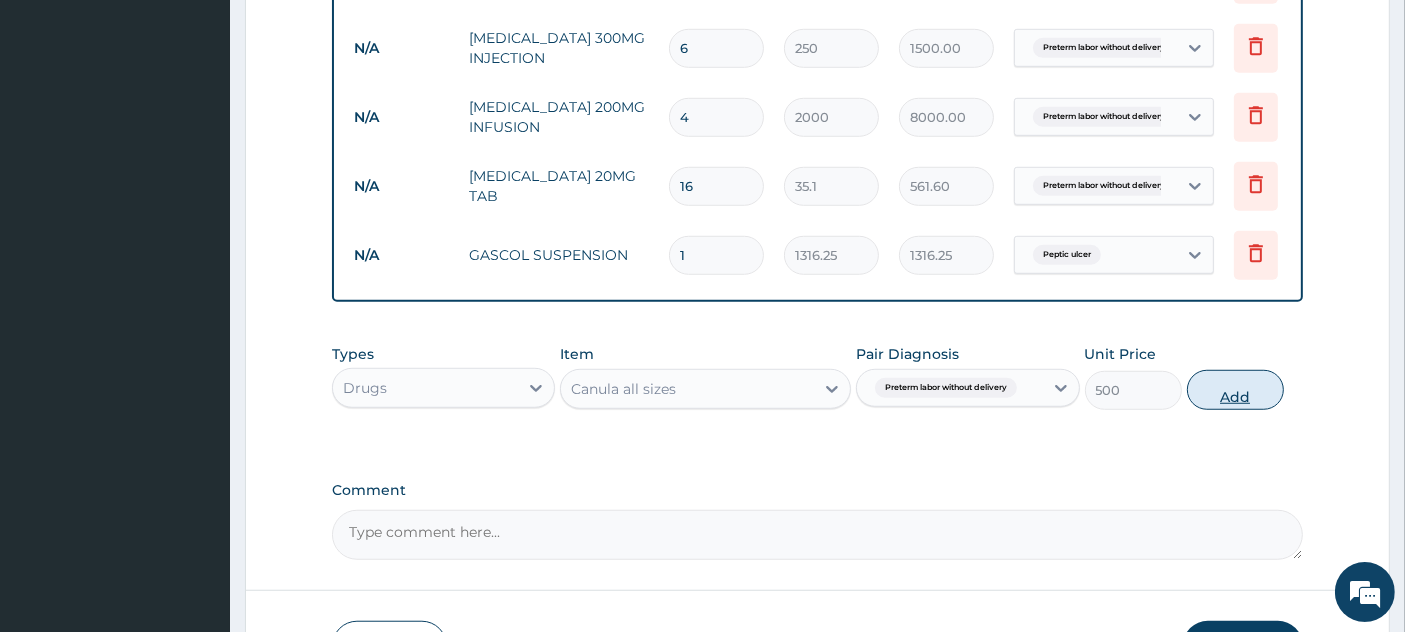 click on "Add" at bounding box center (1235, 390) 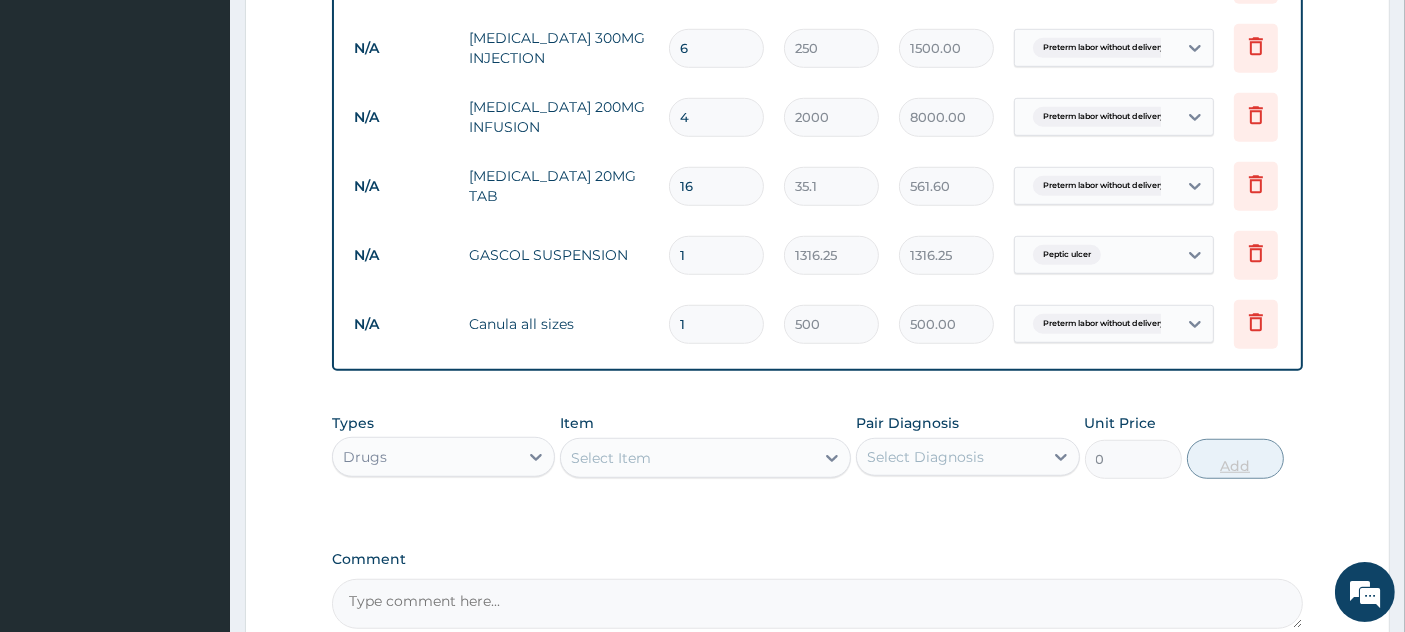 type 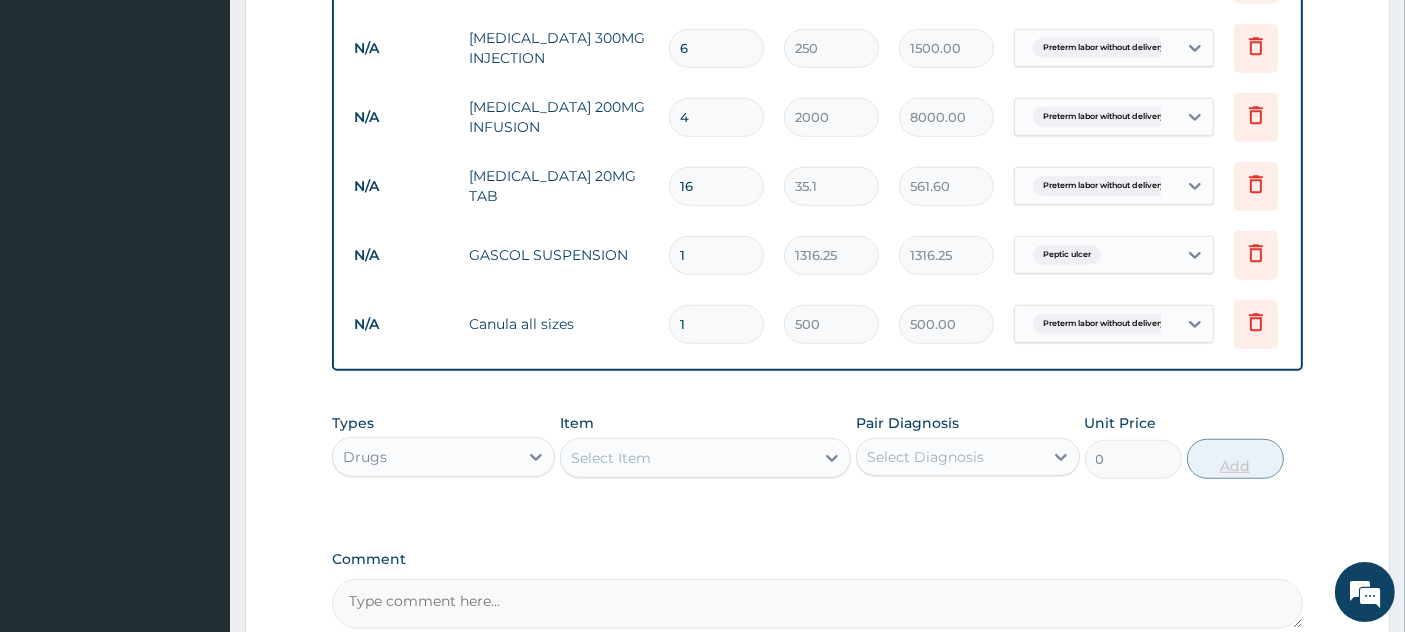 type on "0.00" 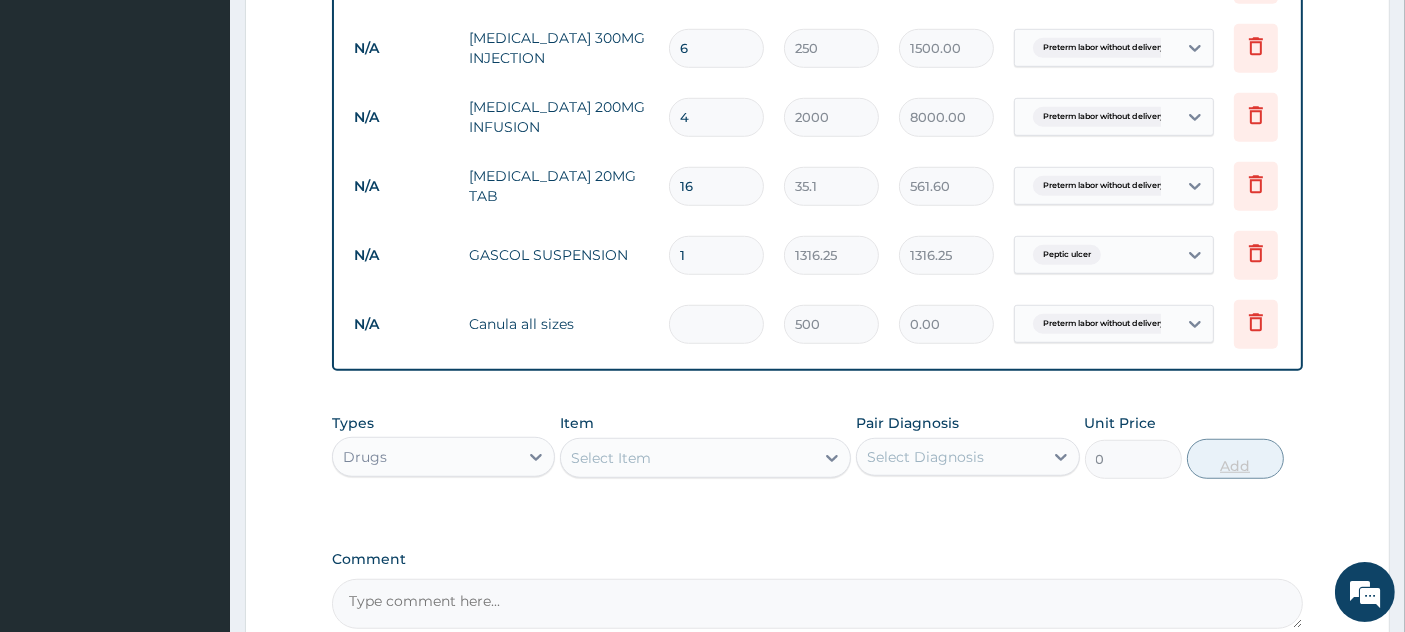 type on "5" 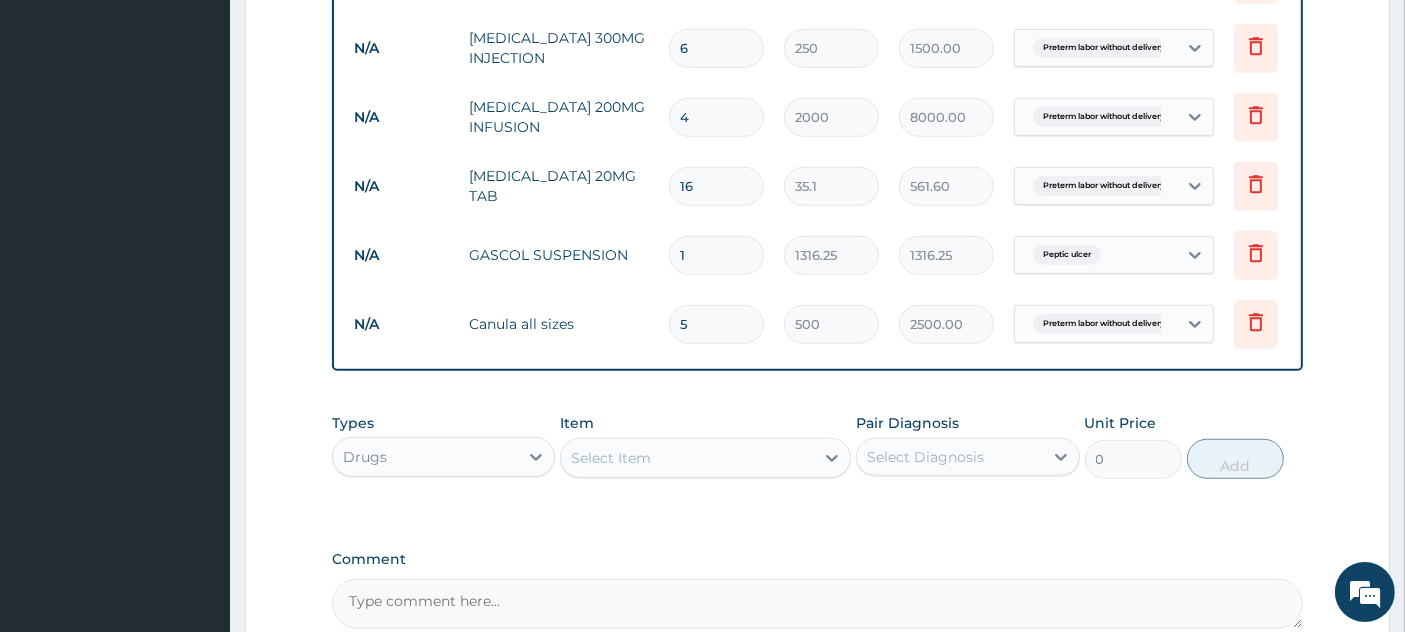 type on "5" 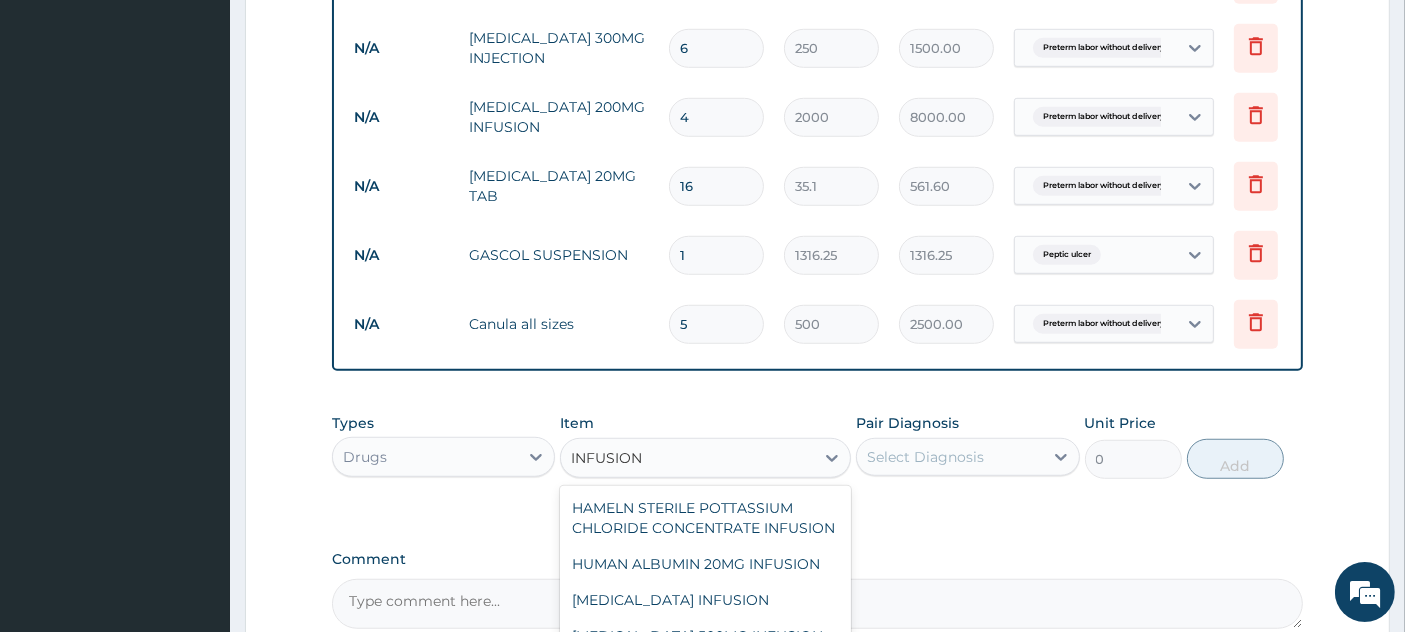 scroll, scrollTop: 276, scrollLeft: 0, axis: vertical 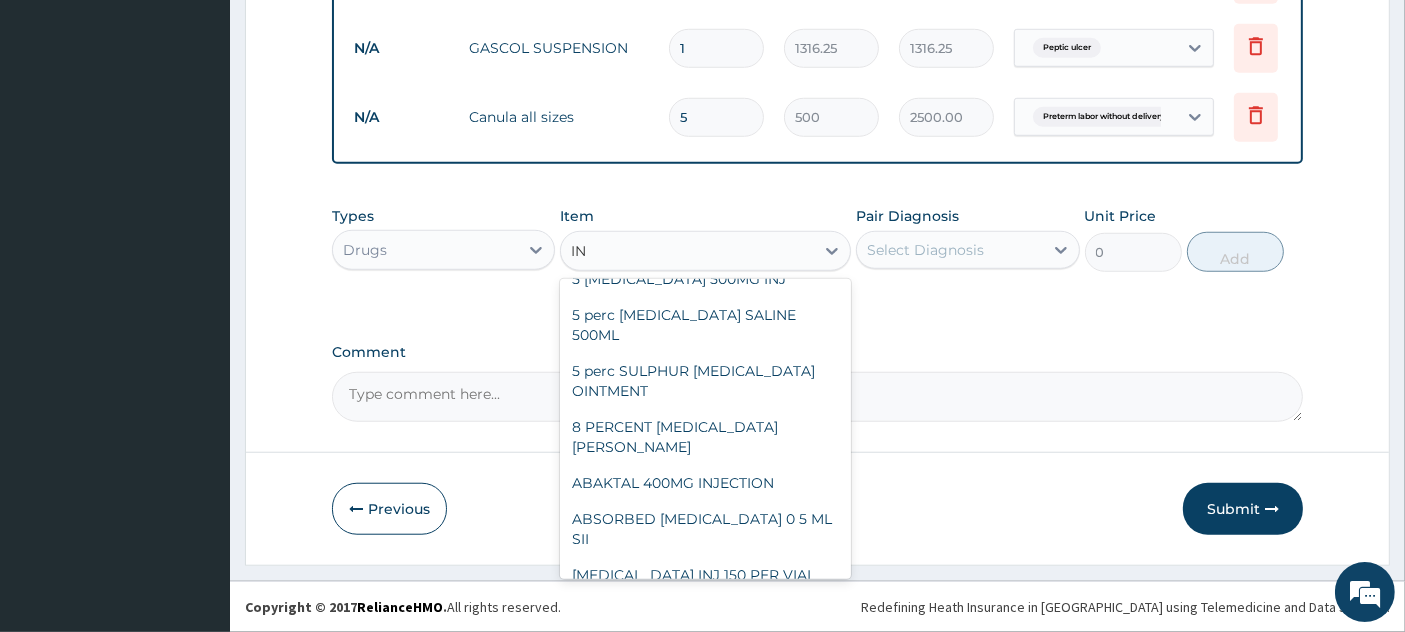 type on "I" 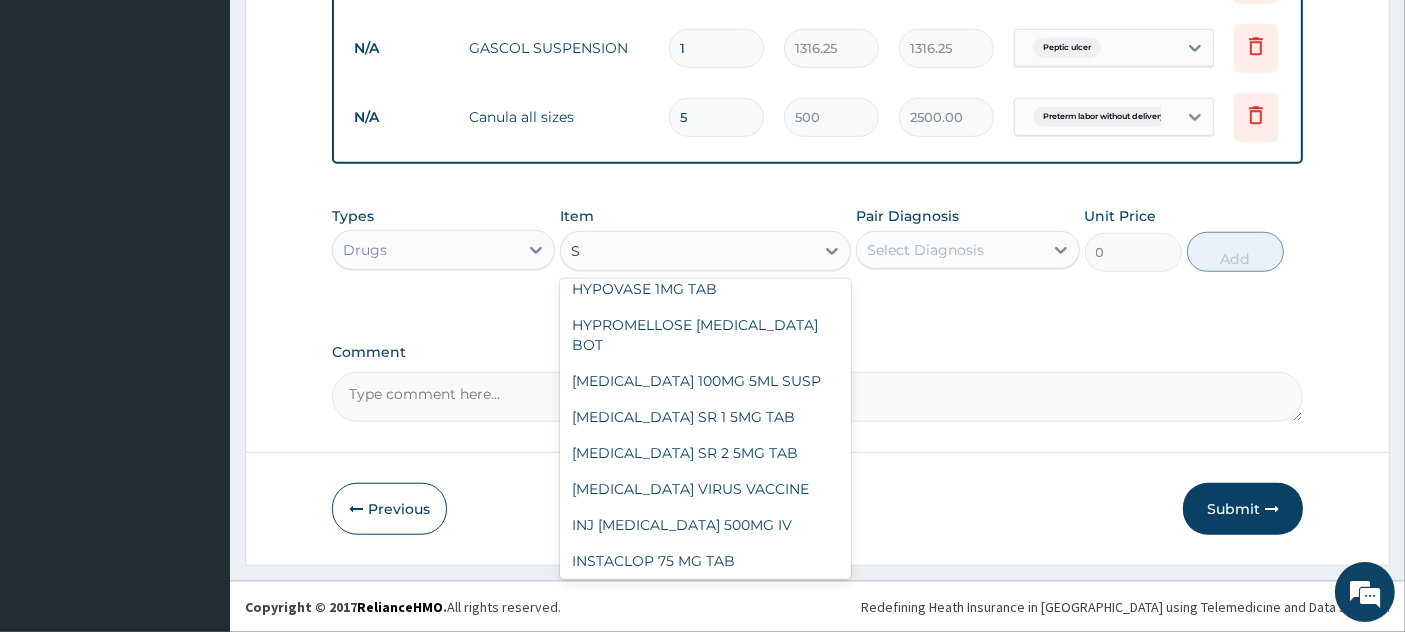 scroll, scrollTop: 2043, scrollLeft: 0, axis: vertical 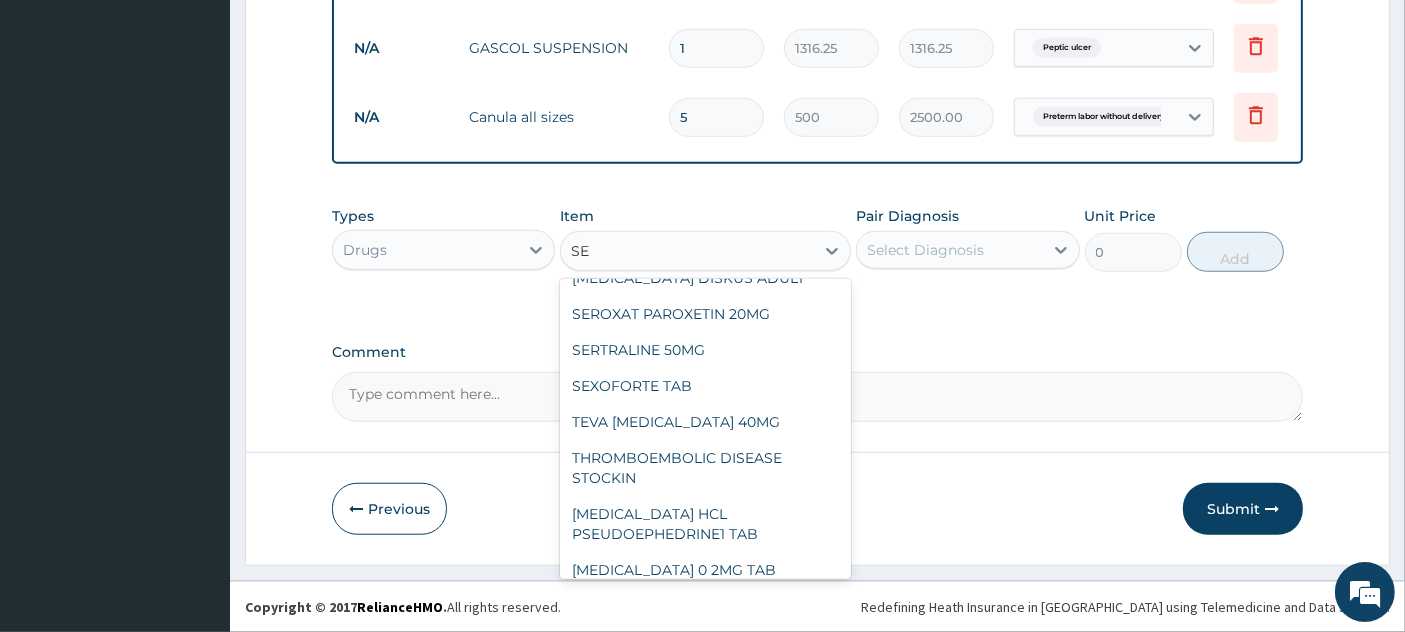 type on "SET" 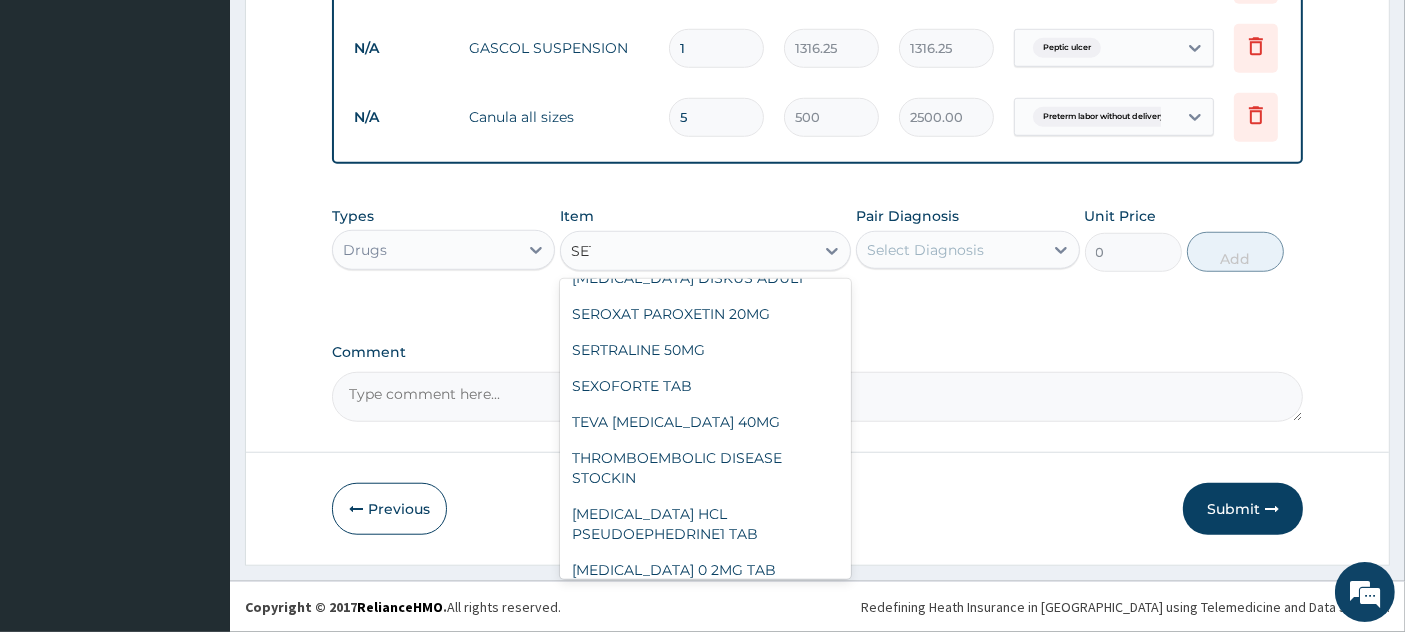 scroll, scrollTop: 0, scrollLeft: 0, axis: both 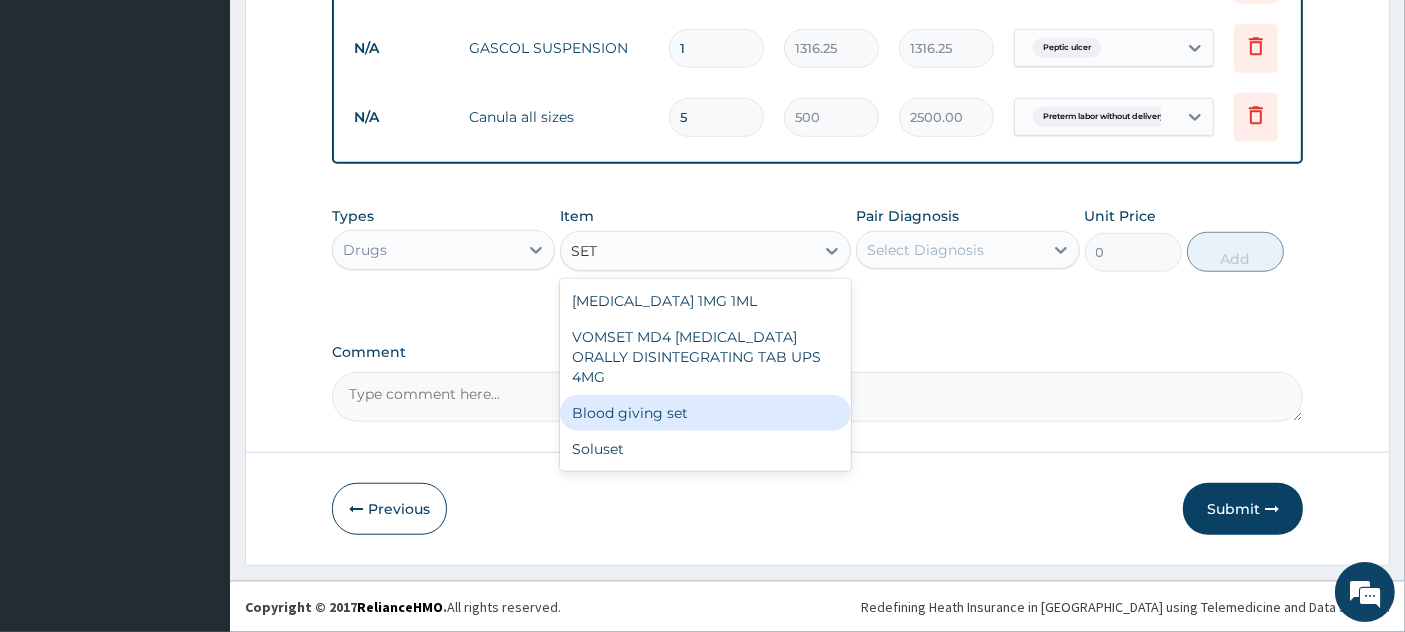 click on "Blood giving set" at bounding box center (705, 413) 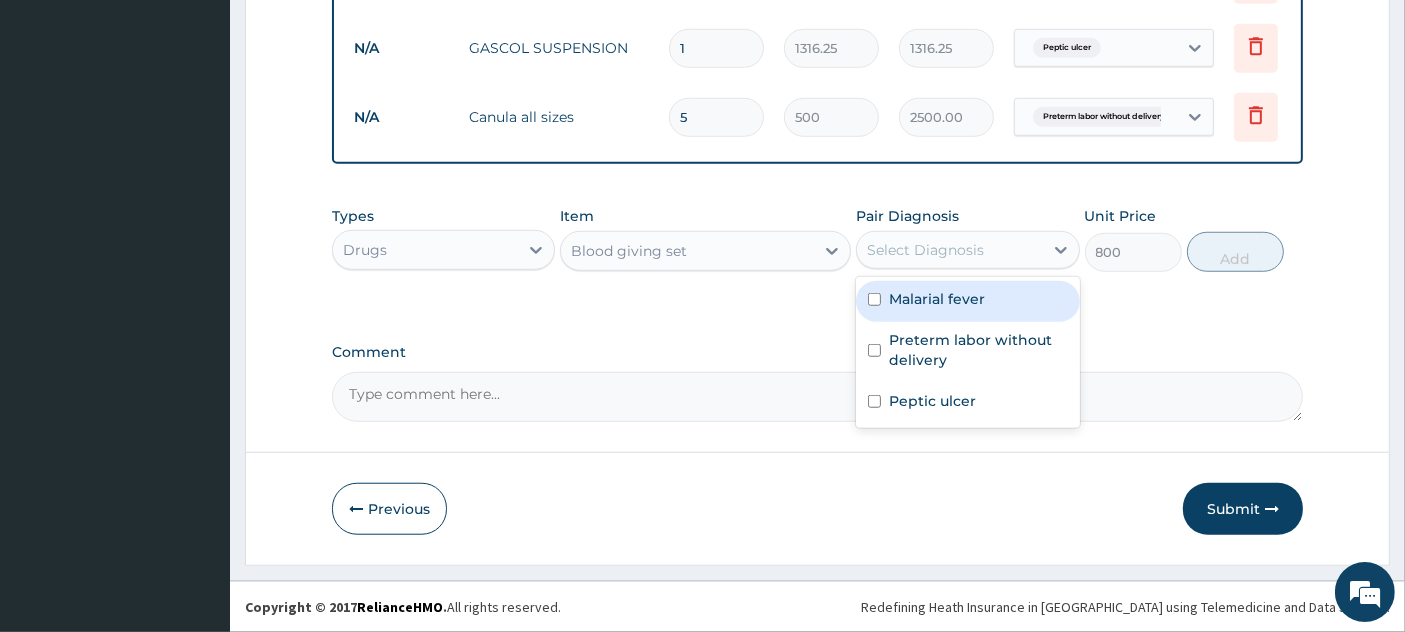 click on "Select Diagnosis" at bounding box center (949, 250) 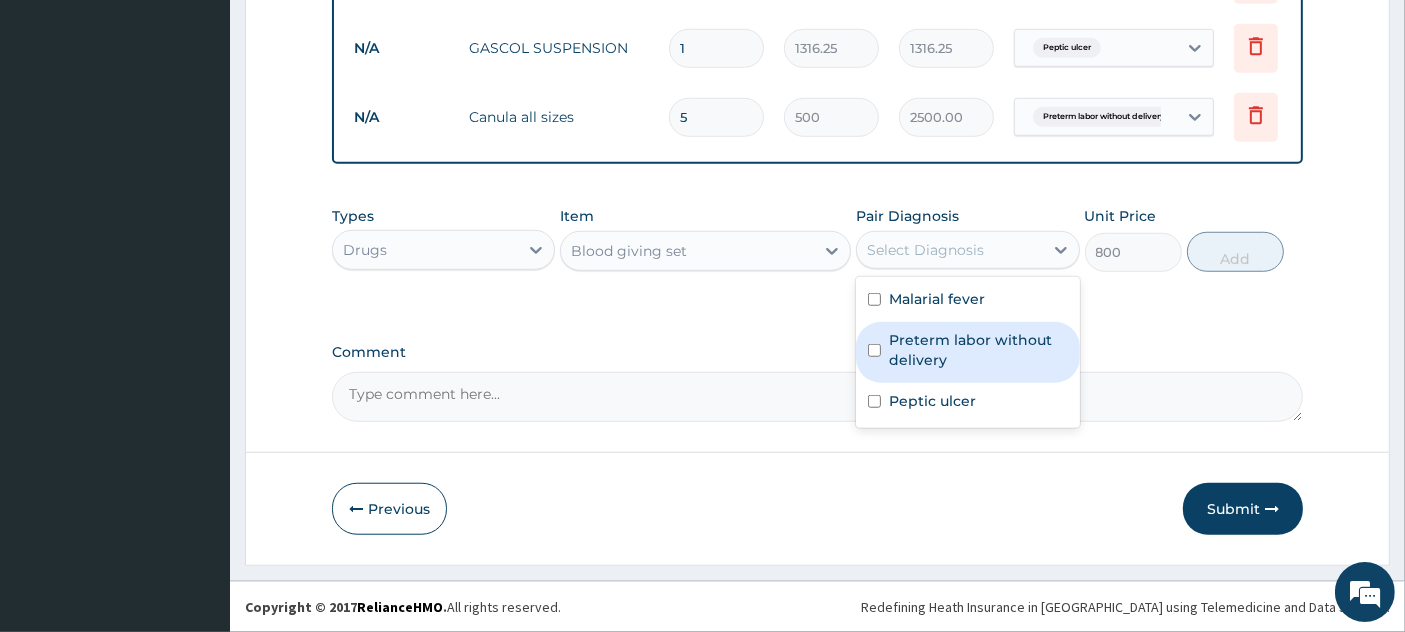 click on "Preterm labor without delivery" at bounding box center [978, 350] 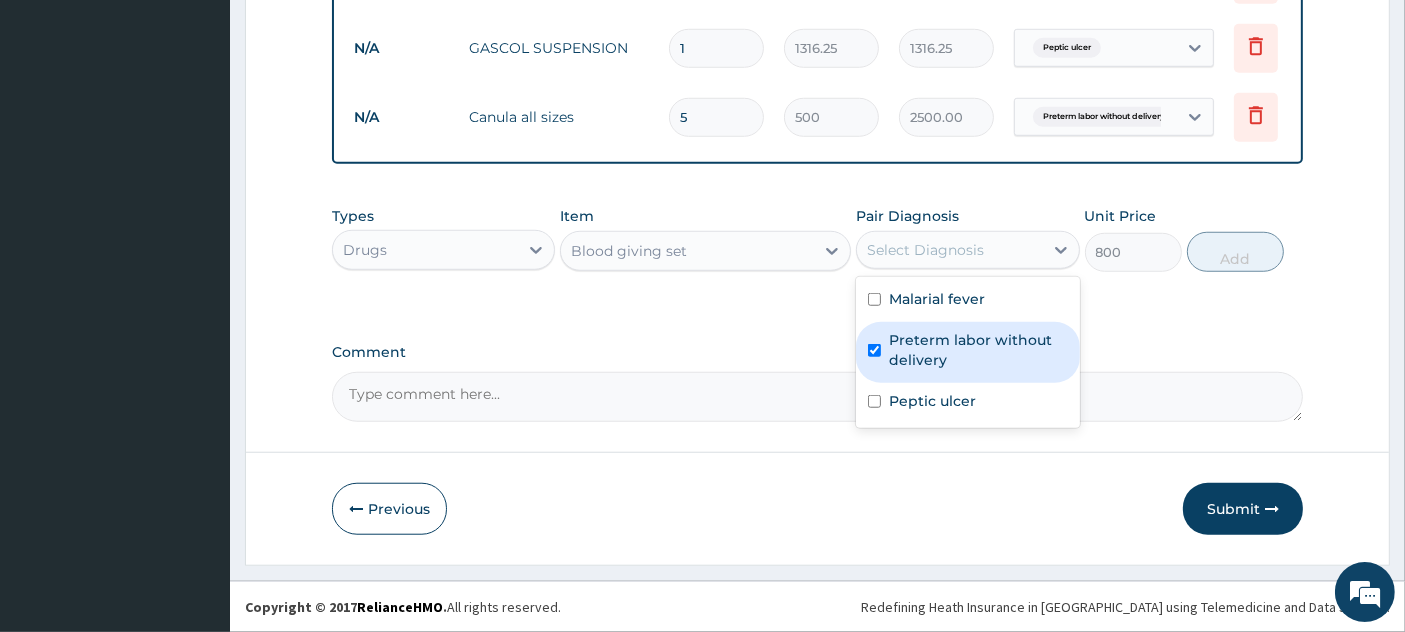 checkbox on "true" 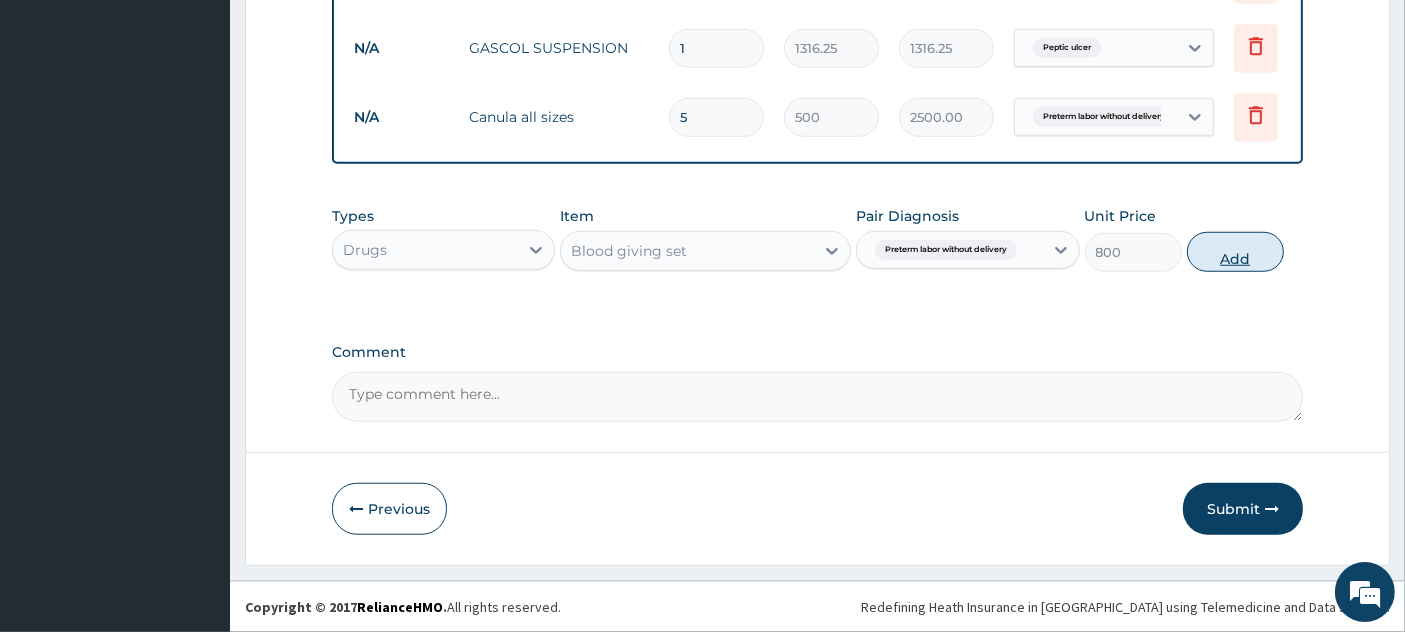 click on "Add" at bounding box center [1235, 252] 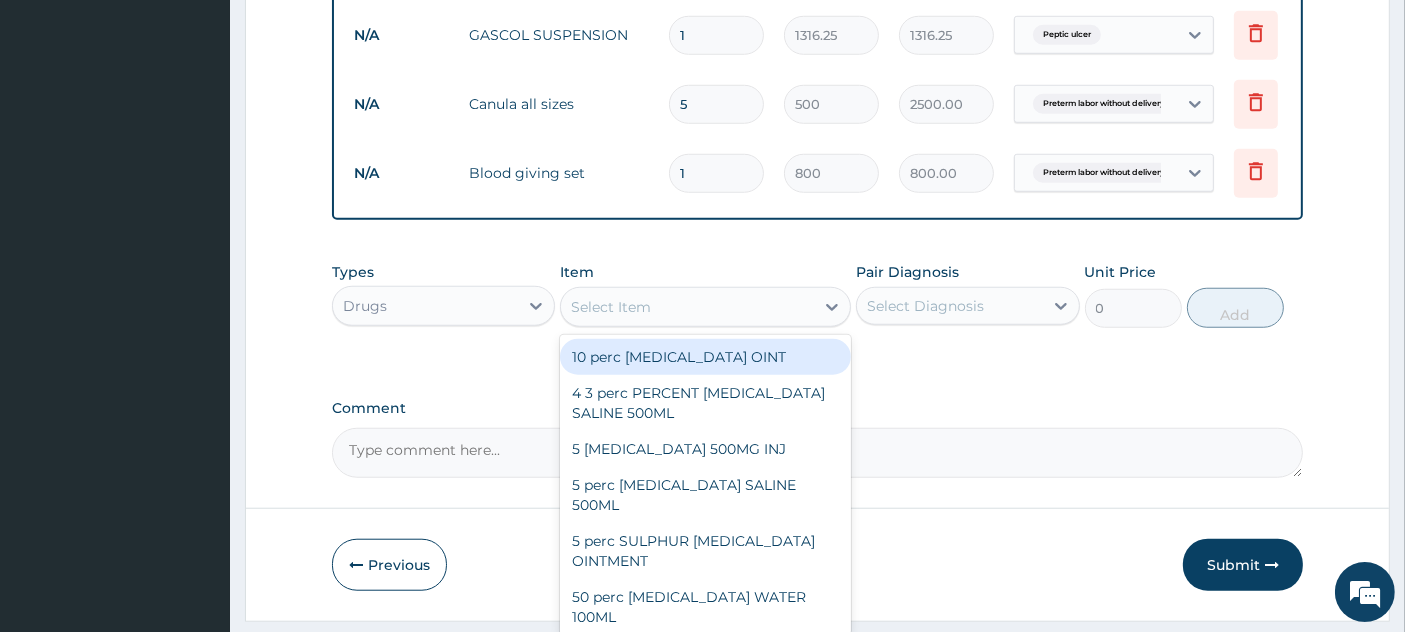 click on "Select Item" at bounding box center (687, 307) 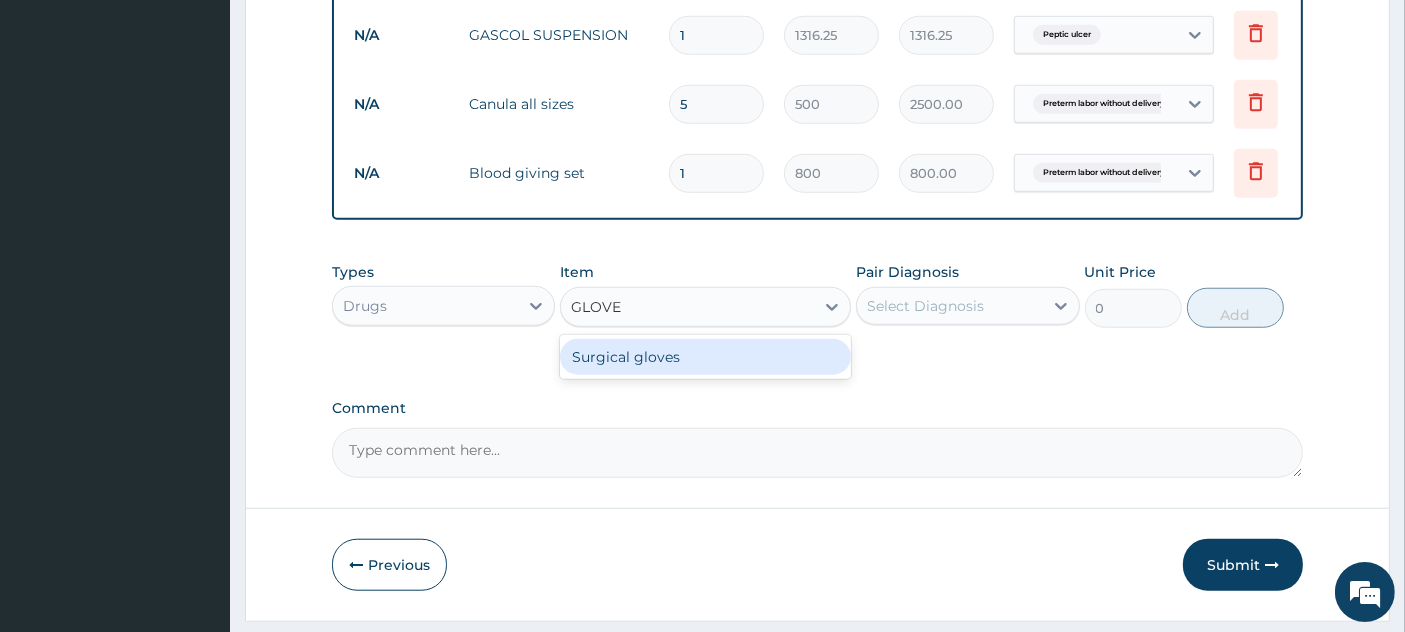 type on "GLOVES" 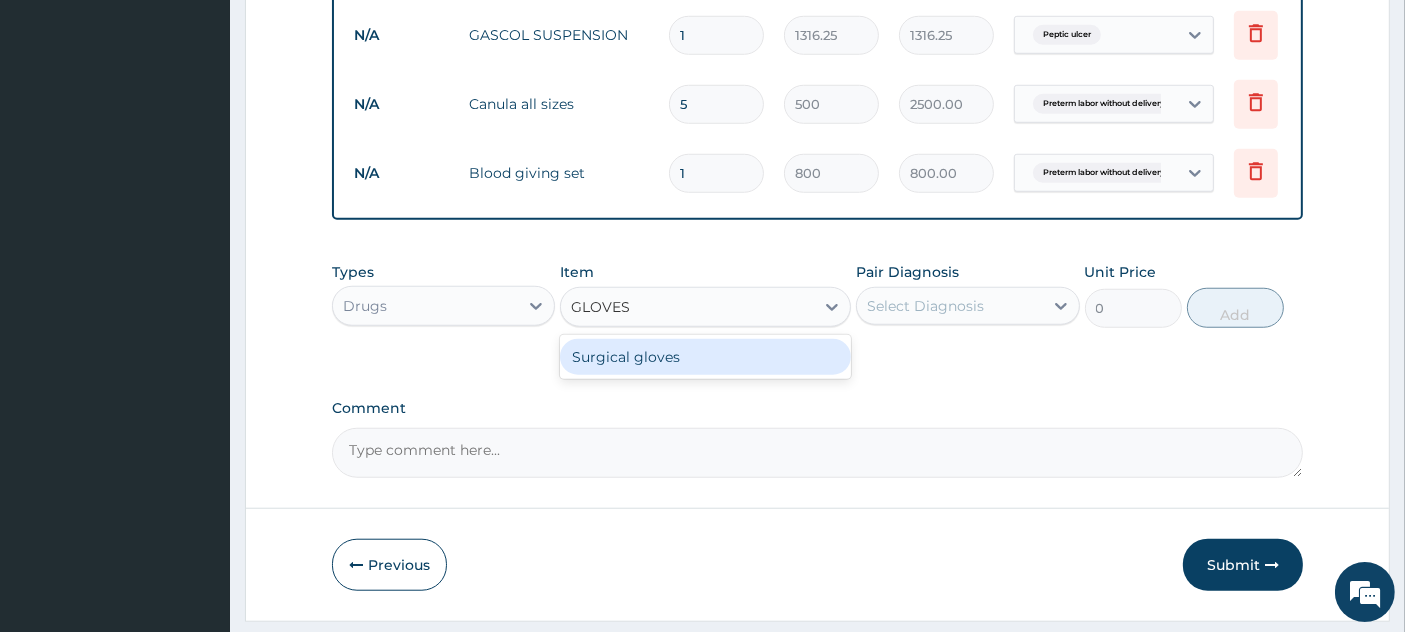click on "Surgical gloves" at bounding box center [705, 357] 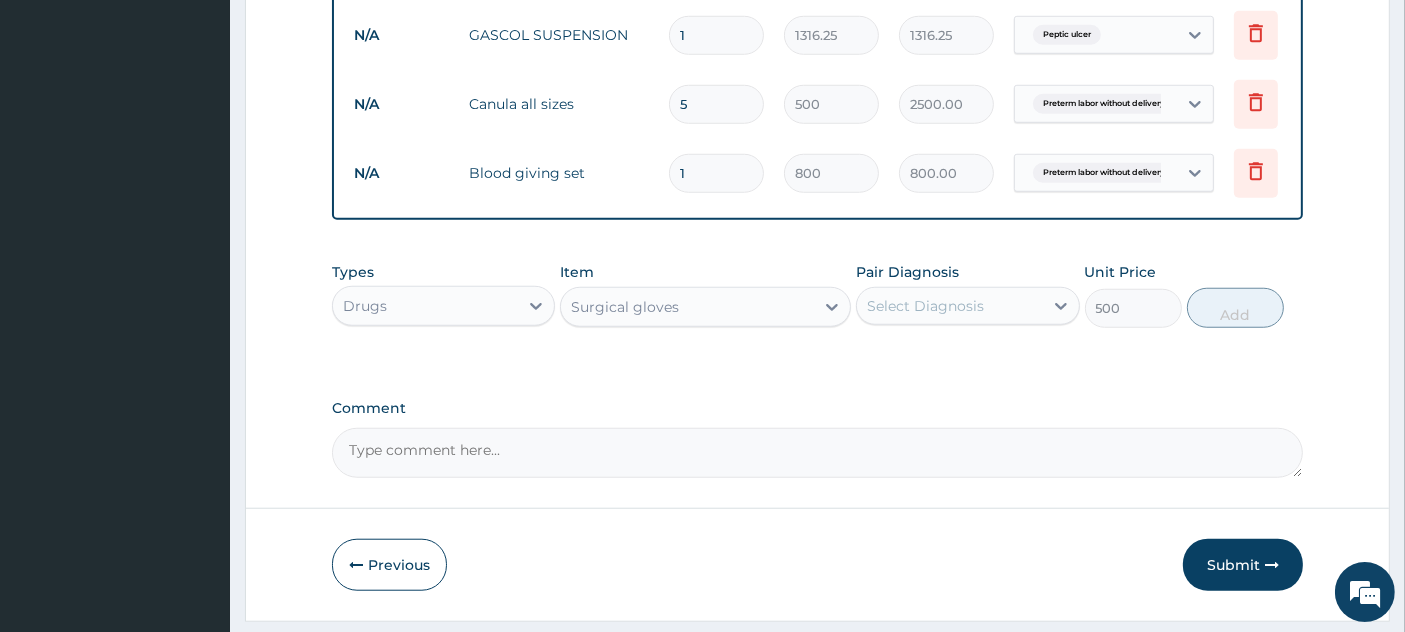 click on "Select Diagnosis" at bounding box center [925, 306] 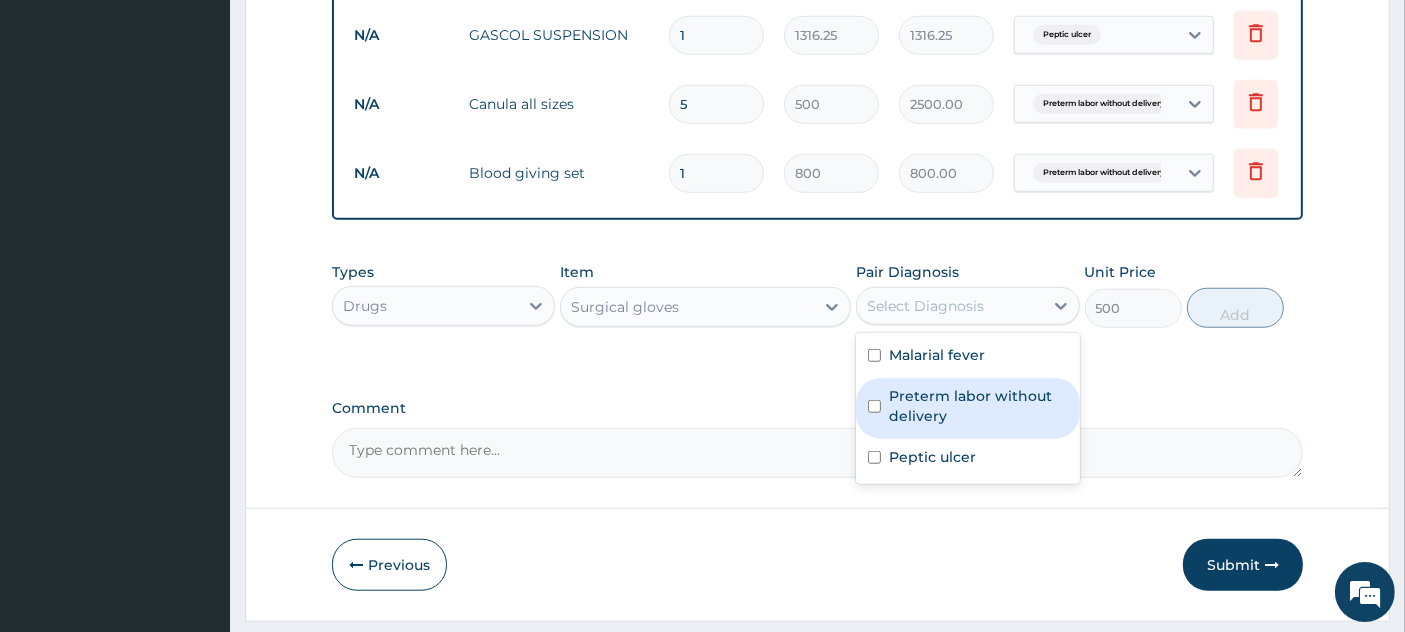 click on "Preterm labor without delivery" at bounding box center (978, 406) 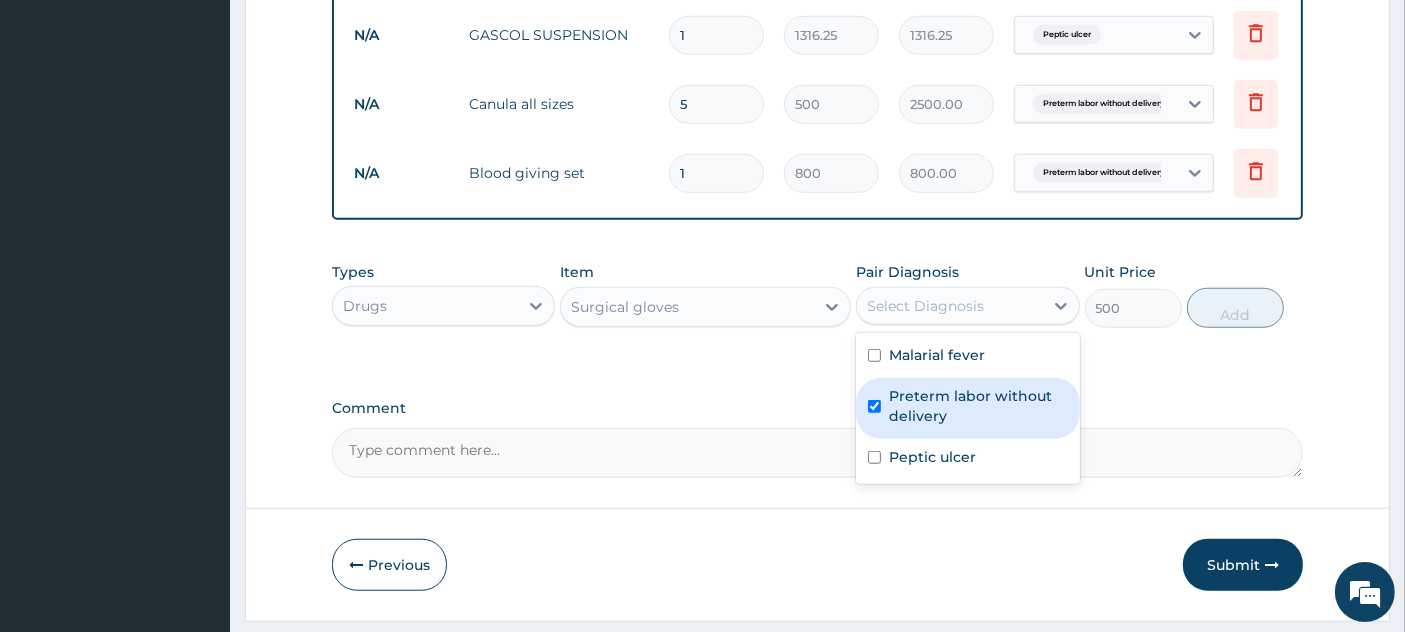 checkbox on "true" 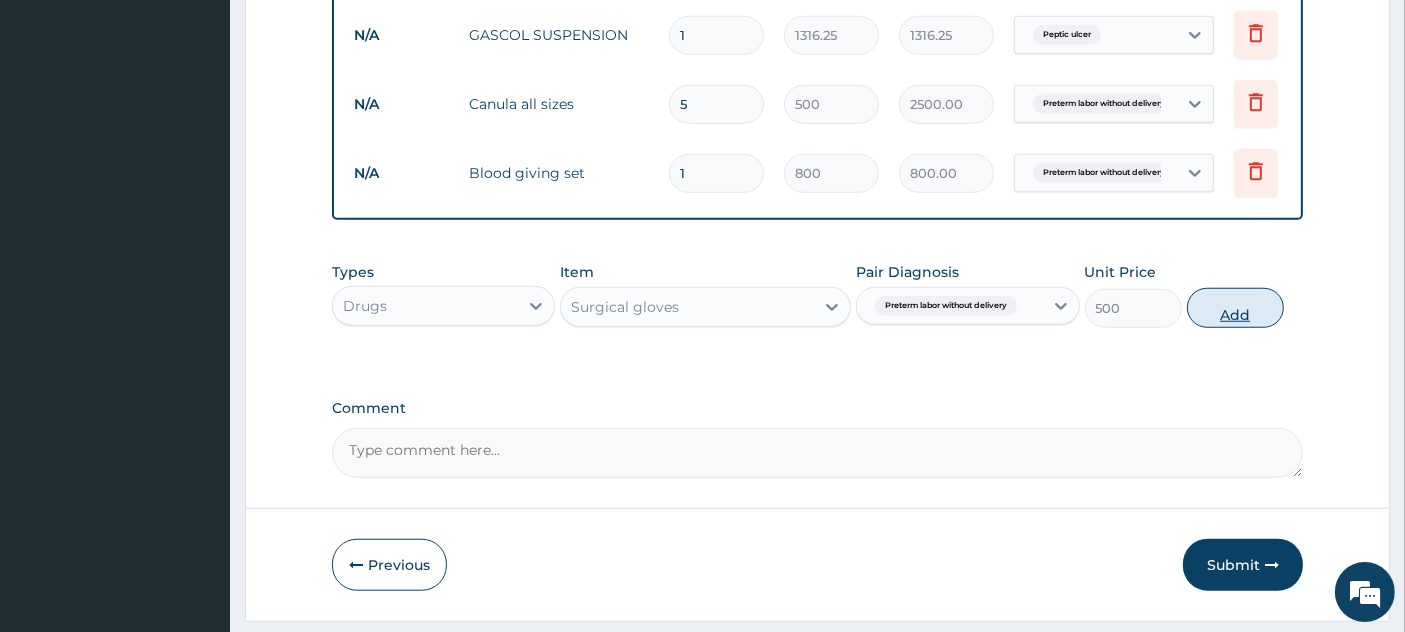click on "Add" at bounding box center [1235, 308] 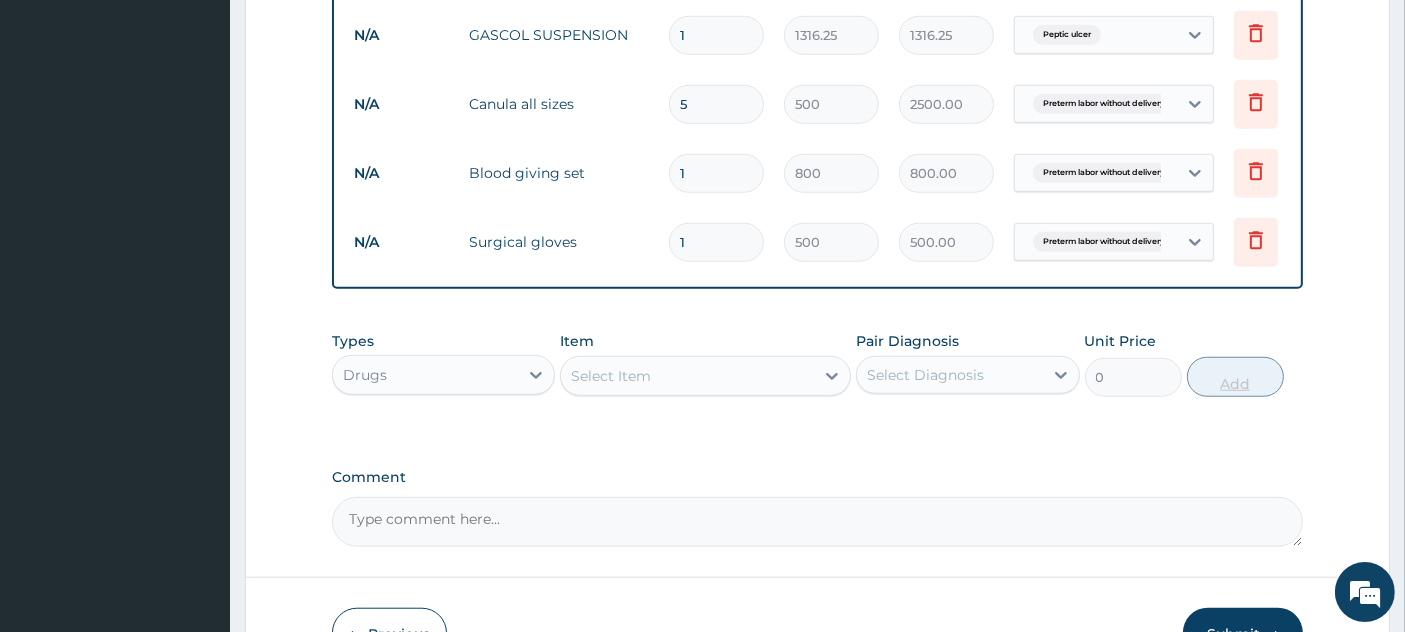 type 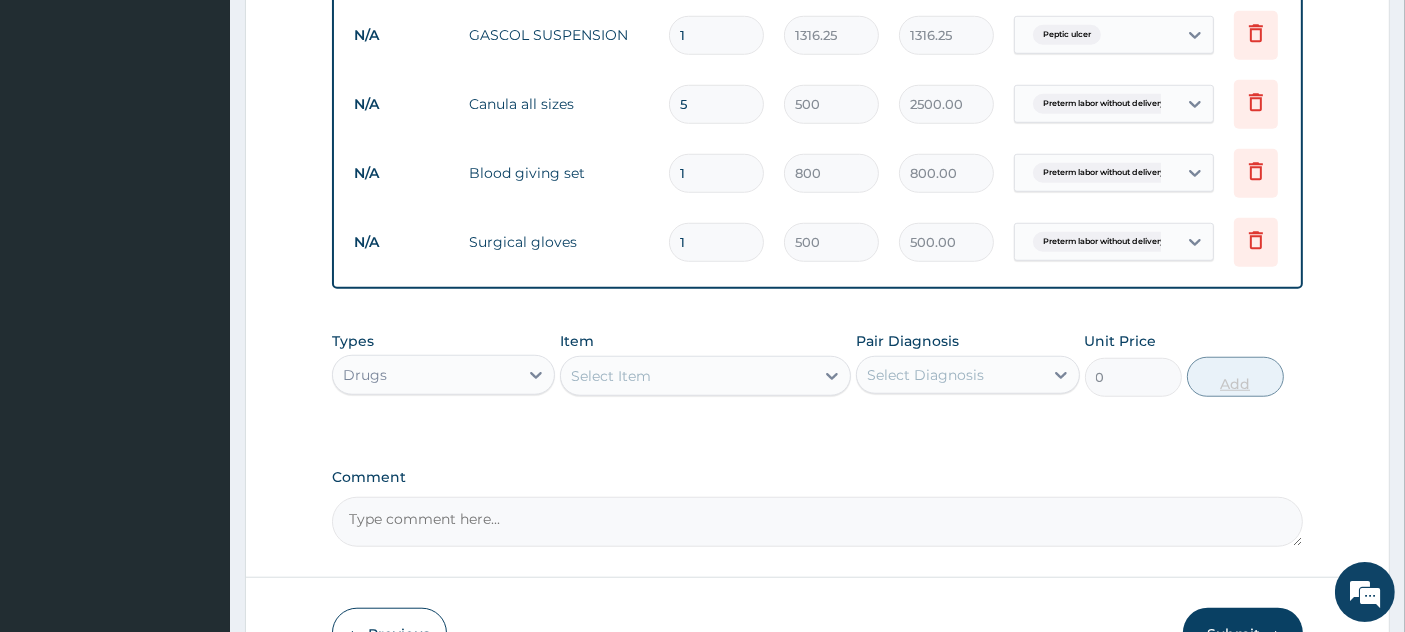 type on "0.00" 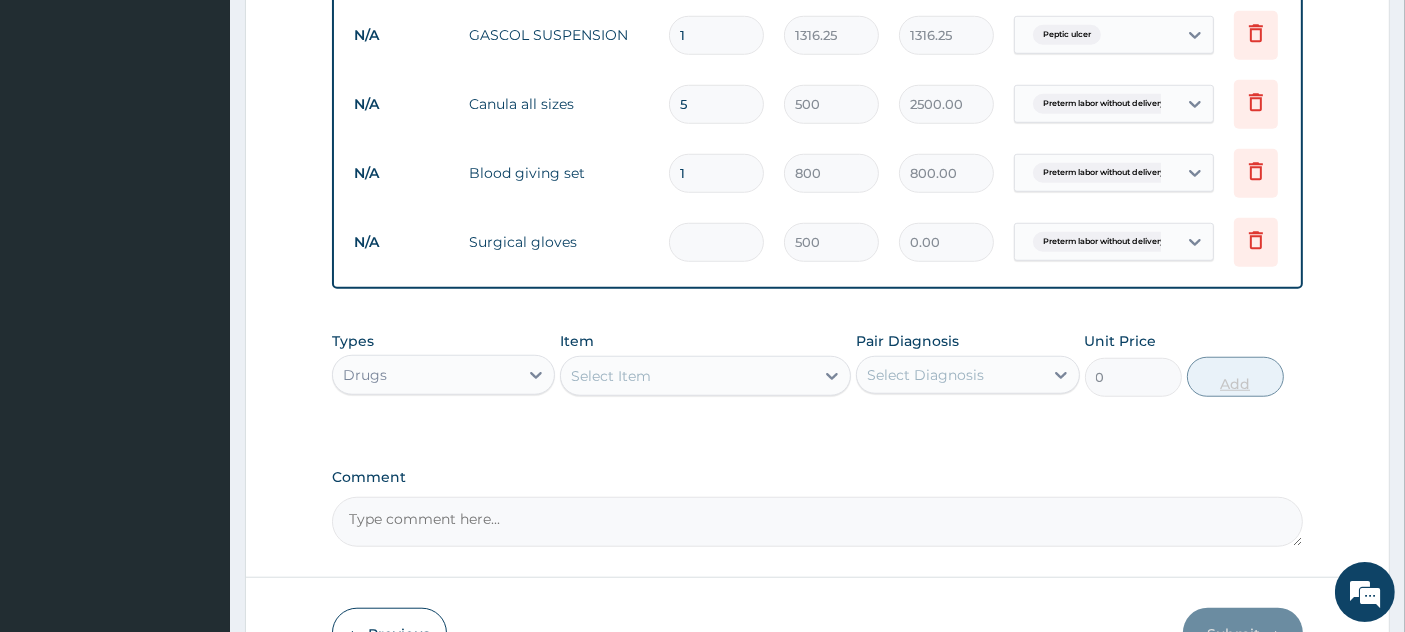 type on "8" 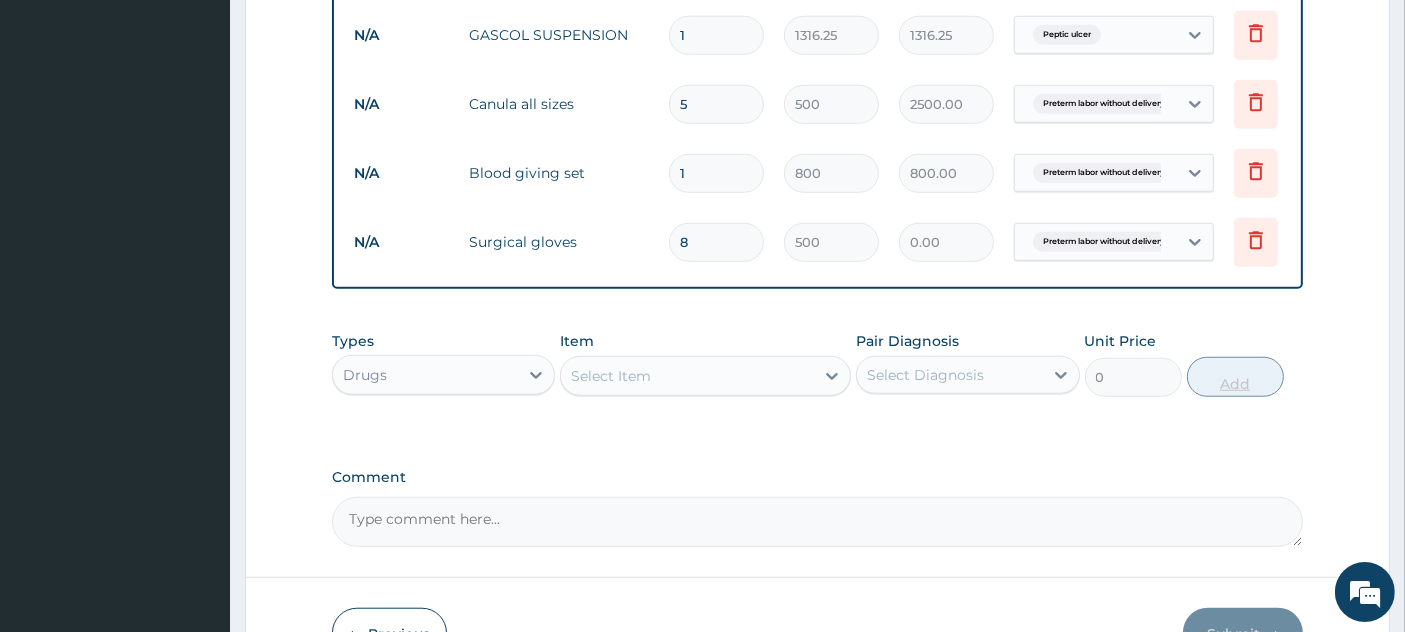 type on "4000.00" 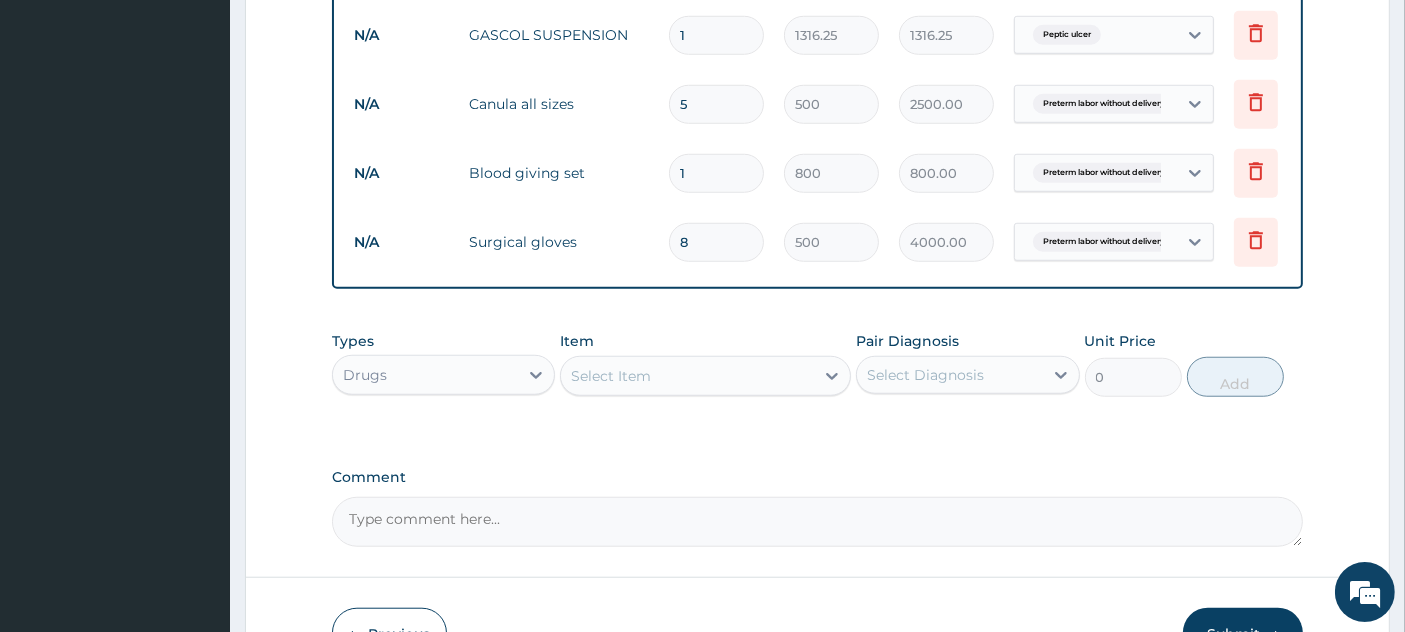 type on "8" 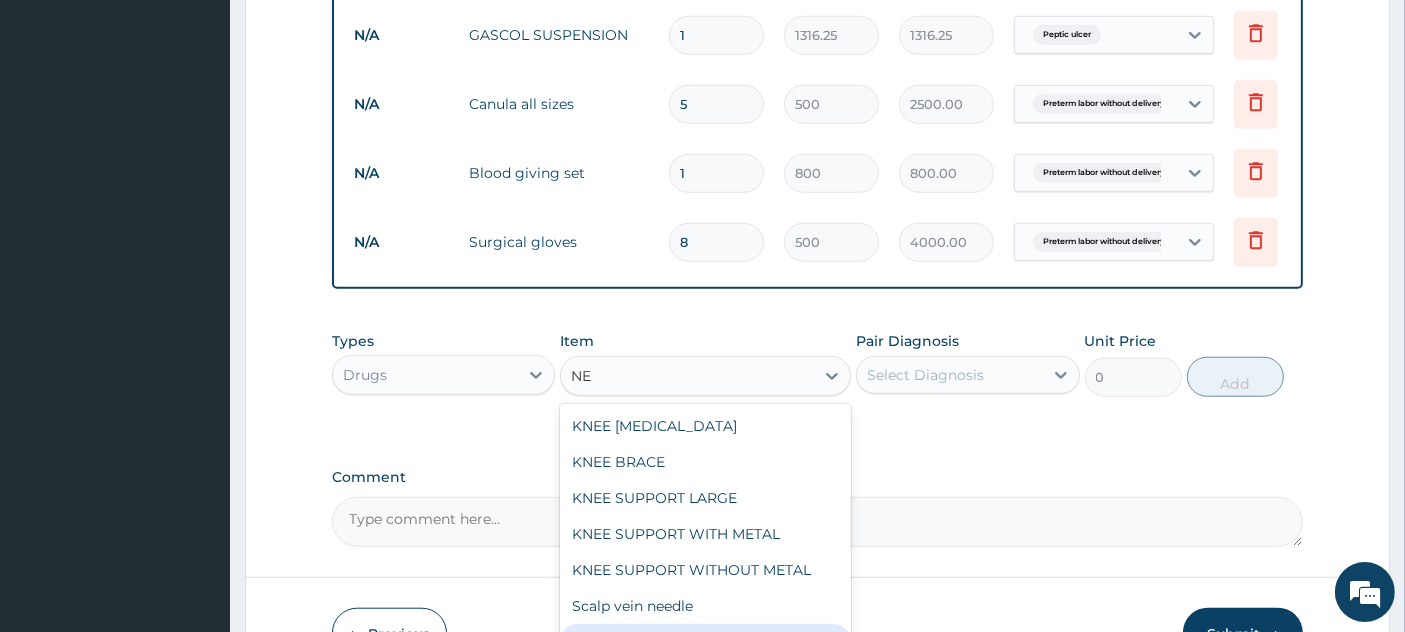 type on "N" 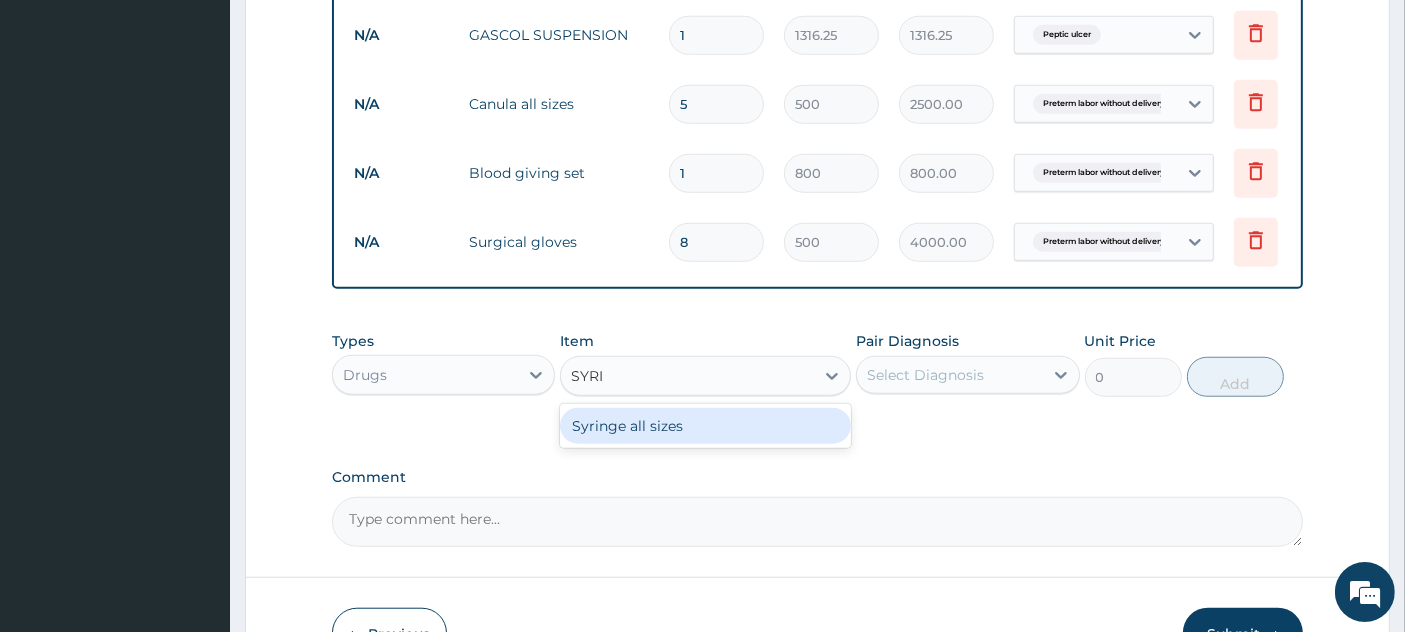 type on "SYRIN" 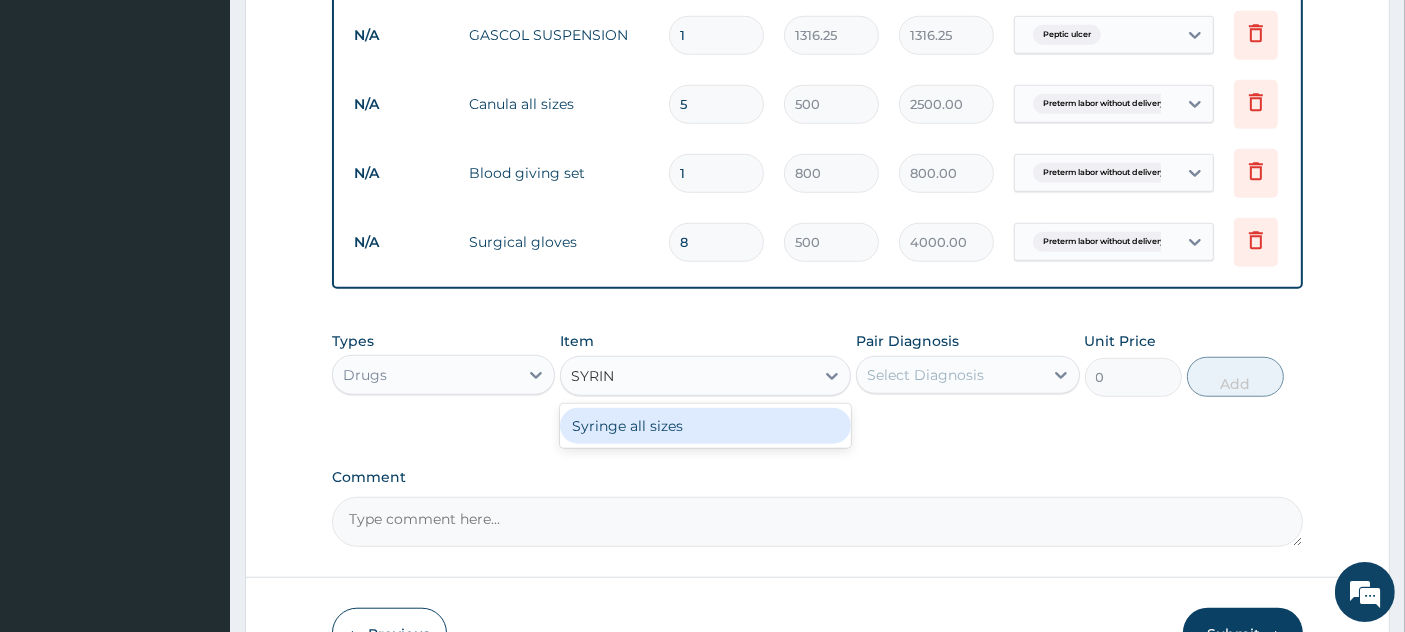 click on "Syringe all sizes" at bounding box center [705, 426] 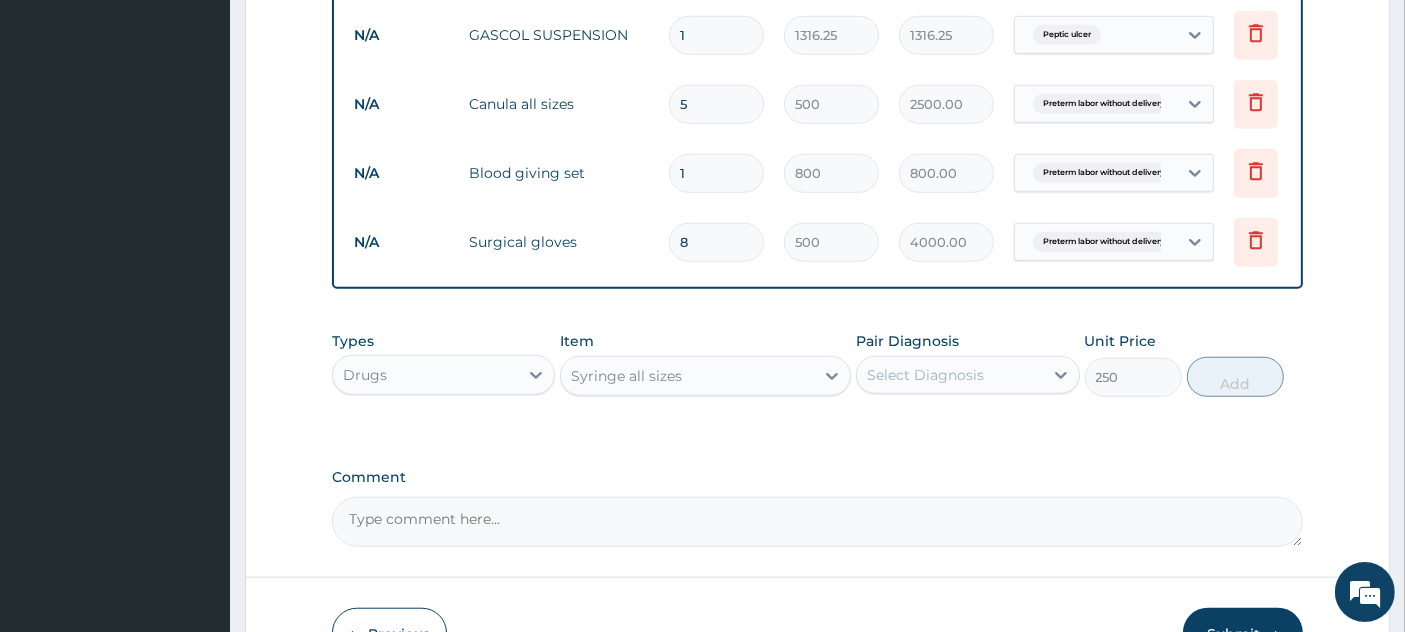 click on "Select Diagnosis" at bounding box center [925, 375] 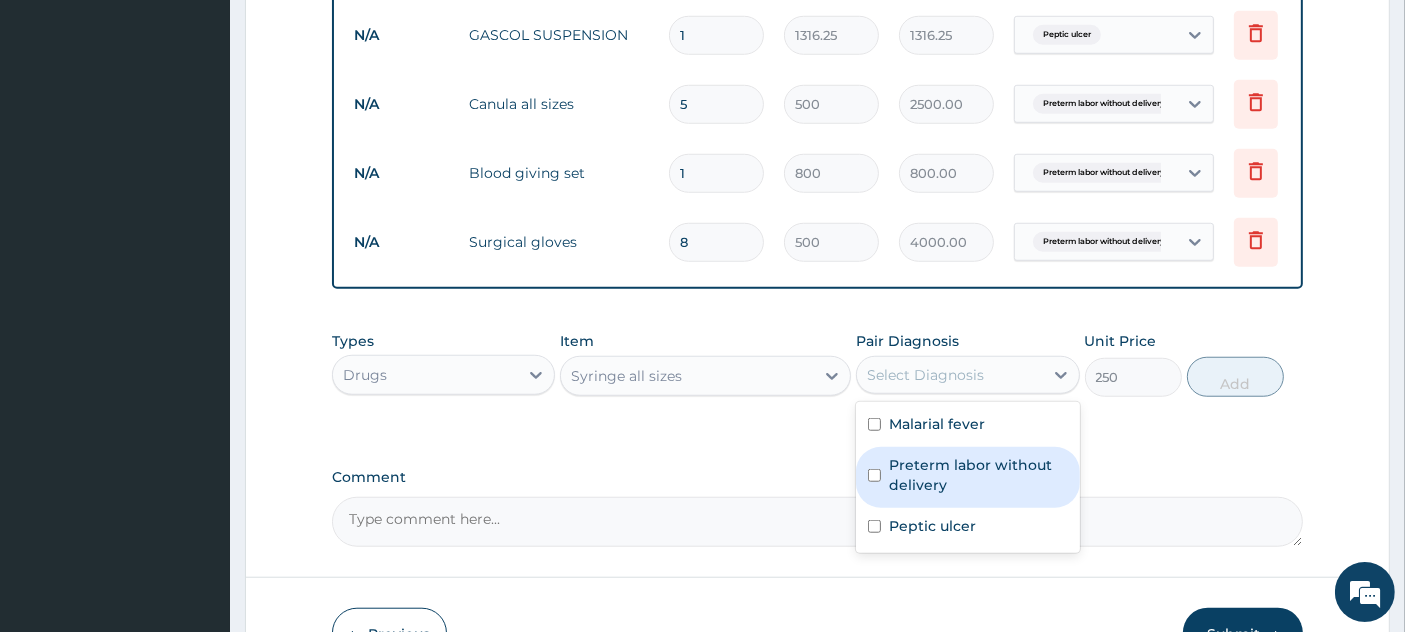click on "Preterm labor without delivery" at bounding box center (978, 475) 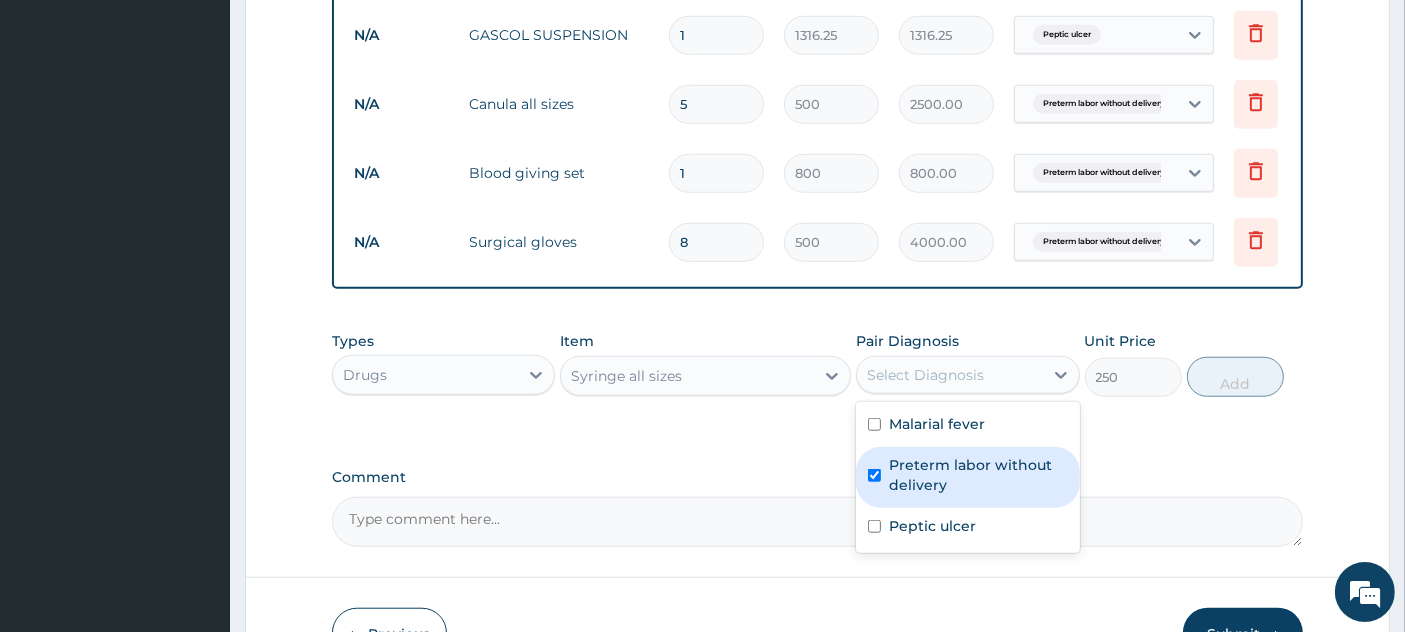 checkbox on "true" 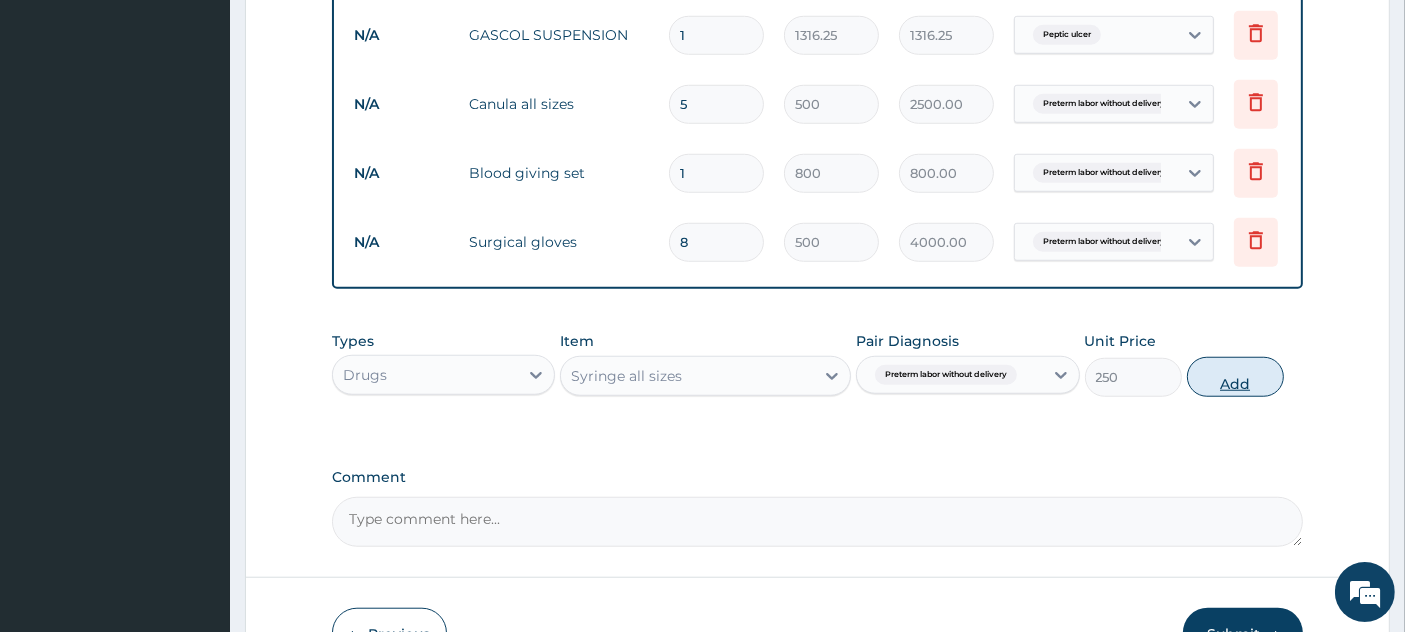 click on "Add" at bounding box center [1235, 377] 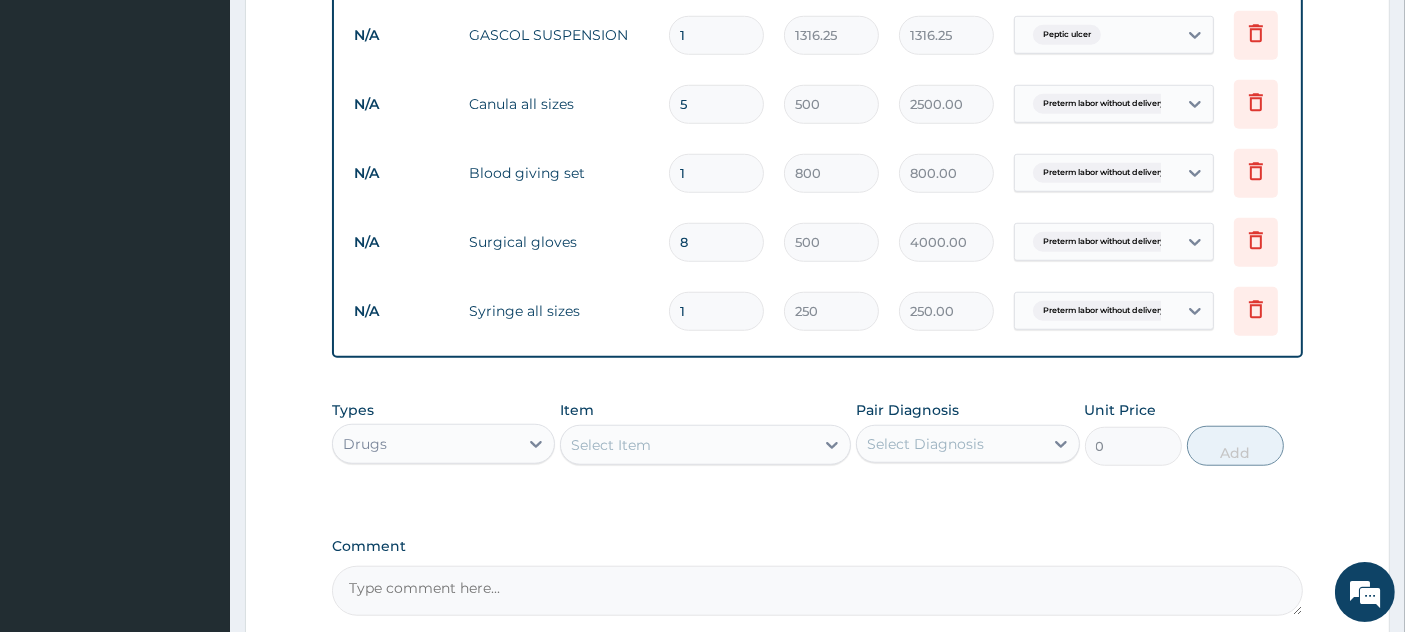 type on "10" 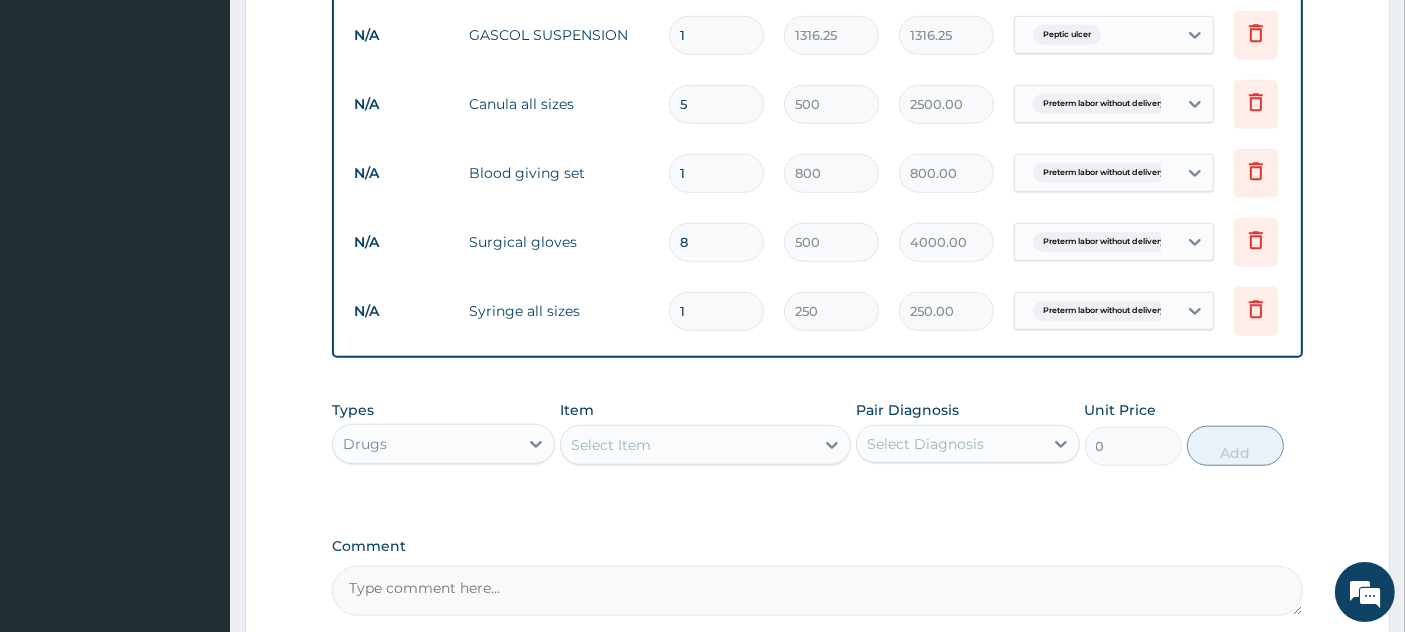 type on "2500.00" 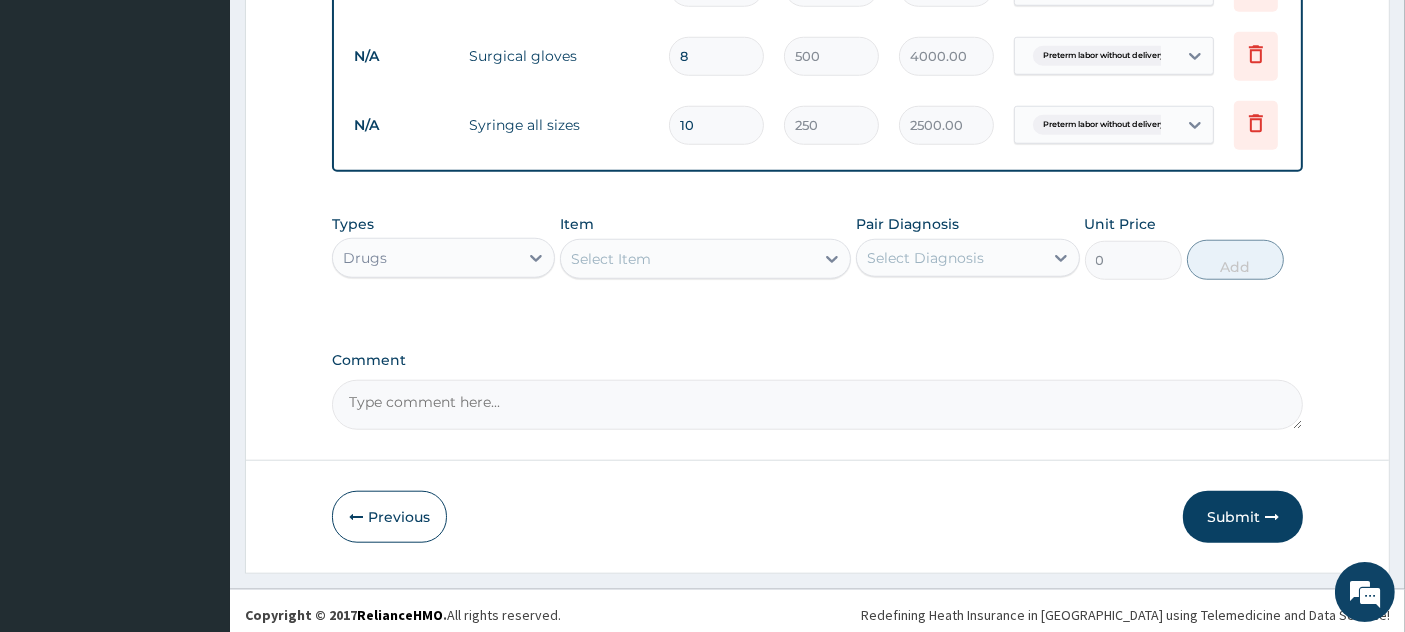 scroll, scrollTop: 1833, scrollLeft: 0, axis: vertical 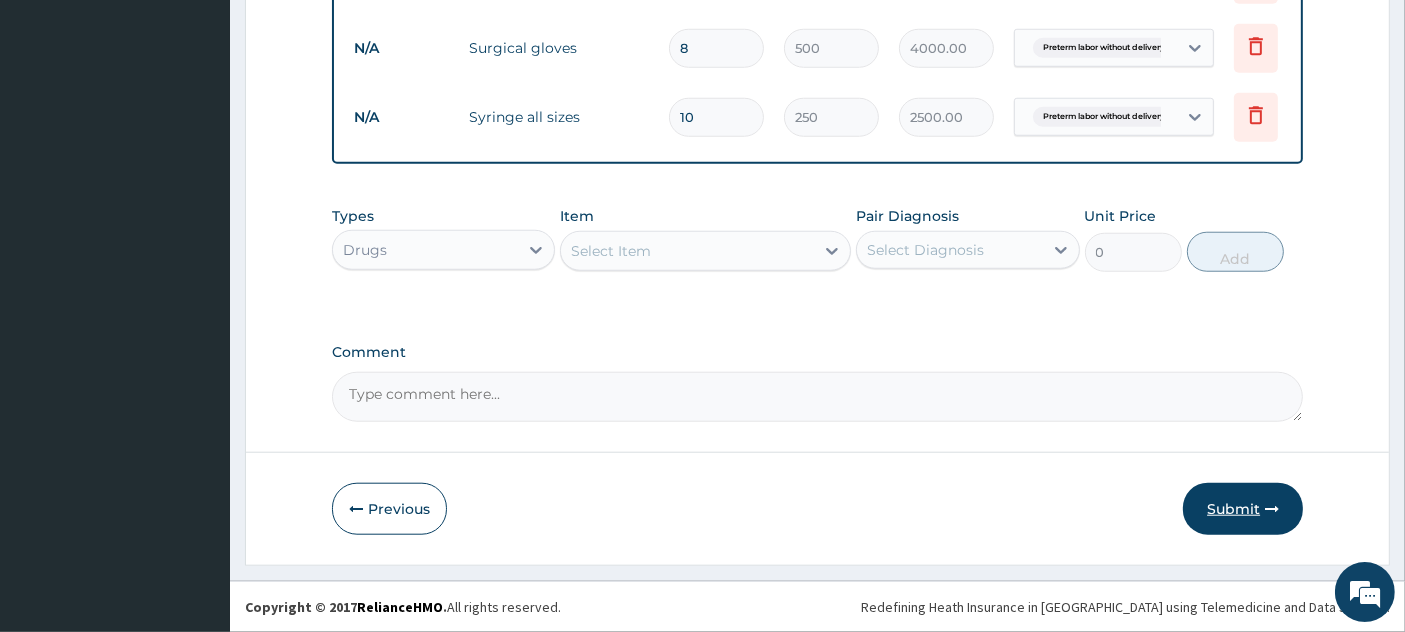 type on "10" 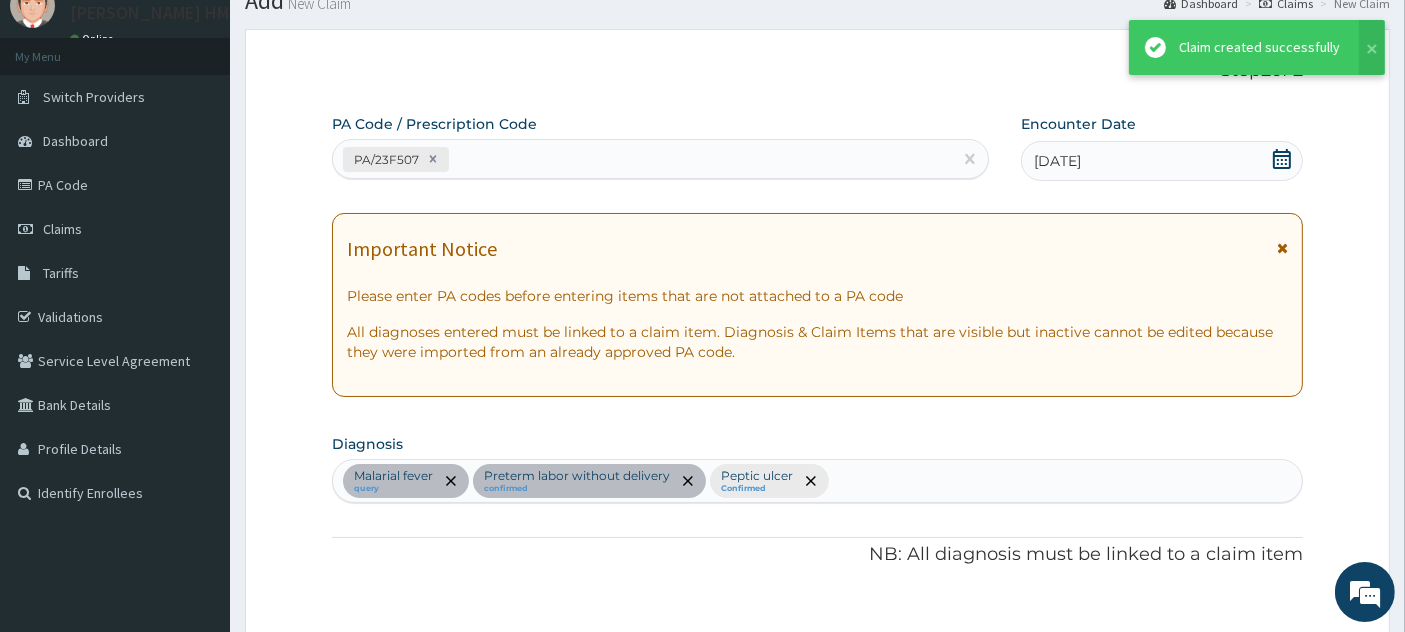 scroll, scrollTop: 1833, scrollLeft: 0, axis: vertical 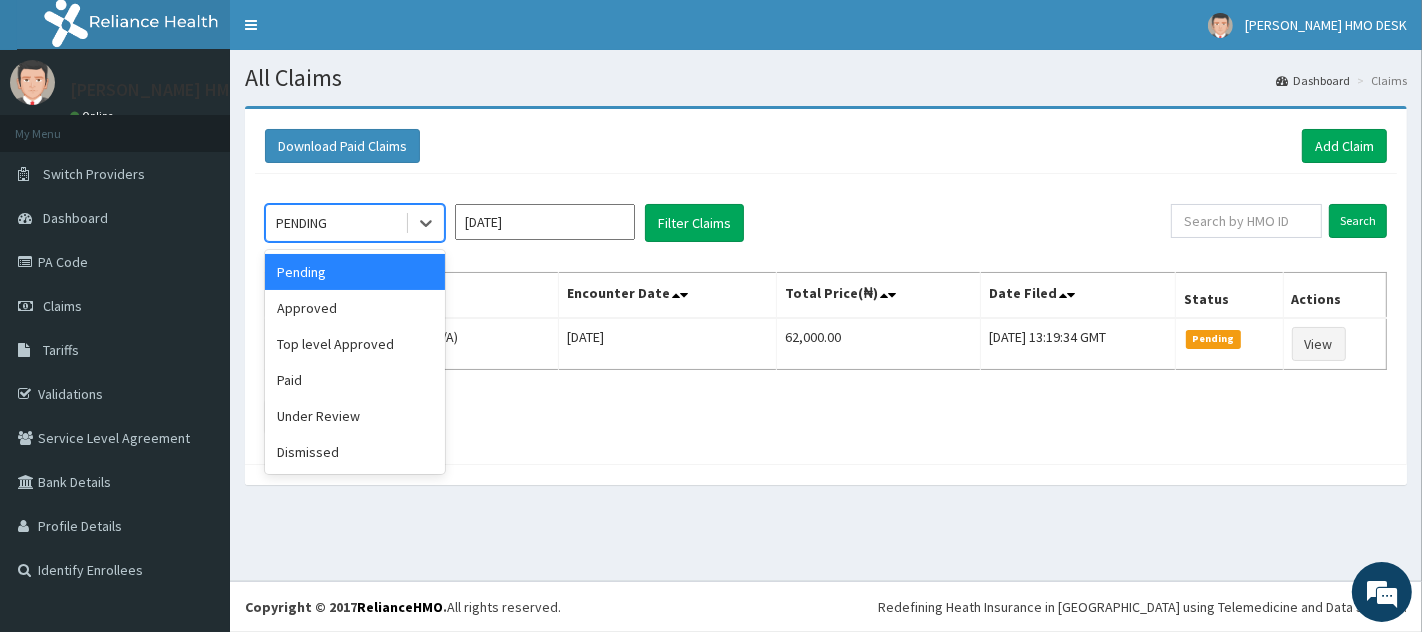 click on "PENDING" at bounding box center (335, 223) 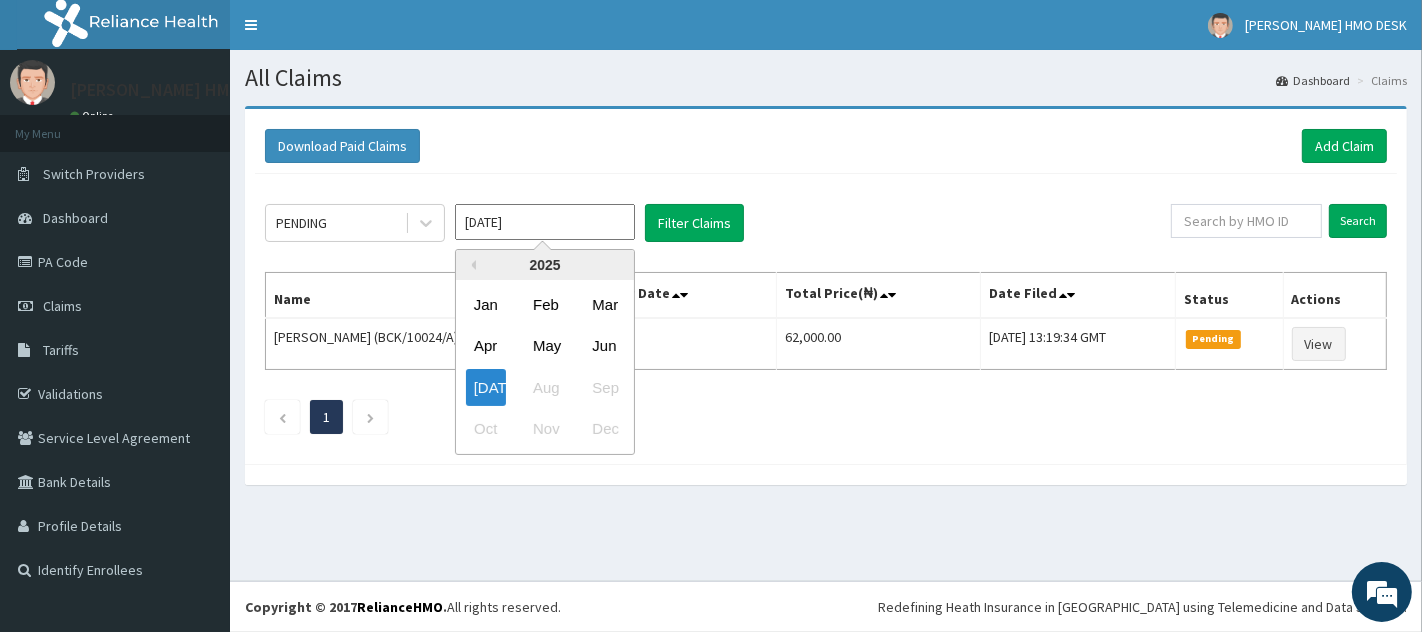 click on "[DATE]" at bounding box center (545, 222) 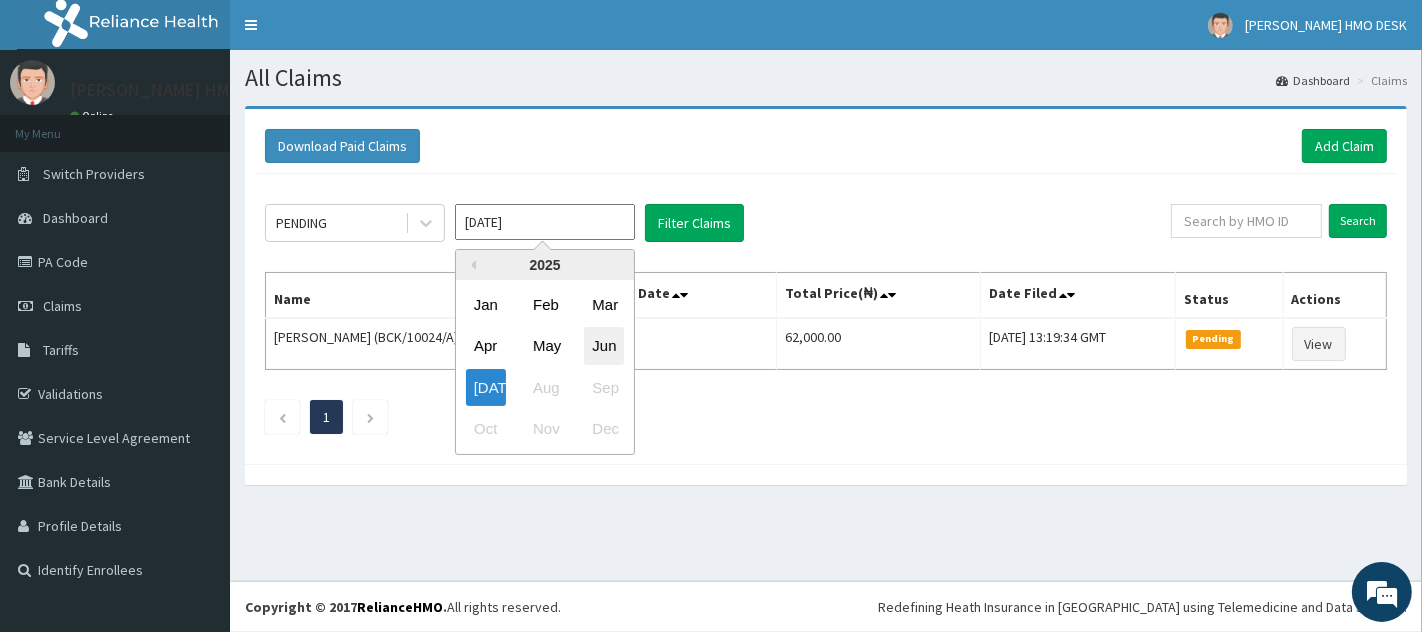 click on "Jun" at bounding box center (604, 346) 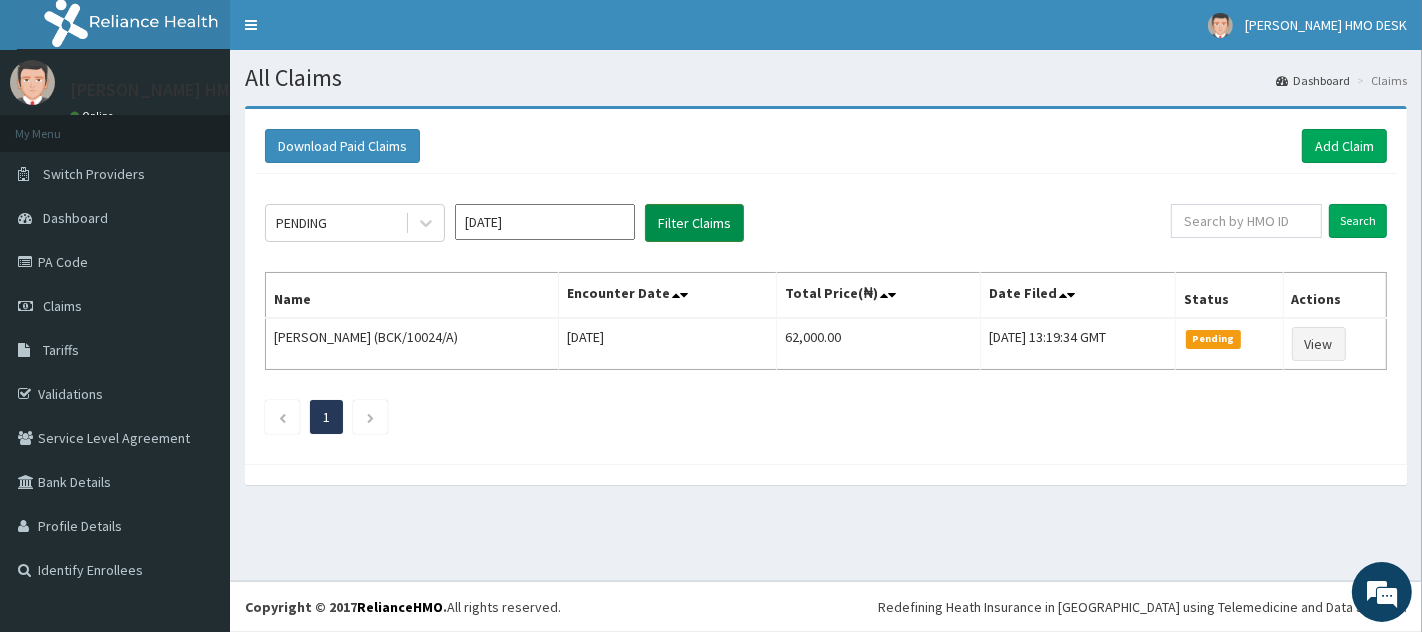 click on "Filter Claims" at bounding box center [694, 223] 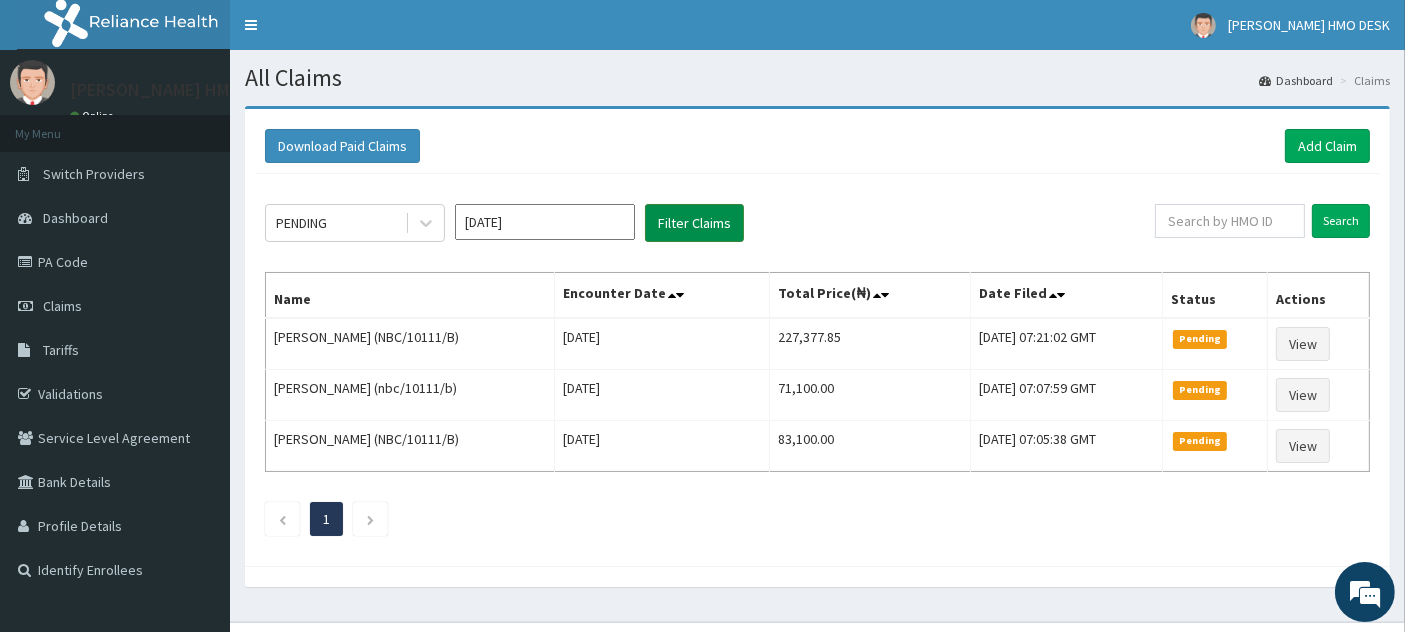 scroll, scrollTop: 0, scrollLeft: 0, axis: both 